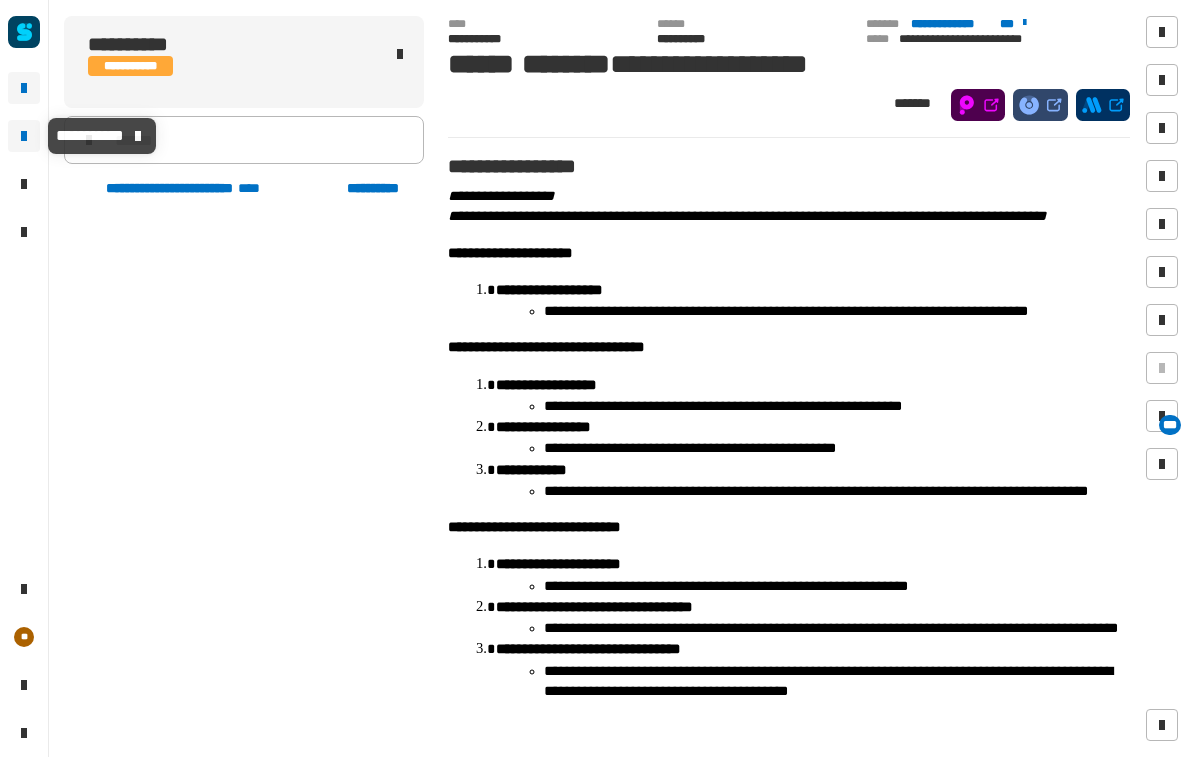 scroll, scrollTop: 1, scrollLeft: 0, axis: vertical 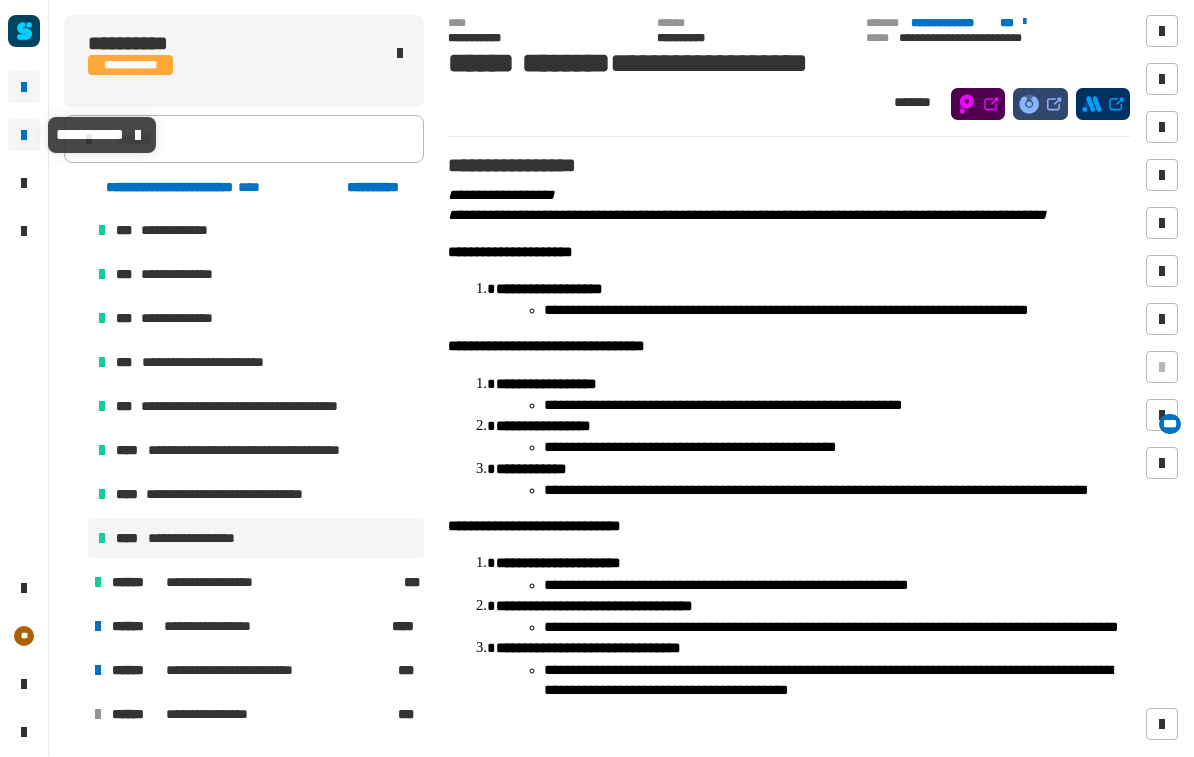 click 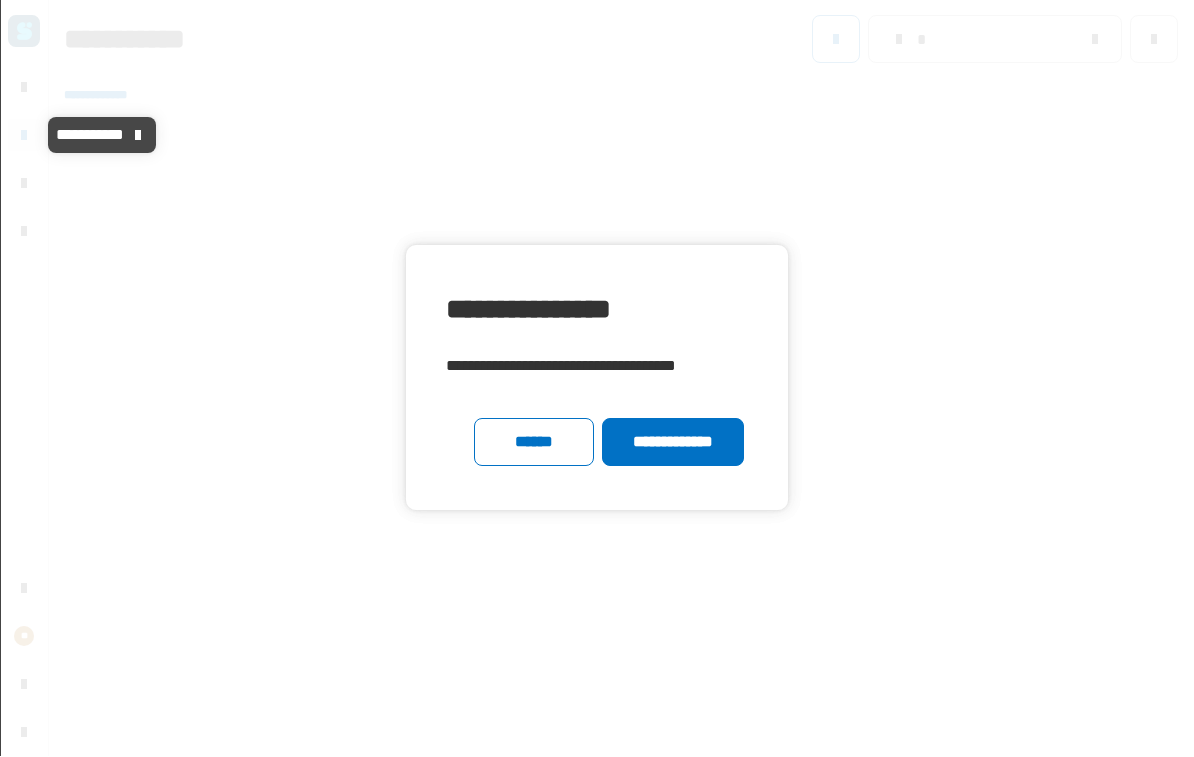 click on "**********" 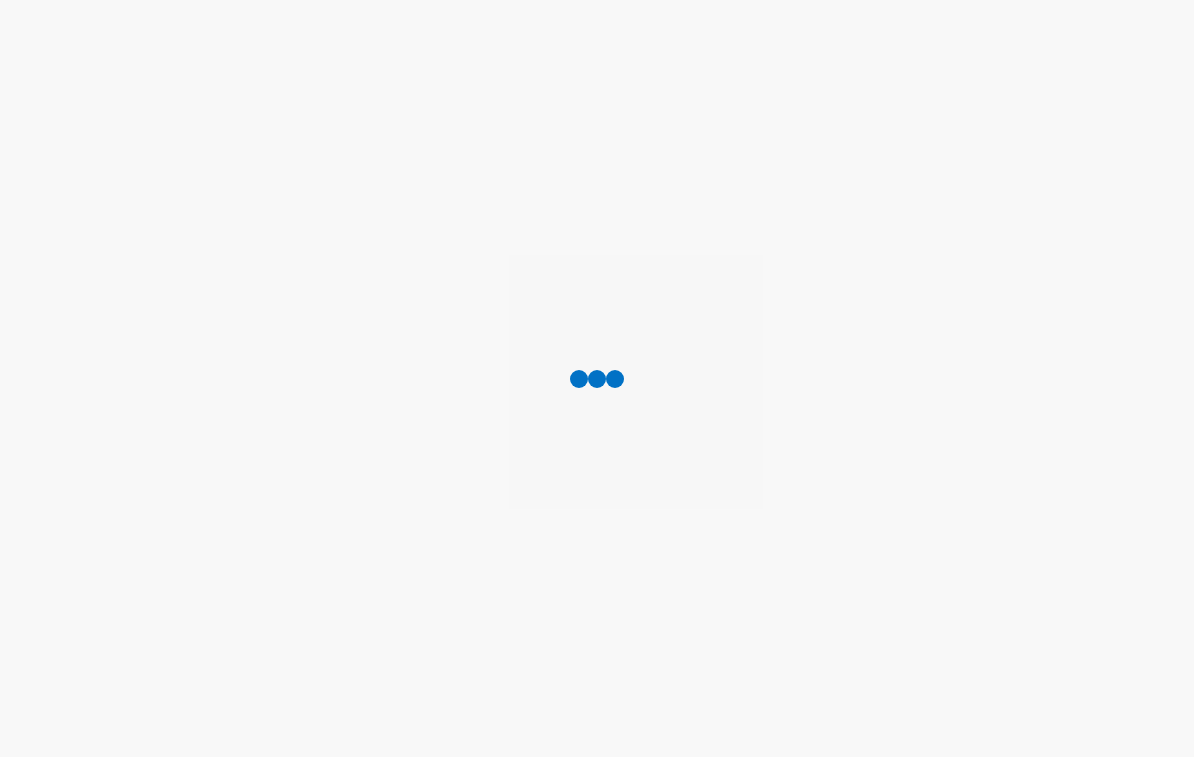 scroll, scrollTop: 1, scrollLeft: 0, axis: vertical 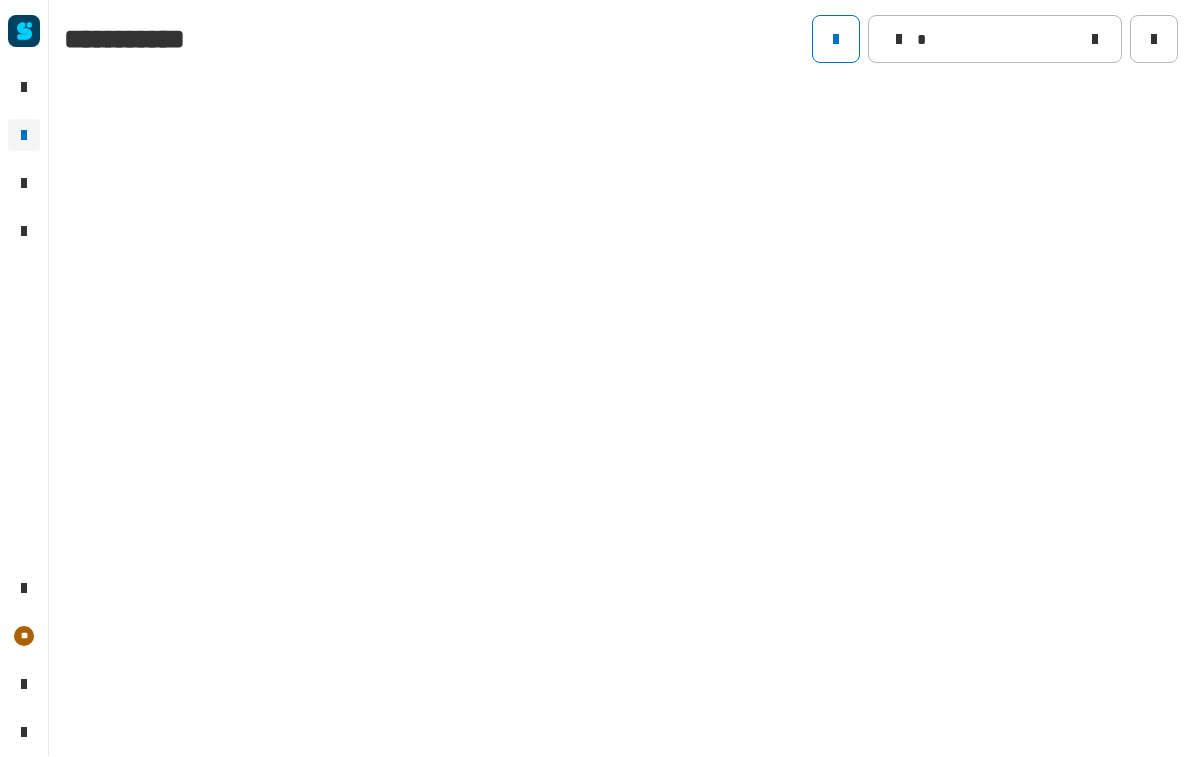 type on "*" 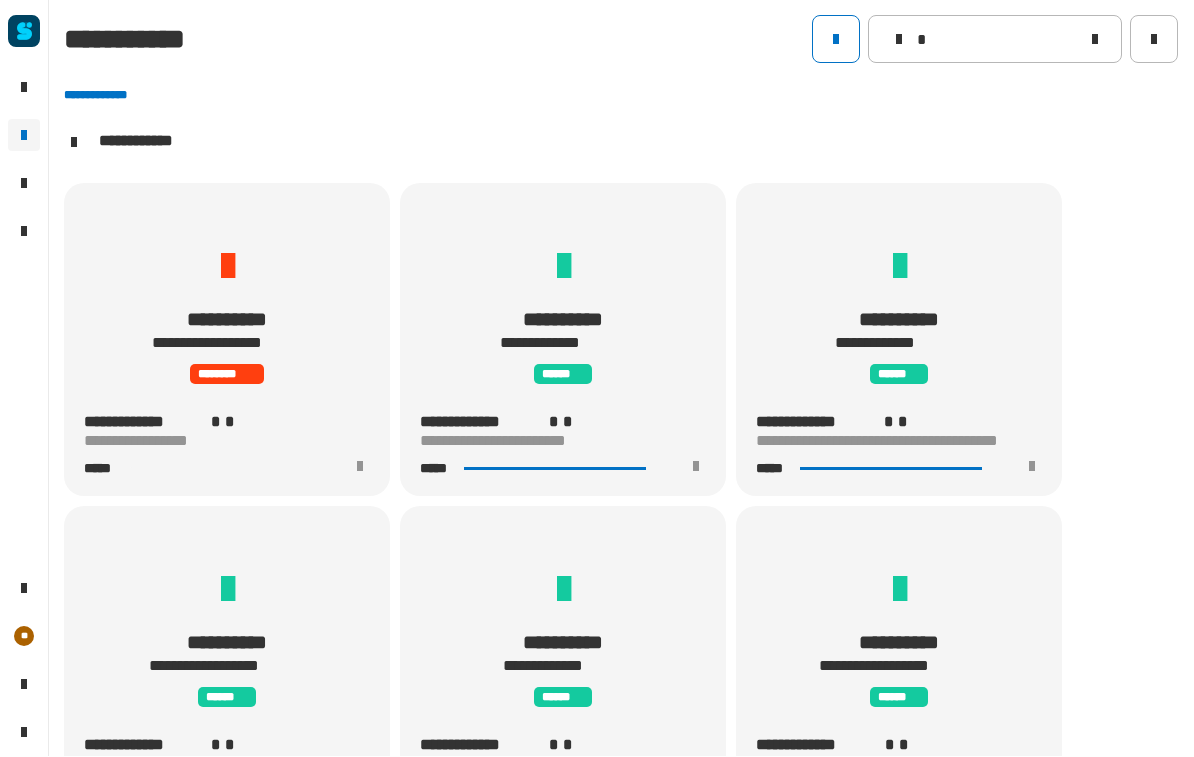 scroll, scrollTop: 1, scrollLeft: 0, axis: vertical 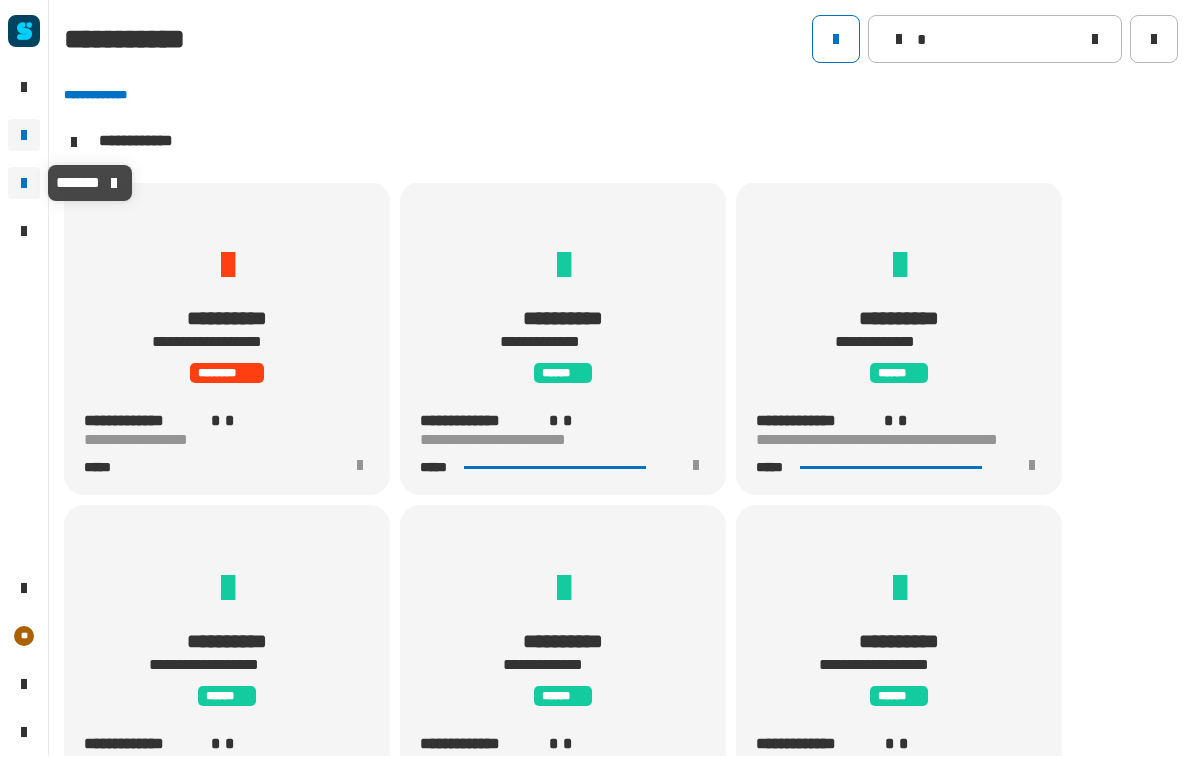 click 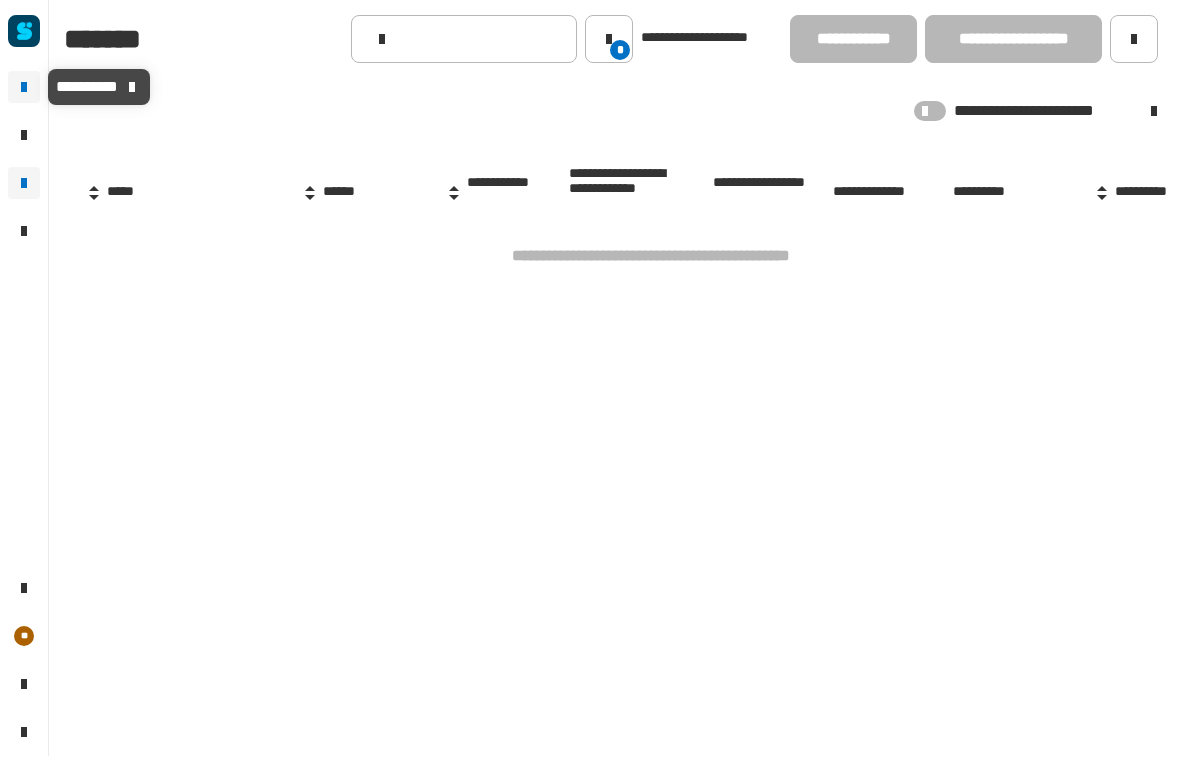 click 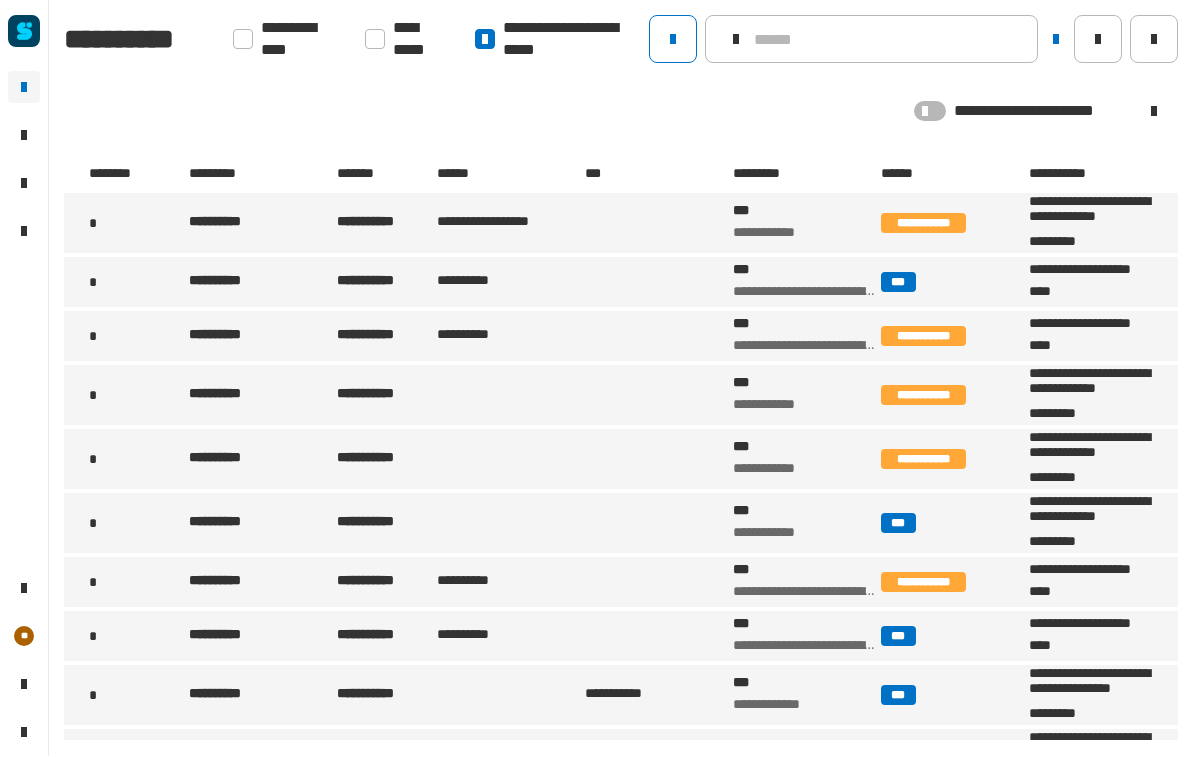 click on "**********" at bounding box center (261, 583) 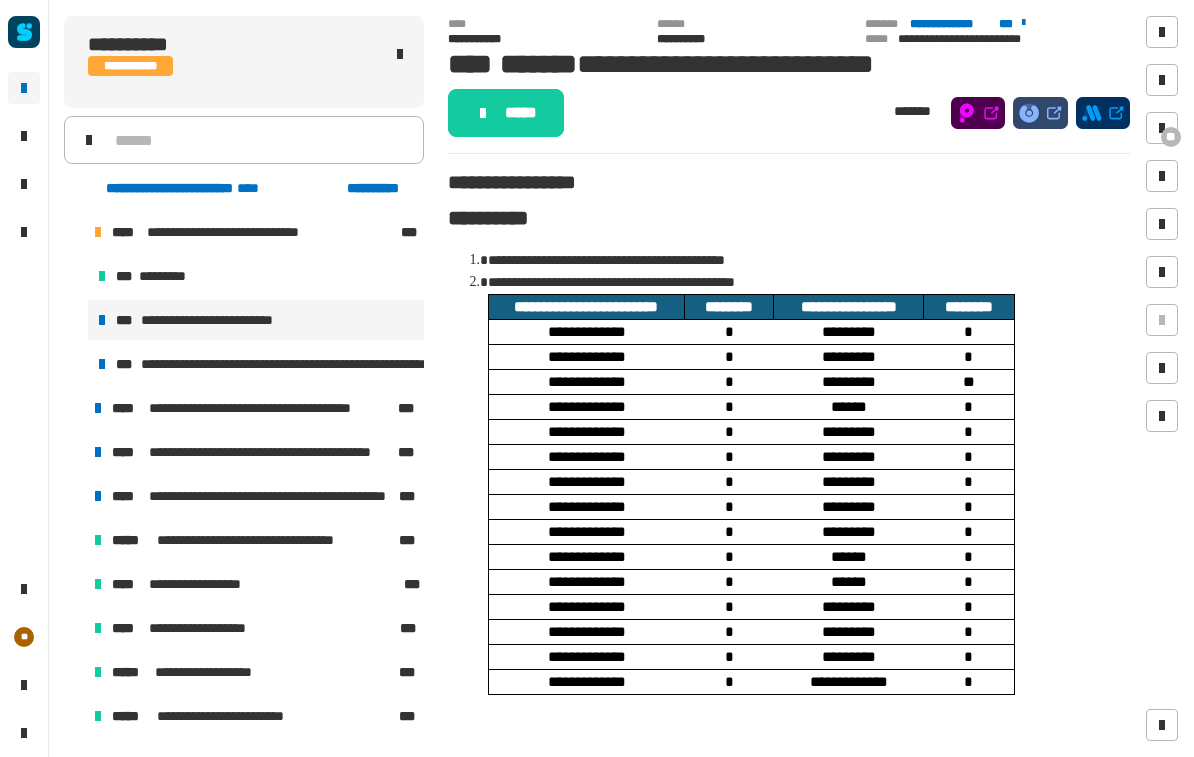 click on "**********" 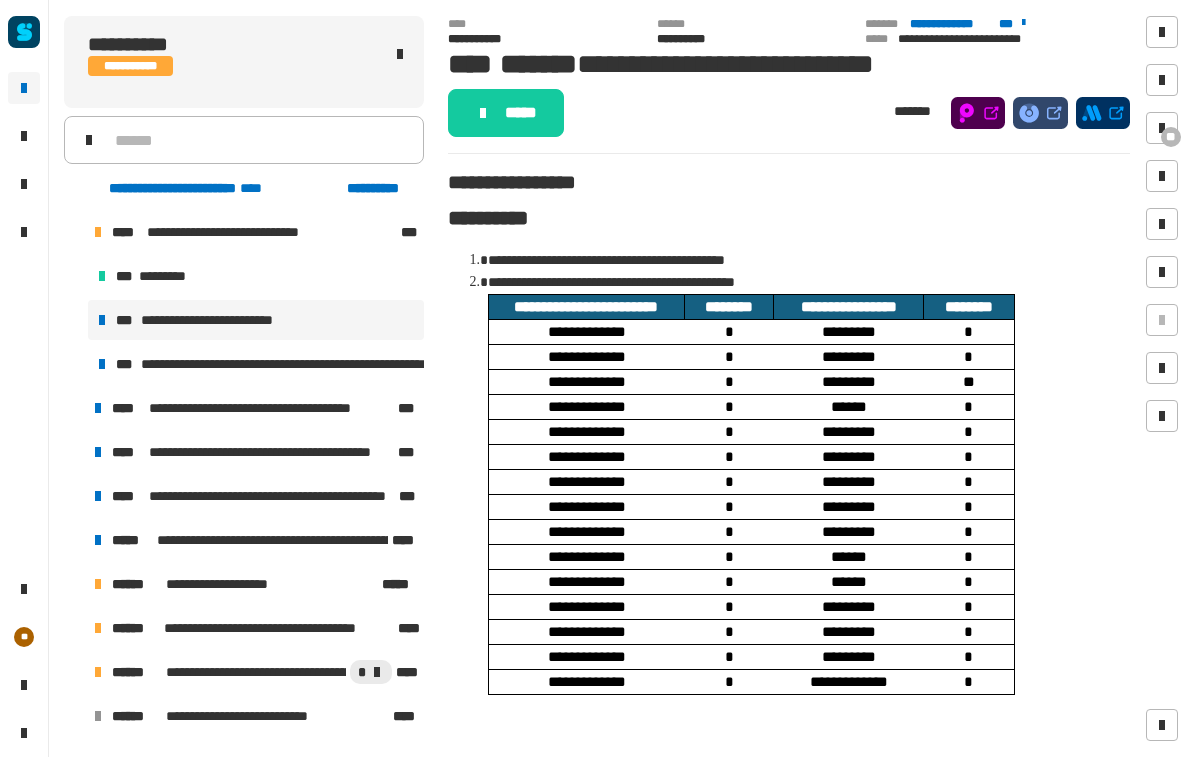 click at bounding box center [74, 232] 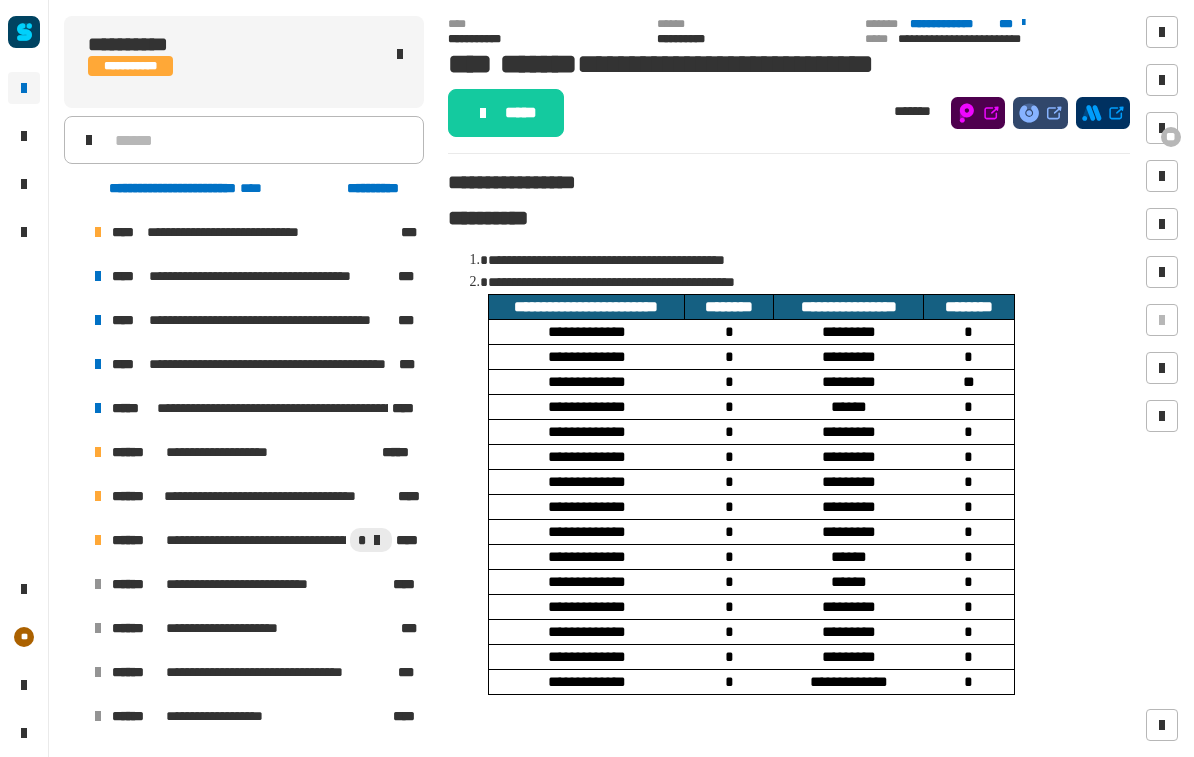 click at bounding box center [74, 496] 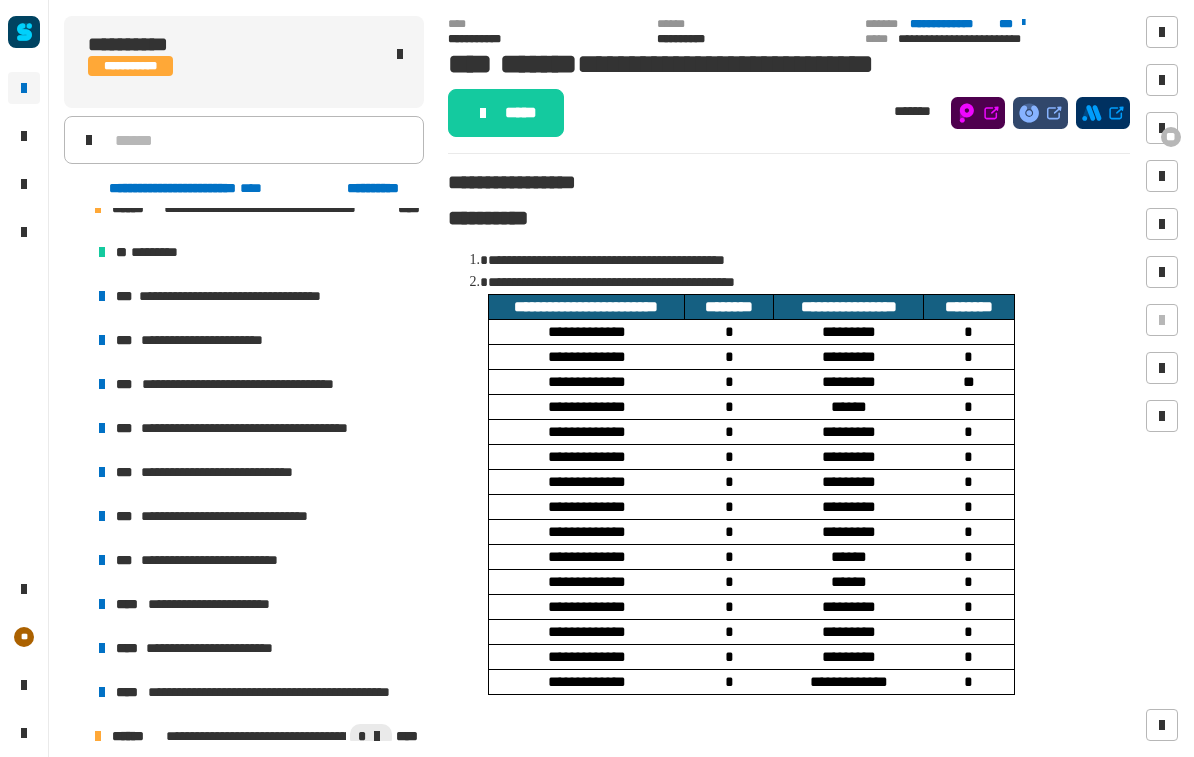 scroll, scrollTop: 282, scrollLeft: 0, axis: vertical 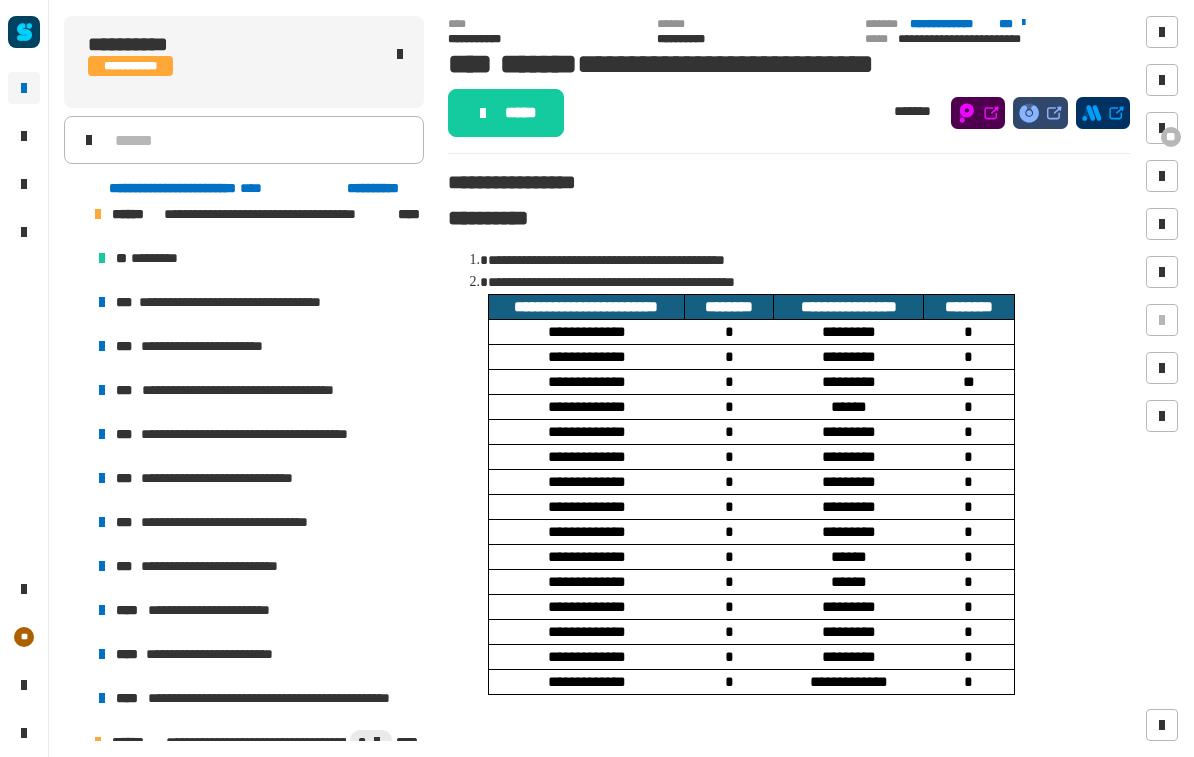 click on "**********" at bounding box center (236, 522) 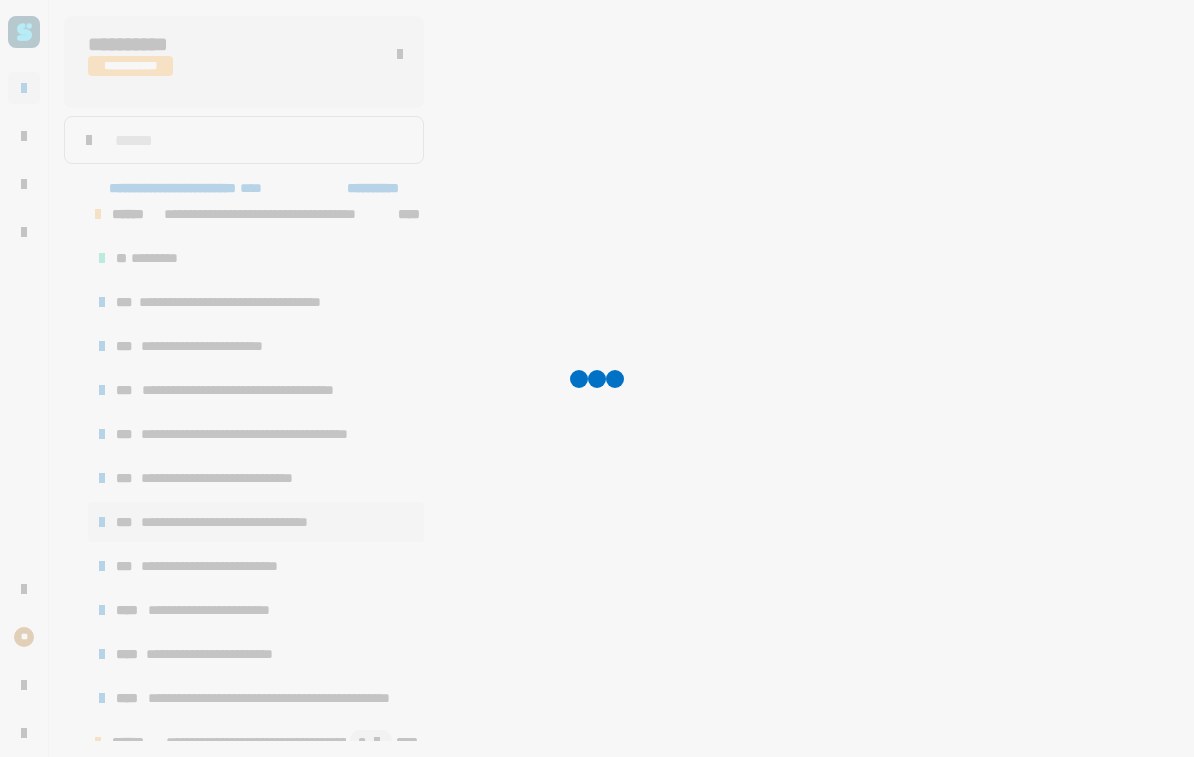 click 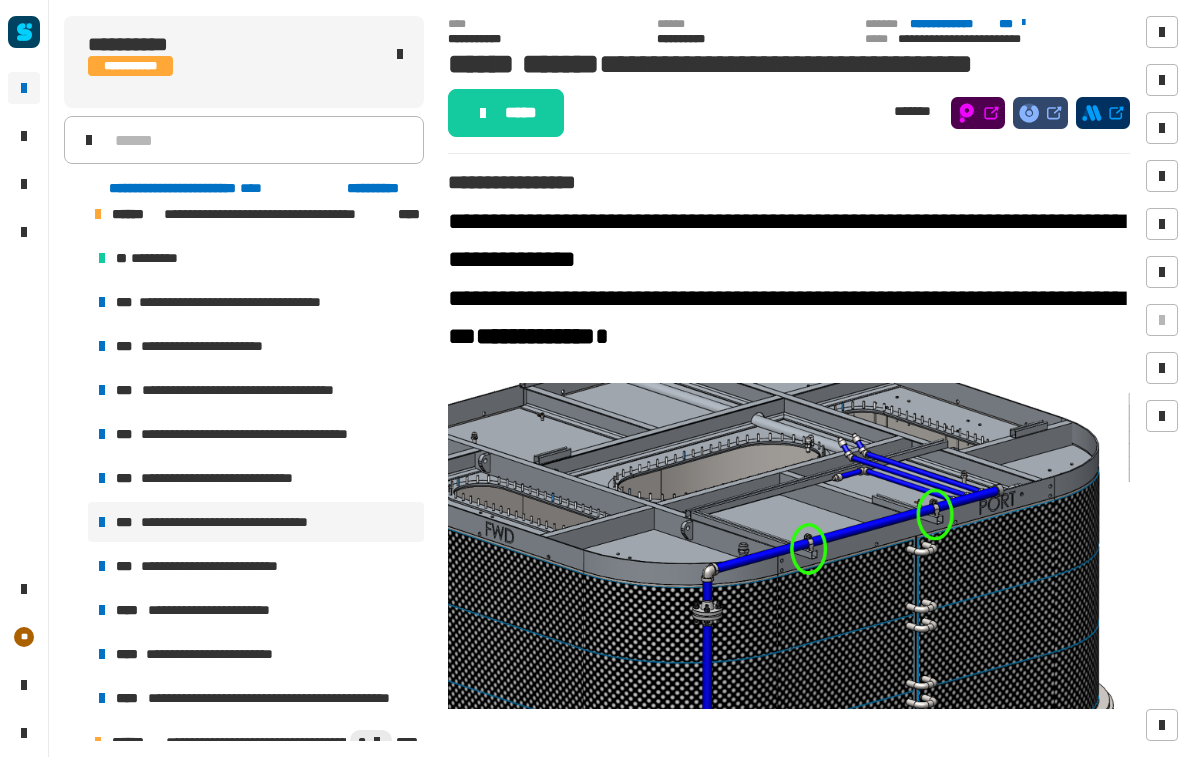 click on "**********" at bounding box center [256, 566] 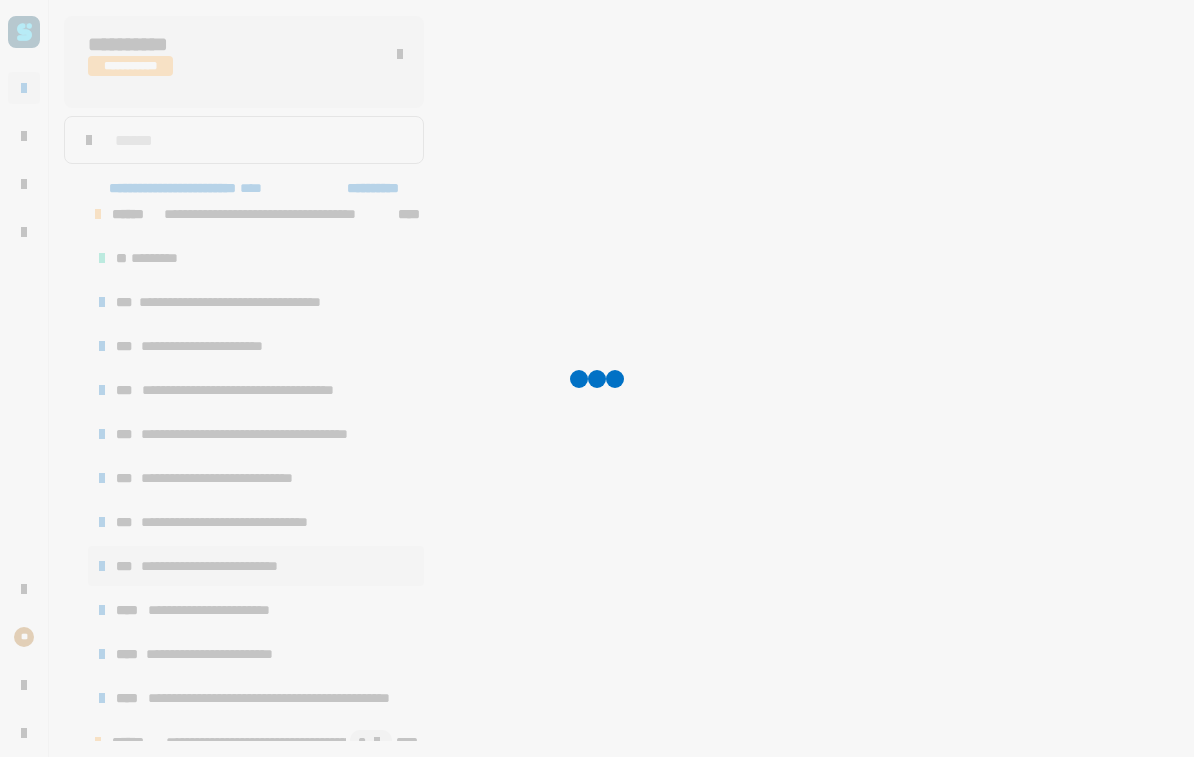 click 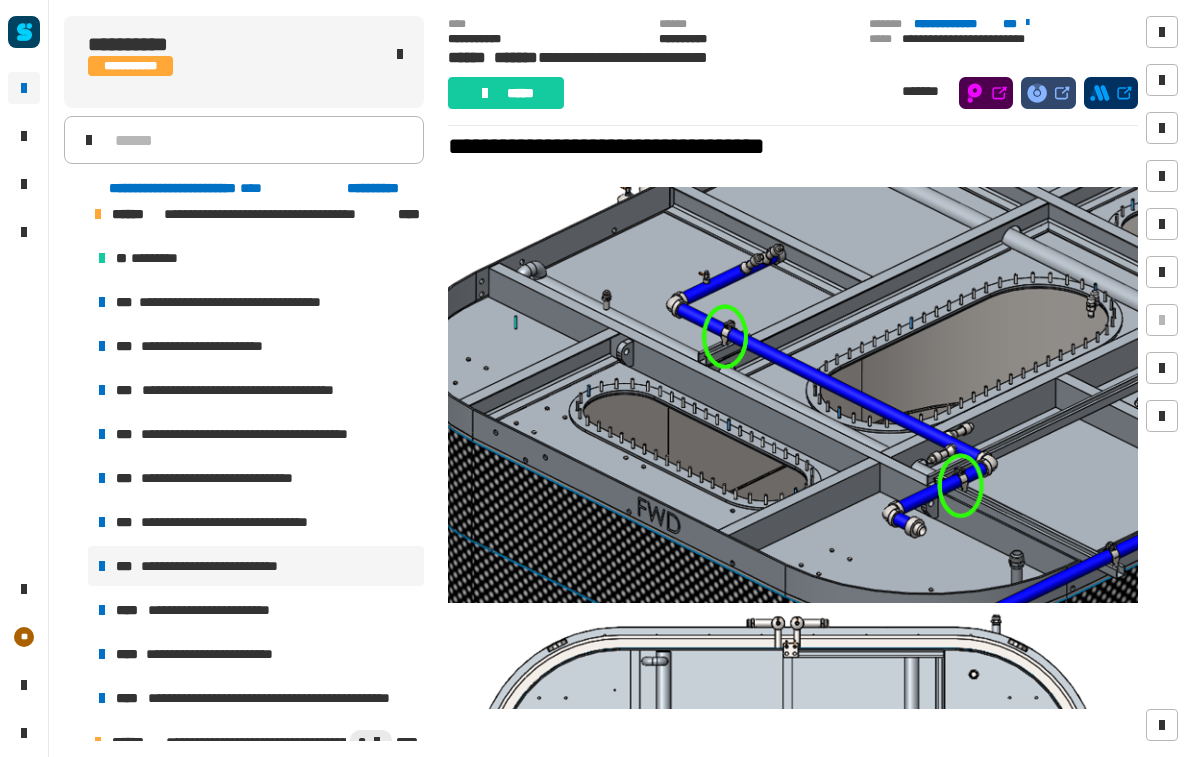 scroll, scrollTop: 224, scrollLeft: 0, axis: vertical 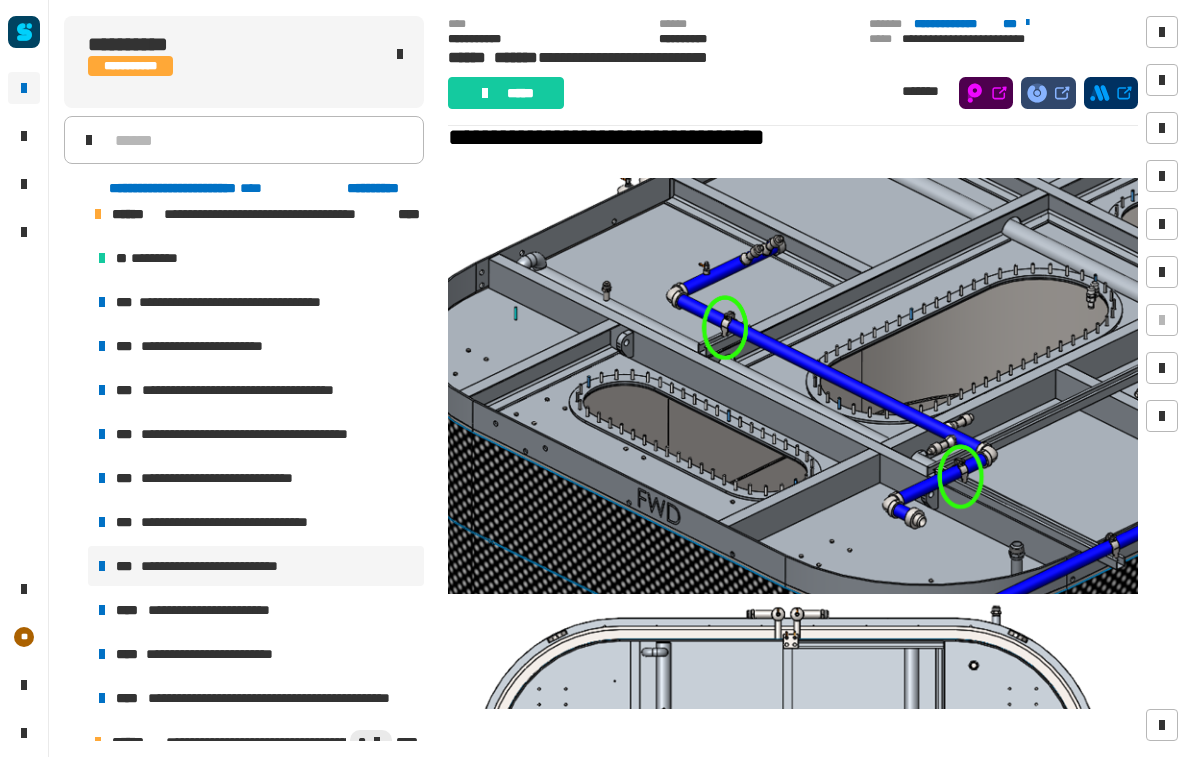 click on "**********" at bounding box center (213, 610) 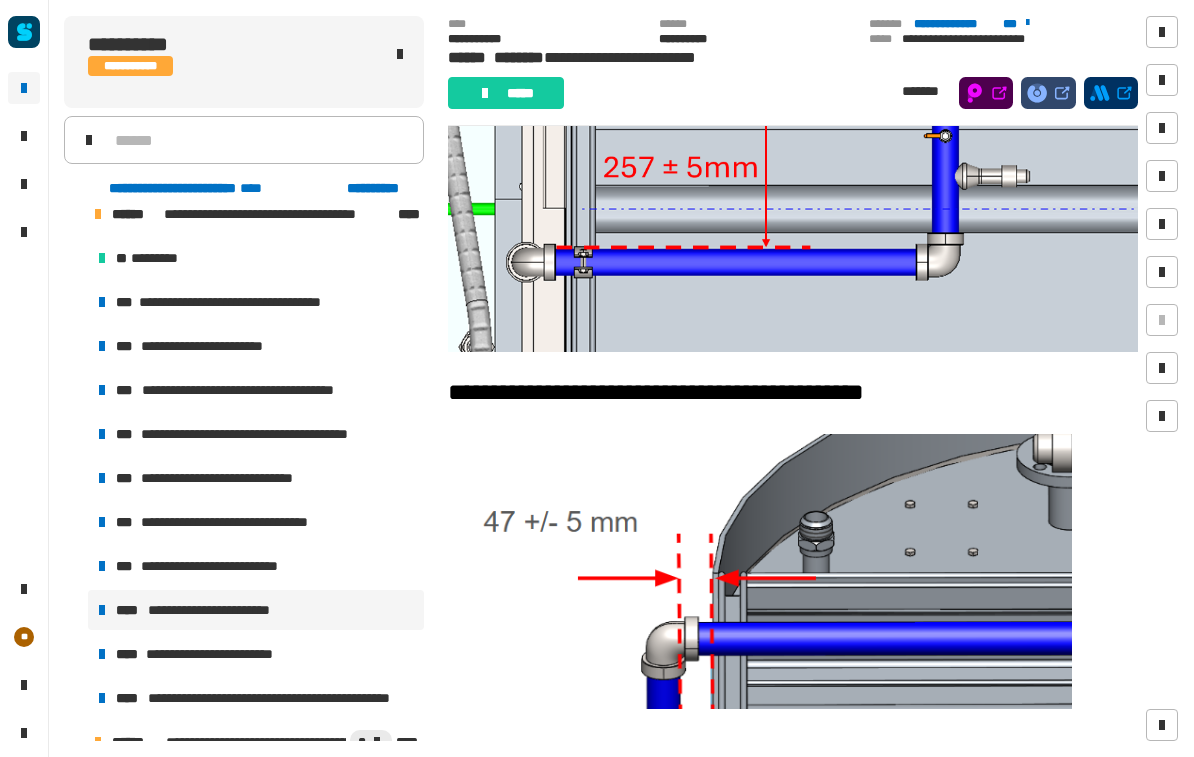 scroll, scrollTop: 1162, scrollLeft: 0, axis: vertical 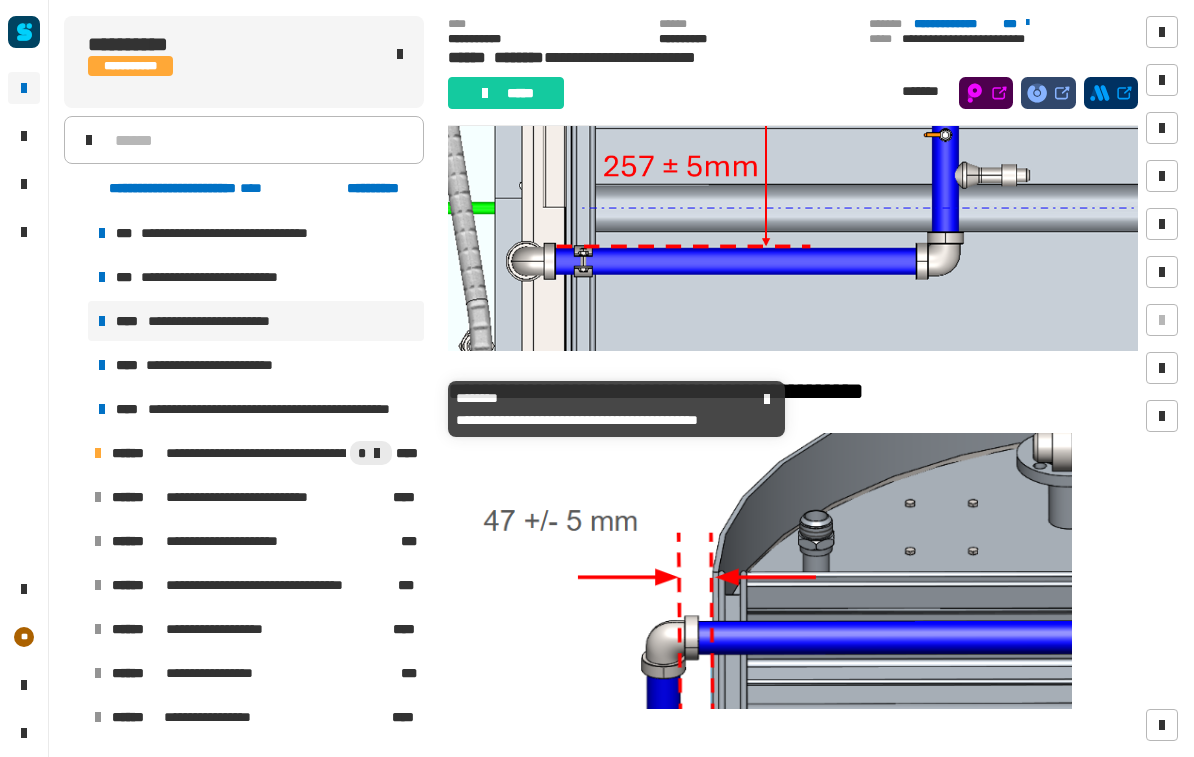 click on "**********" at bounding box center (294, 409) 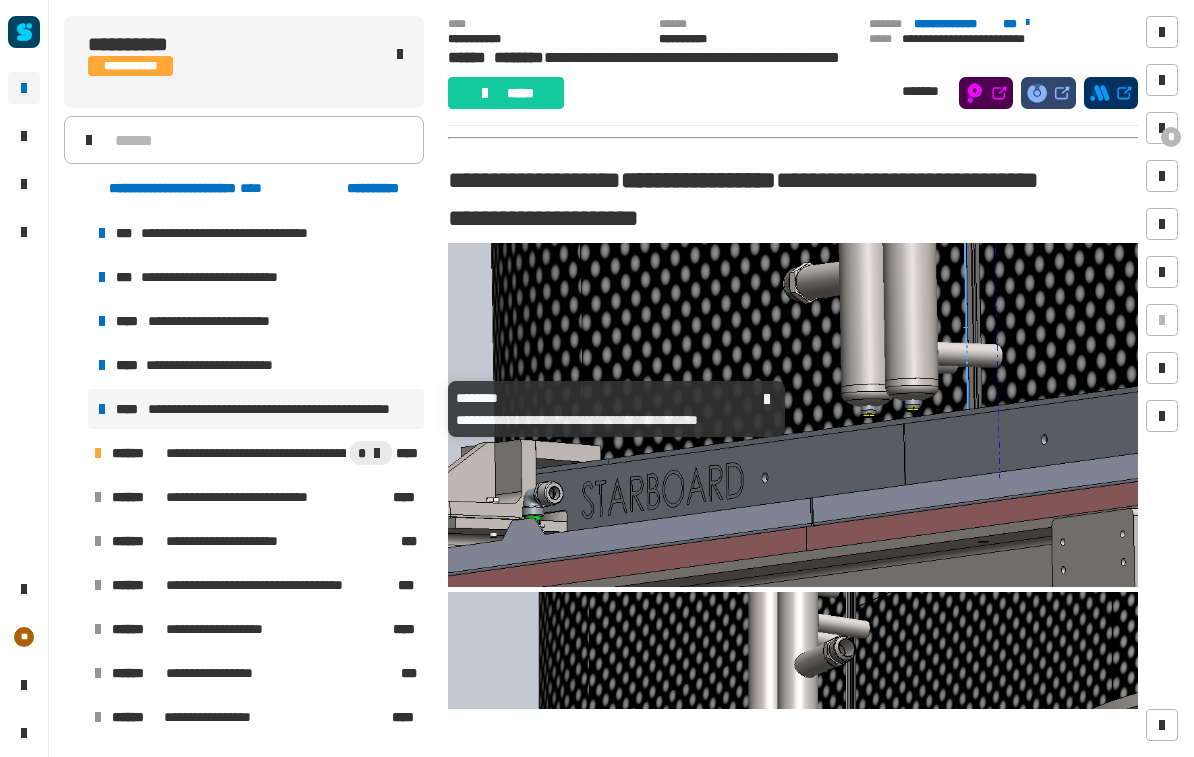 scroll, scrollTop: 850, scrollLeft: 0, axis: vertical 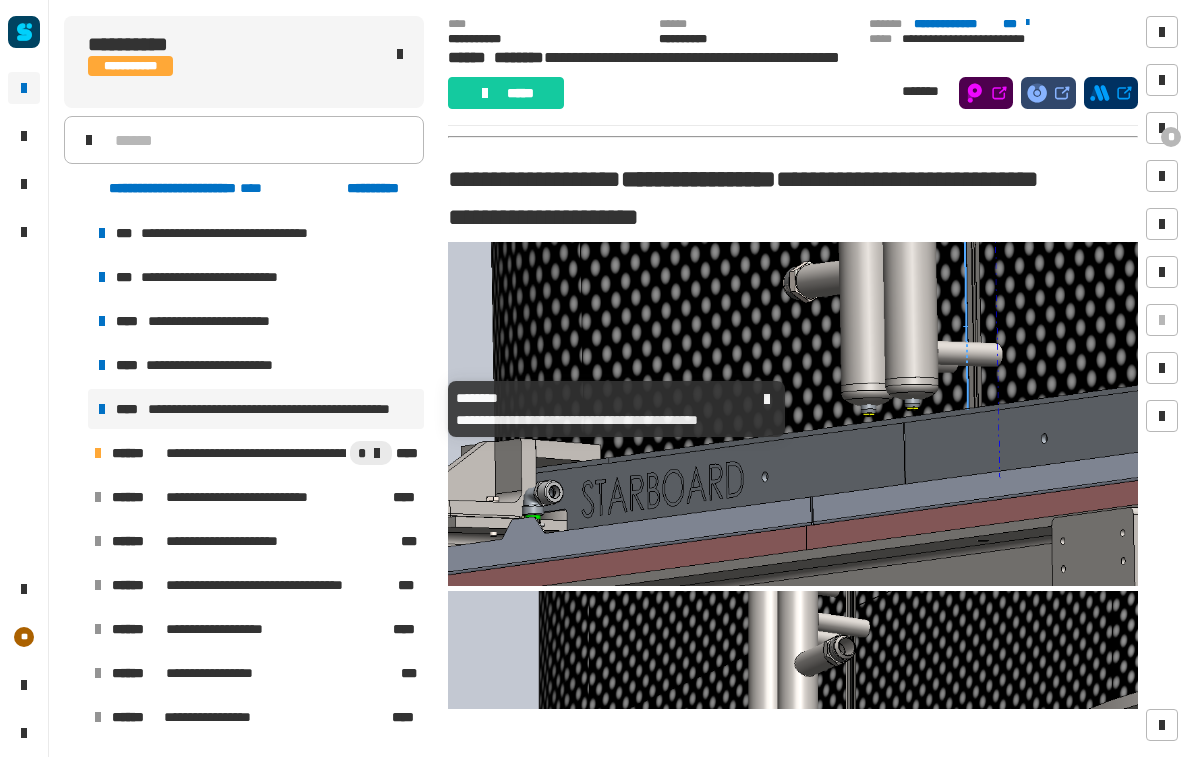 click at bounding box center (1162, 128) 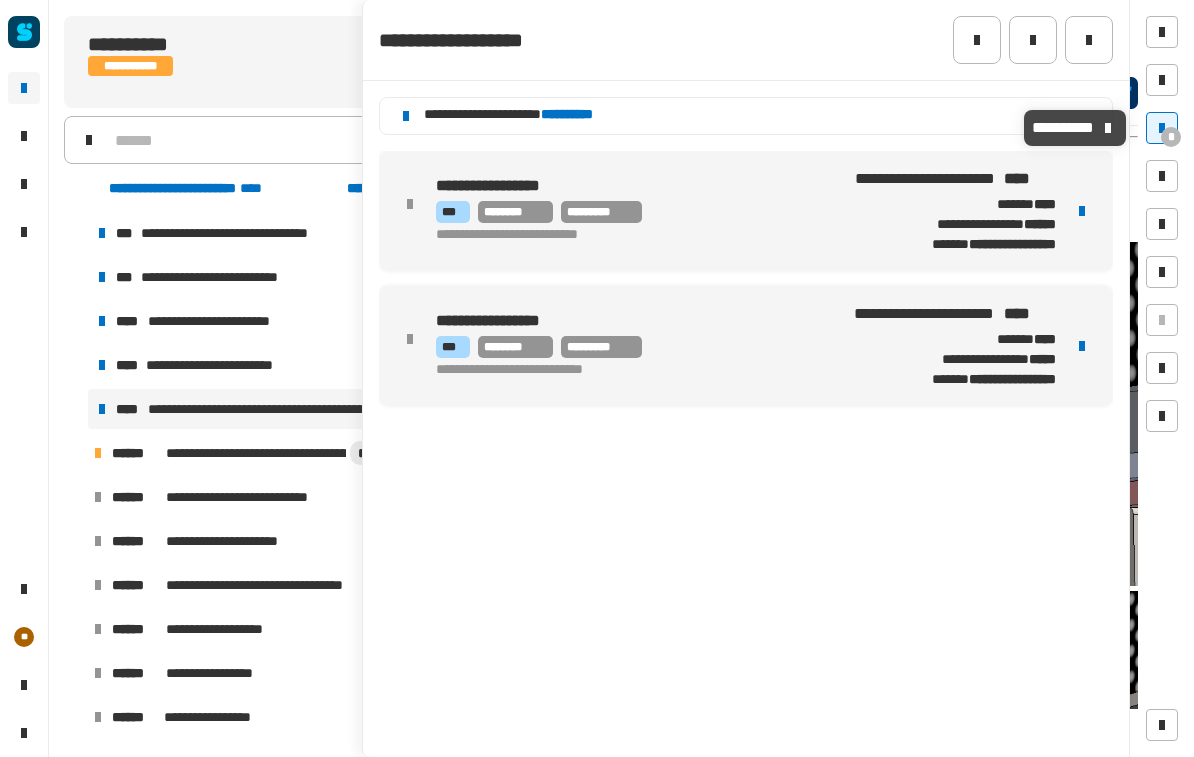 click 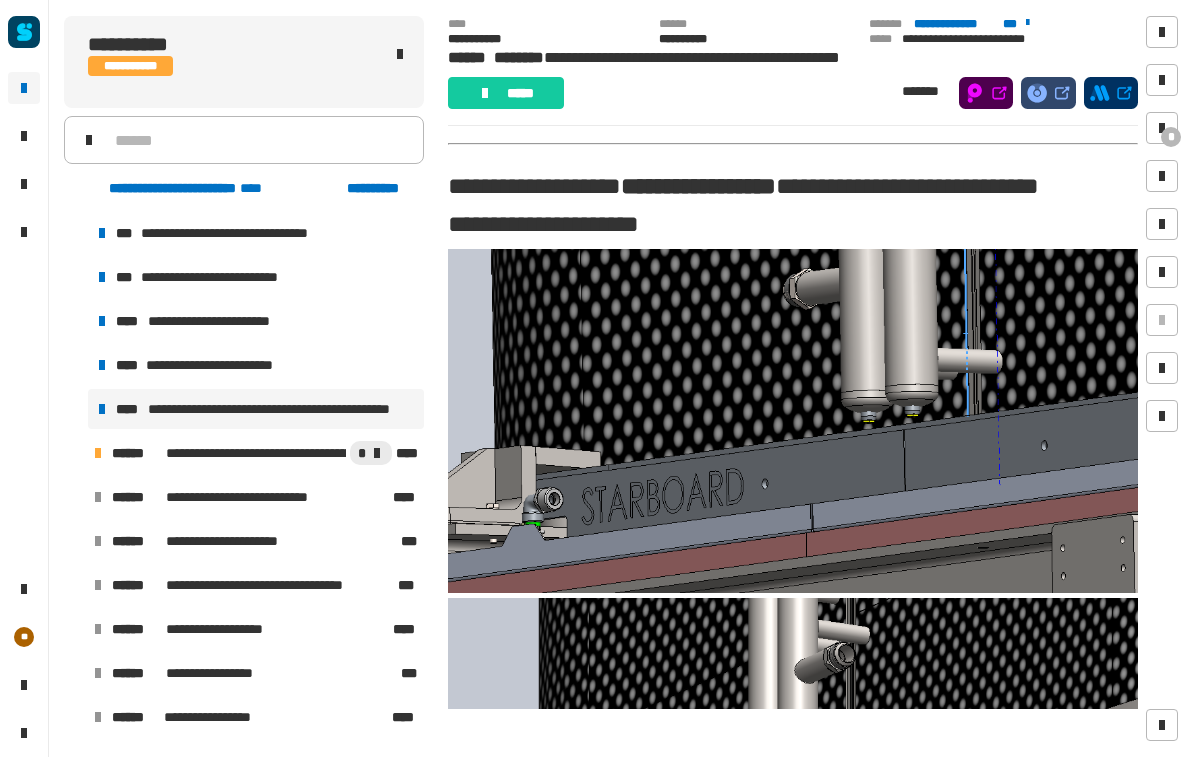 scroll, scrollTop: 835, scrollLeft: 0, axis: vertical 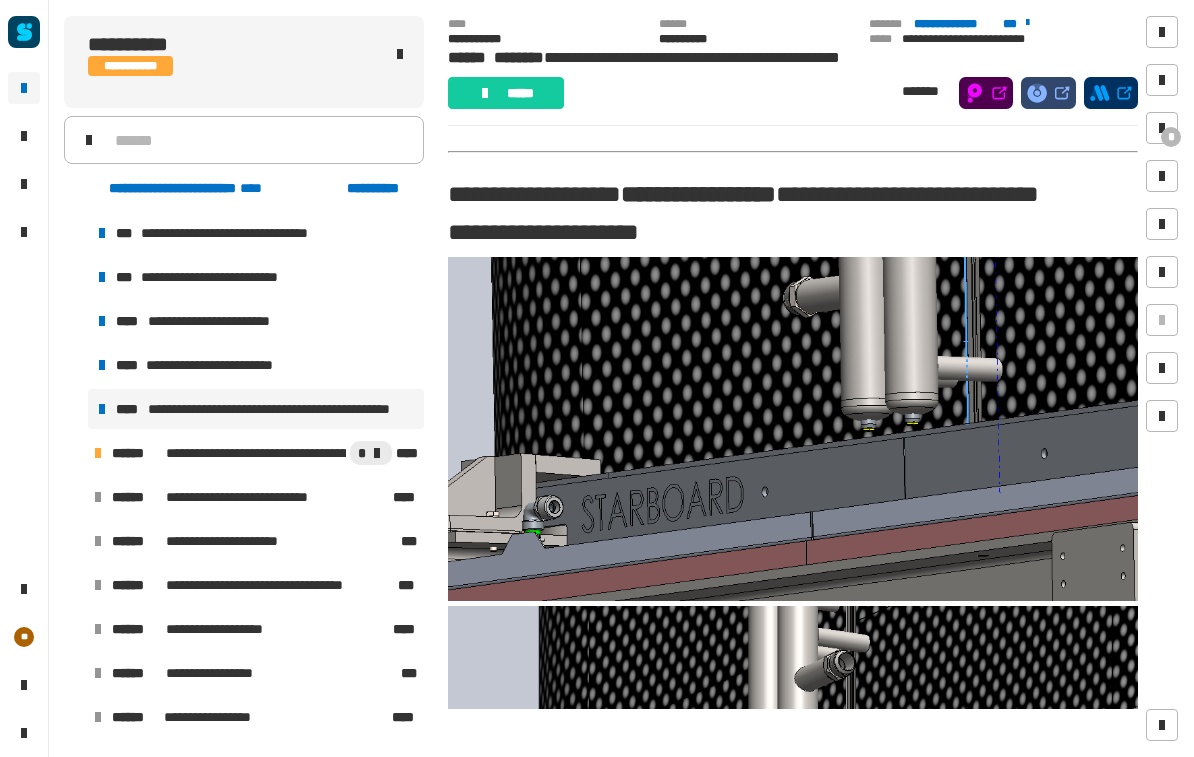click at bounding box center (1162, 128) 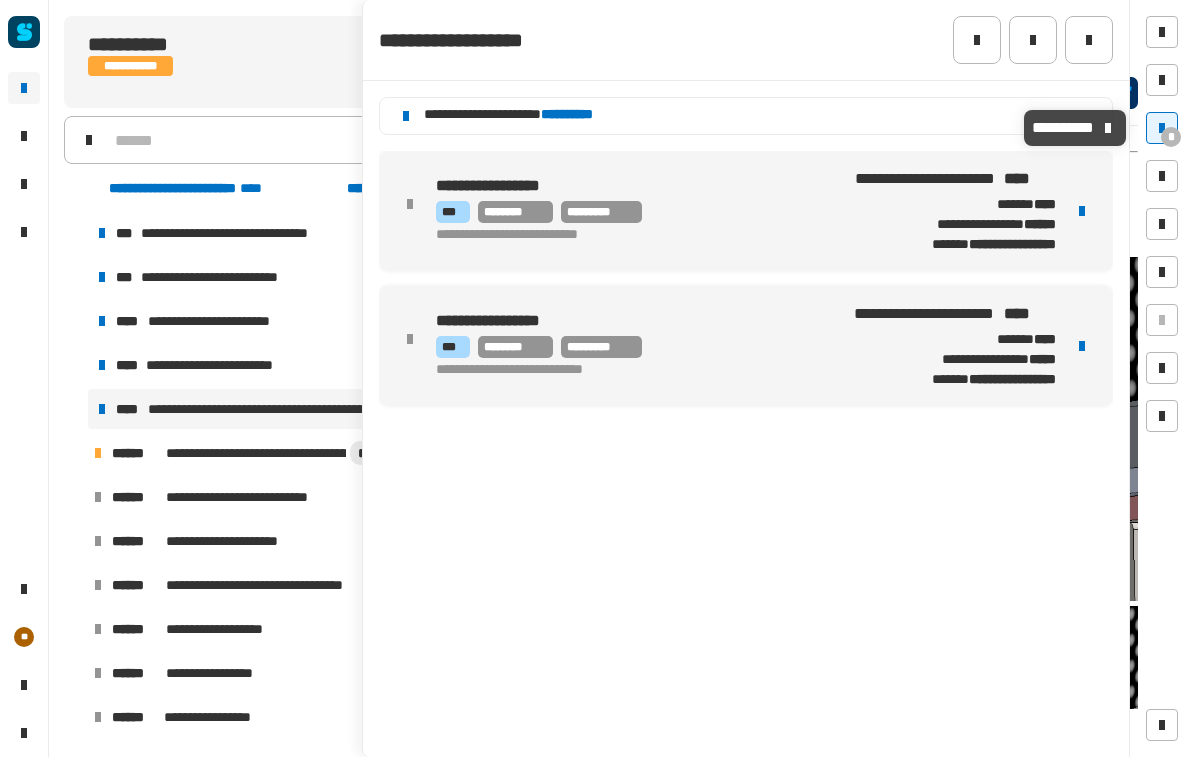click 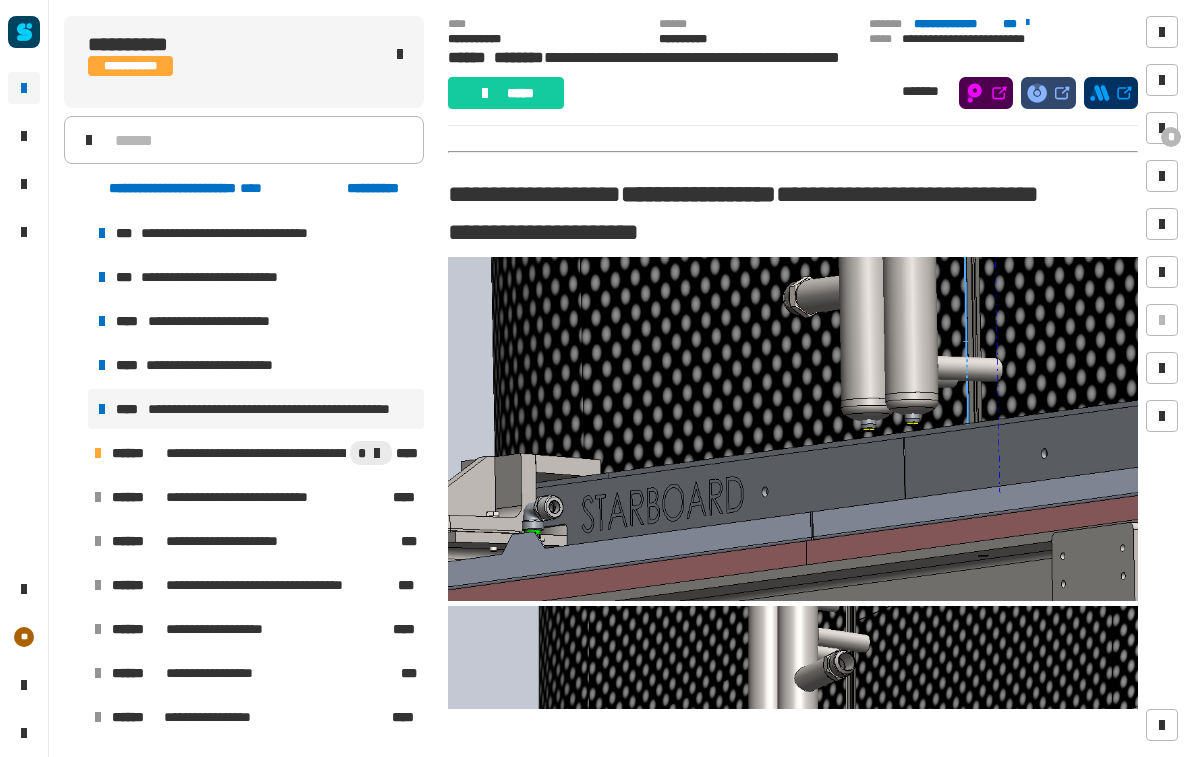 click on "**********" at bounding box center [256, 365] 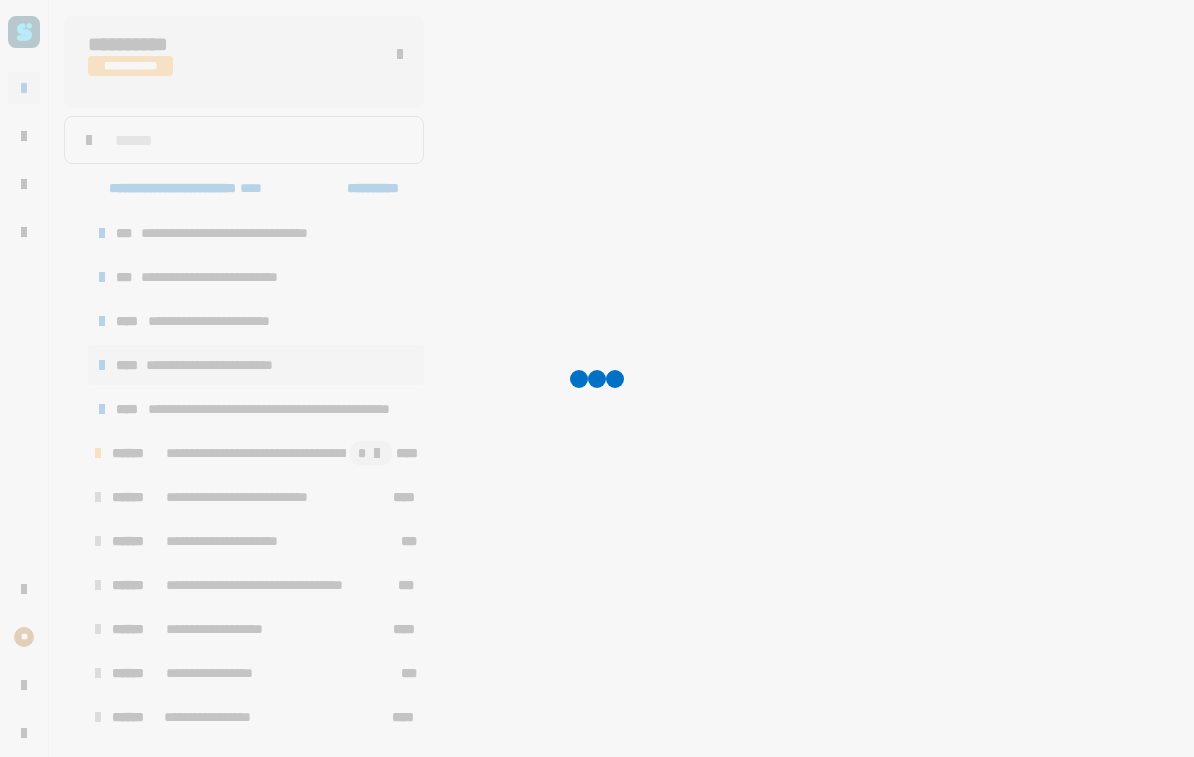 click 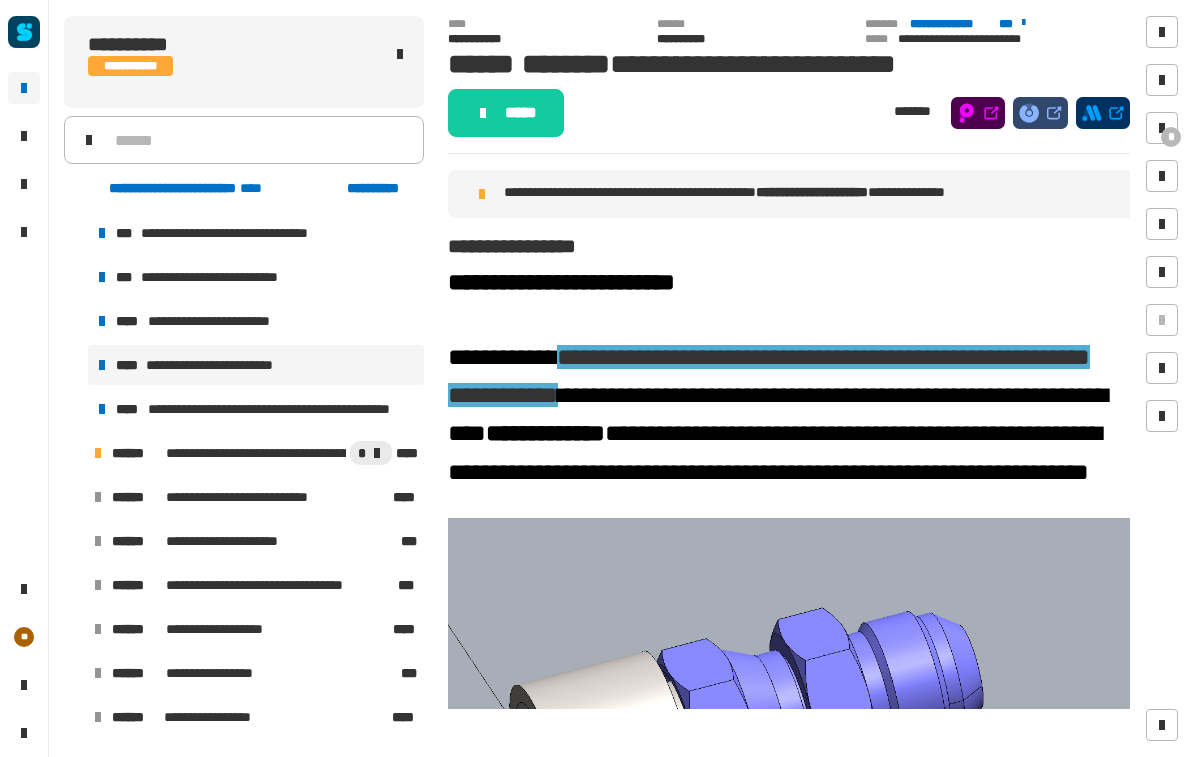 click at bounding box center [1162, 128] 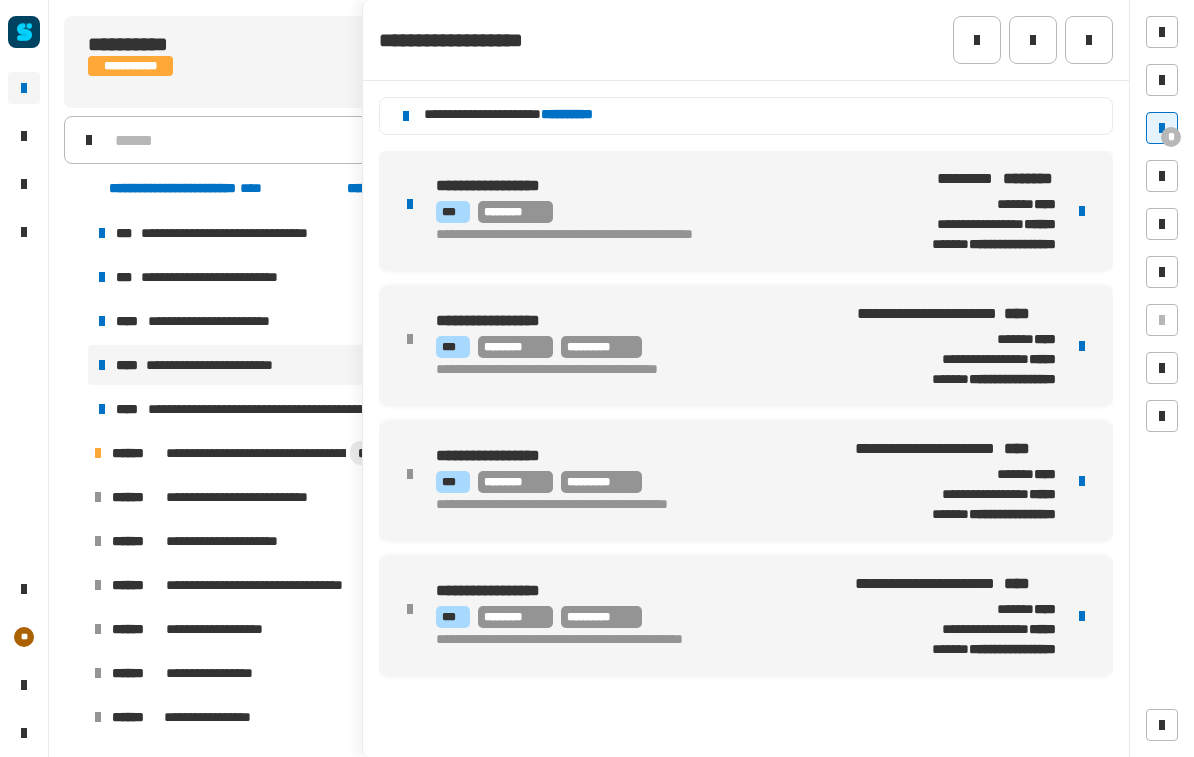 click 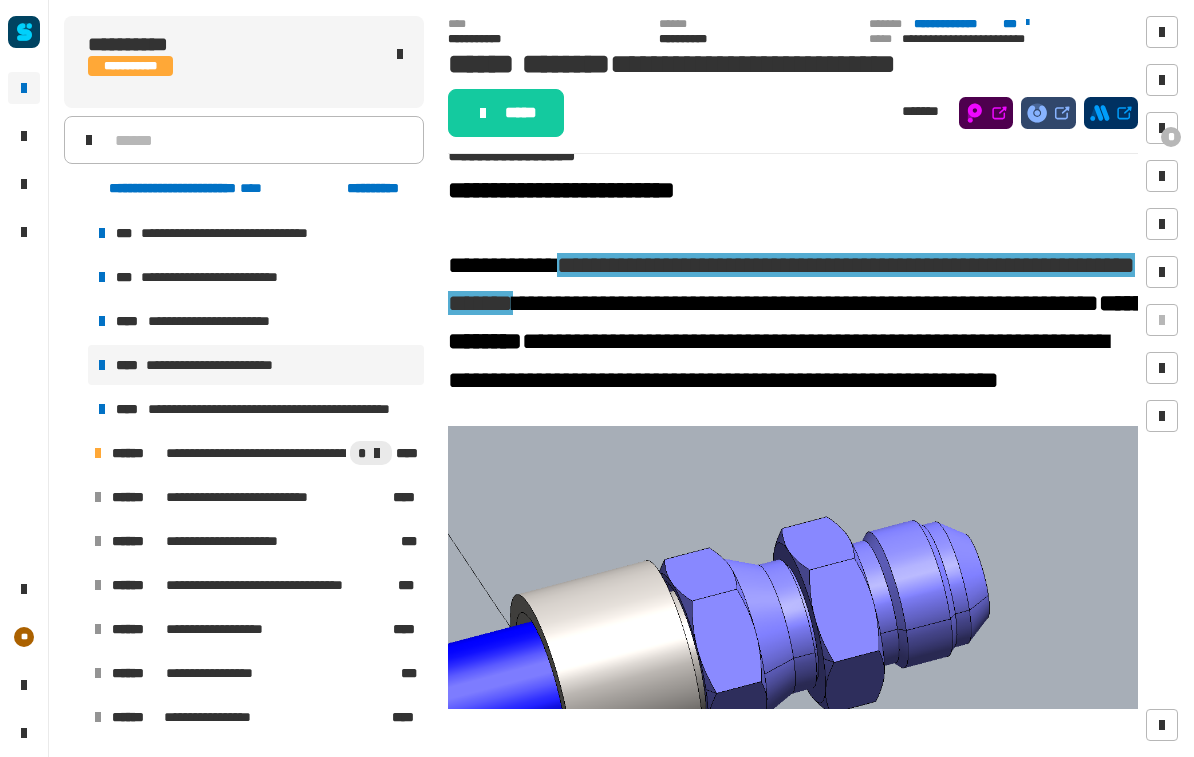 scroll, scrollTop: 187, scrollLeft: 0, axis: vertical 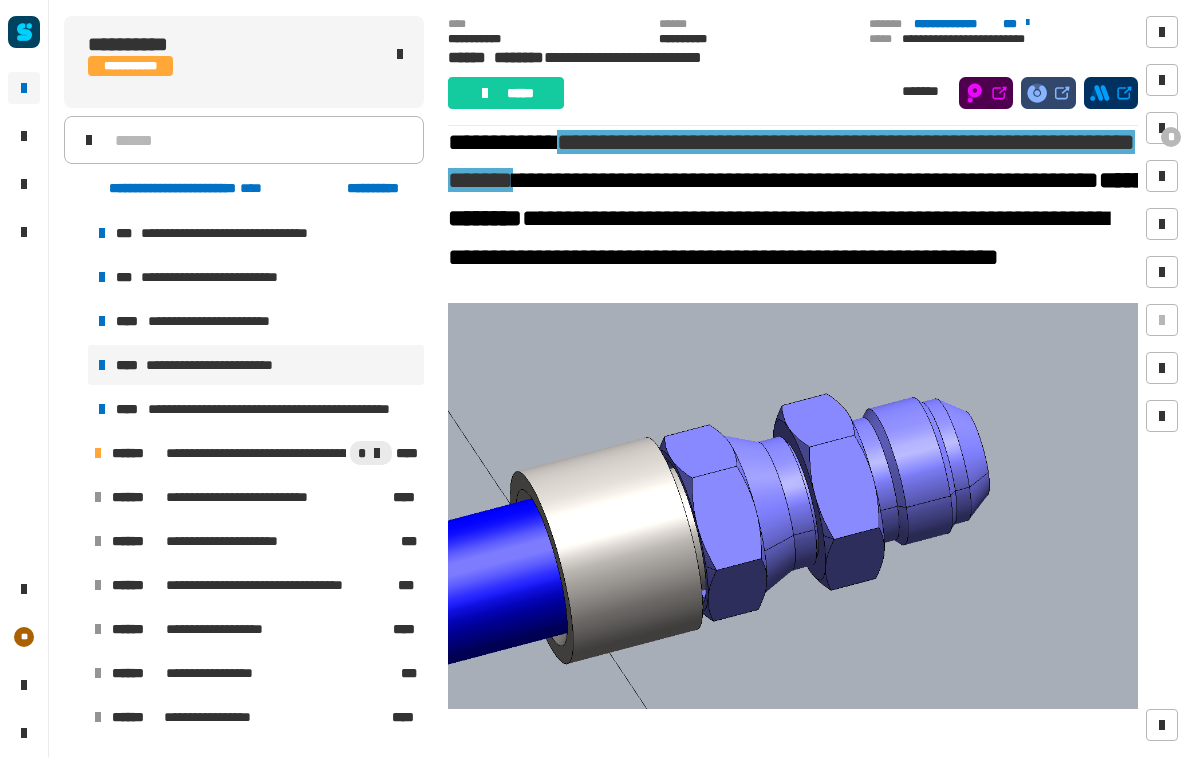 click at bounding box center [1162, 128] 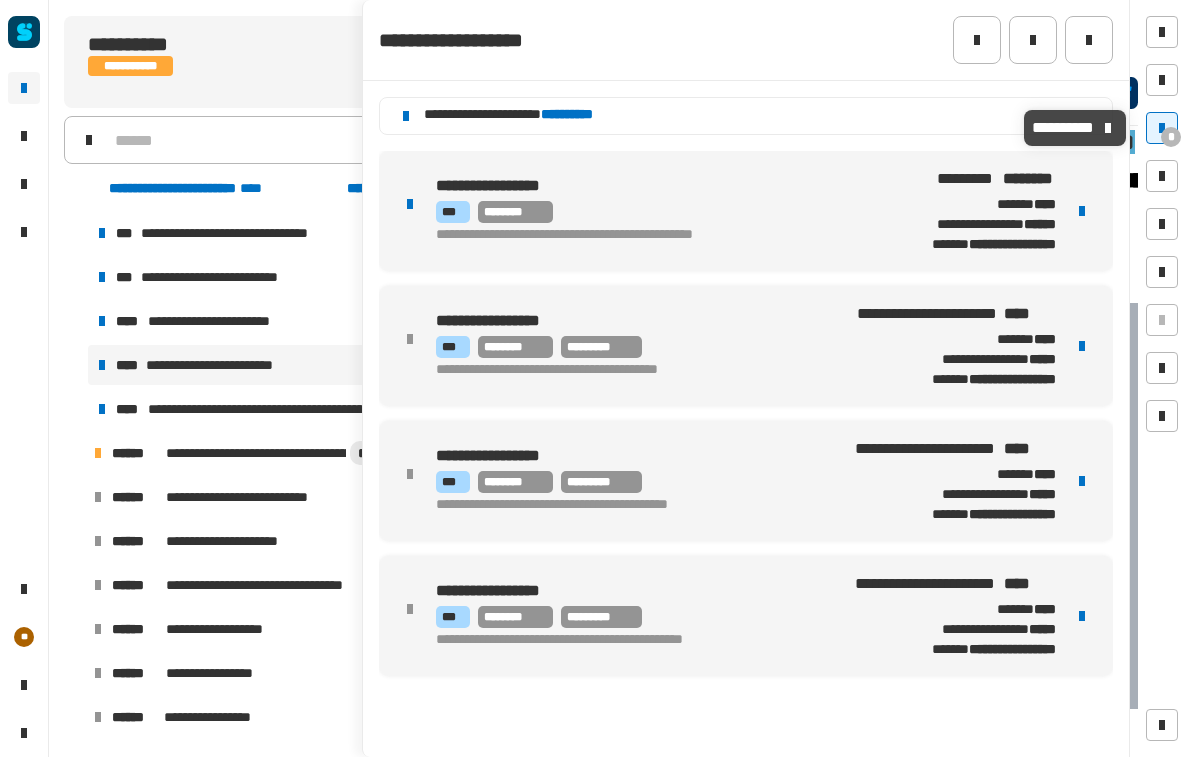 click at bounding box center (1162, 128) 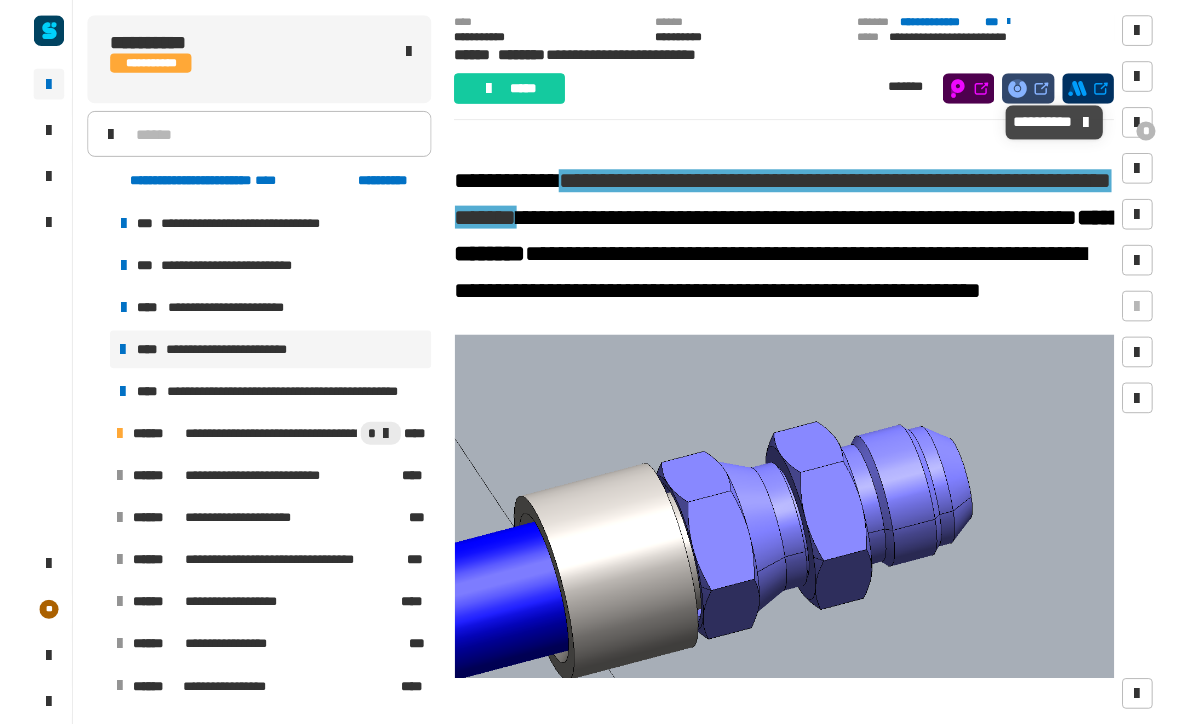 scroll, scrollTop: 109, scrollLeft: 0, axis: vertical 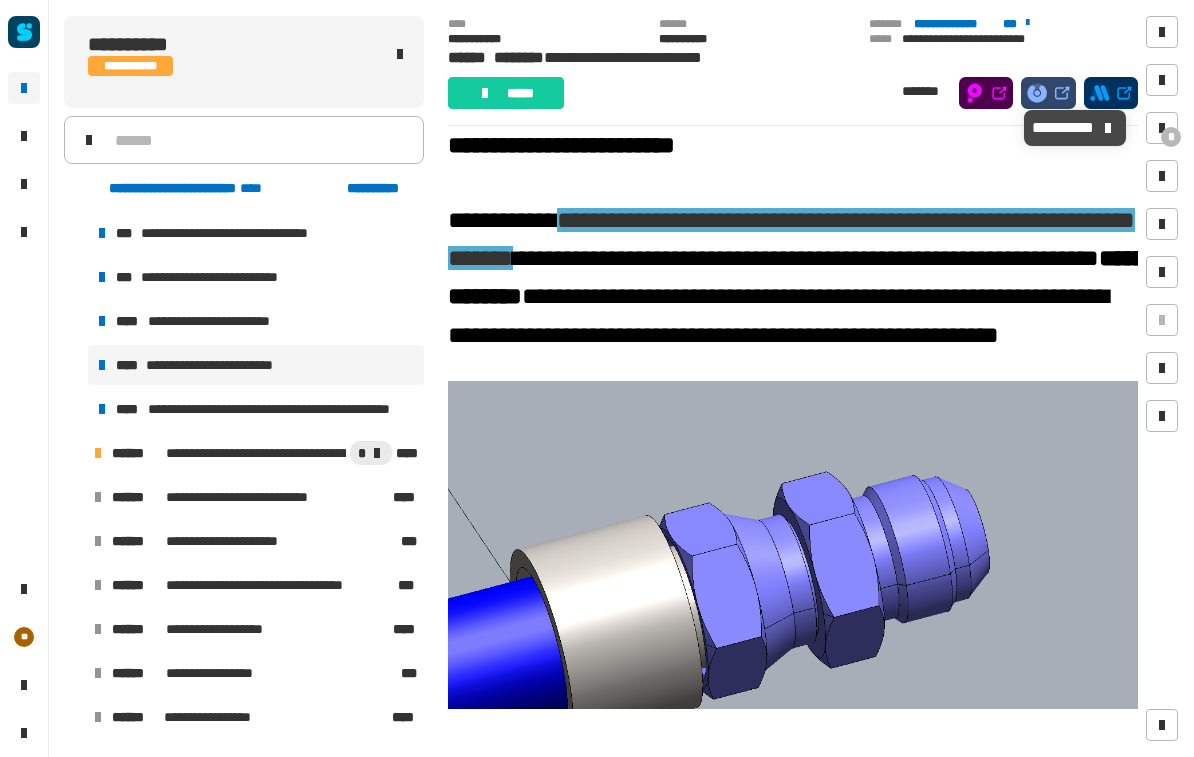 click at bounding box center [1162, 128] 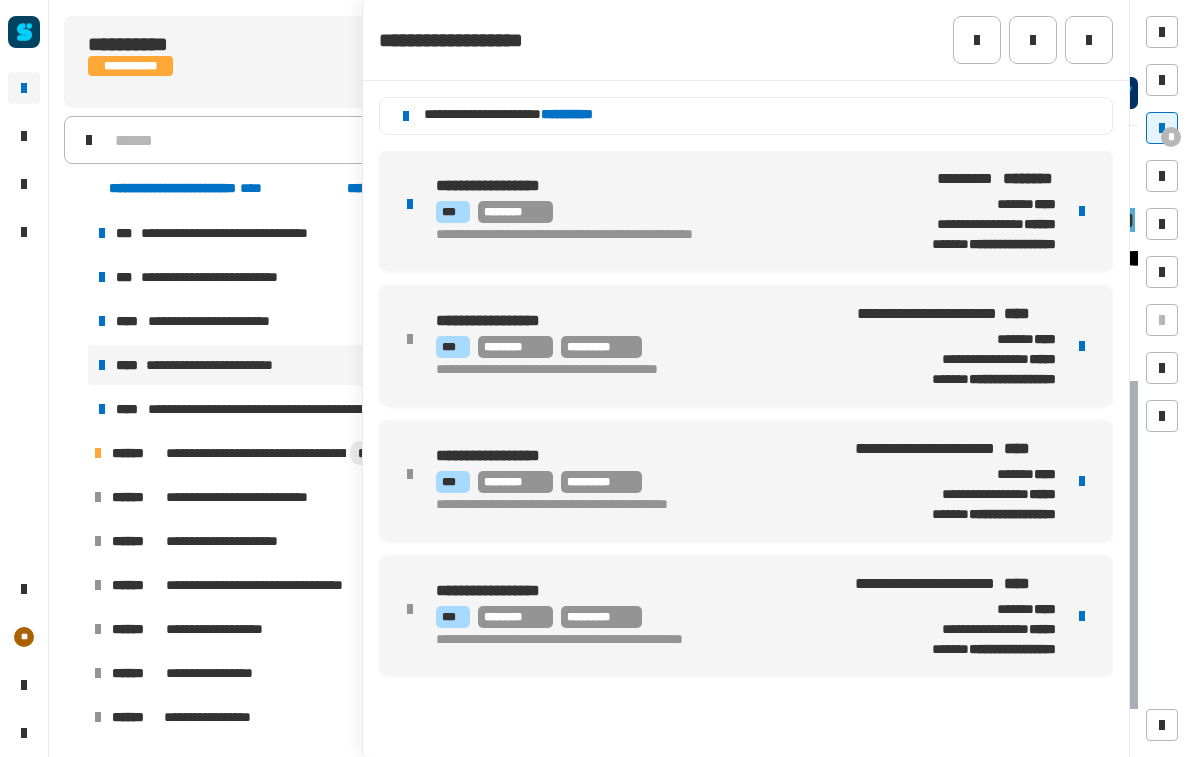 click at bounding box center [1082, 346] 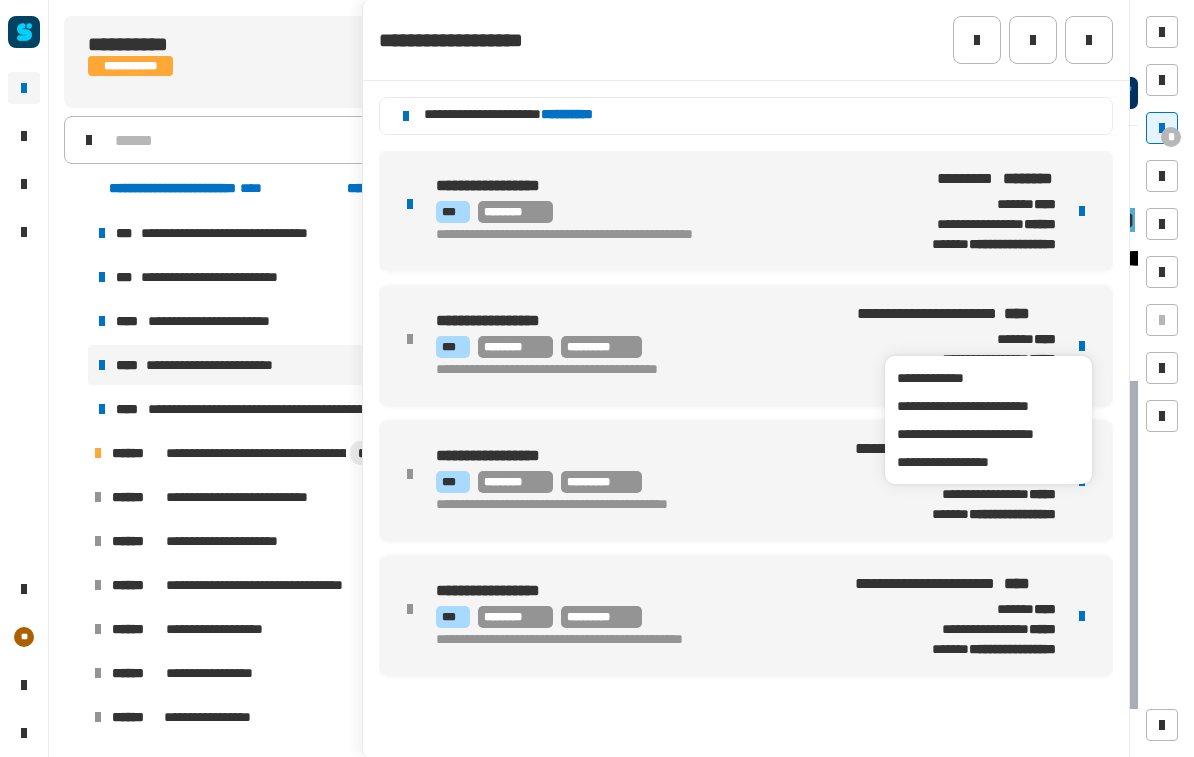 click on "**********" at bounding box center (988, 434) 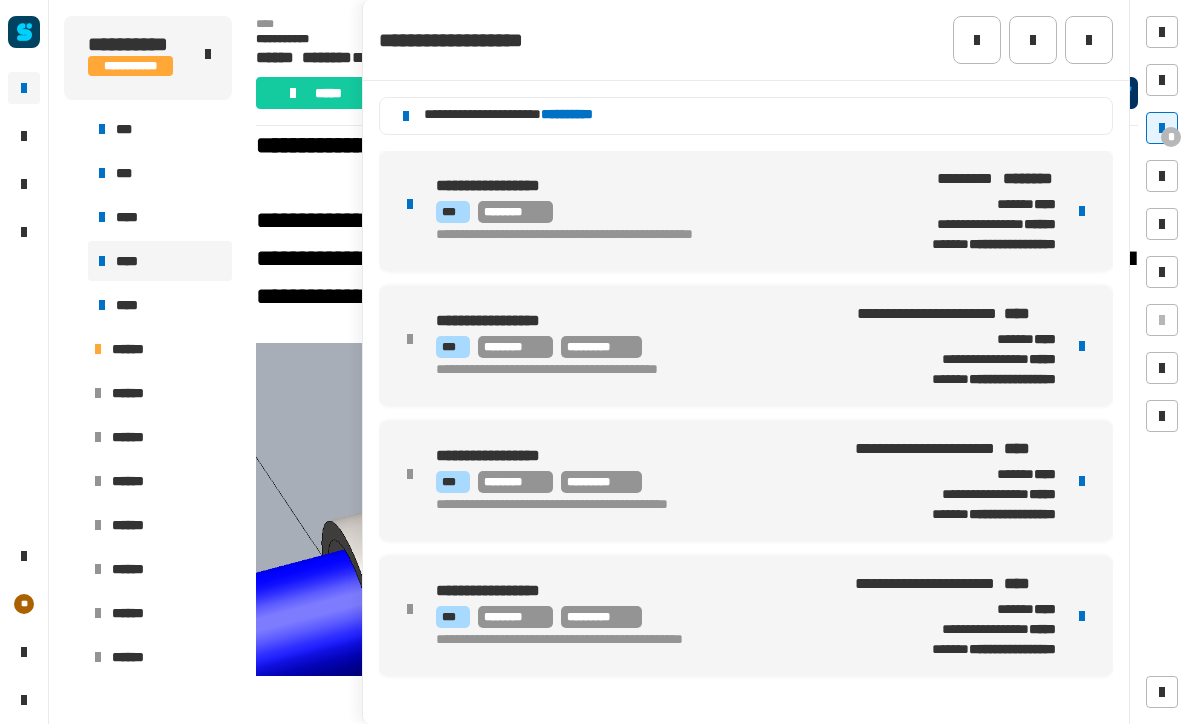 click 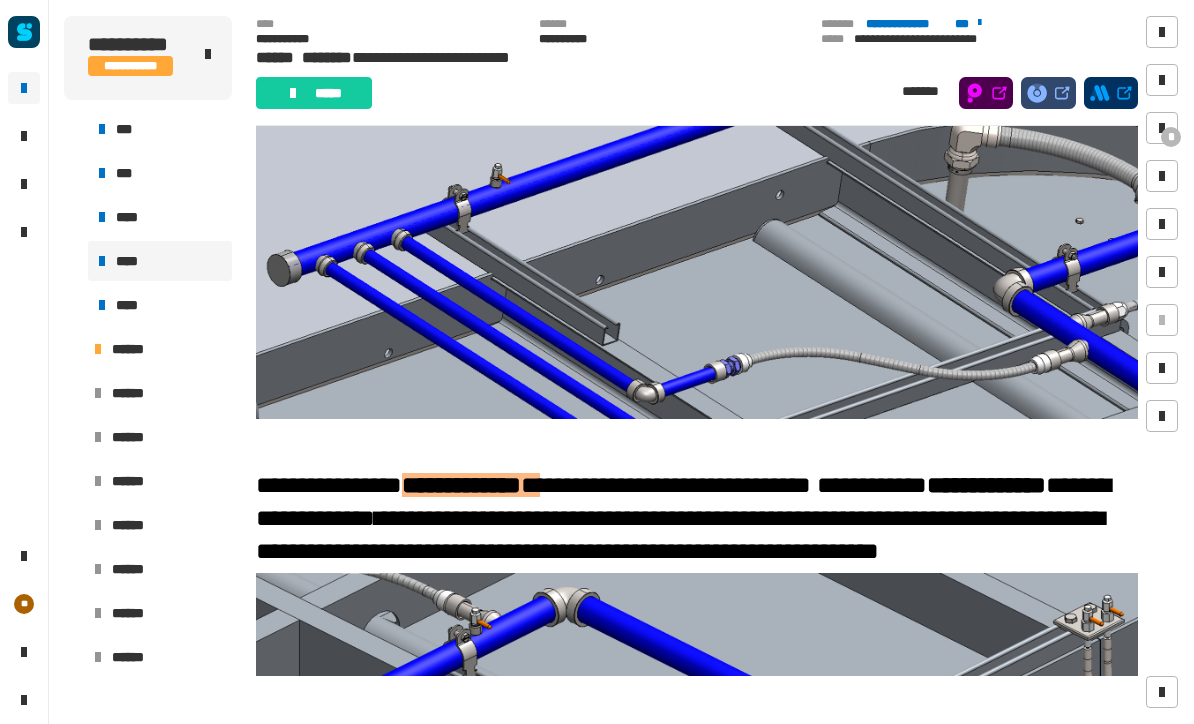 scroll, scrollTop: 834, scrollLeft: 0, axis: vertical 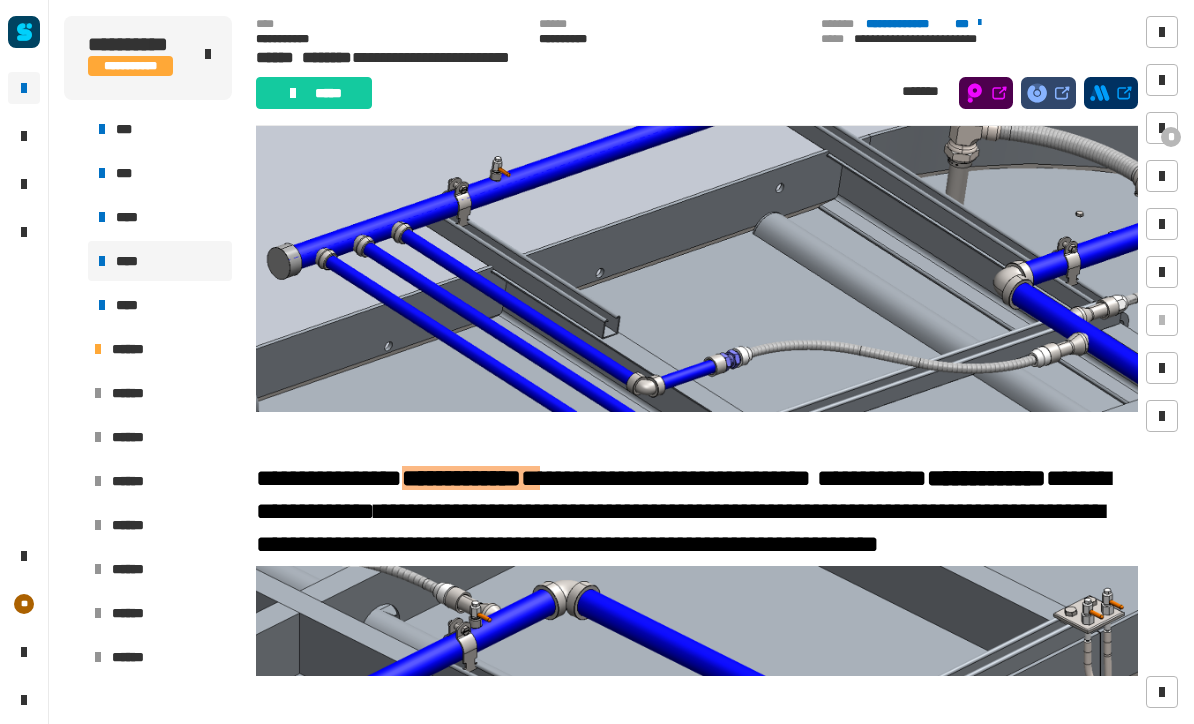 click 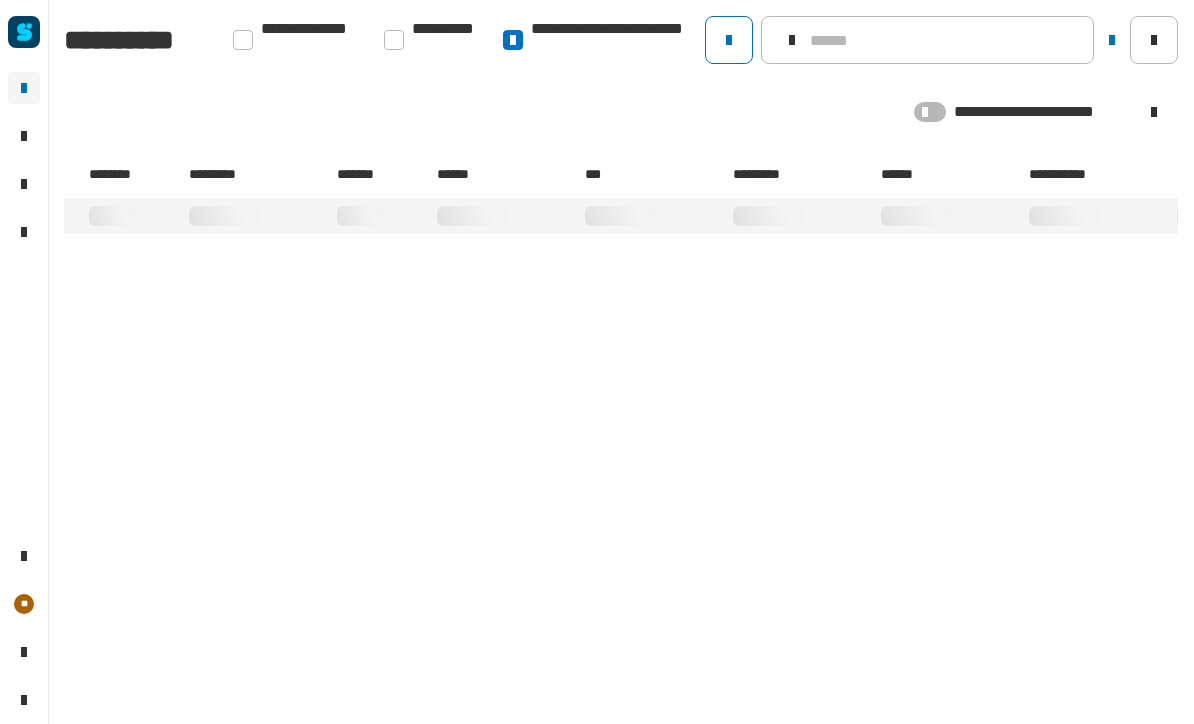 click 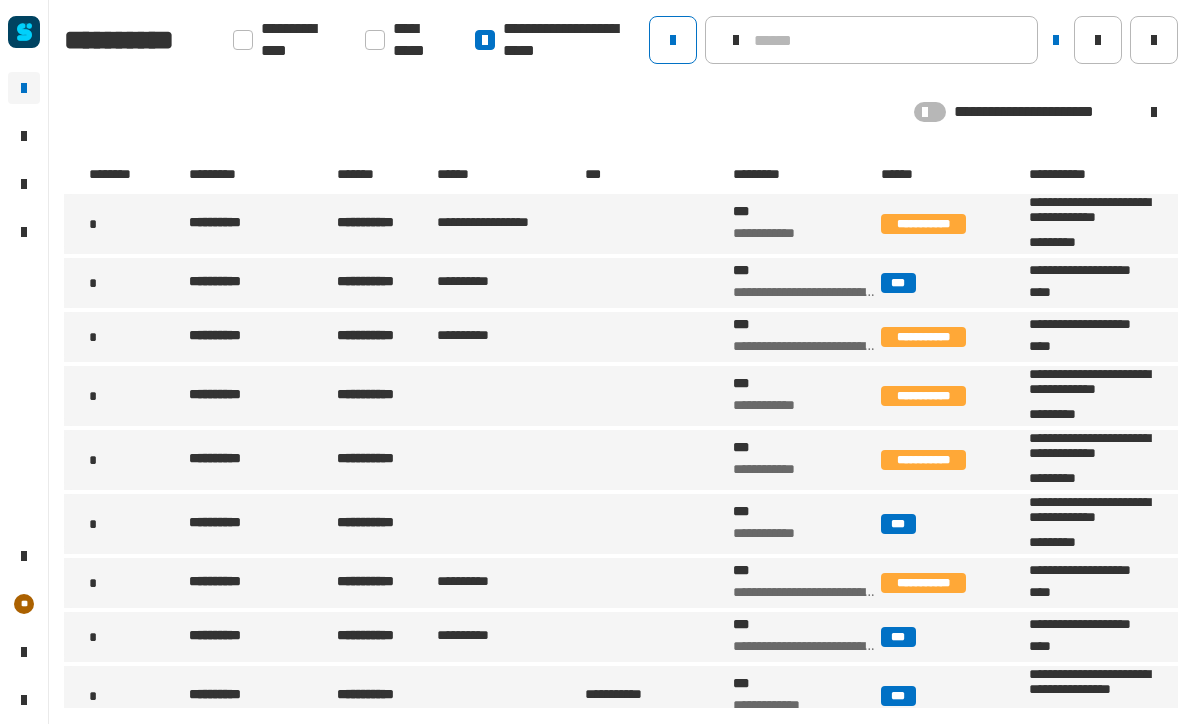 click on "**********" 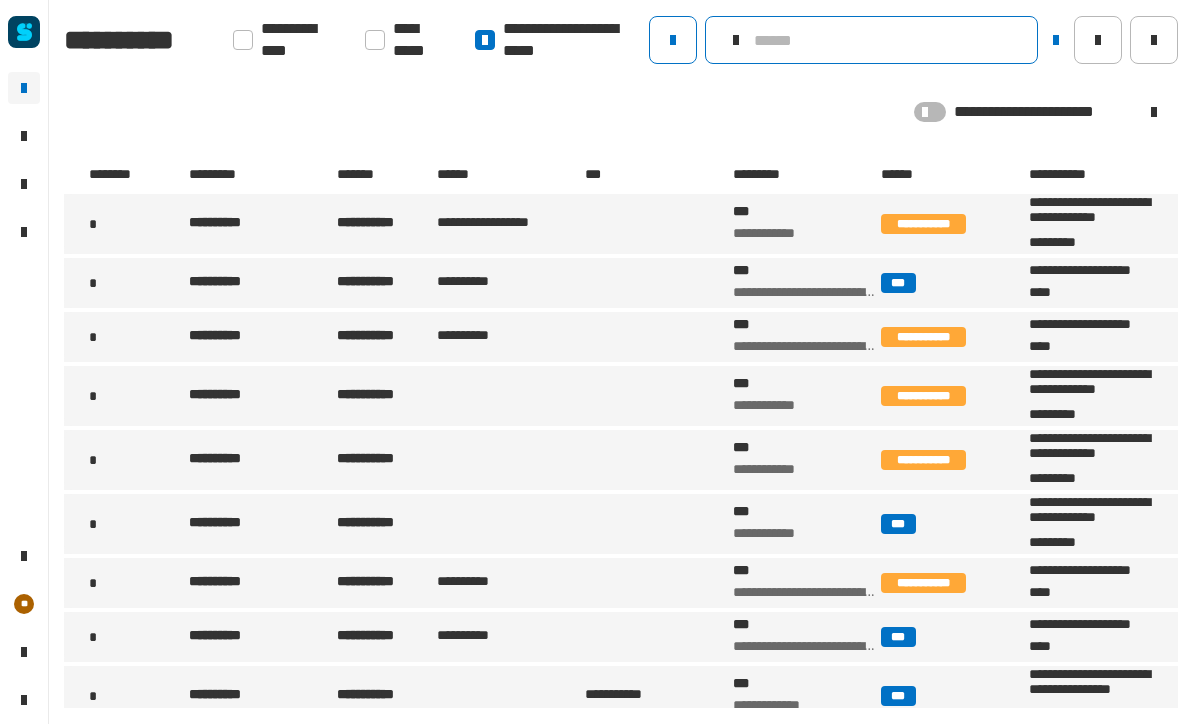 click 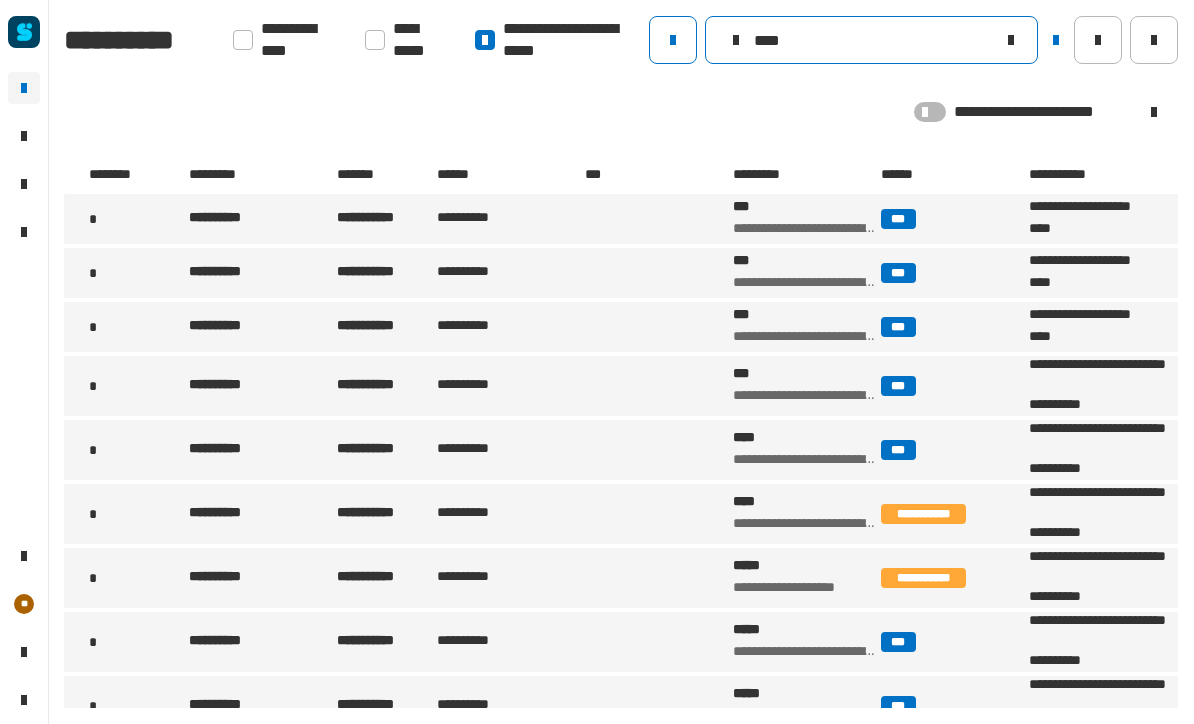 type on "****" 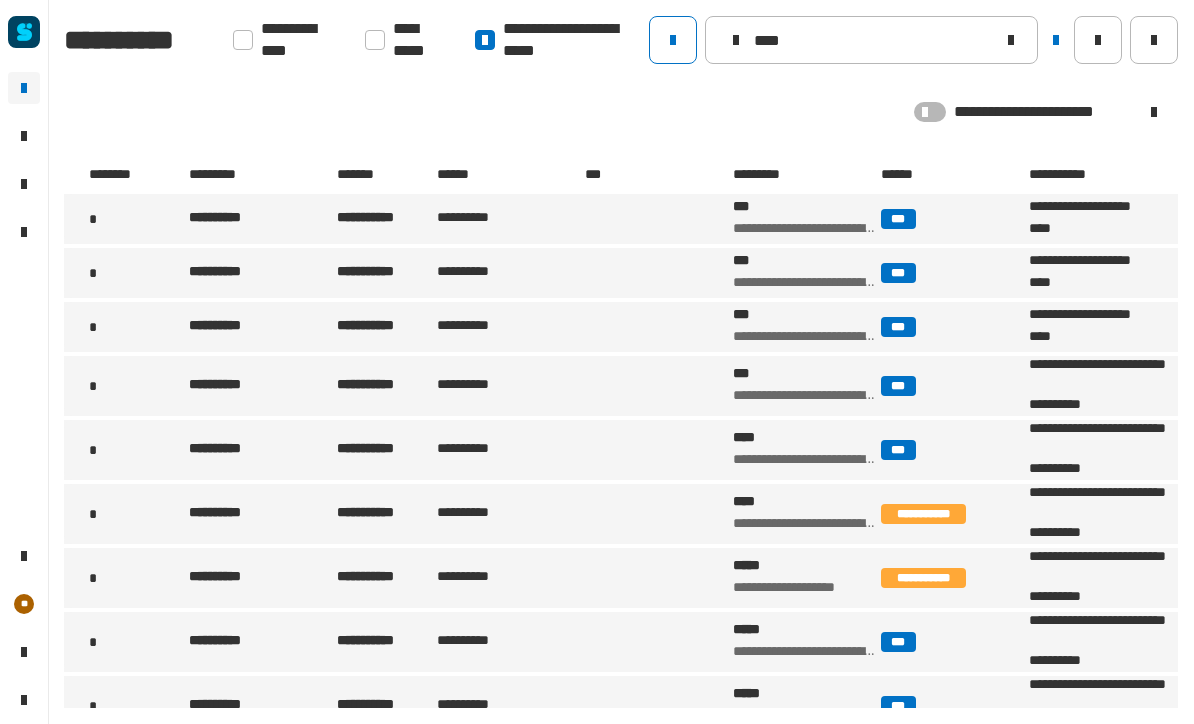 click on "**********" at bounding box center (261, 219) 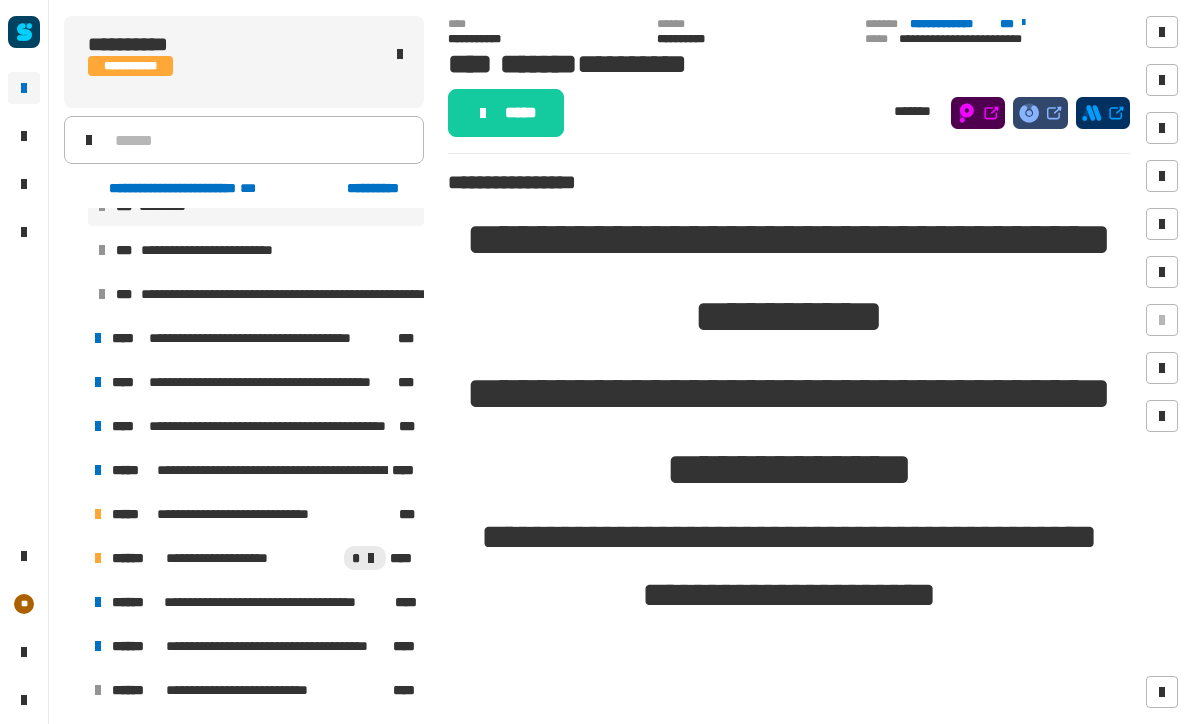 scroll, scrollTop: 81, scrollLeft: 0, axis: vertical 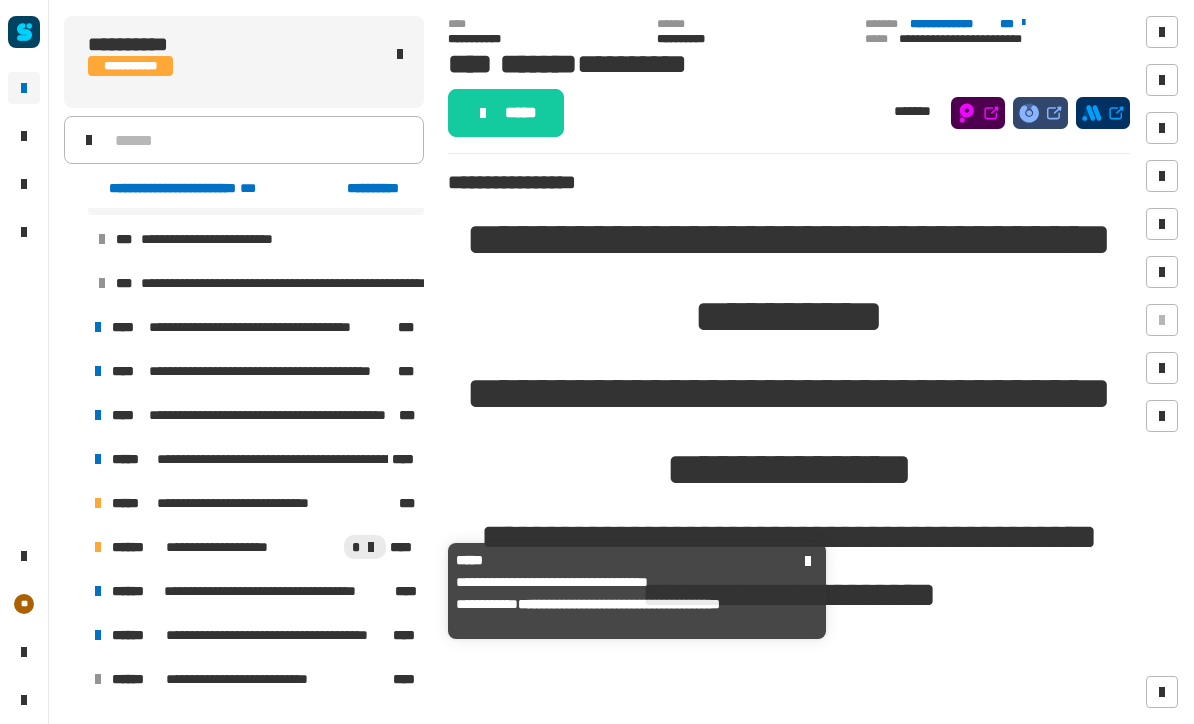 click on "******" at bounding box center [136, 591] 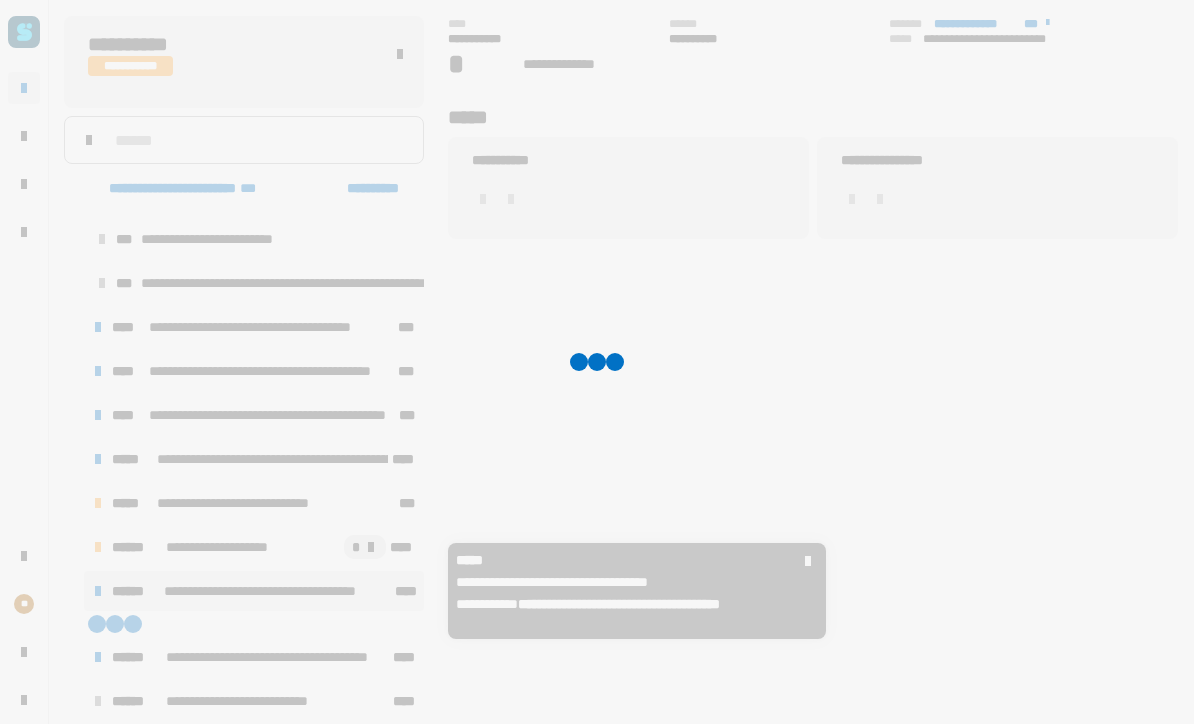 click on "**********" at bounding box center (254, 591) 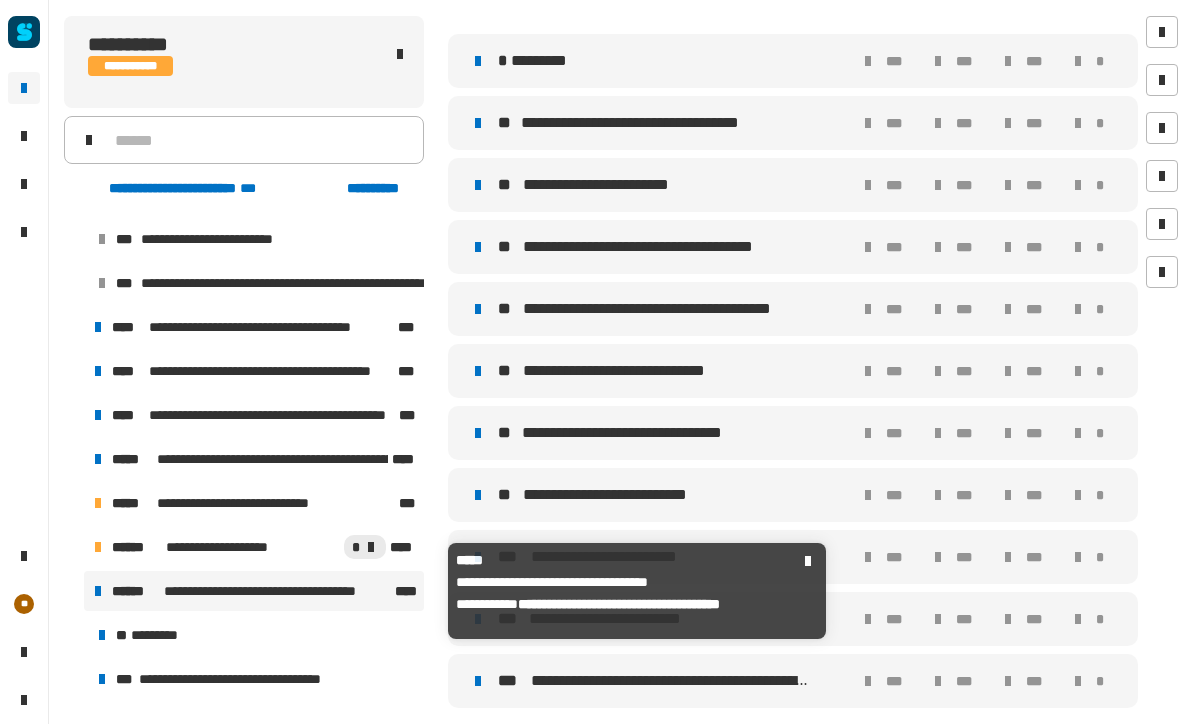 scroll, scrollTop: 683, scrollLeft: 0, axis: vertical 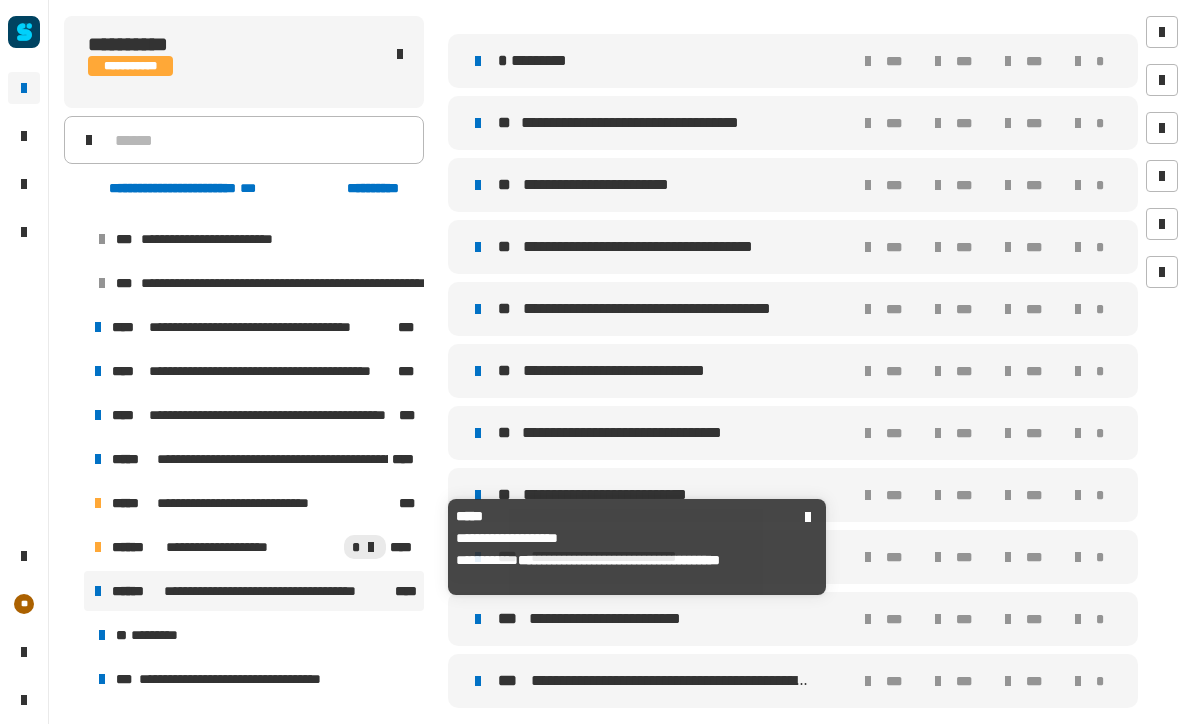 click on "**********" at bounding box center (223, 547) 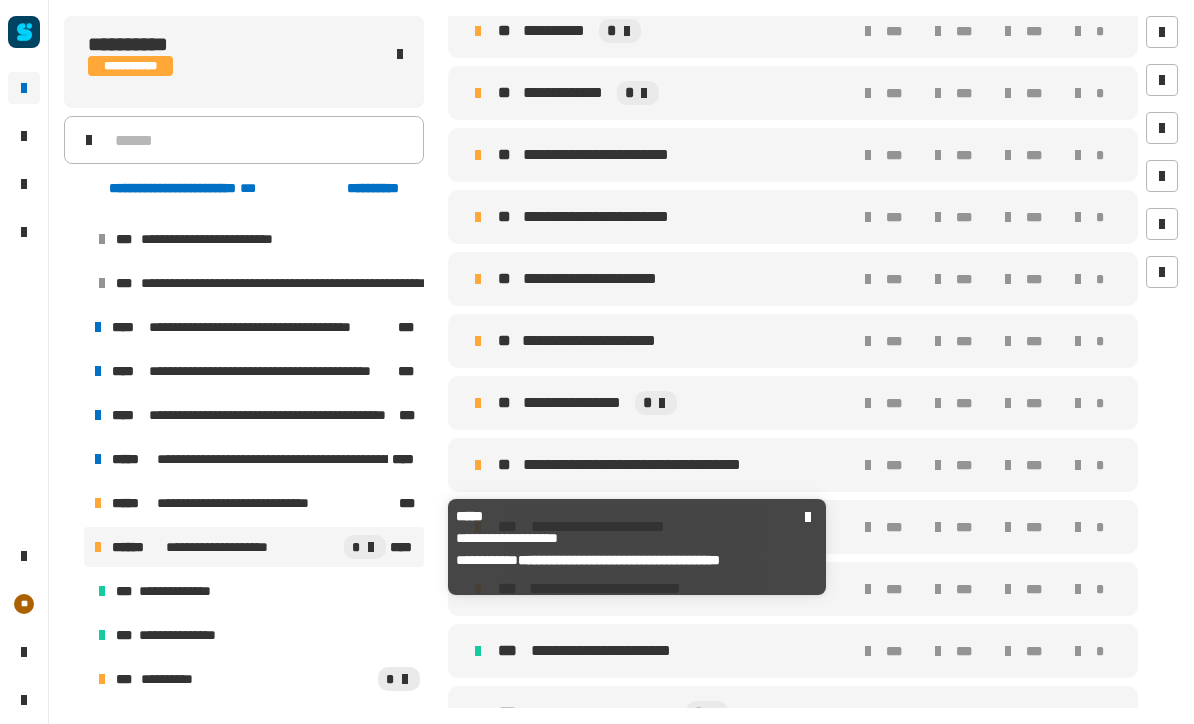 scroll, scrollTop: 866, scrollLeft: 0, axis: vertical 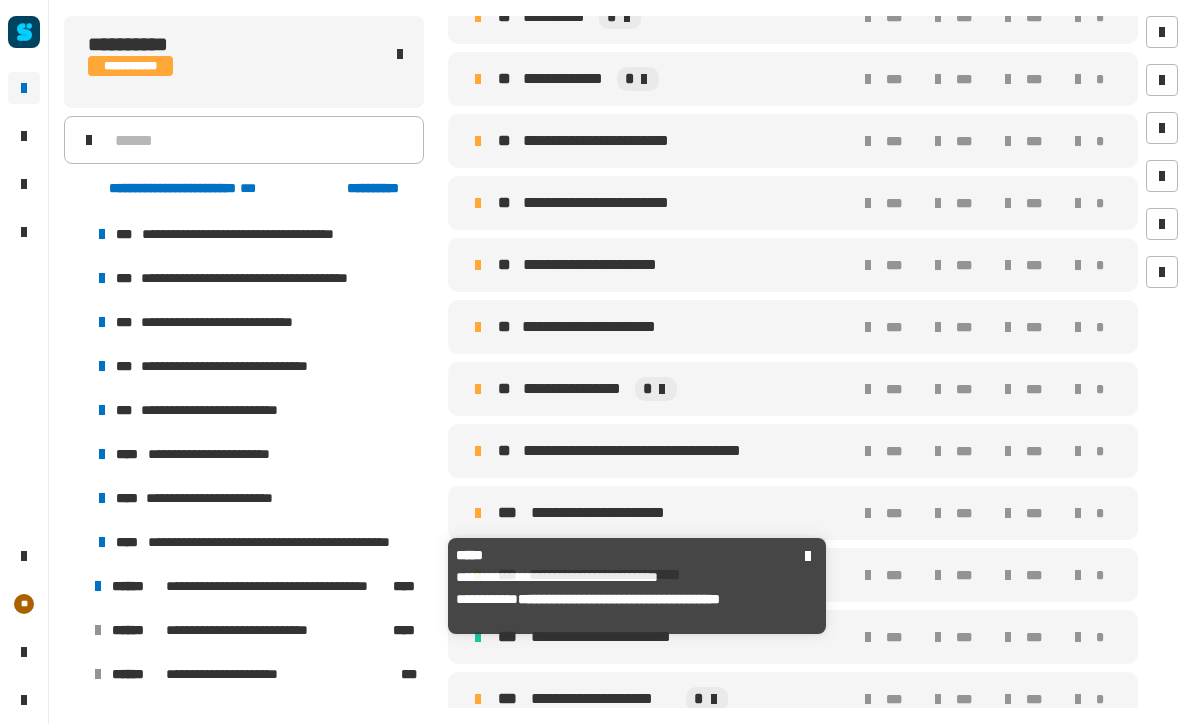click on "**********" at bounding box center [289, 586] 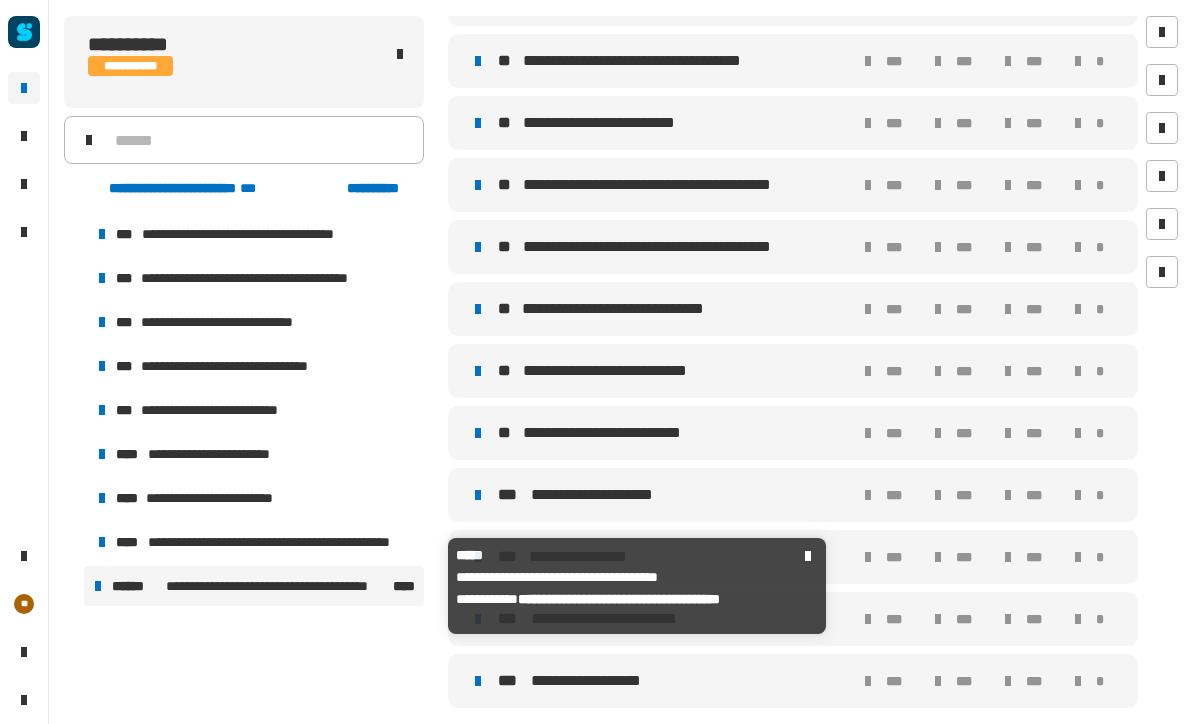 scroll, scrollTop: 0, scrollLeft: 0, axis: both 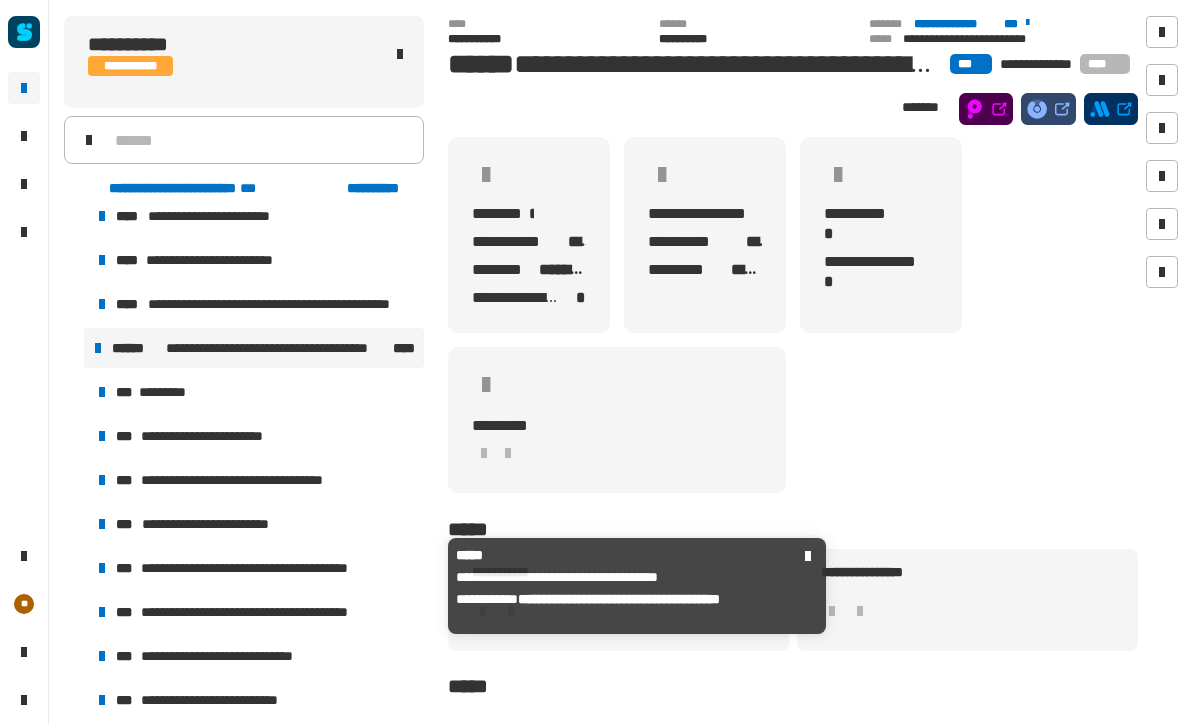 click on "**********" at bounding box center [256, 568] 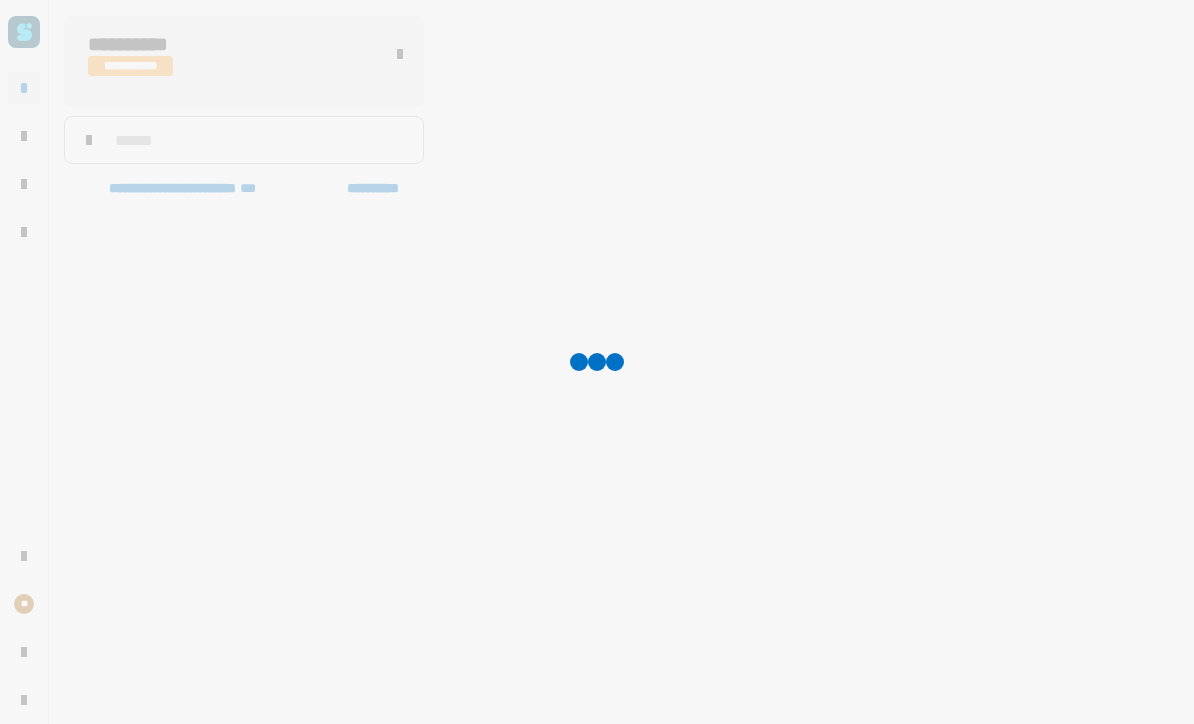 scroll, scrollTop: 2942, scrollLeft: 0, axis: vertical 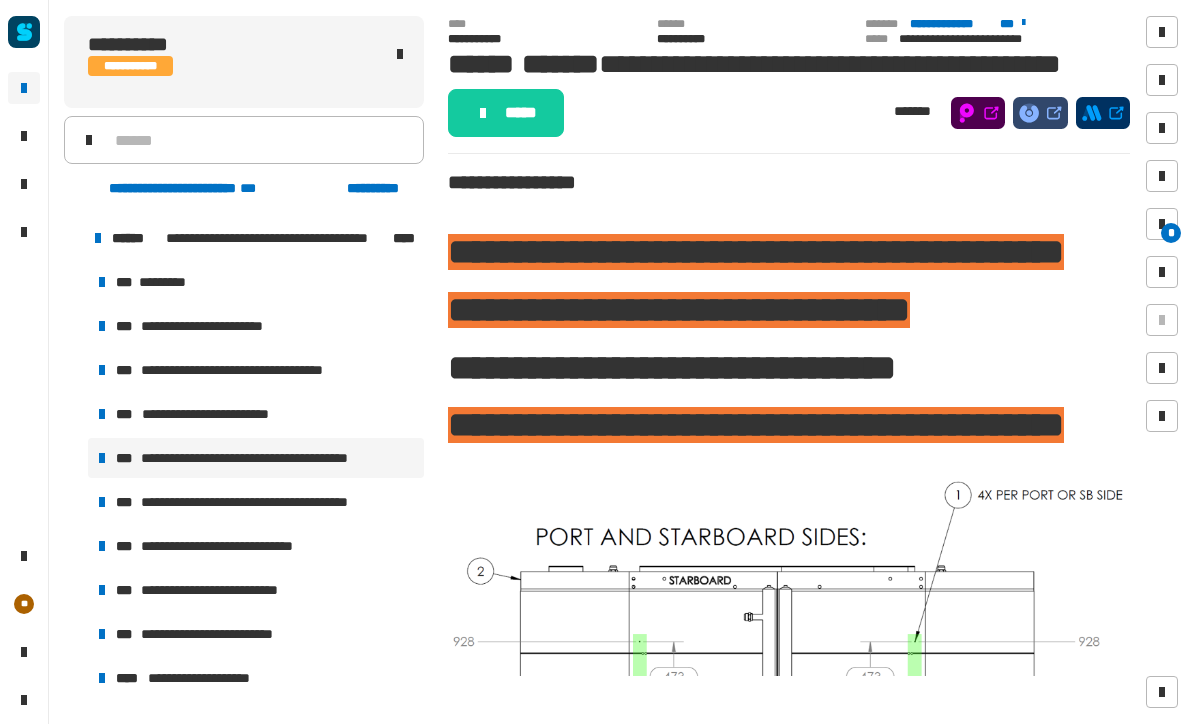 click on "**********" at bounding box center [256, 458] 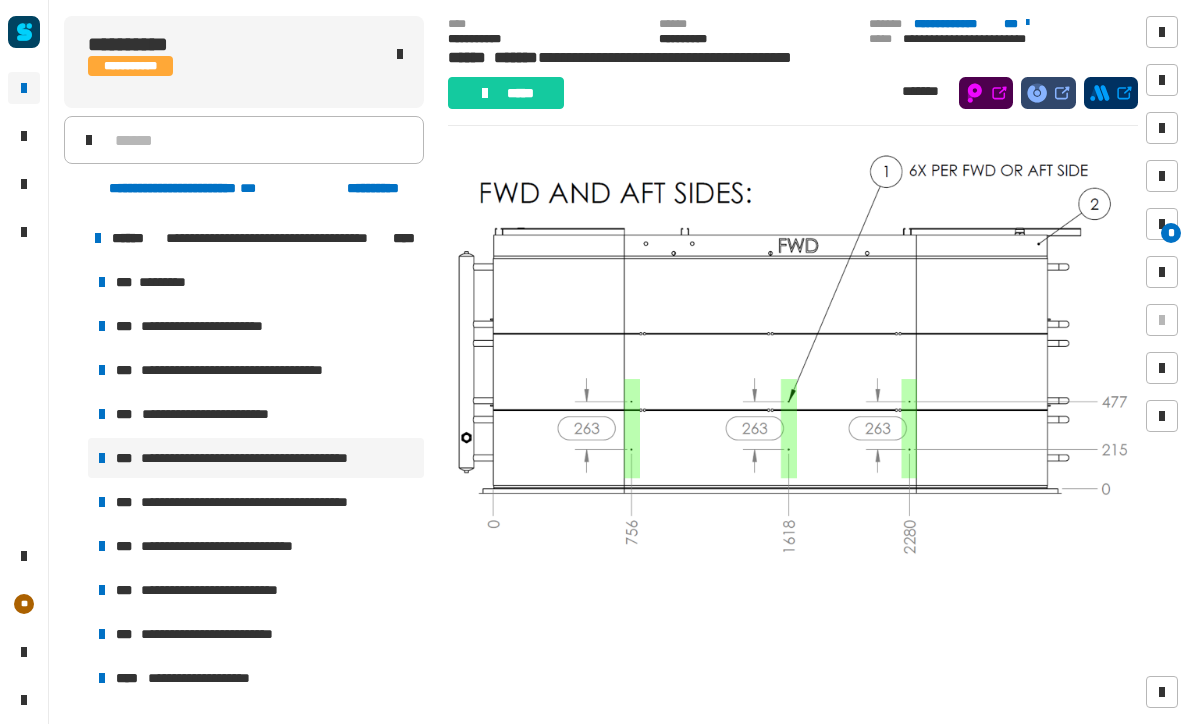 scroll, scrollTop: 819, scrollLeft: 0, axis: vertical 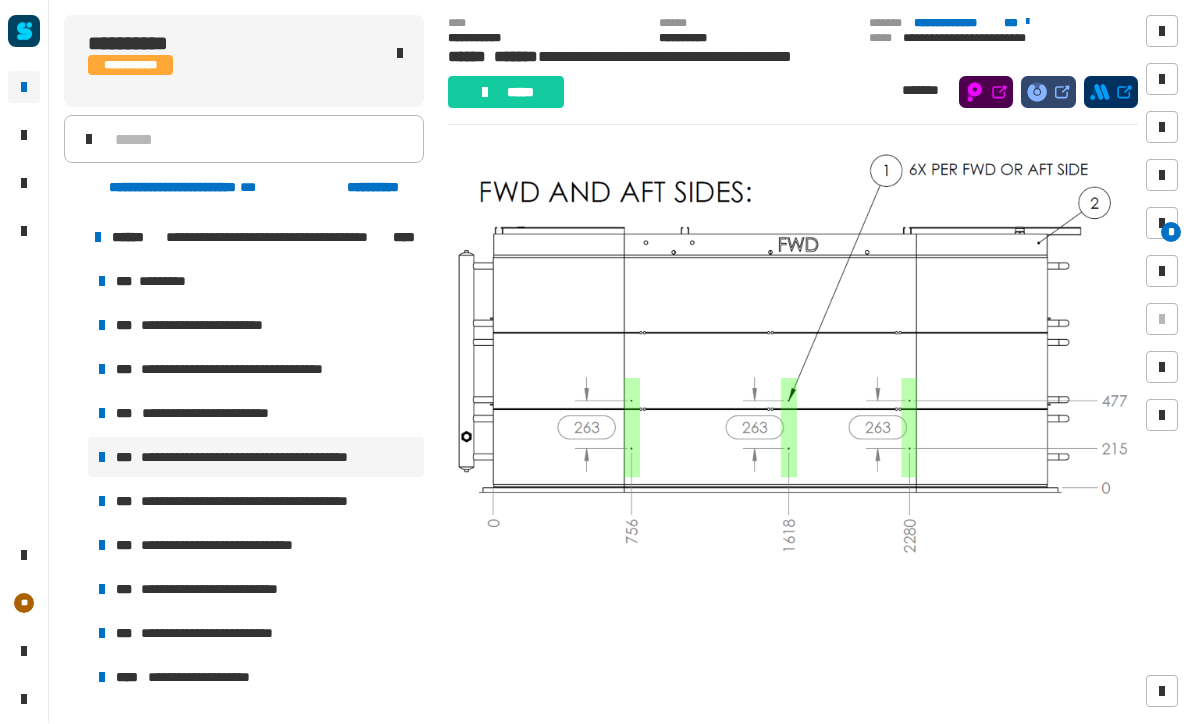 click on "**********" at bounding box center (278, 458) 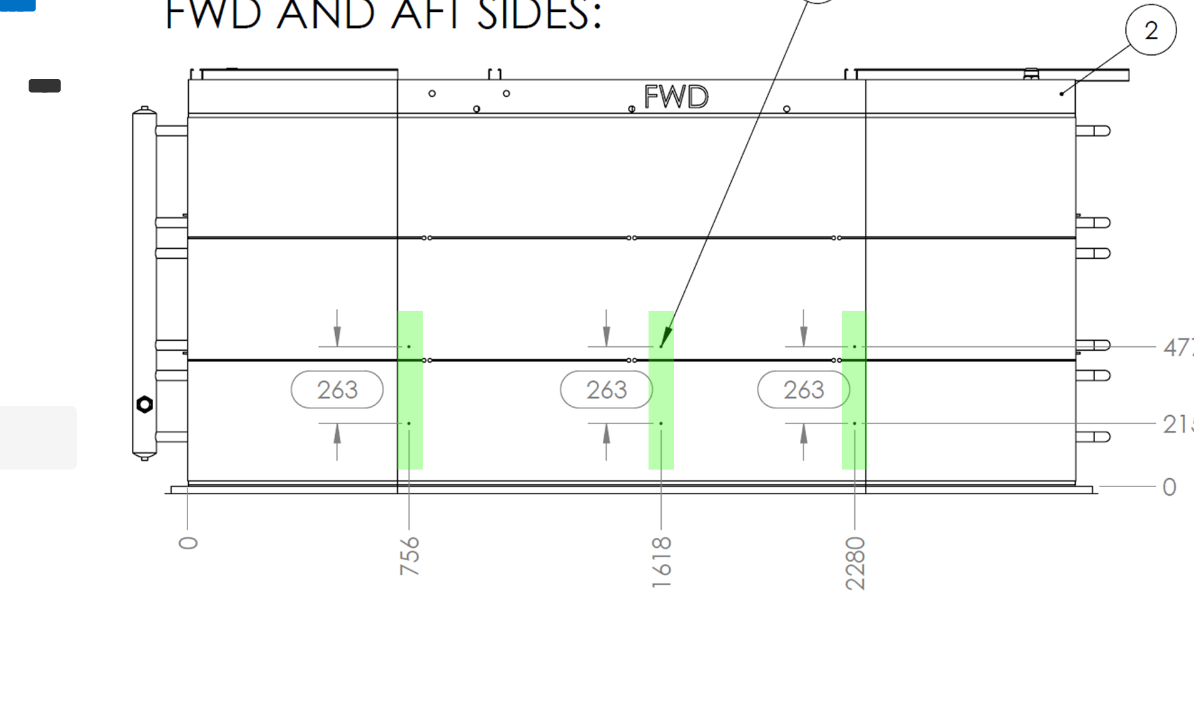 scroll, scrollTop: 800, scrollLeft: 0, axis: vertical 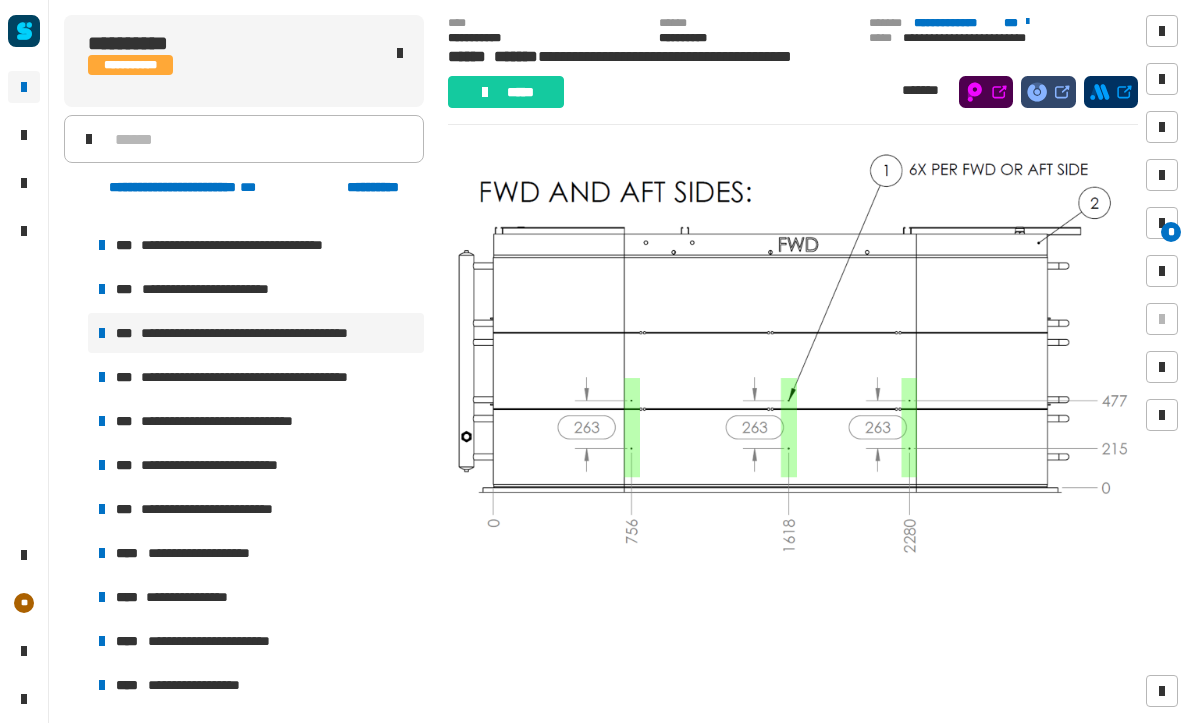 click on "**********" at bounding box center (242, 422) 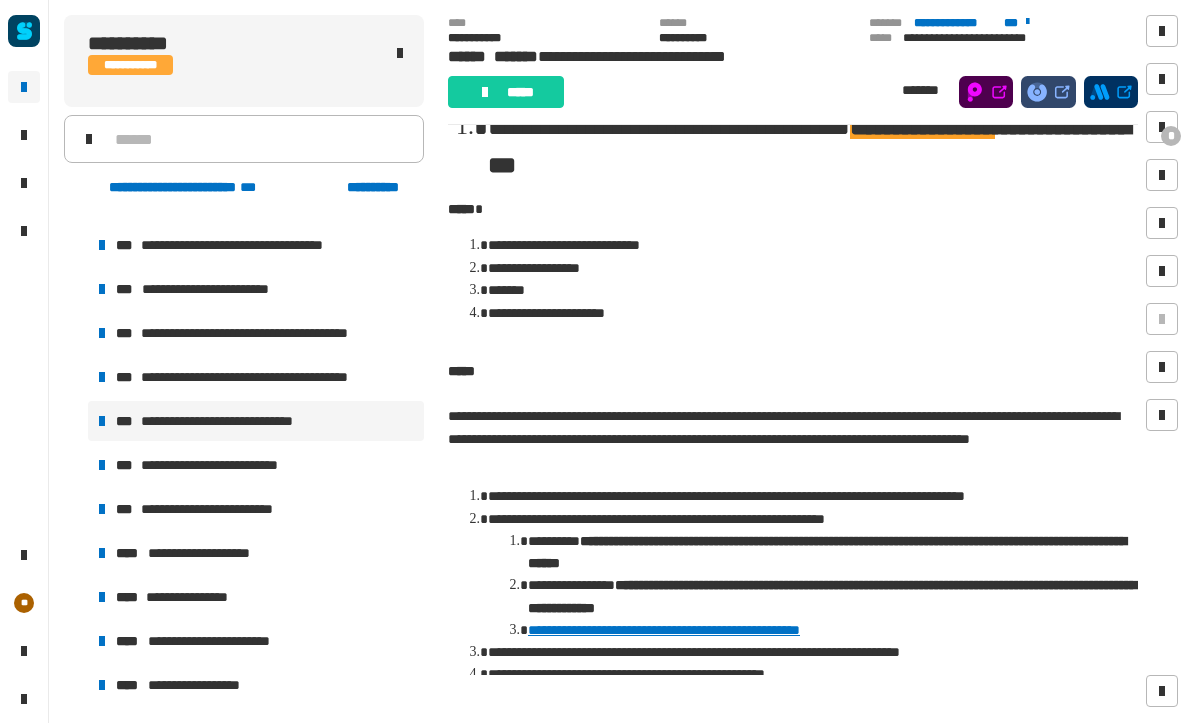scroll, scrollTop: 102, scrollLeft: 0, axis: vertical 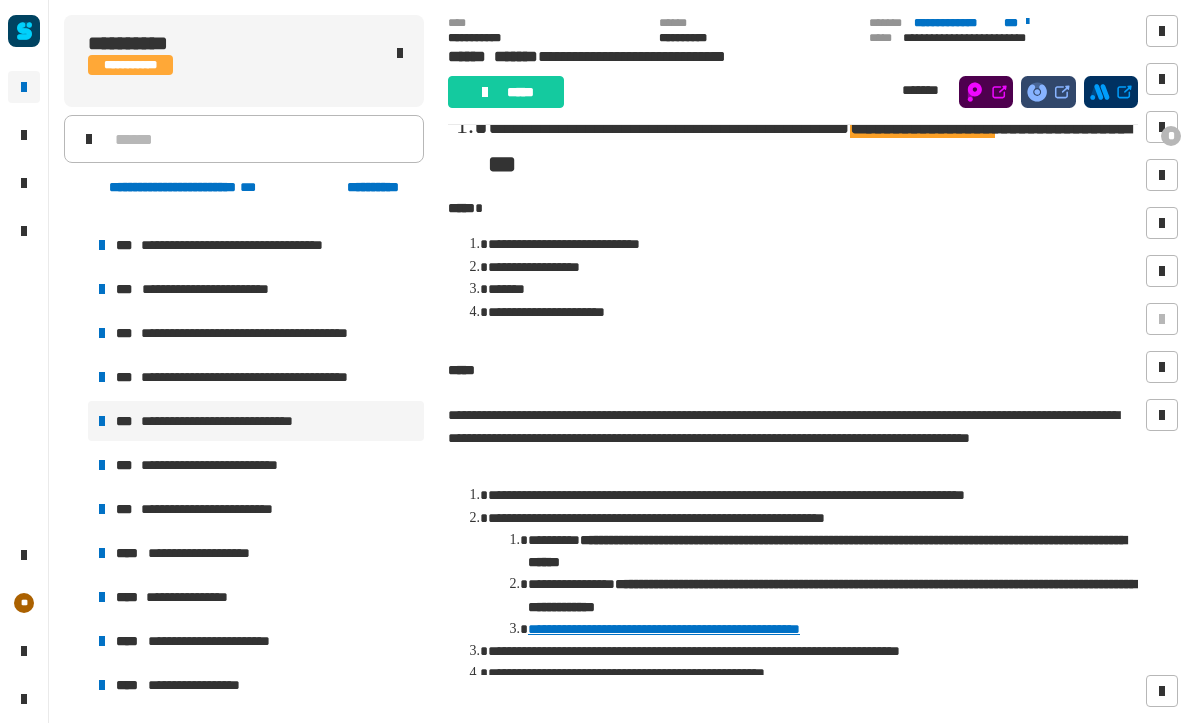 click at bounding box center [1162, 128] 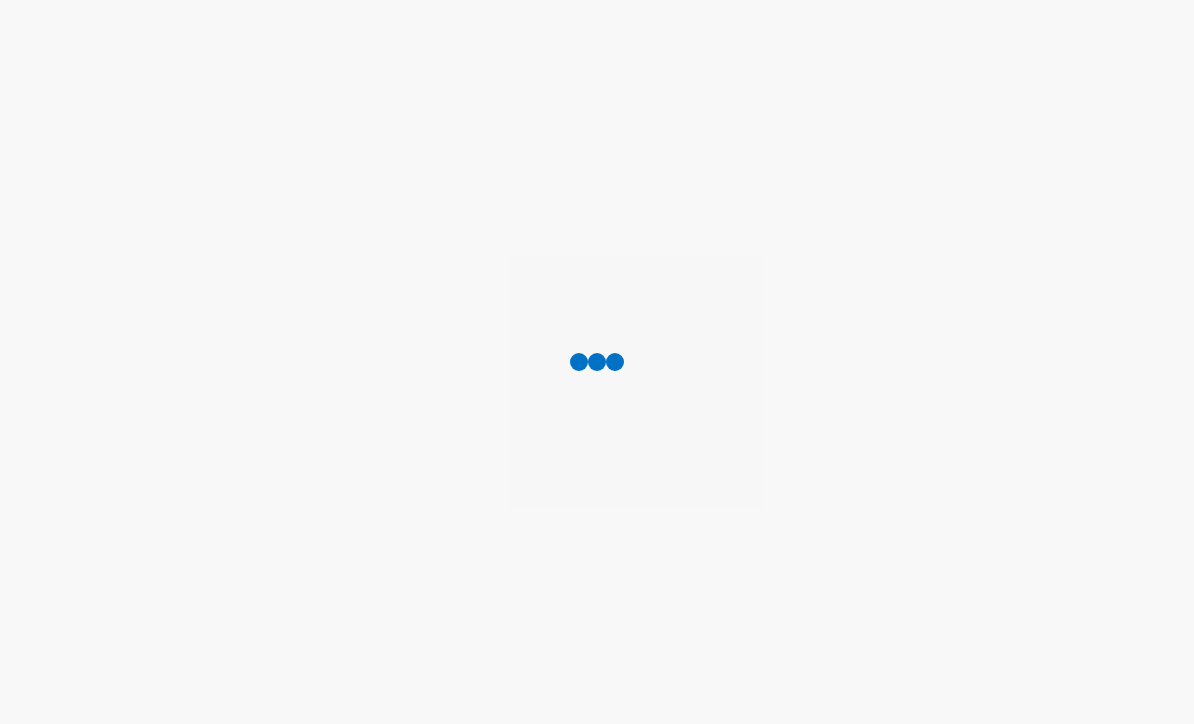 scroll, scrollTop: 0, scrollLeft: 0, axis: both 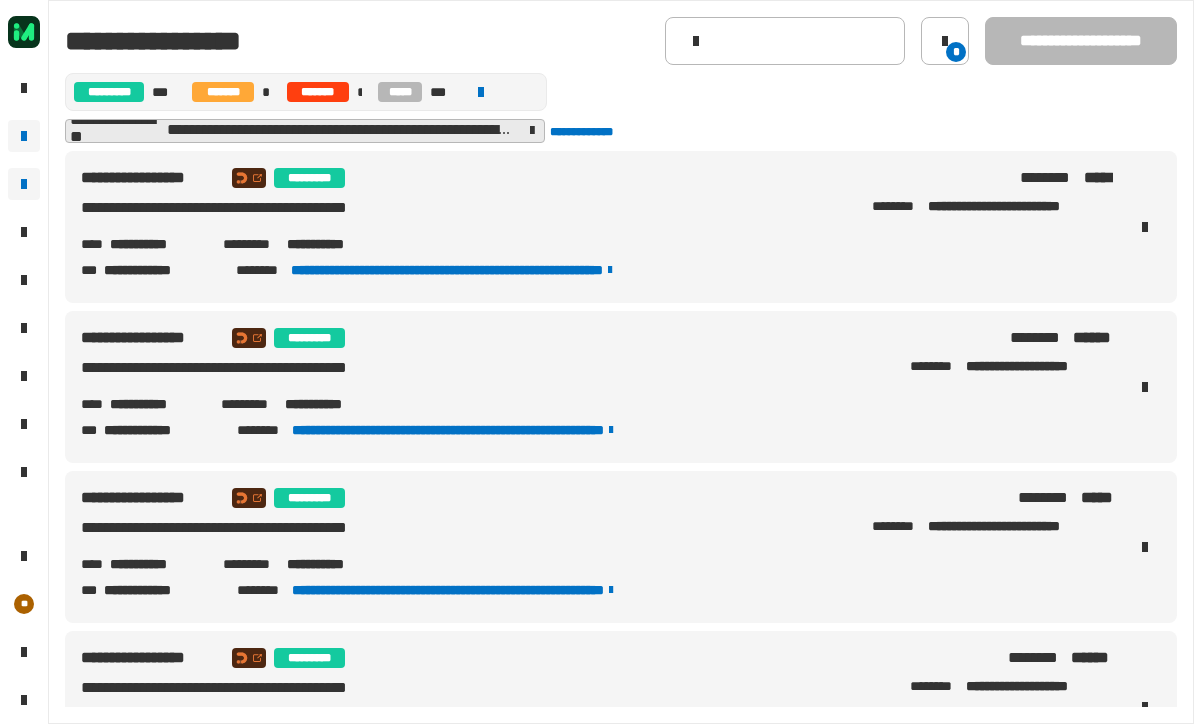 click 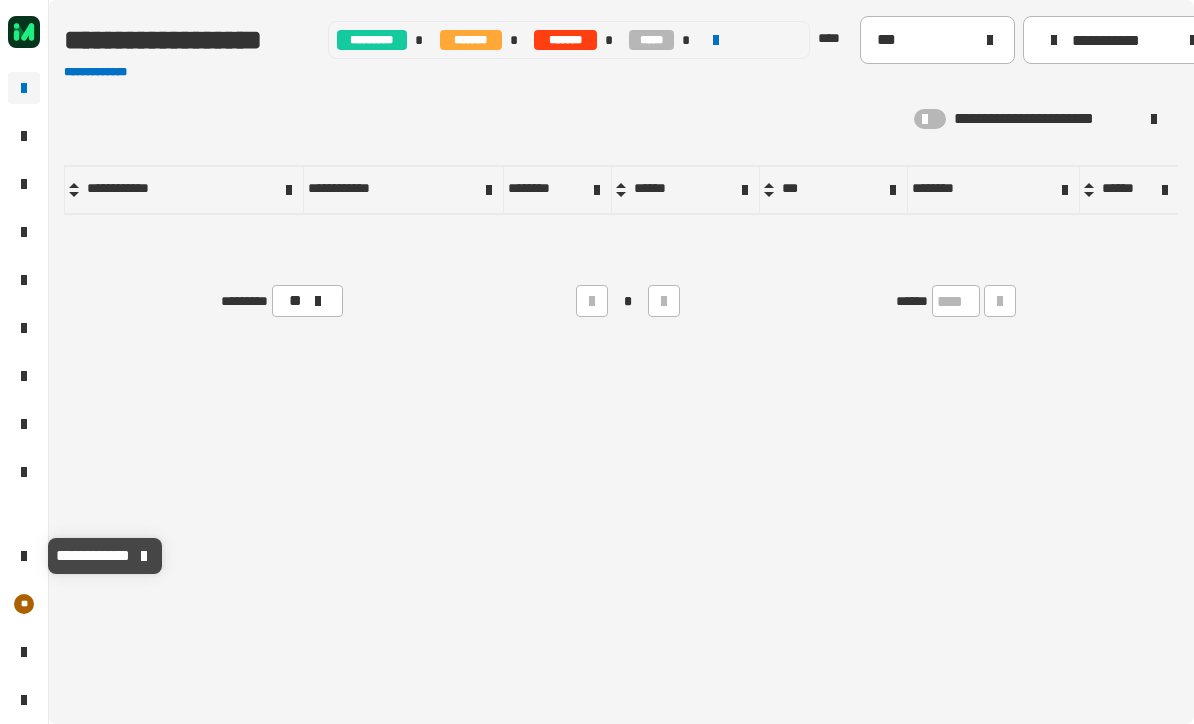 click 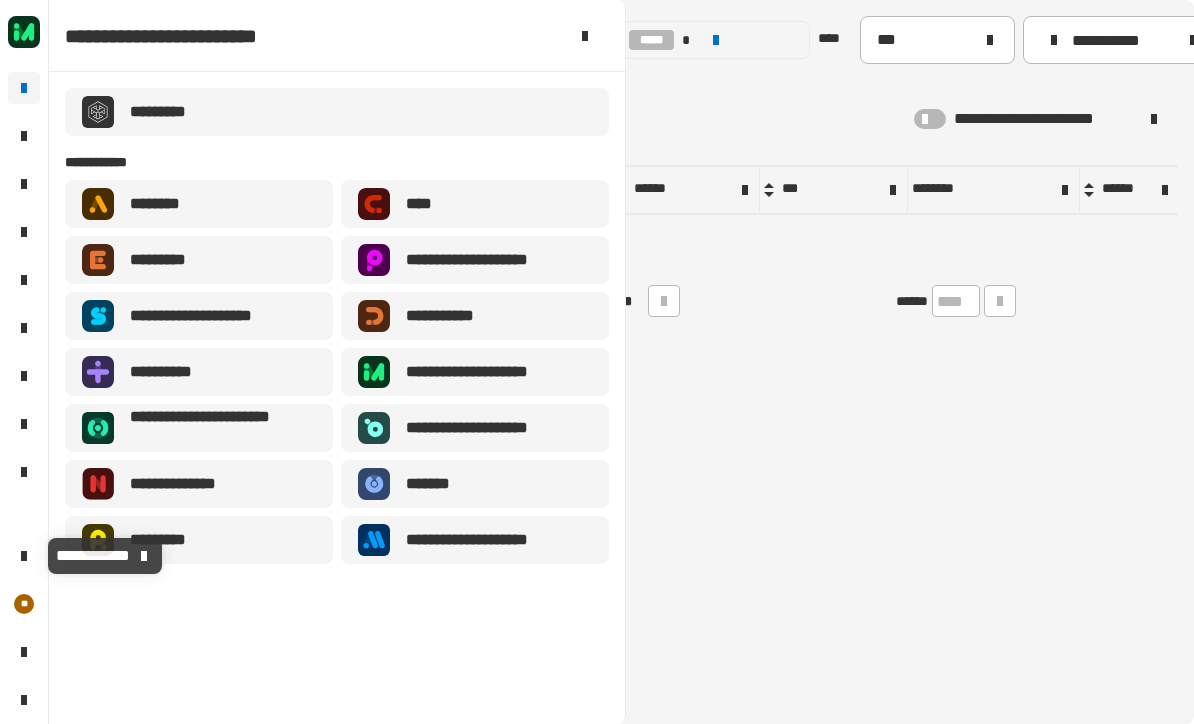 click on "**********" at bounding box center (207, 316) 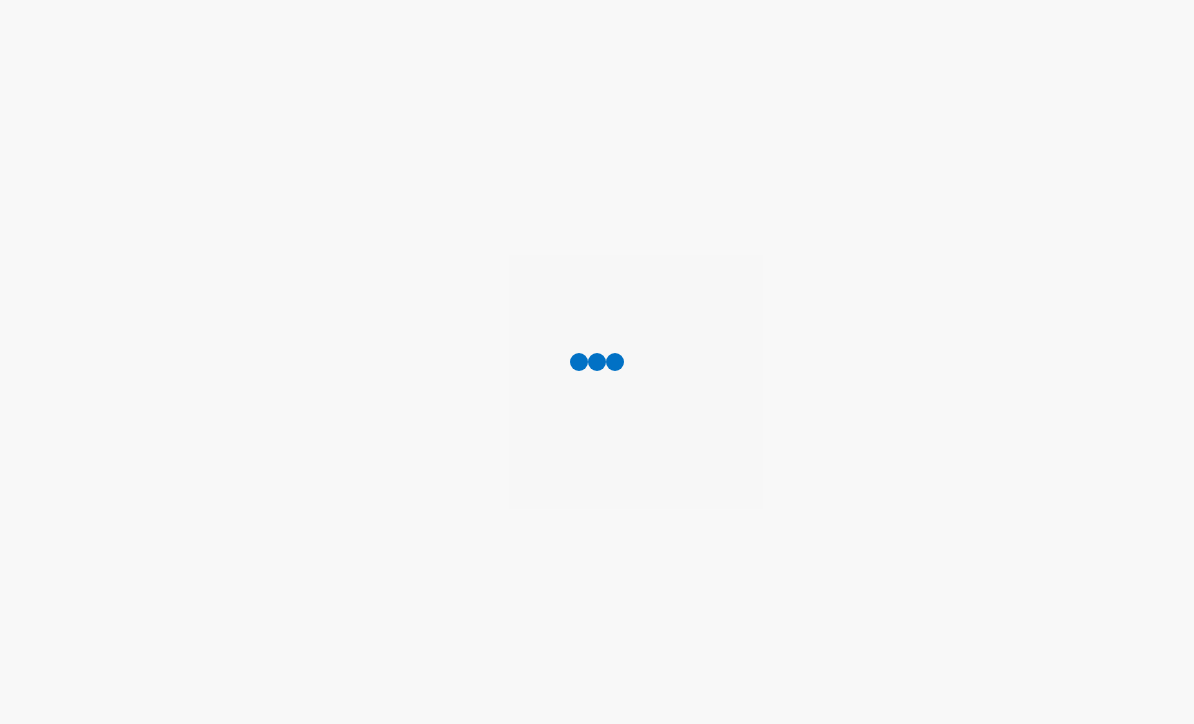scroll, scrollTop: 0, scrollLeft: 0, axis: both 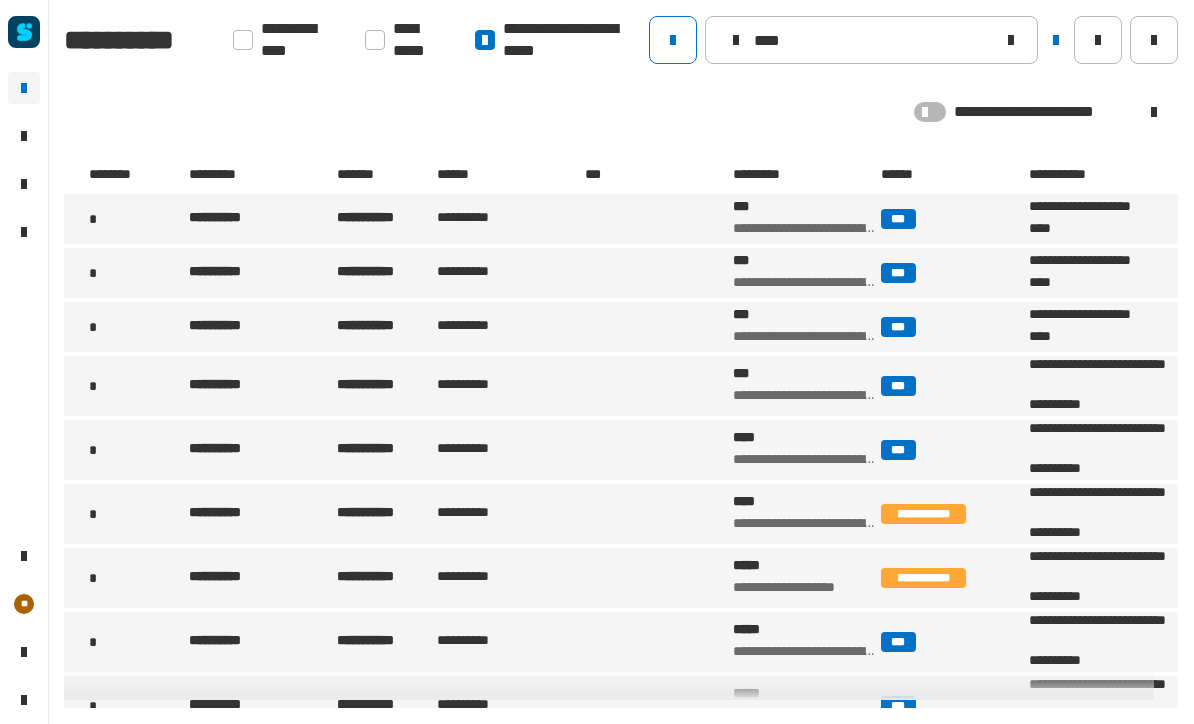 click on "****" 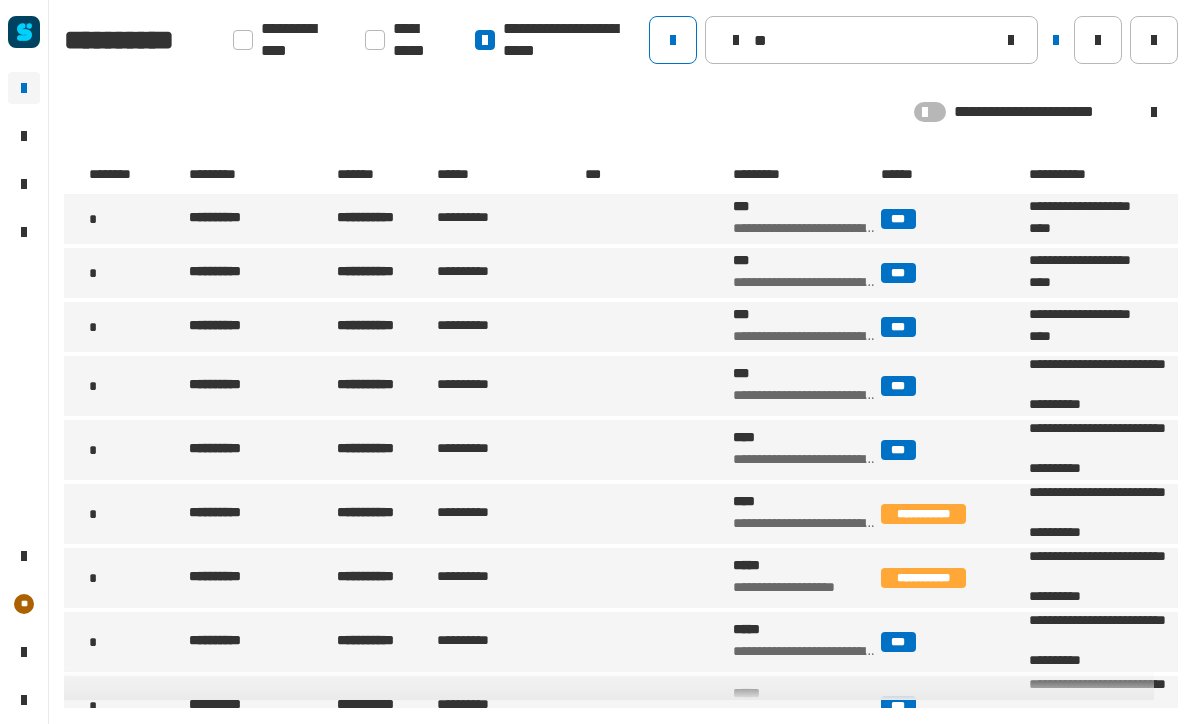 type on "*" 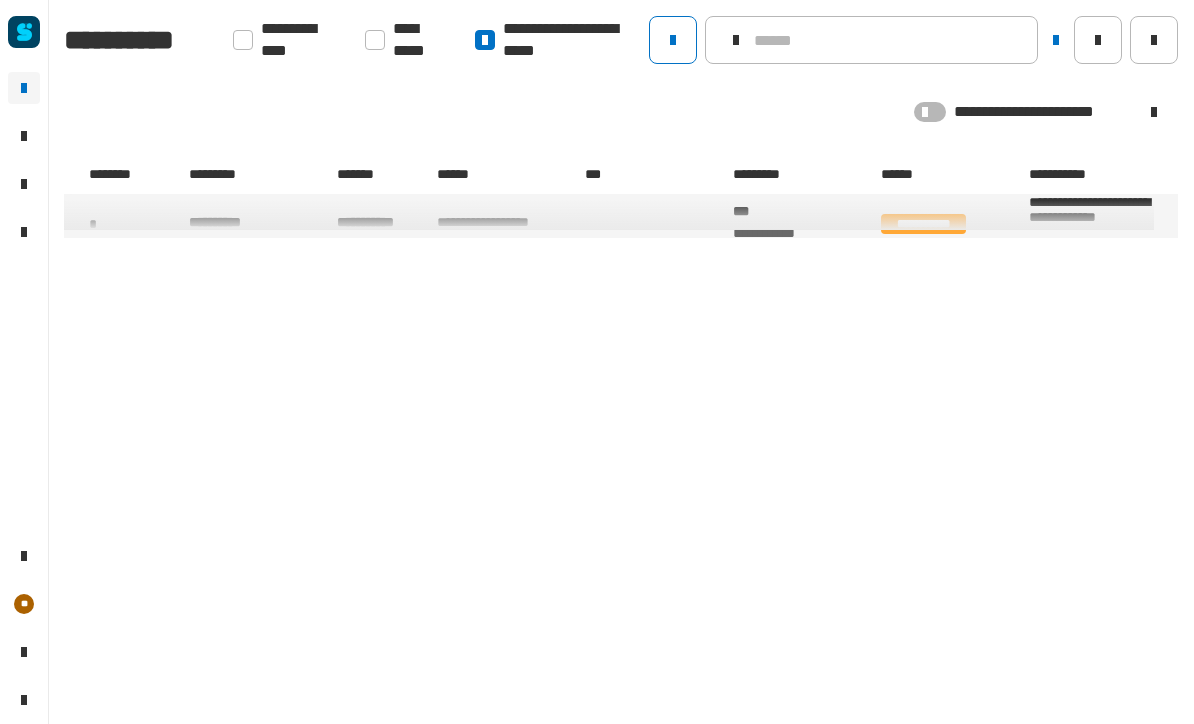 type 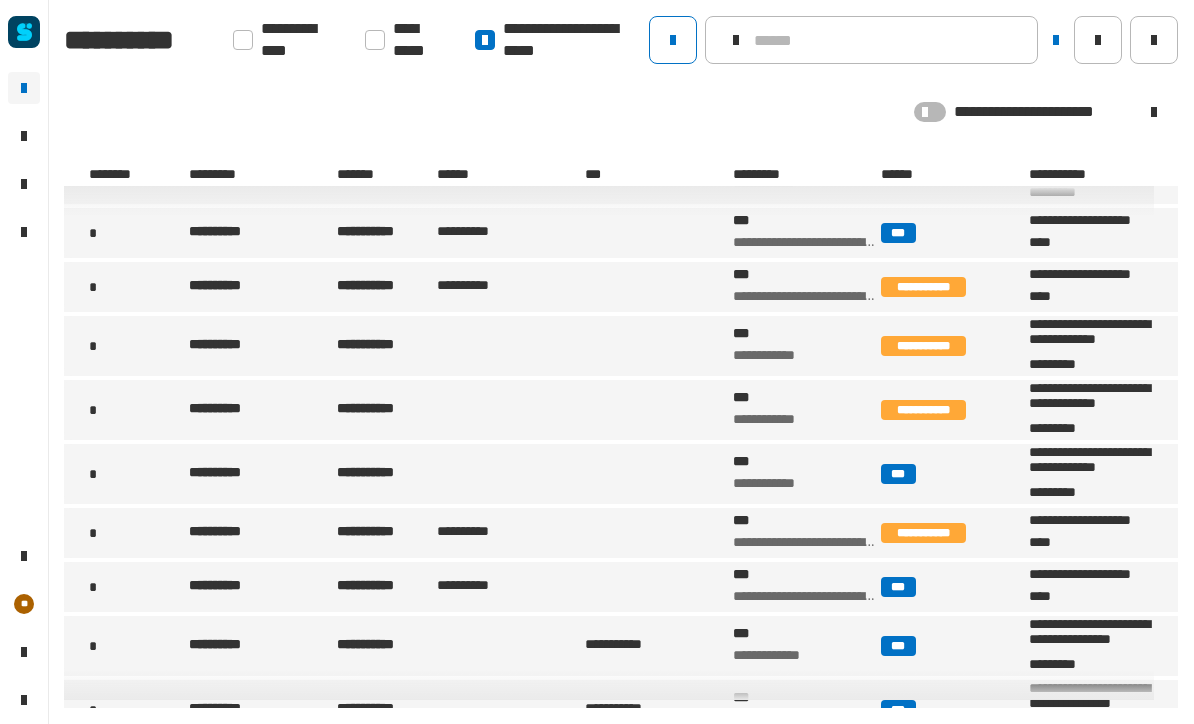 scroll, scrollTop: 51, scrollLeft: 0, axis: vertical 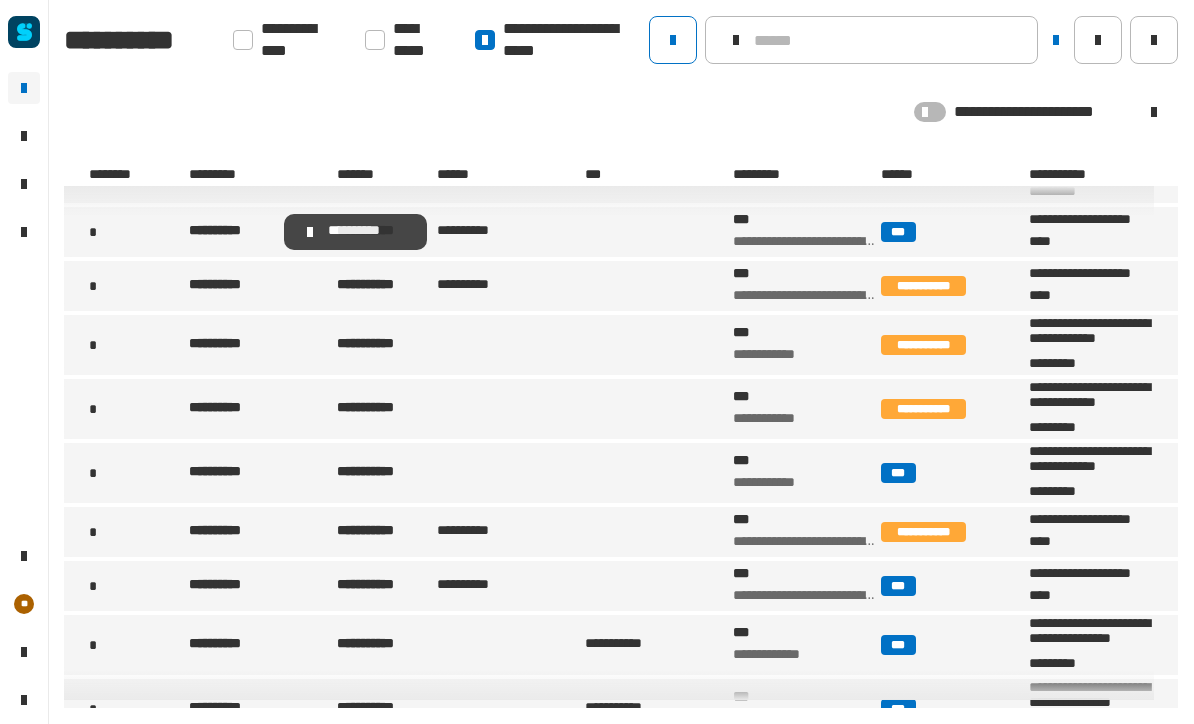 click on "**********" at bounding box center (232, 232) 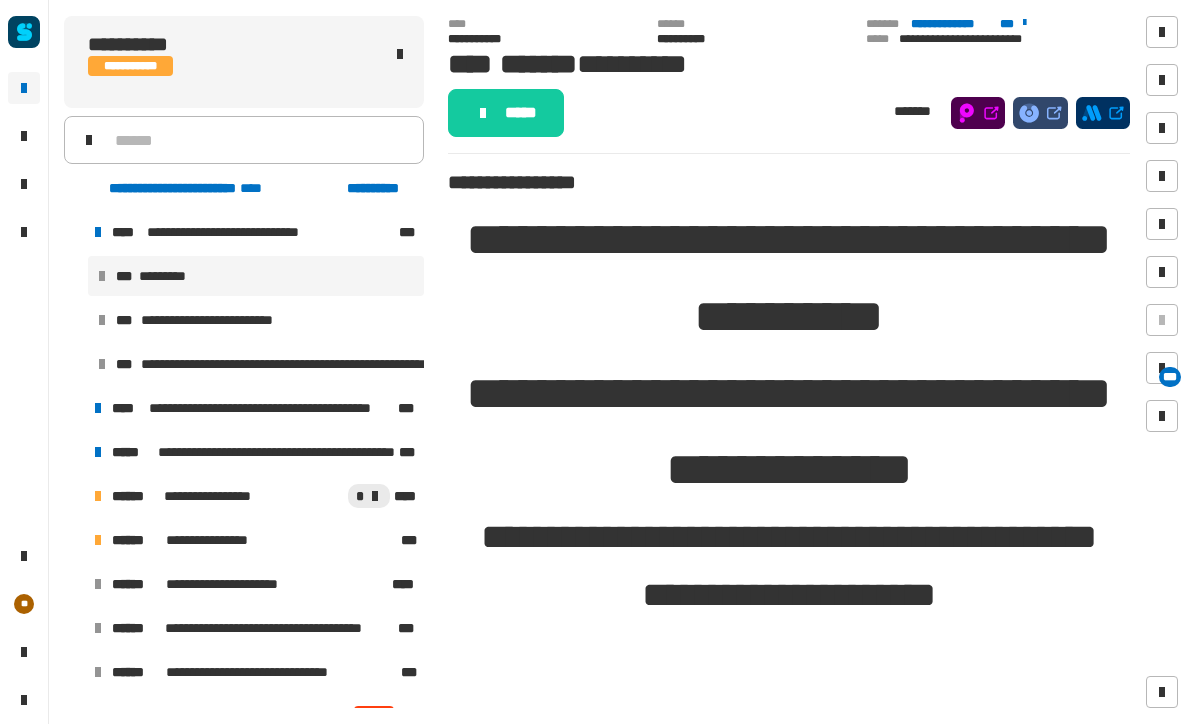 scroll, scrollTop: 0, scrollLeft: 0, axis: both 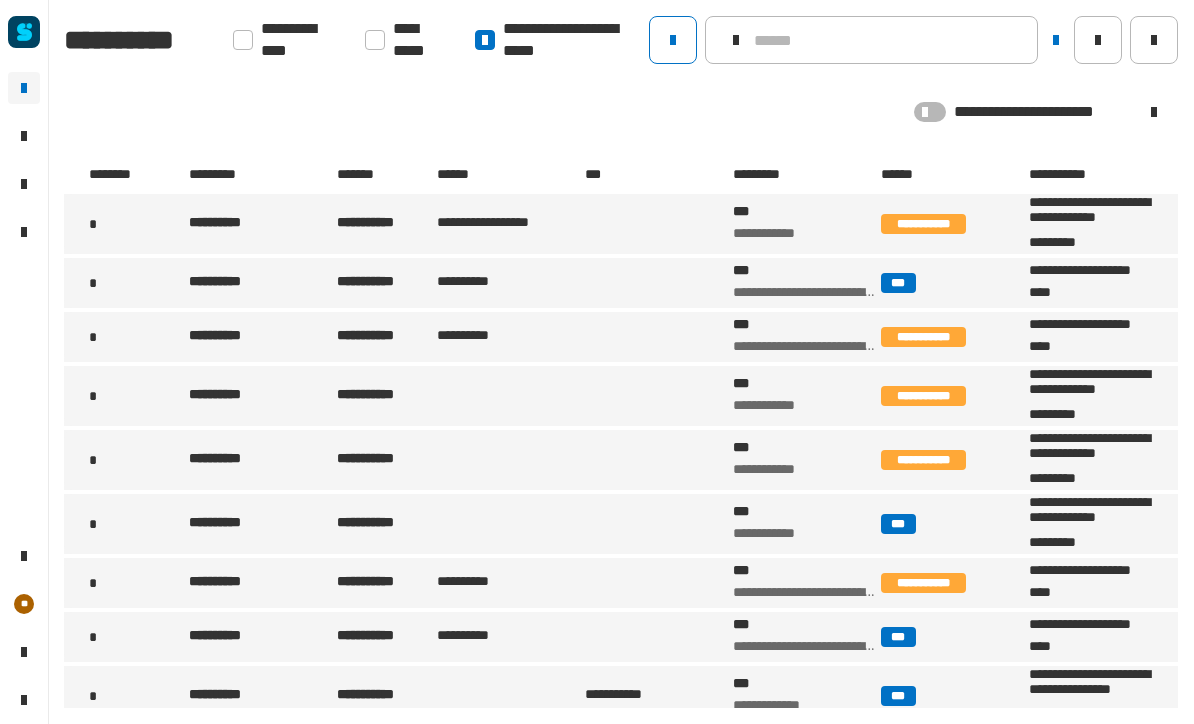 click on "**********" at bounding box center (261, 583) 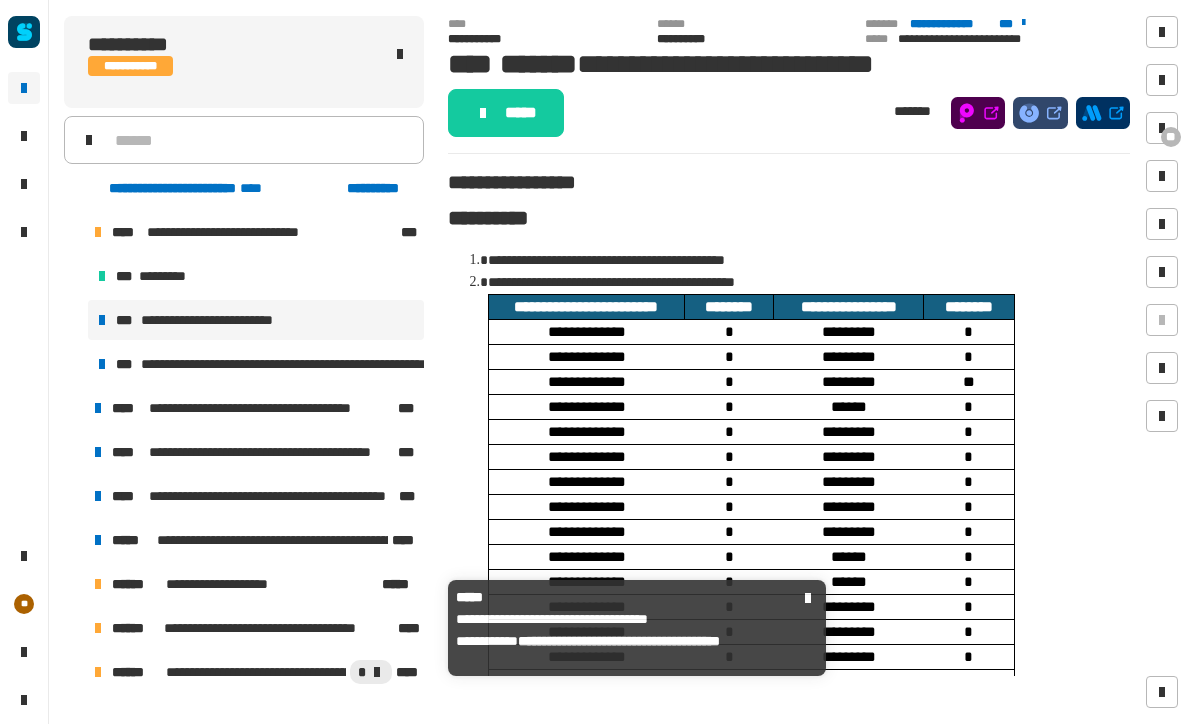 scroll, scrollTop: 1, scrollLeft: 0, axis: vertical 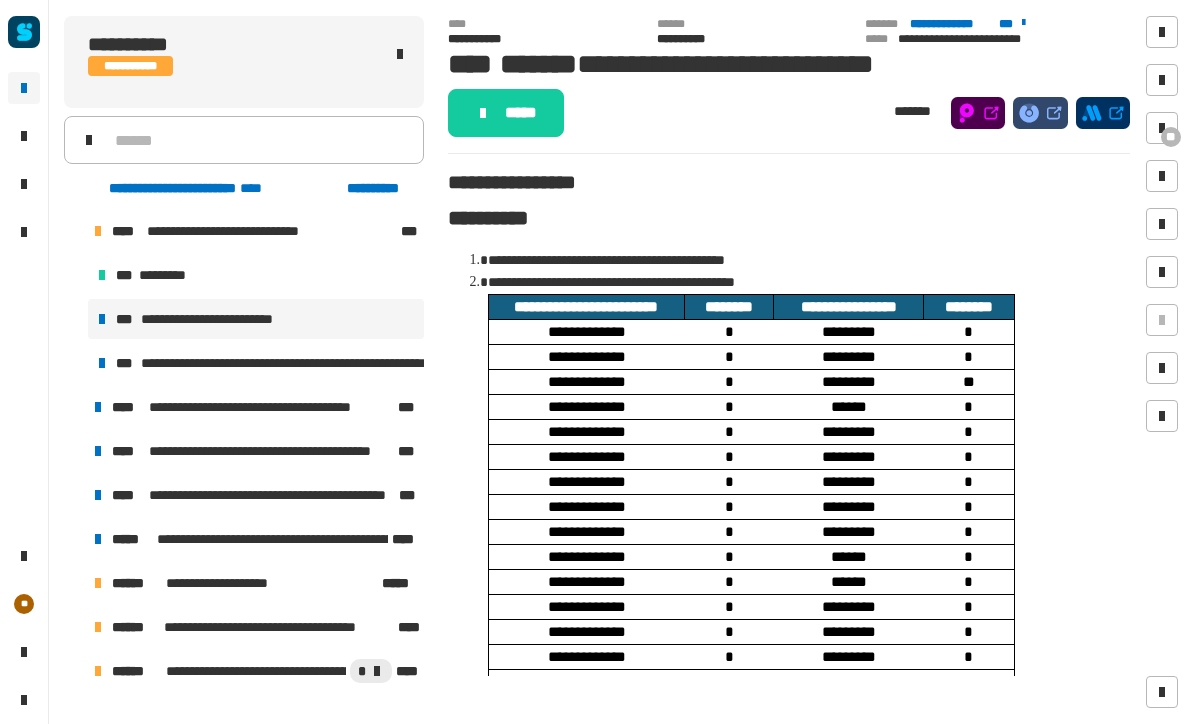 click at bounding box center [74, 627] 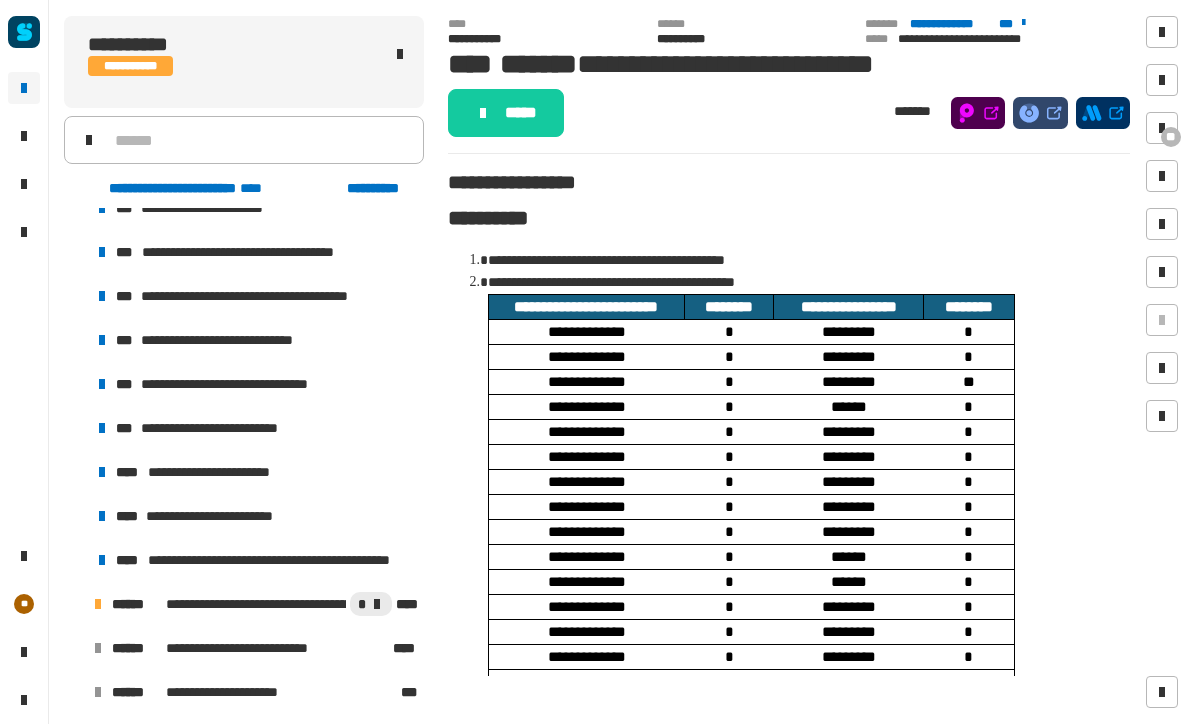 scroll, scrollTop: 554, scrollLeft: 0, axis: vertical 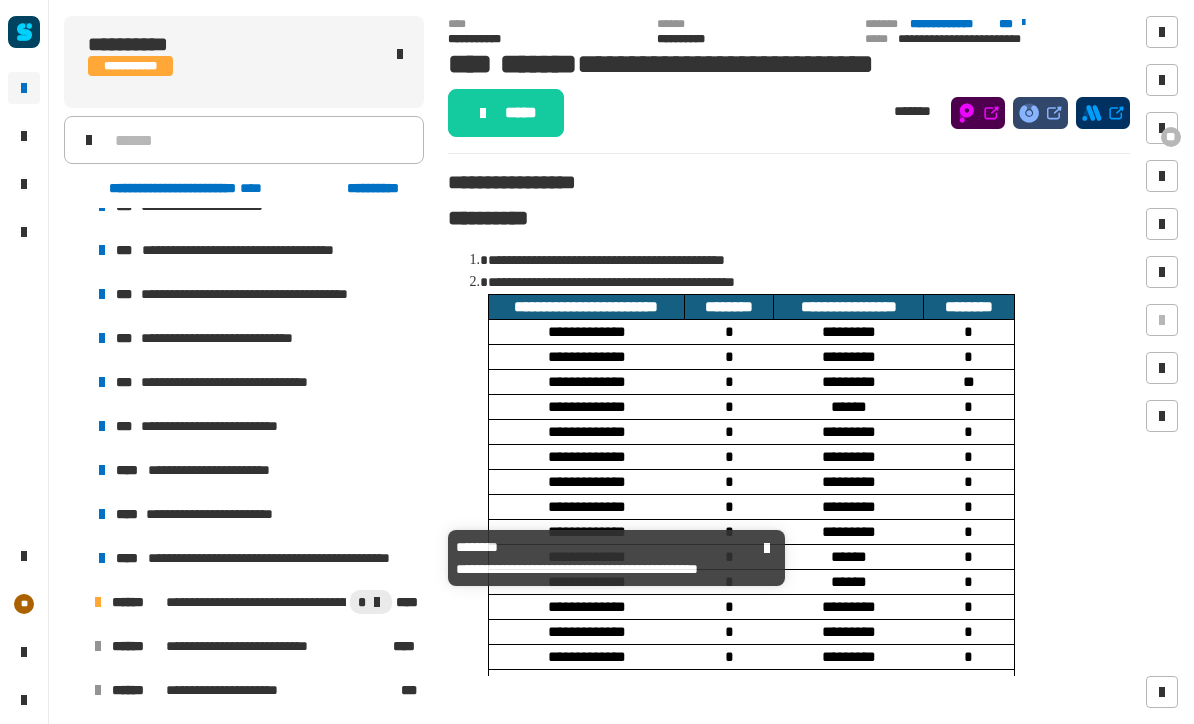 click on "**********" at bounding box center [294, 558] 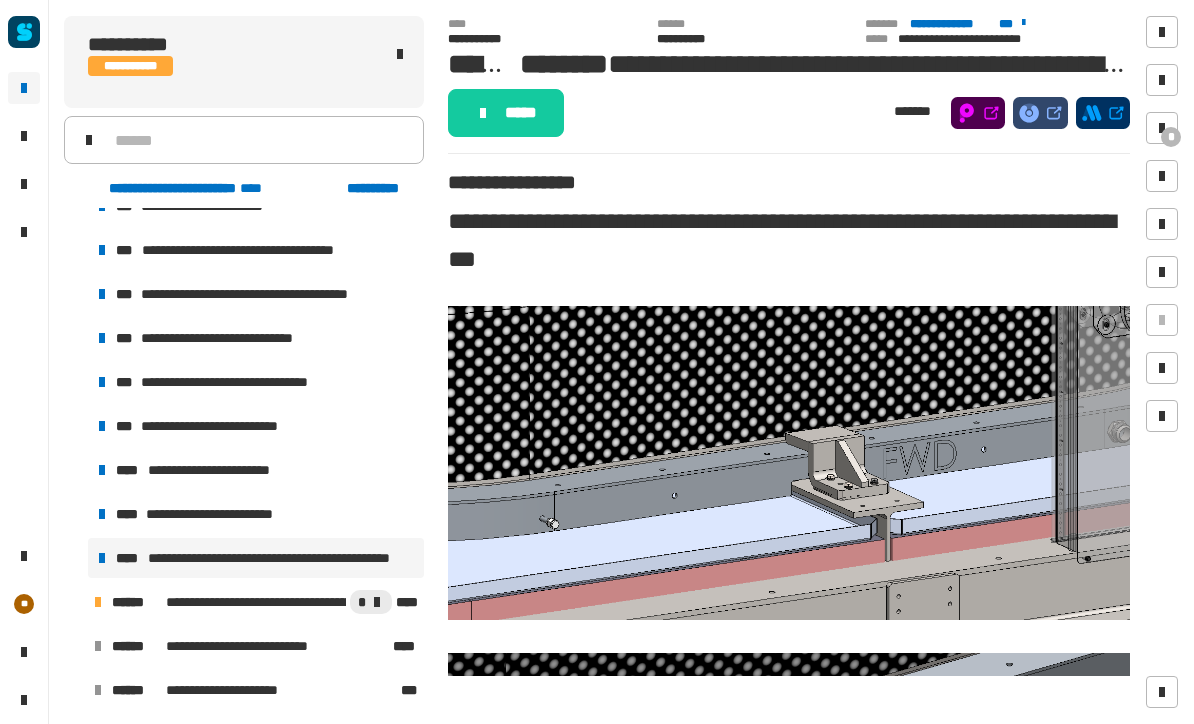 click on "**********" at bounding box center (219, 514) 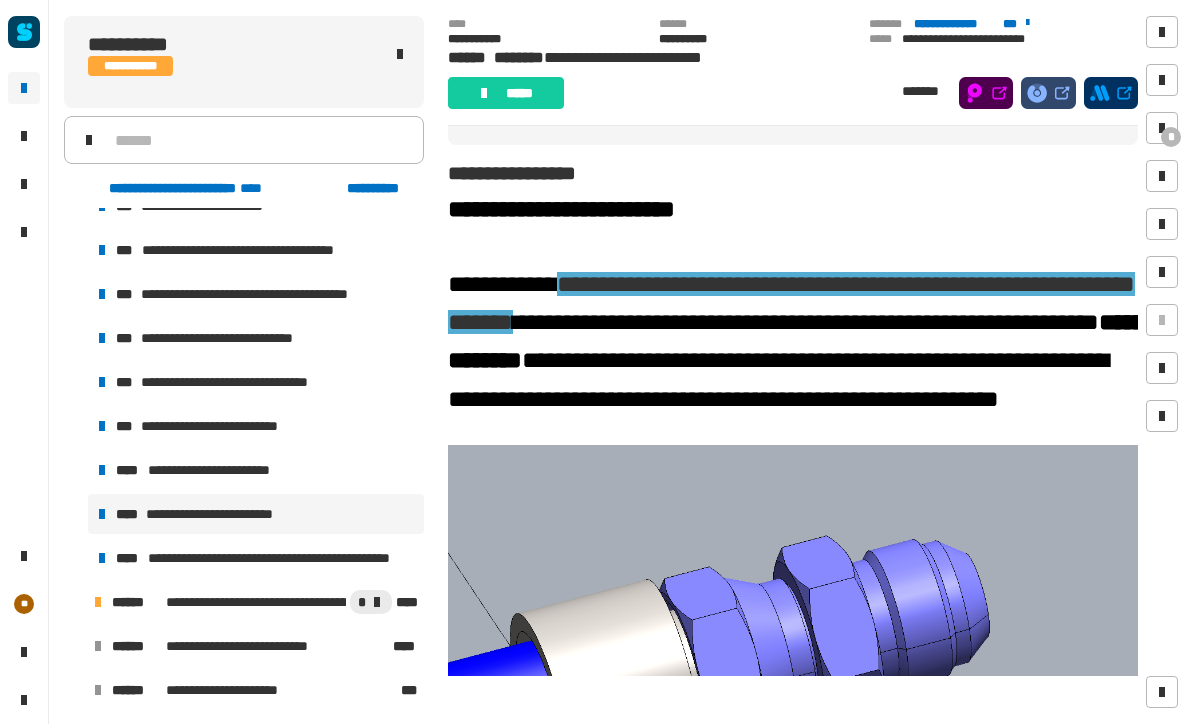 scroll, scrollTop: 49, scrollLeft: 0, axis: vertical 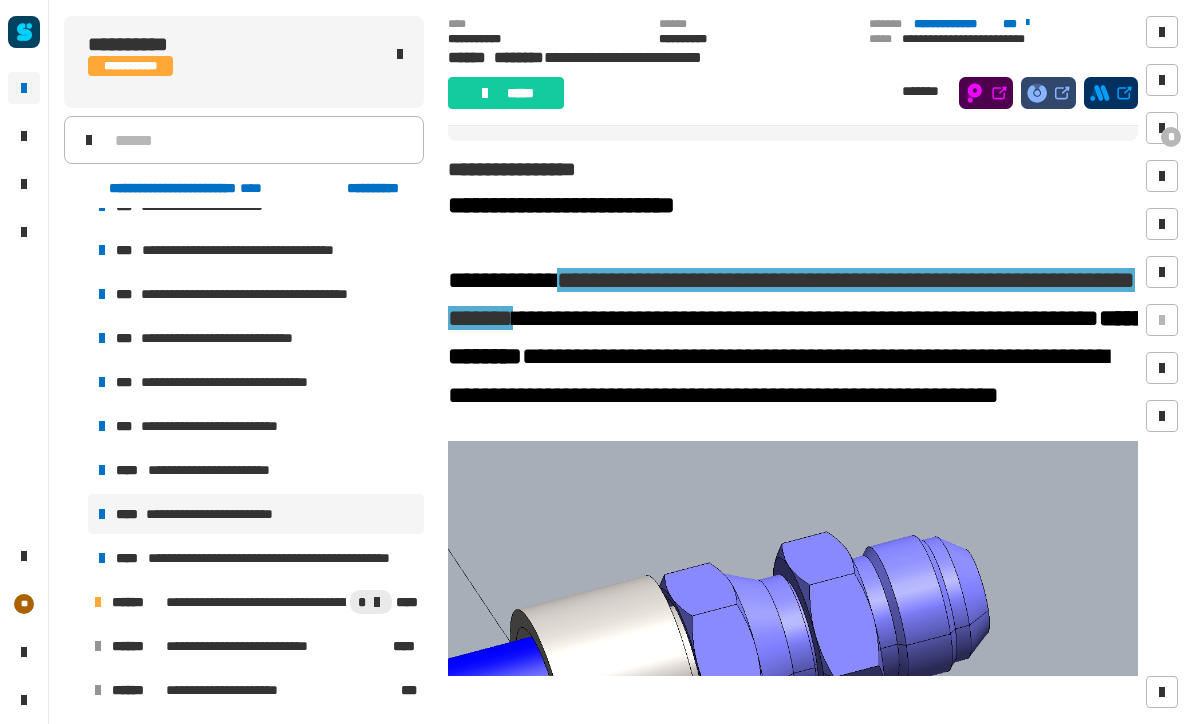 click on "*" at bounding box center (1171, 137) 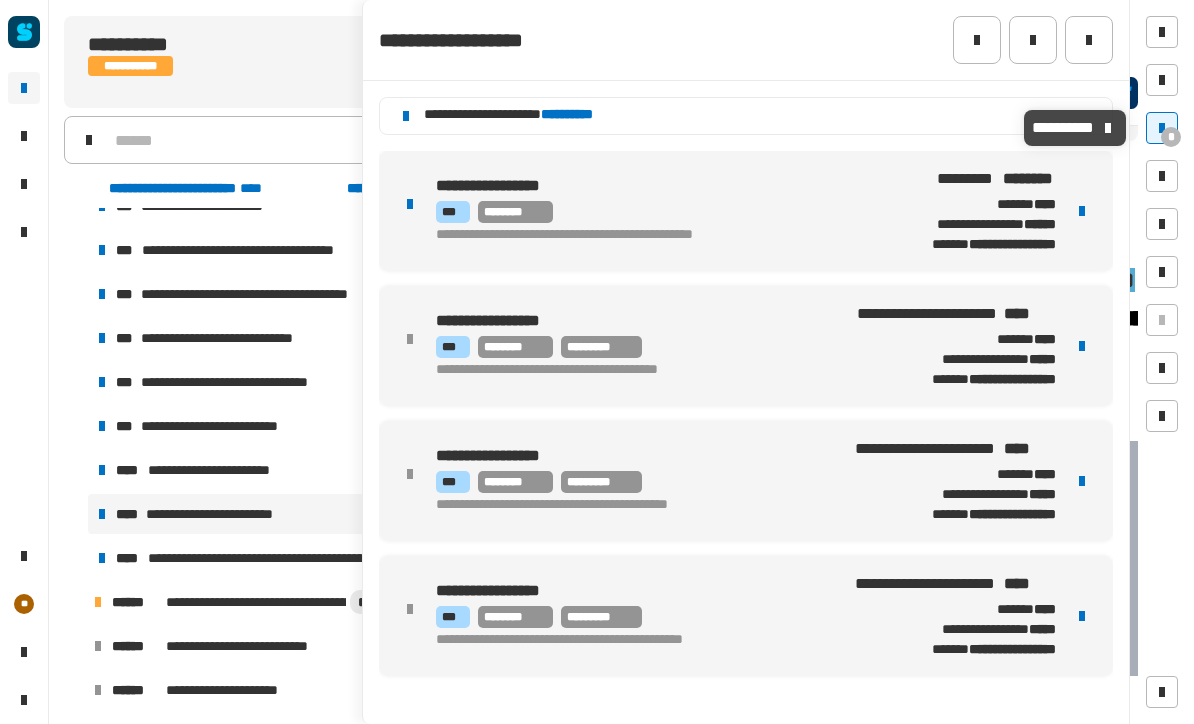 click 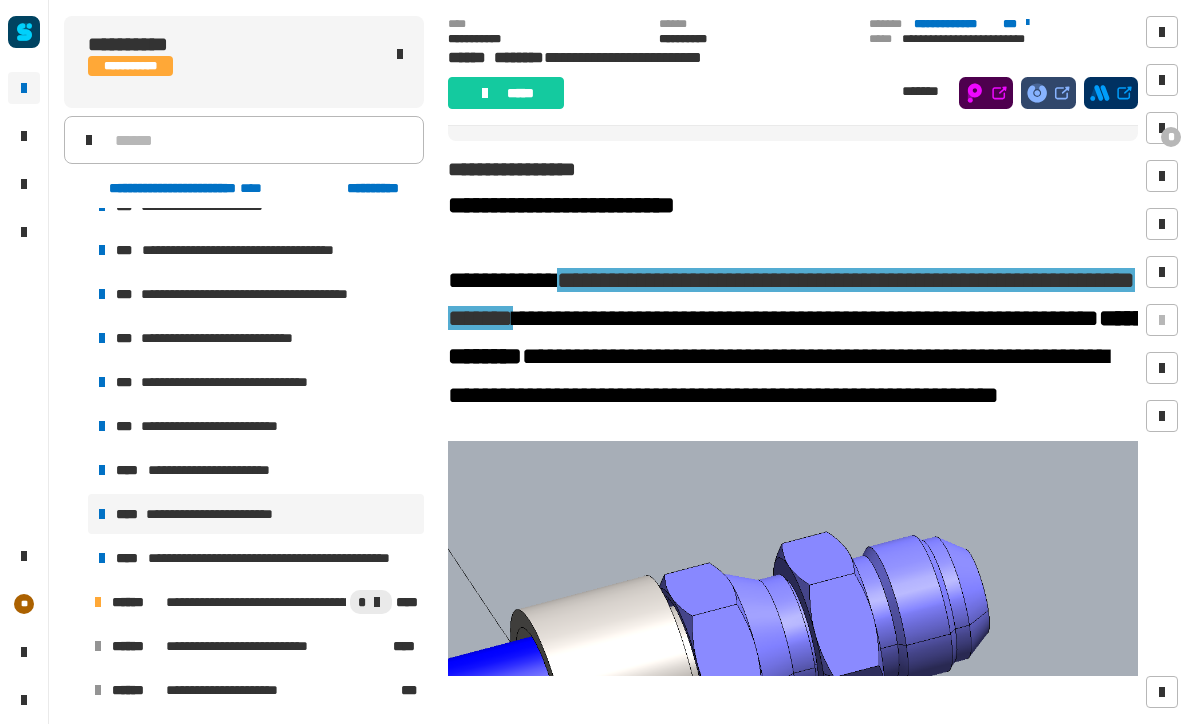 click on "*" at bounding box center [1171, 137] 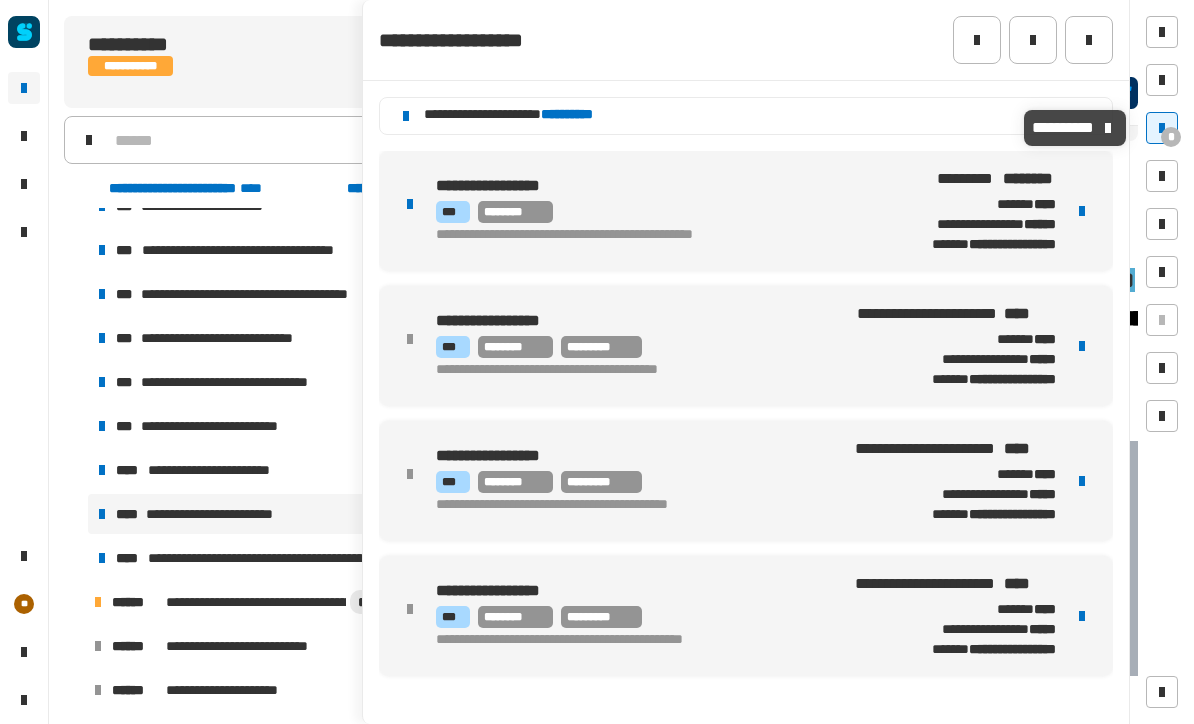 click on "*" at bounding box center [1171, 137] 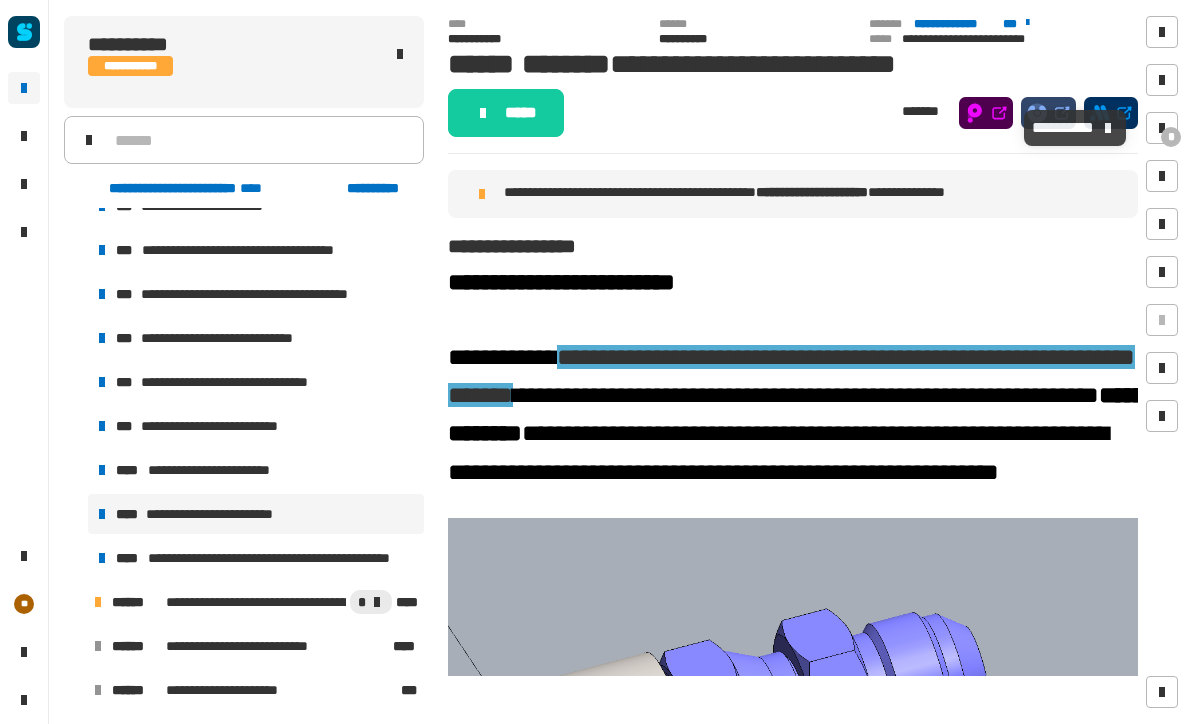 scroll, scrollTop: 0, scrollLeft: 0, axis: both 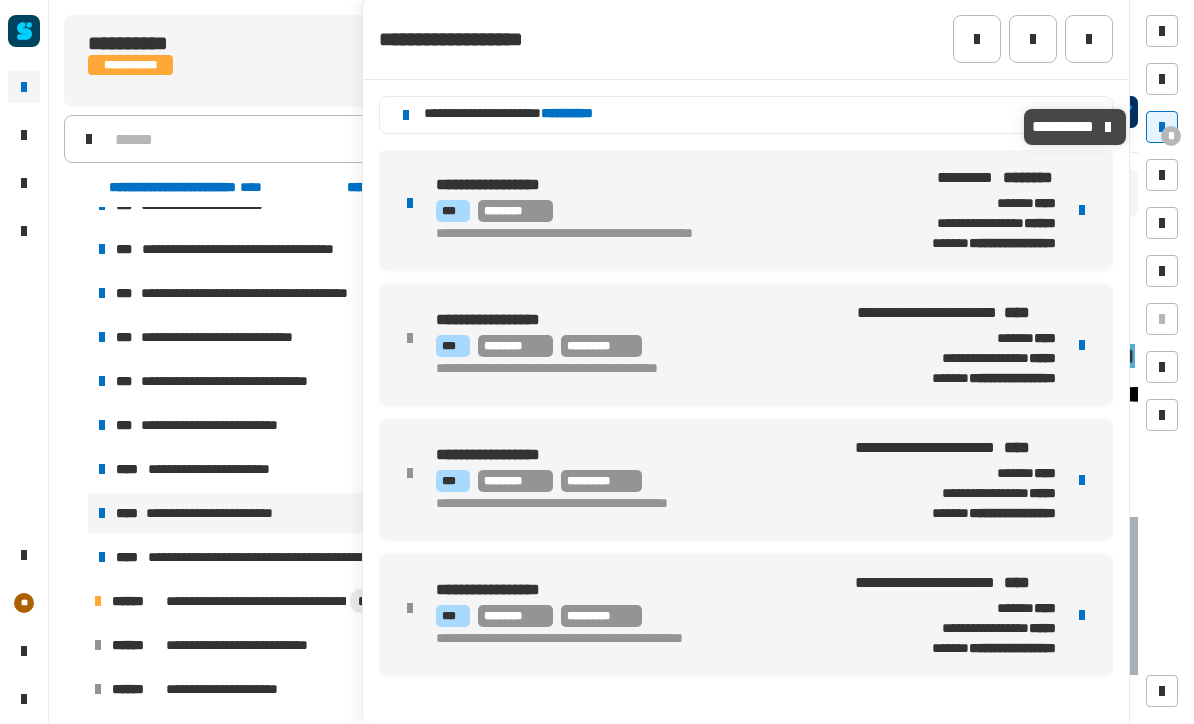 click on "*" at bounding box center (1171, 137) 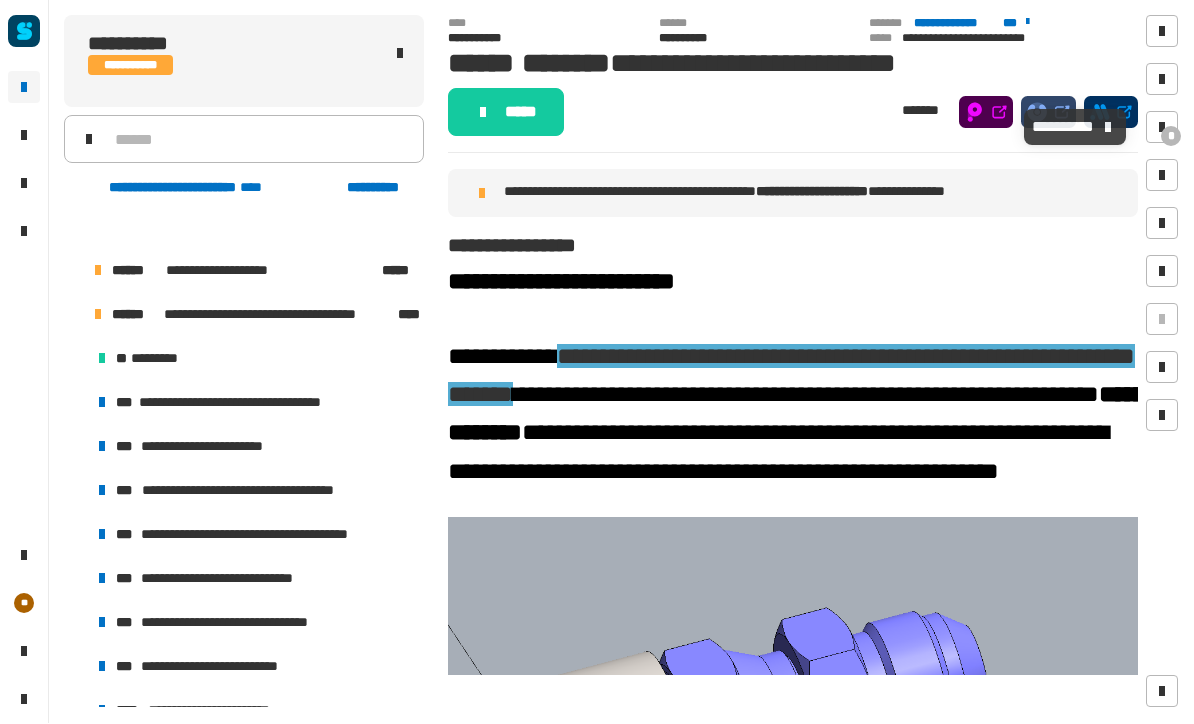 scroll, scrollTop: 298, scrollLeft: 0, axis: vertical 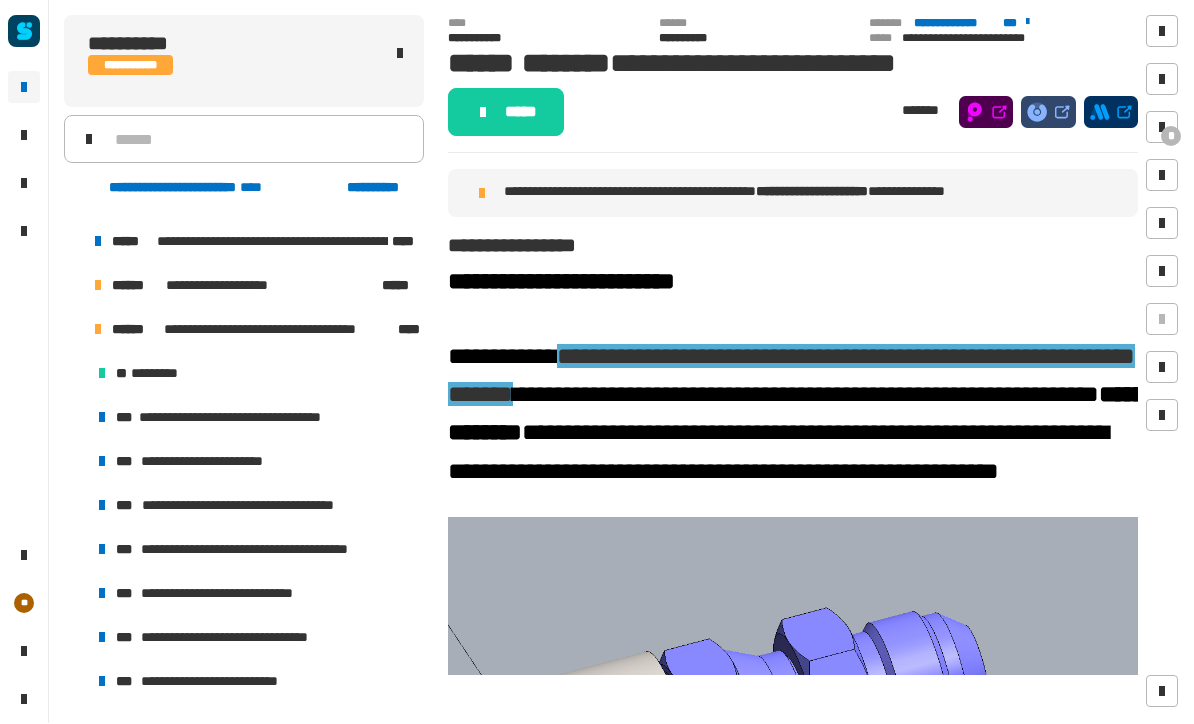 click on "**********" at bounding box center (256, 462) 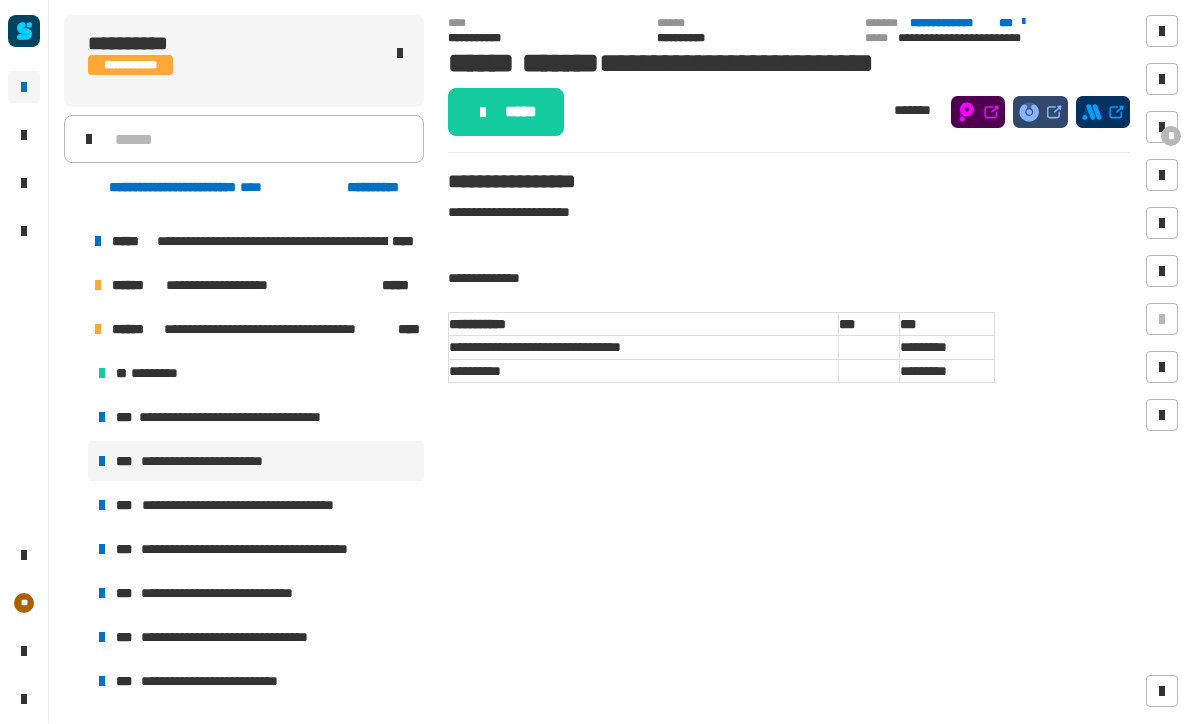 click at bounding box center [1162, 128] 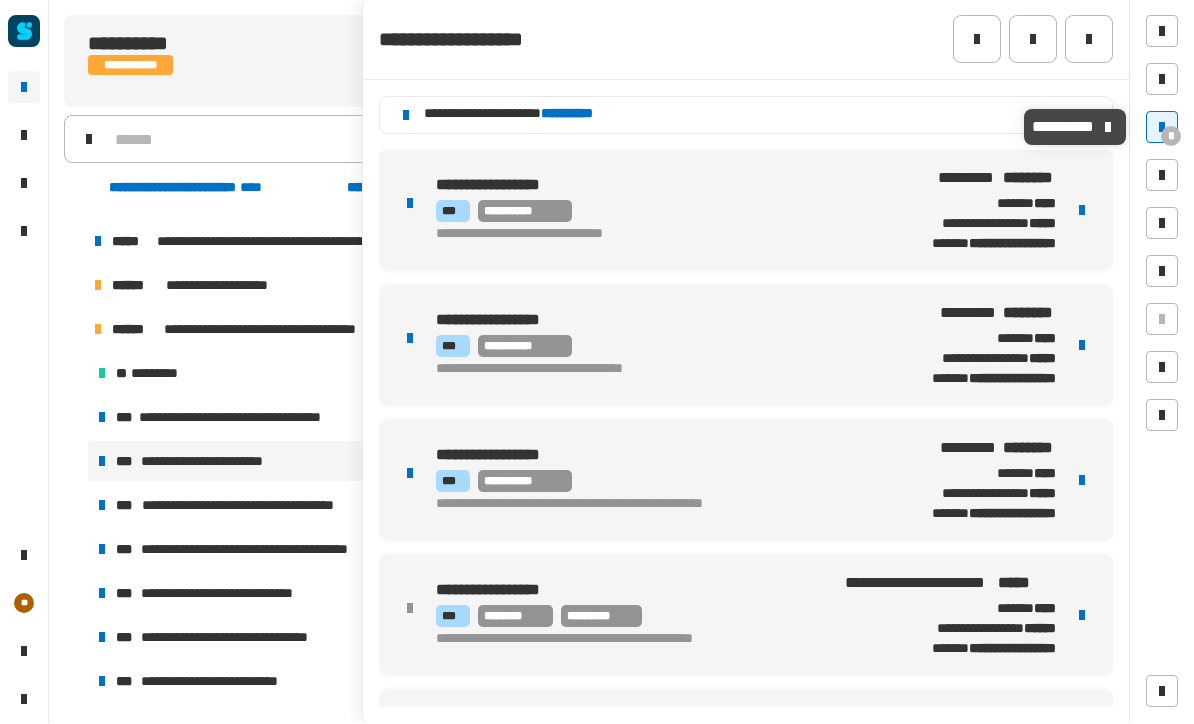 scroll, scrollTop: 0, scrollLeft: 0, axis: both 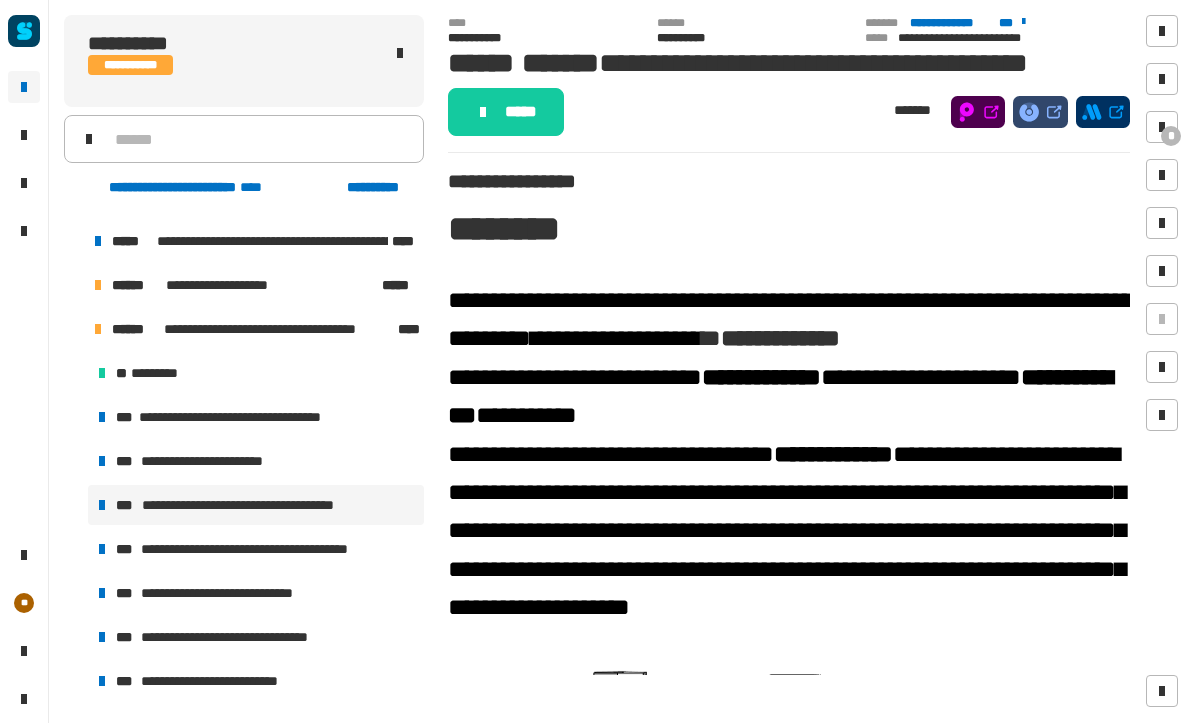 click on "*" at bounding box center [1171, 137] 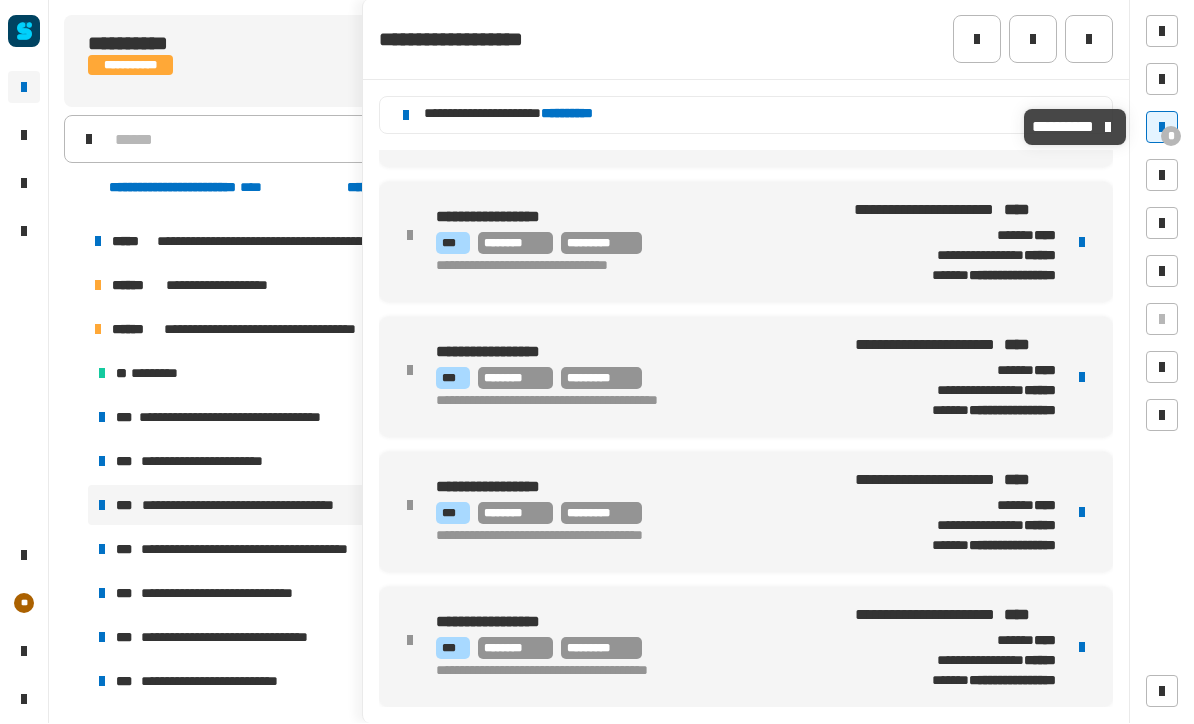 scroll, scrollTop: 643, scrollLeft: 0, axis: vertical 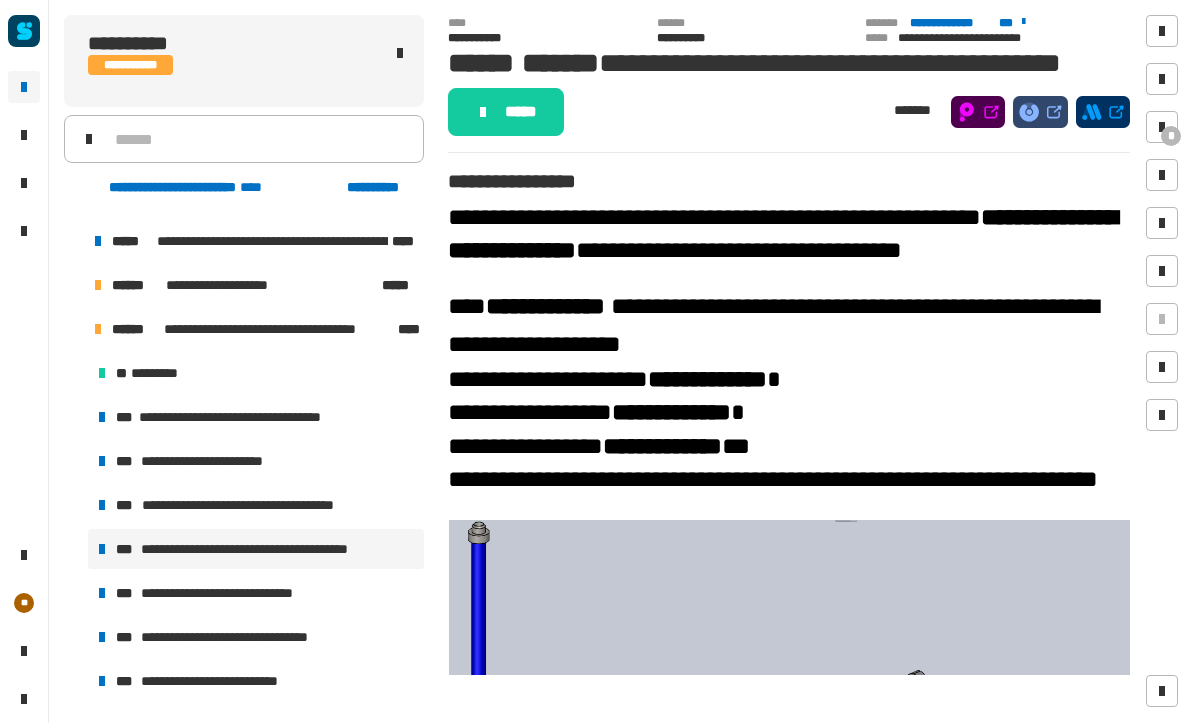 click on "*" at bounding box center (1171, 137) 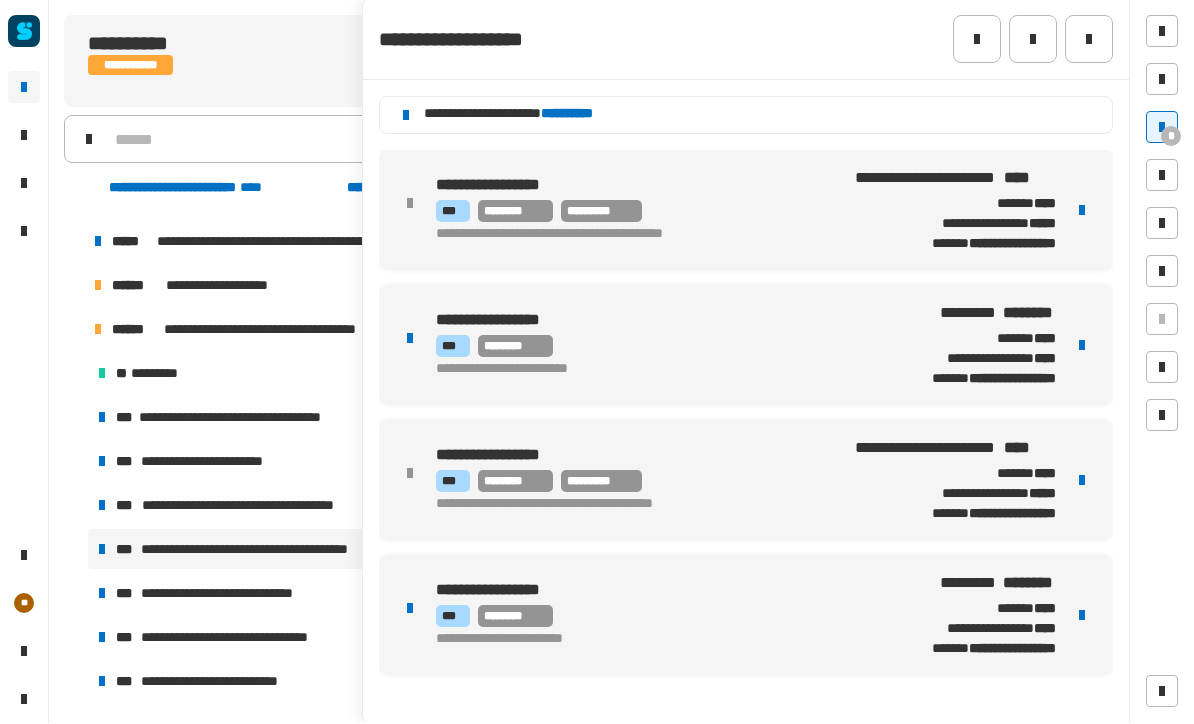 click on "**********" at bounding box center [227, 594] 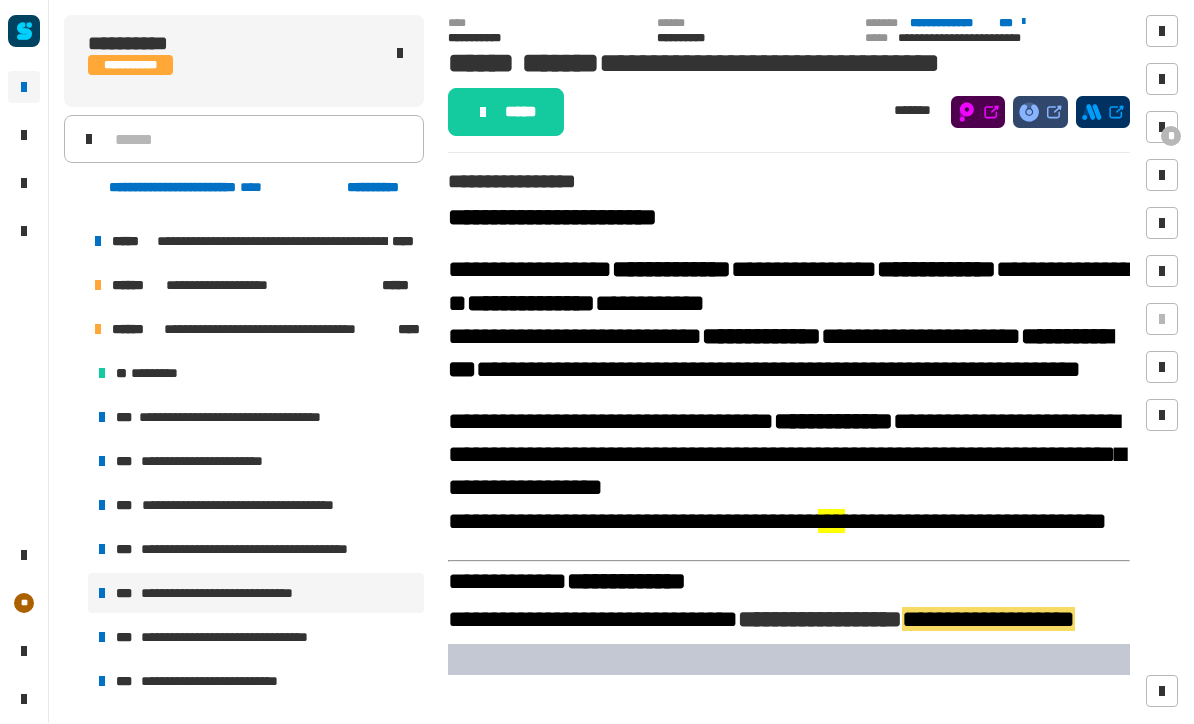 click at bounding box center (1162, 128) 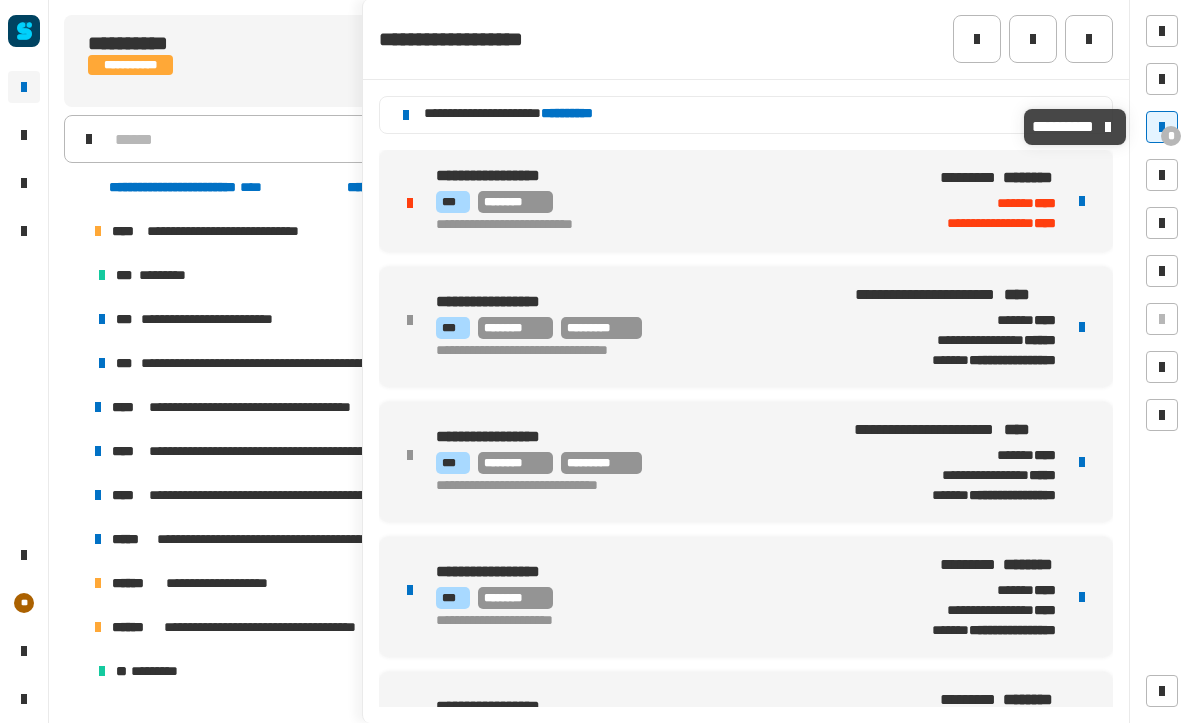scroll, scrollTop: 0, scrollLeft: 0, axis: both 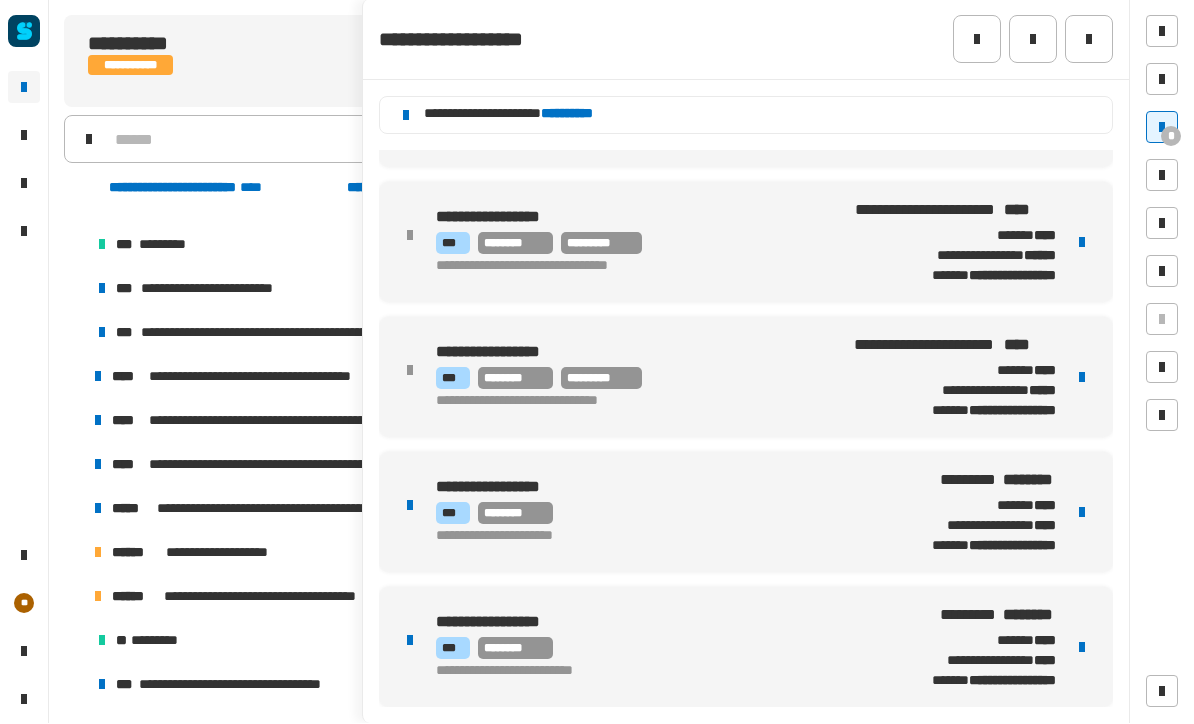 click on "**********" at bounding box center [220, 289] 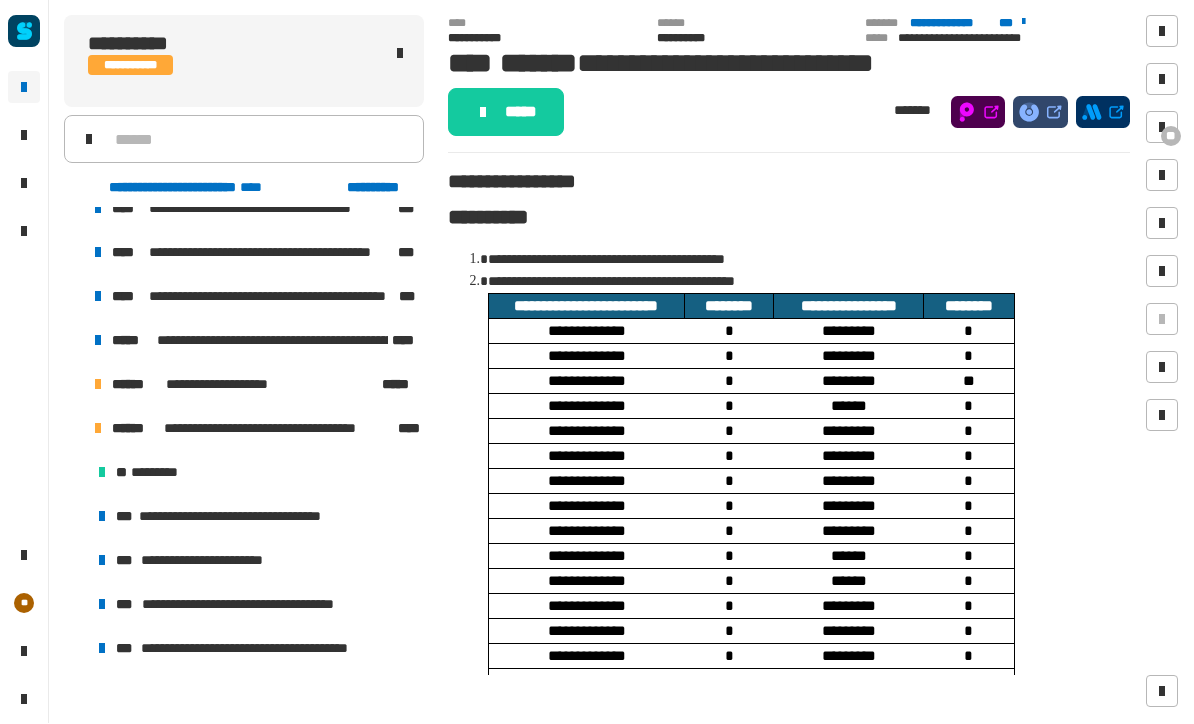 scroll, scrollTop: 212, scrollLeft: 0, axis: vertical 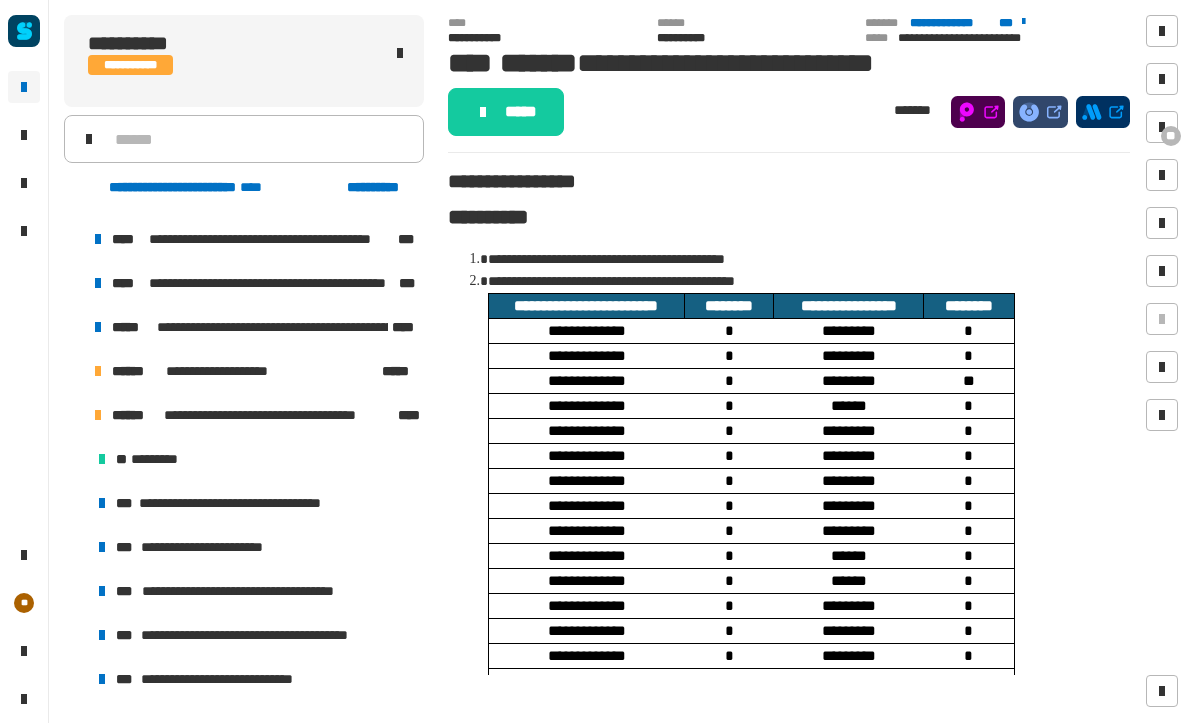 click on "**********" at bounding box center [212, 548] 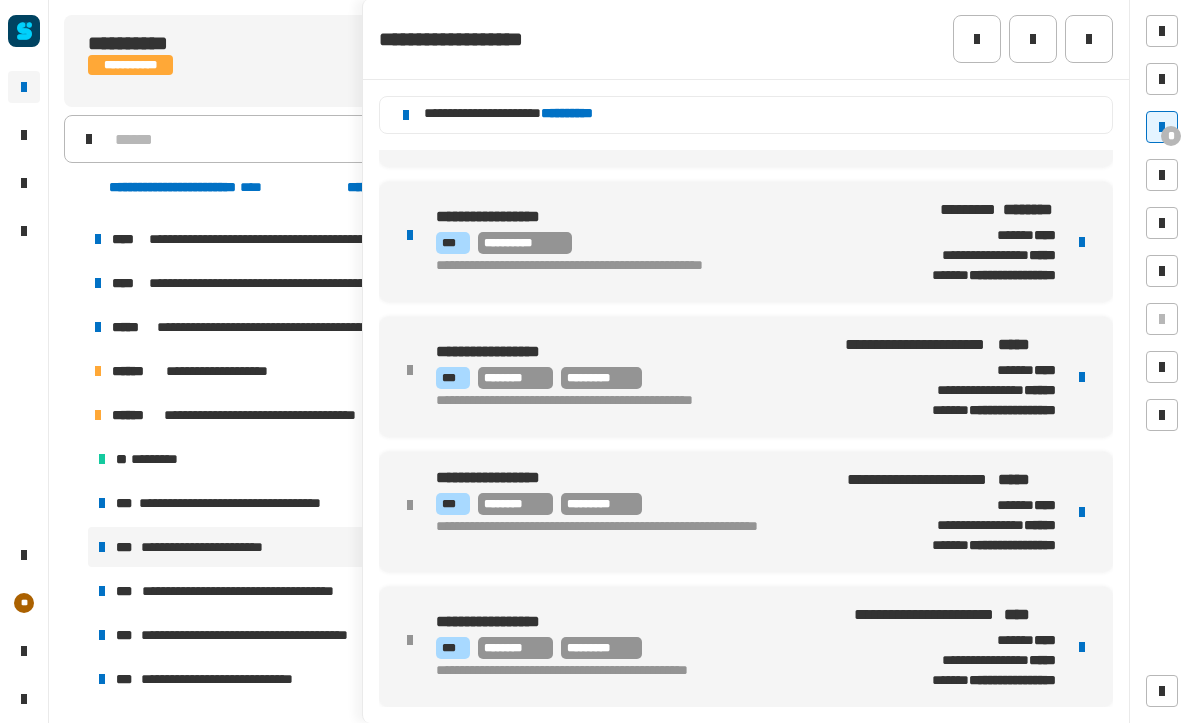 scroll, scrollTop: 238, scrollLeft: 0, axis: vertical 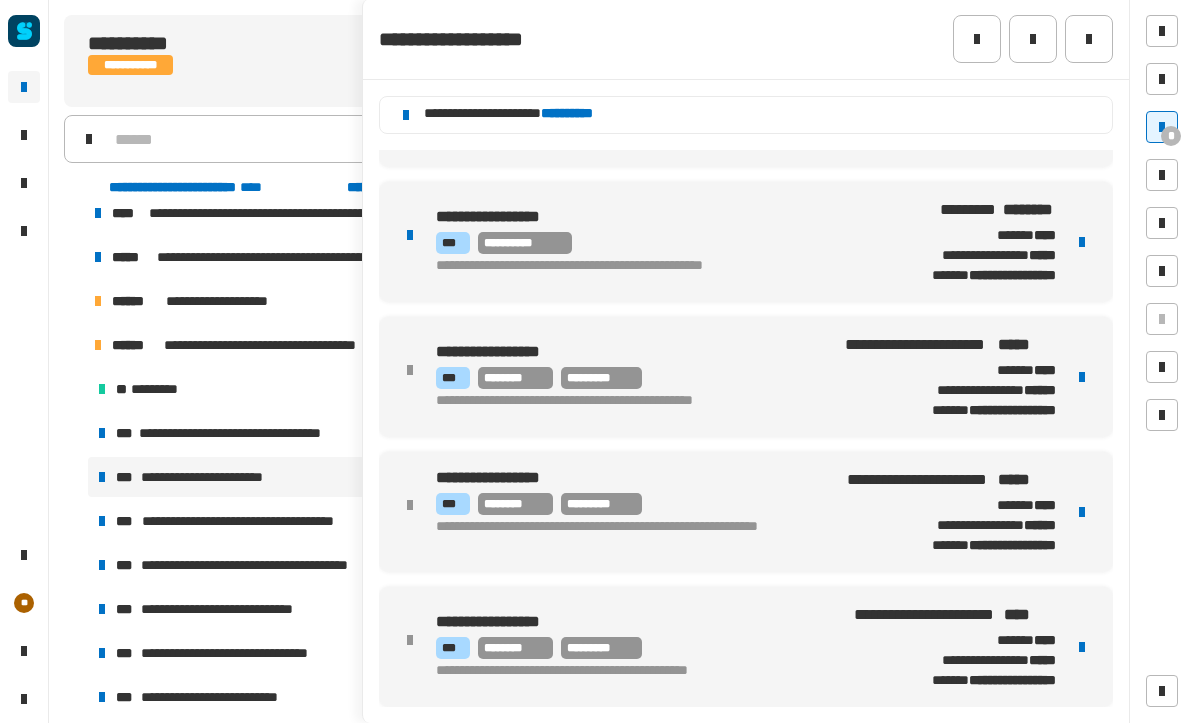click on "**********" at bounding box center (259, 522) 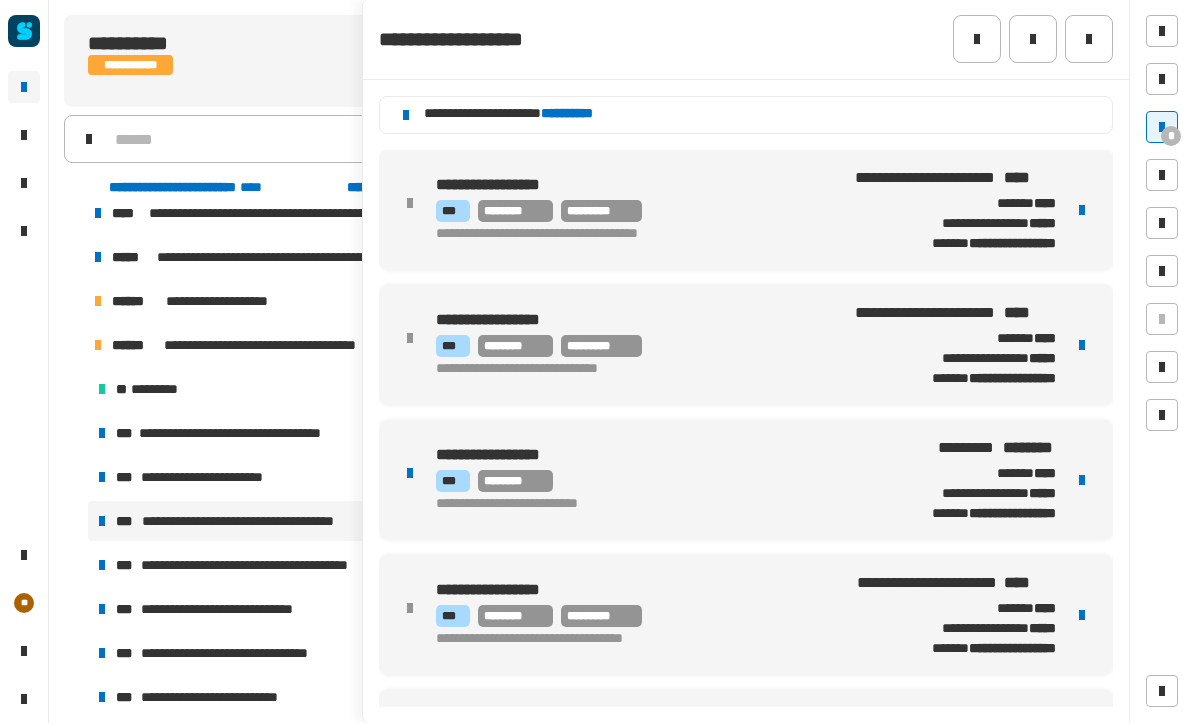 click on "*" at bounding box center [1171, 137] 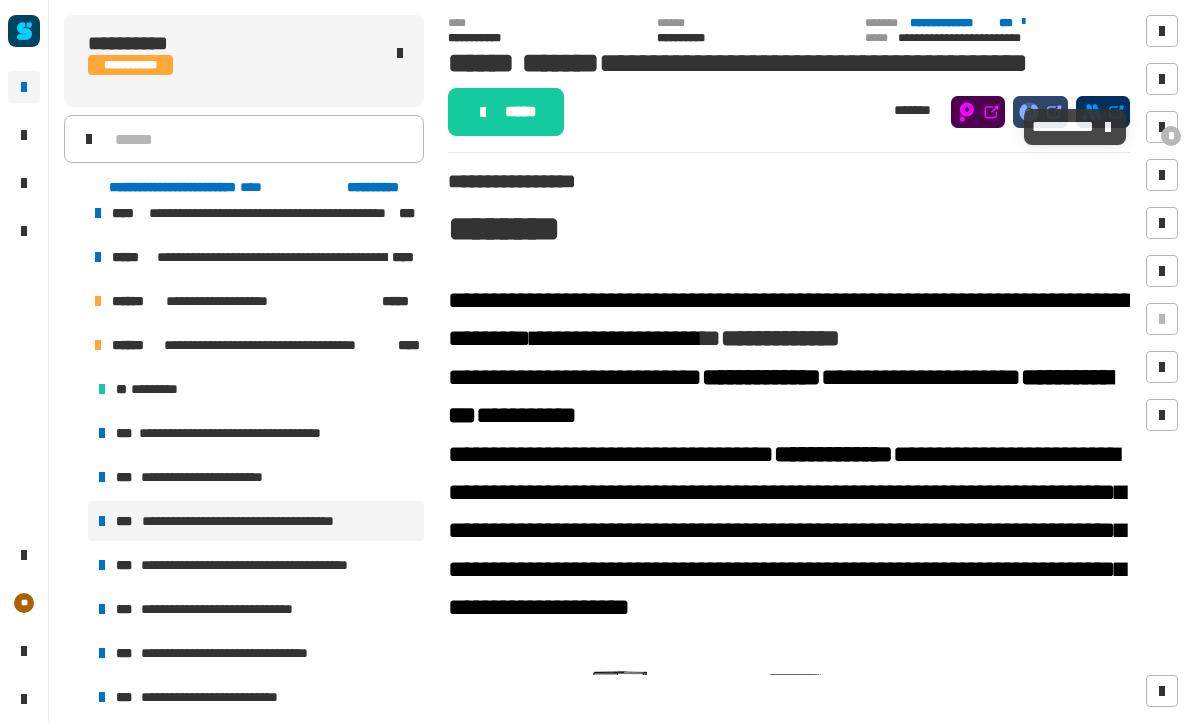 click on "*" at bounding box center [1171, 137] 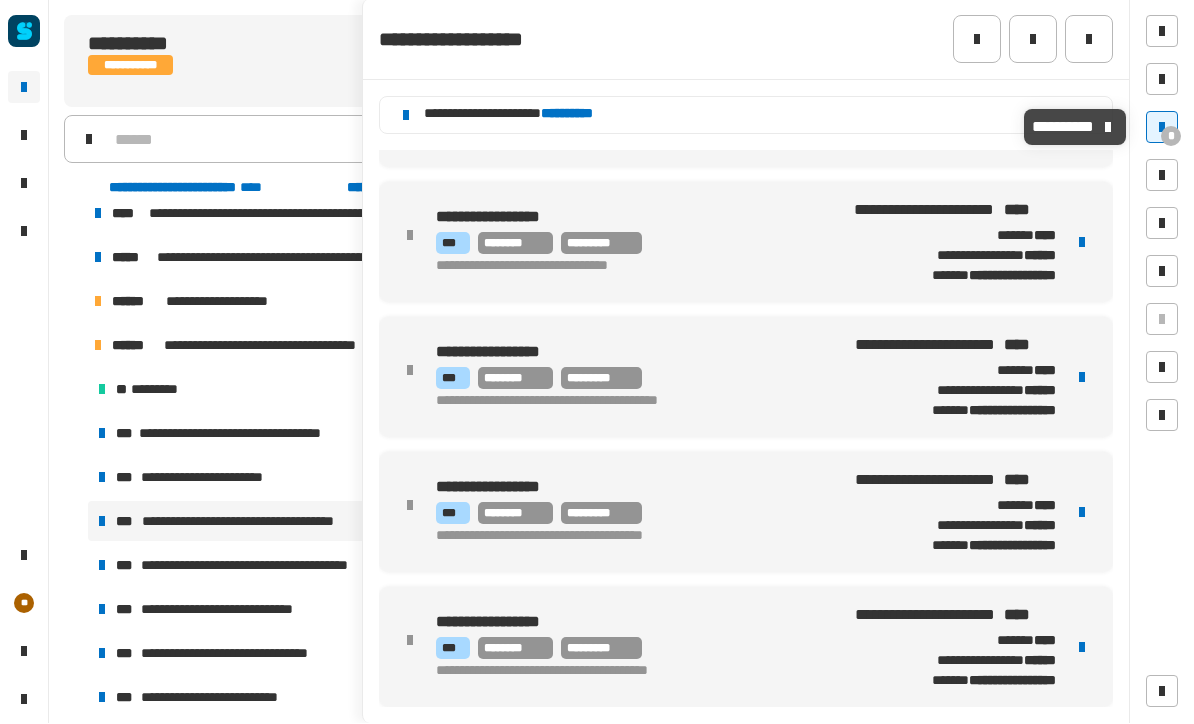 scroll, scrollTop: 643, scrollLeft: 0, axis: vertical 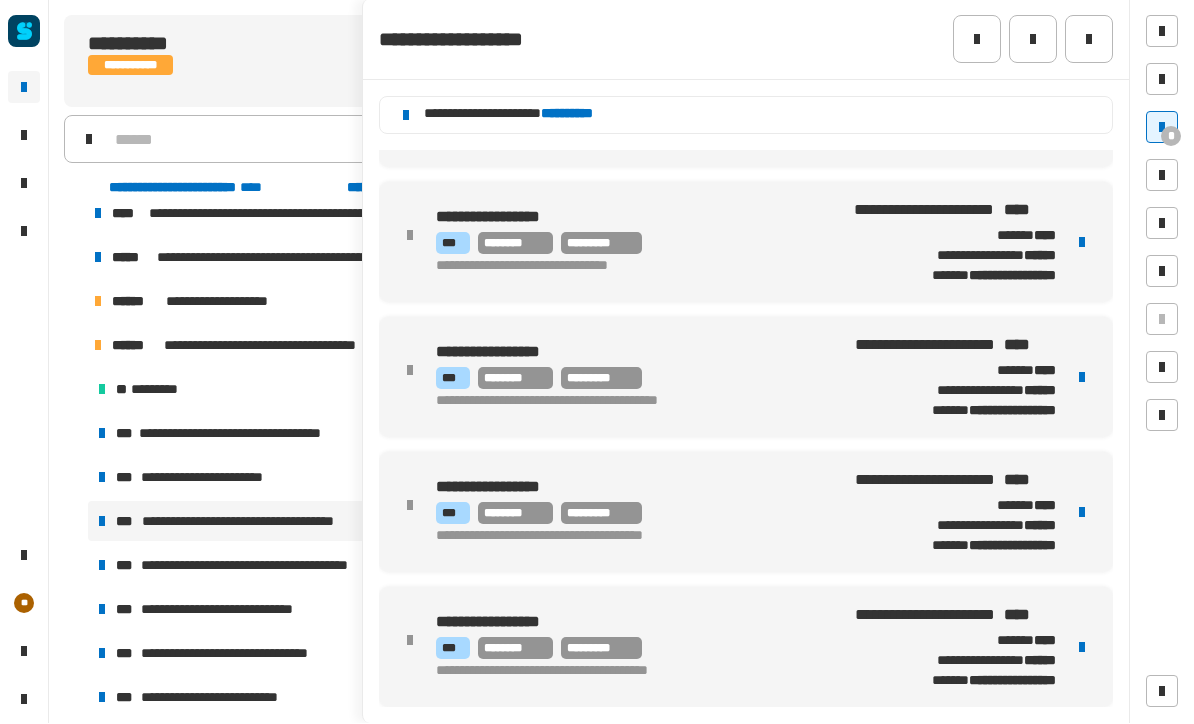 click on "**********" at bounding box center [266, 566] 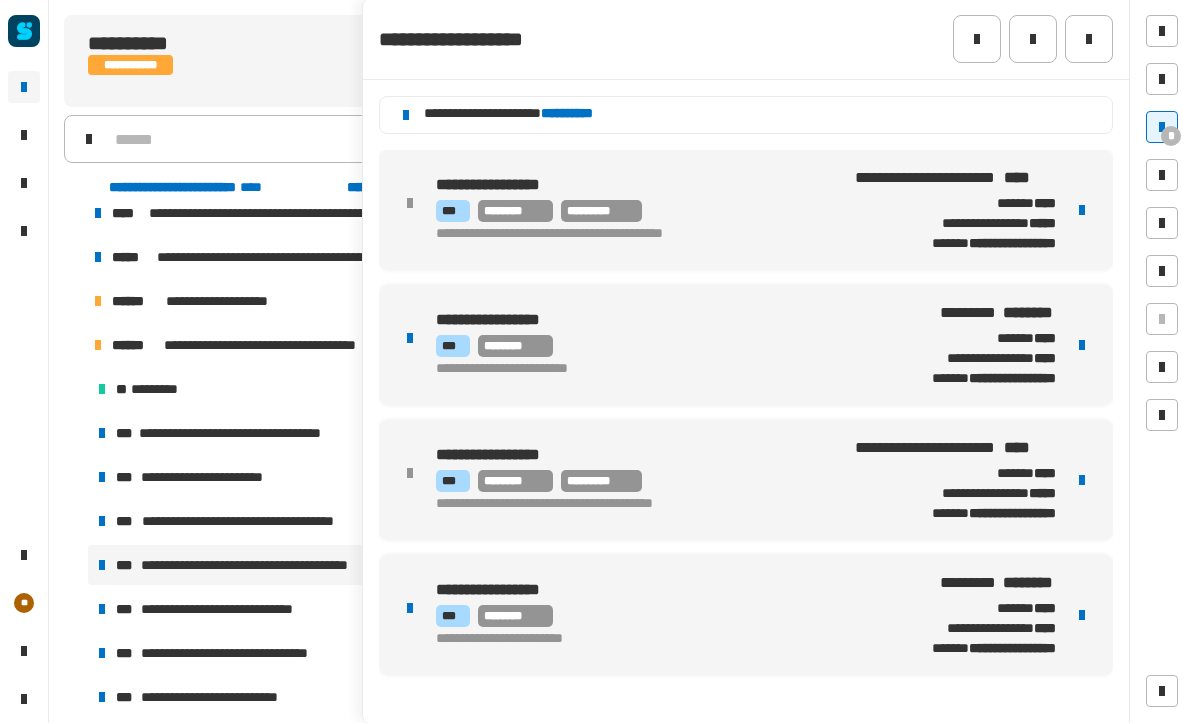 click on "**********" at bounding box center [227, 610] 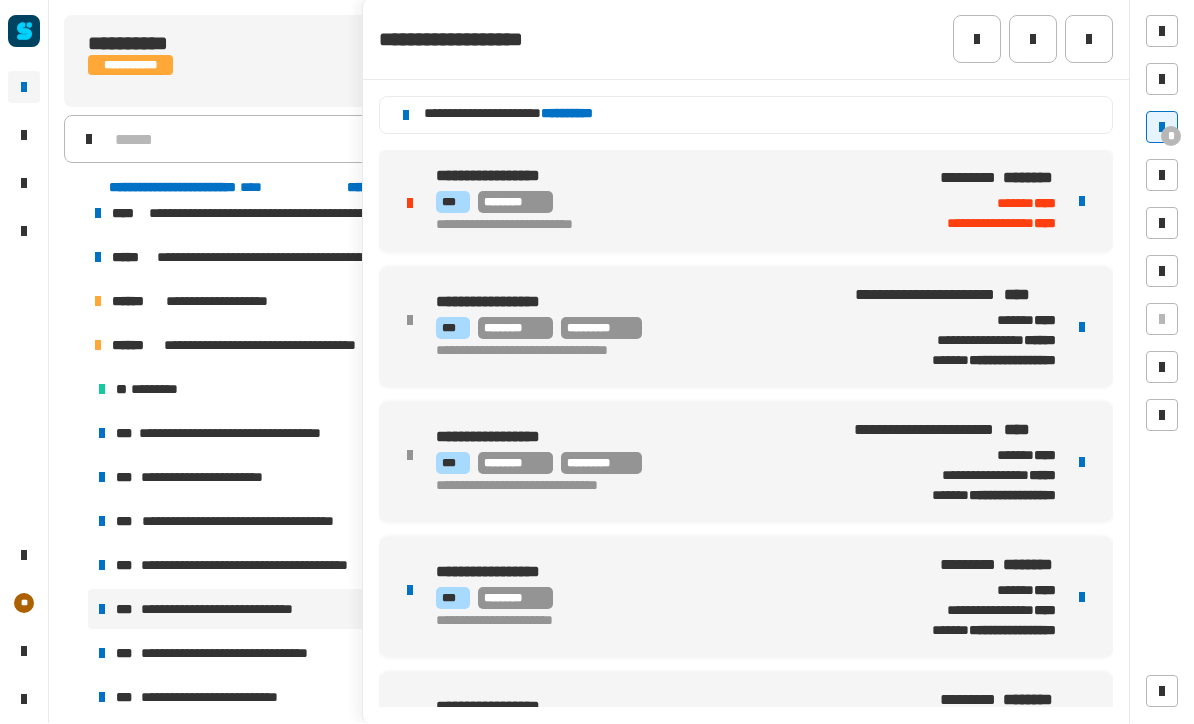 click 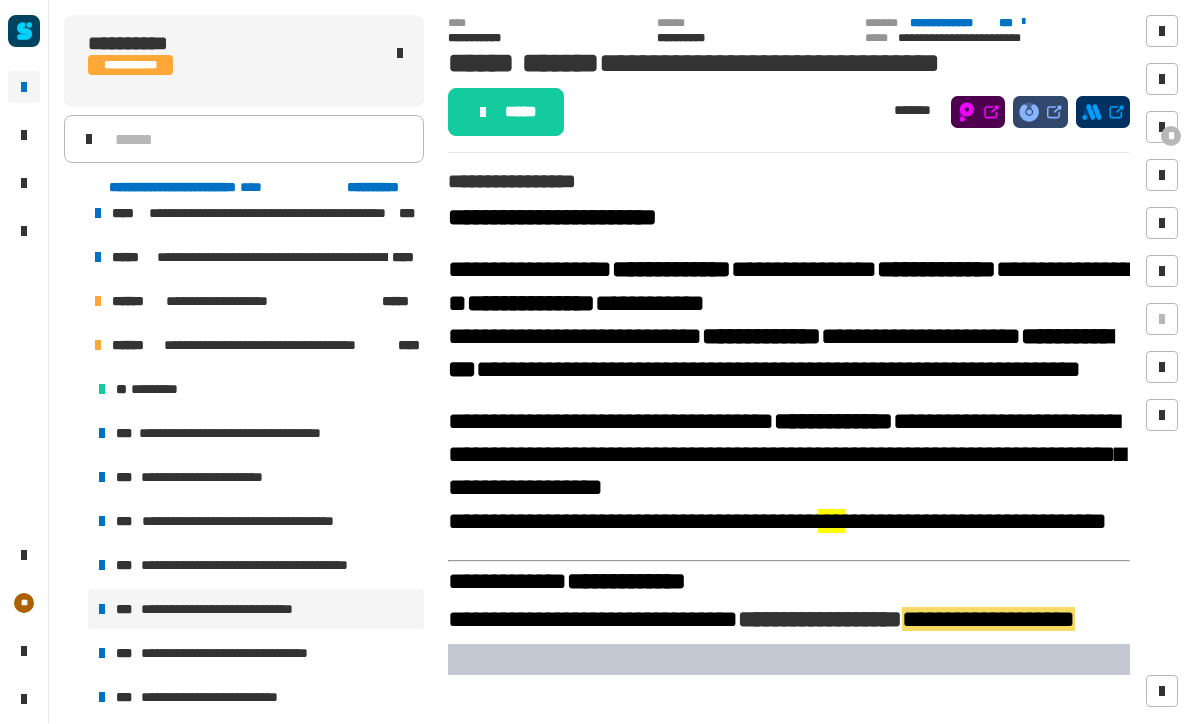 click on "**********" at bounding box center (253, 434) 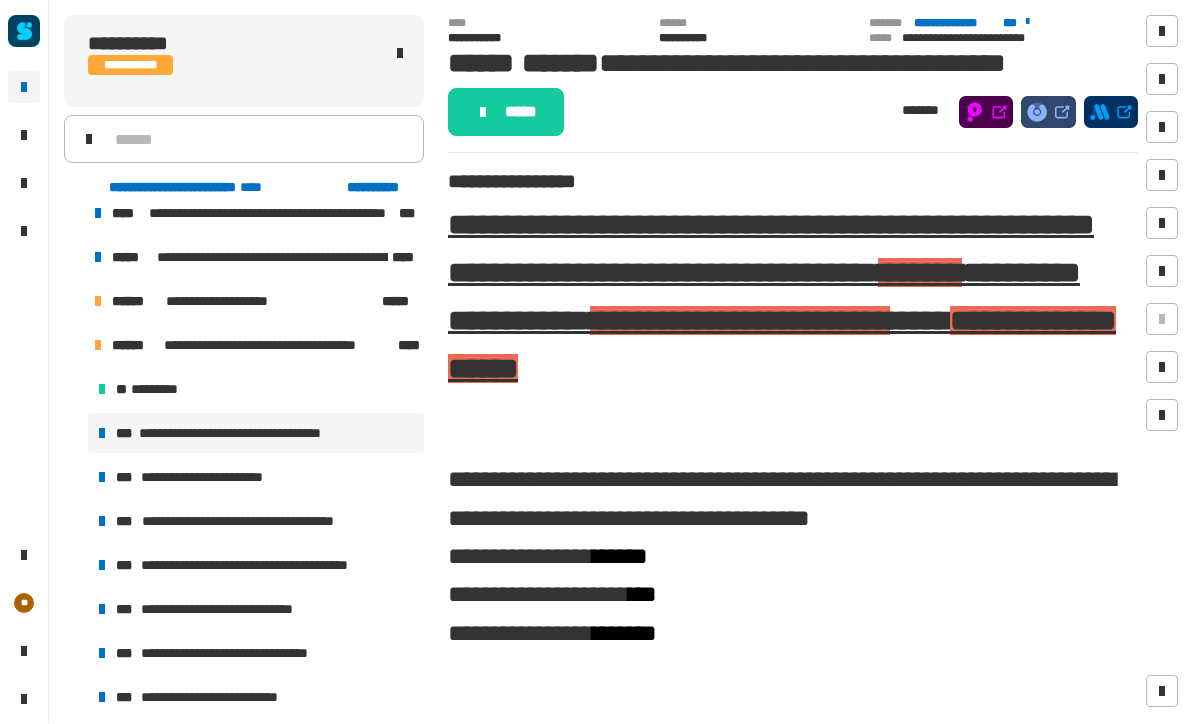 scroll, scrollTop: 0, scrollLeft: 0, axis: both 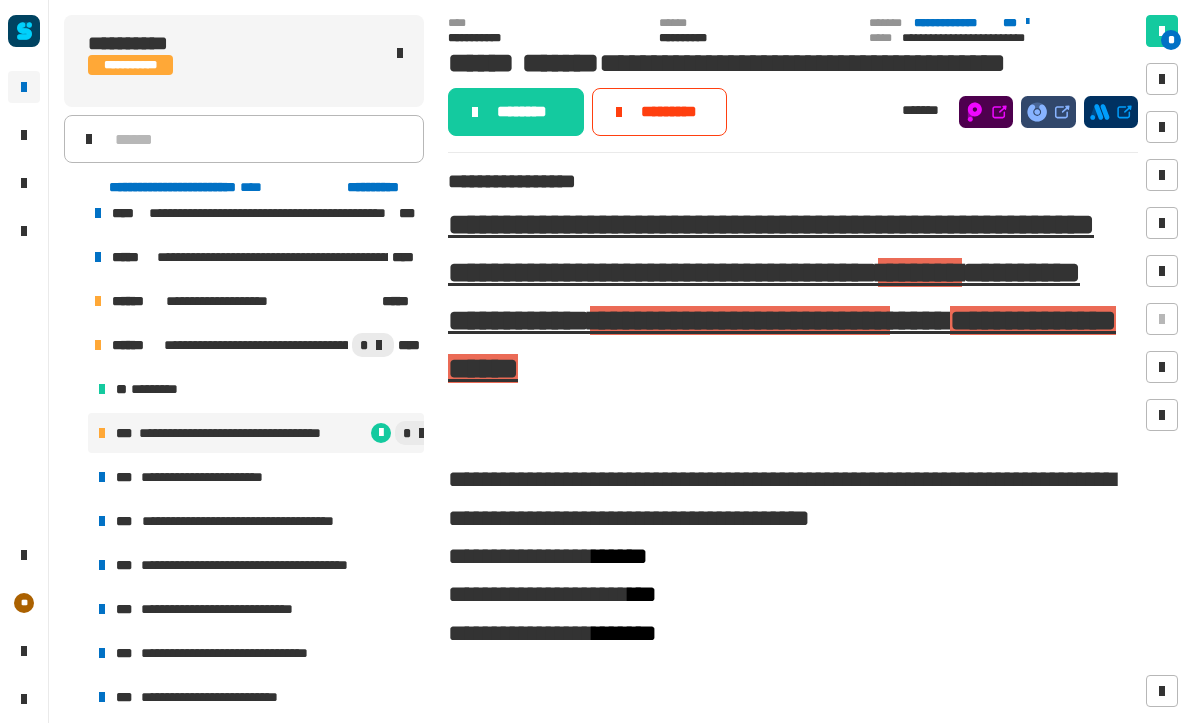click on "********" 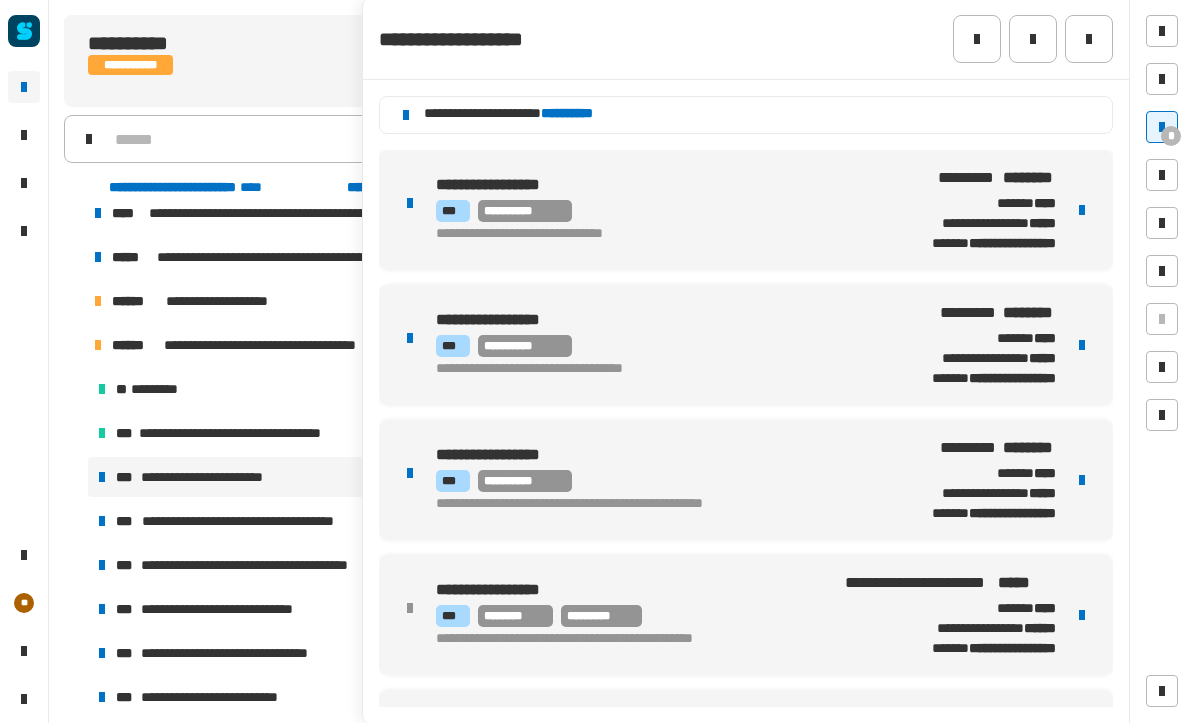 scroll, scrollTop: 0, scrollLeft: 0, axis: both 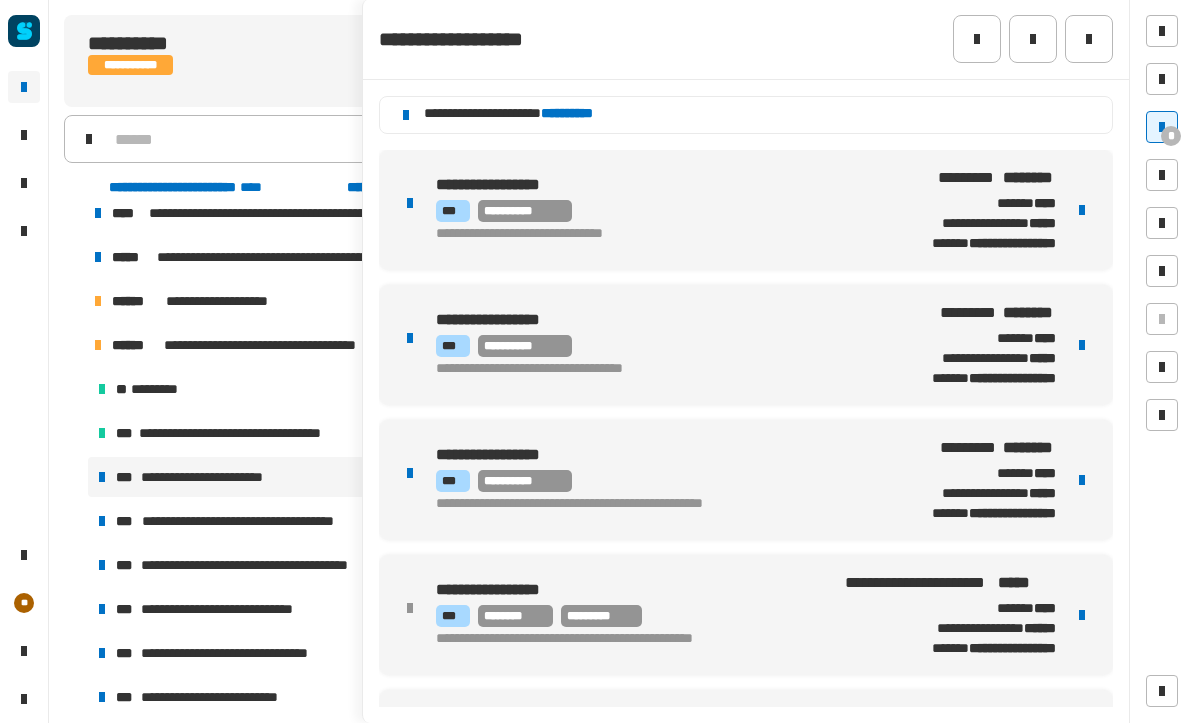 click on "**********" at bounding box center [974, 211] 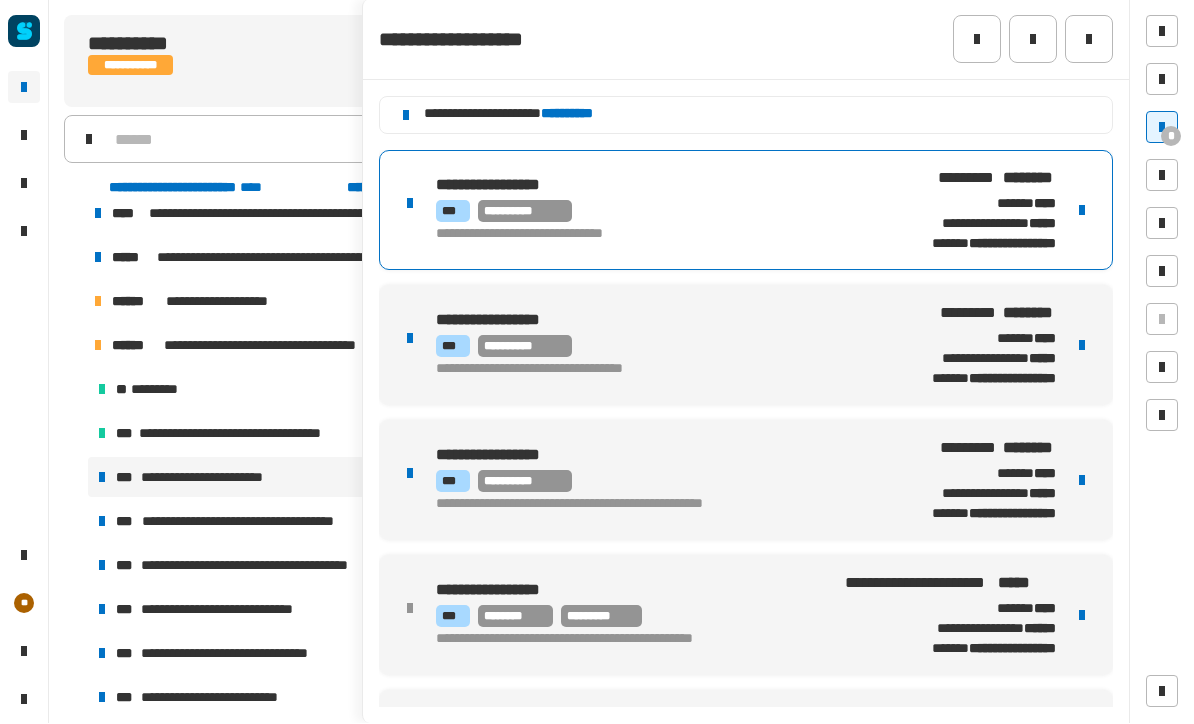 click on "**********" at bounding box center [656, 212] 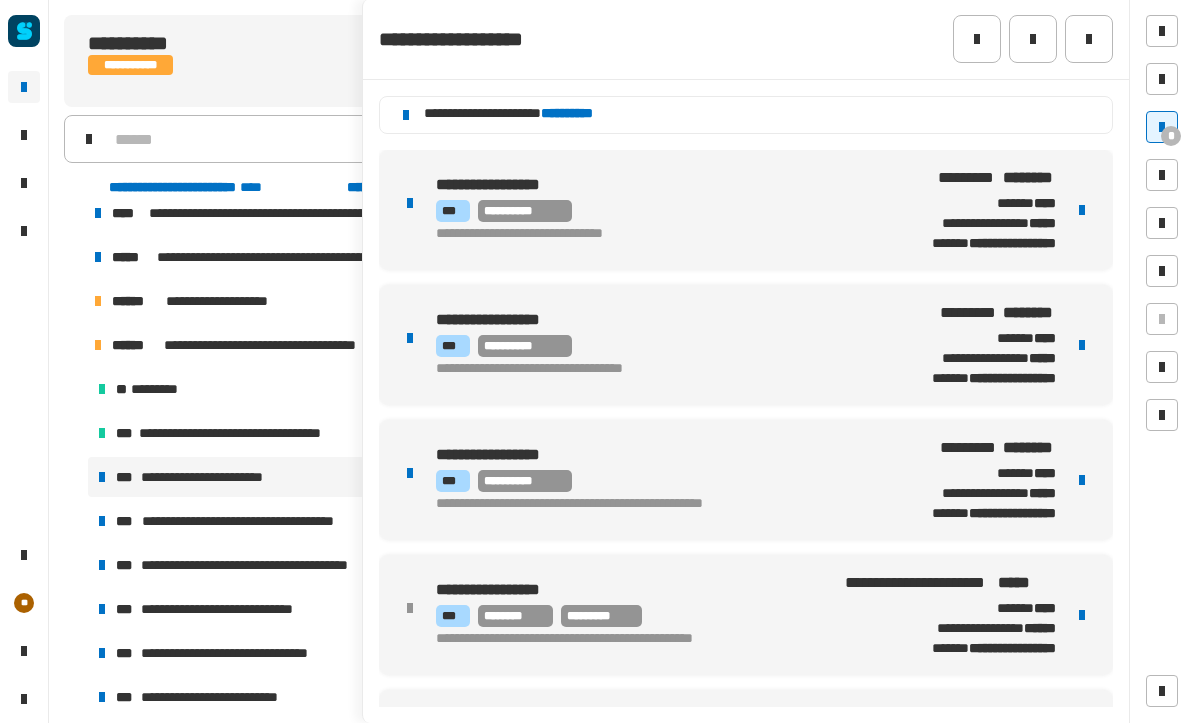 click 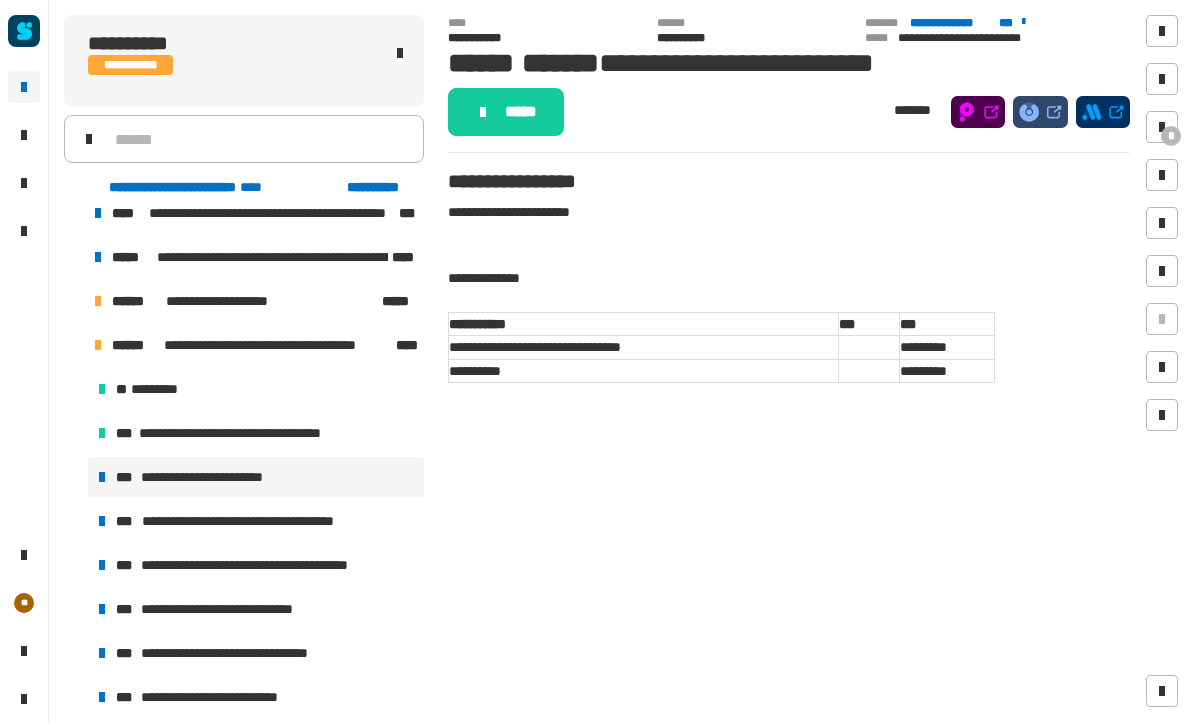 click 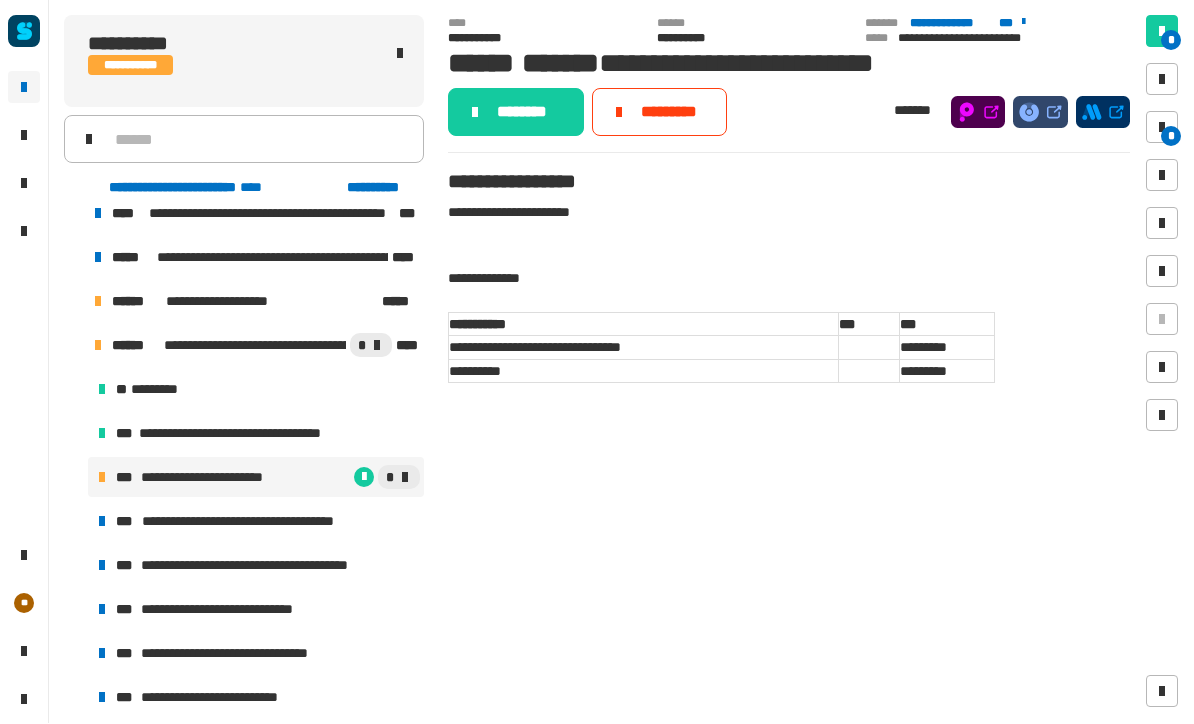 click 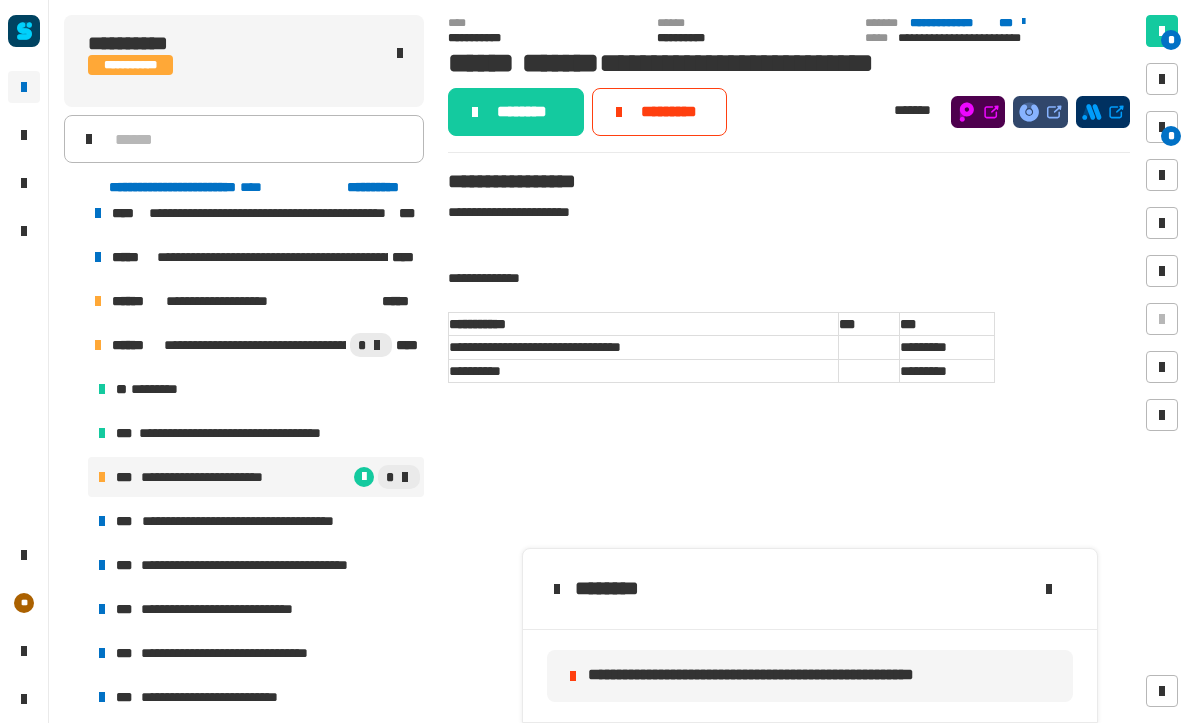 click on "*" at bounding box center (1162, 128) 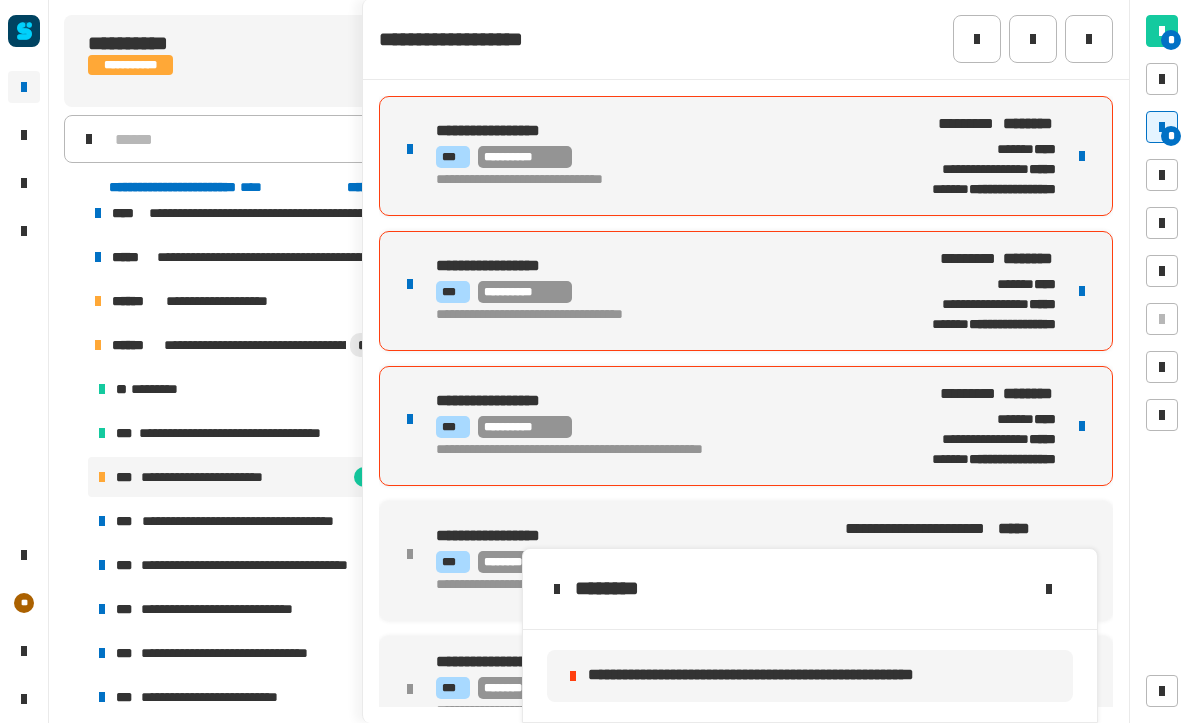 click on "**********" at bounding box center (656, 182) 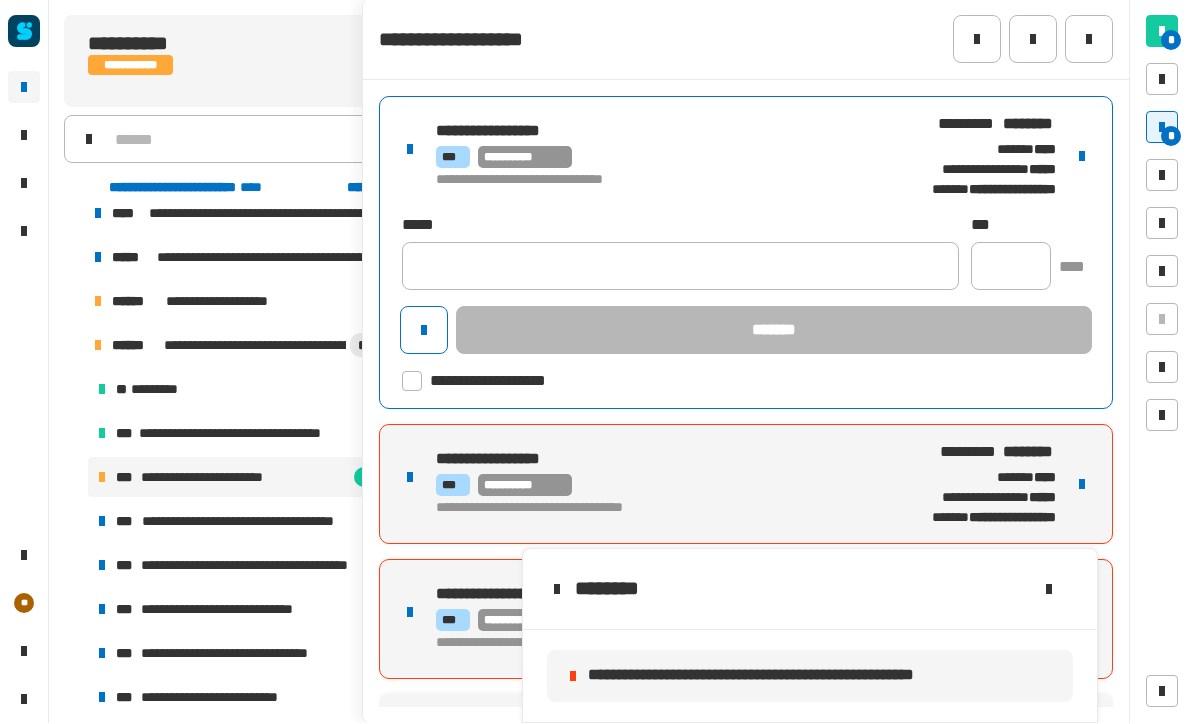 click 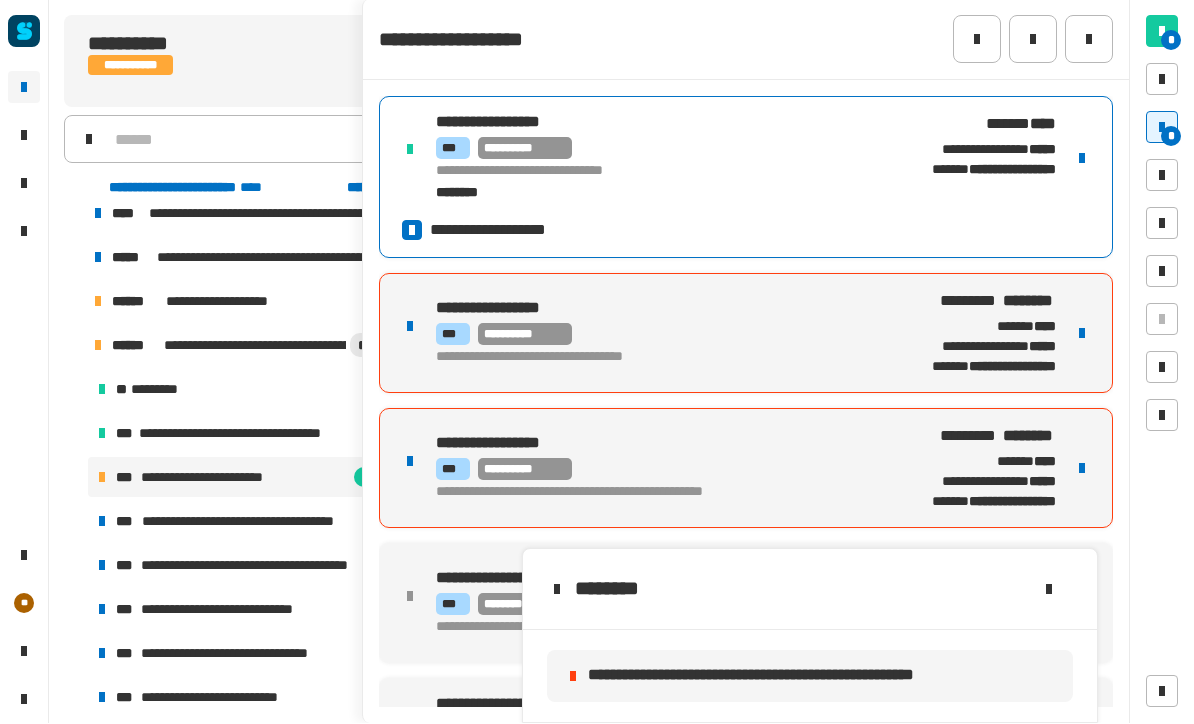 click on "**********" at bounding box center (974, 334) 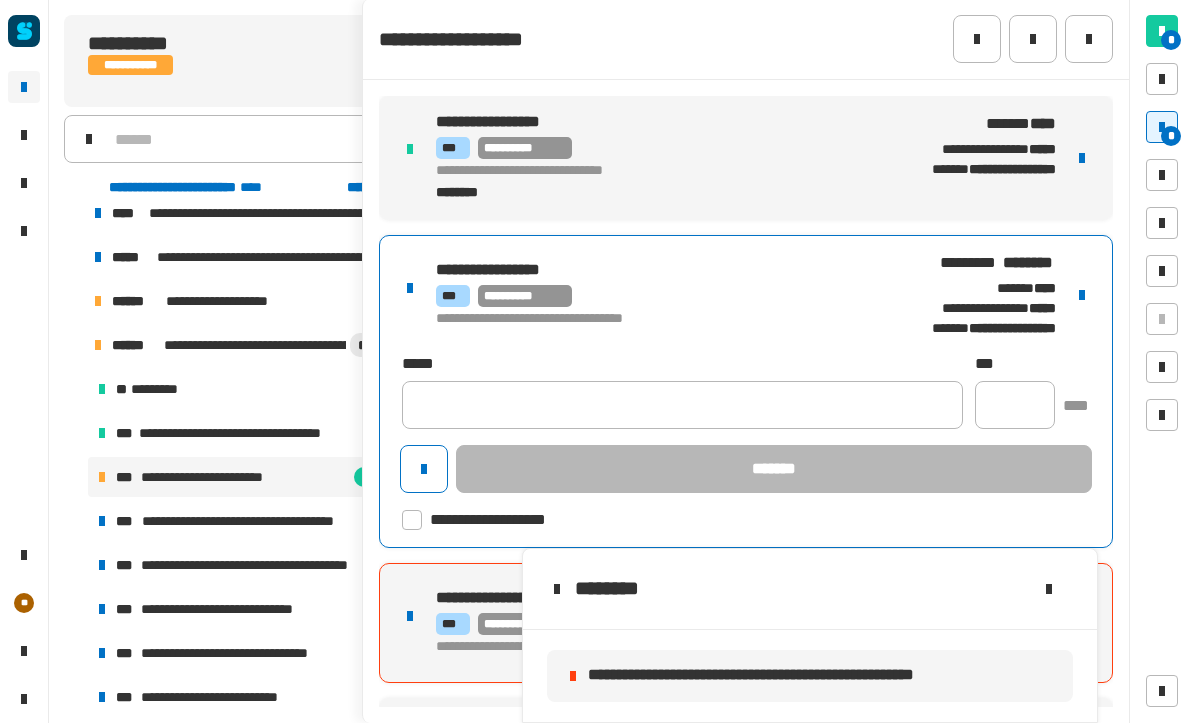 click 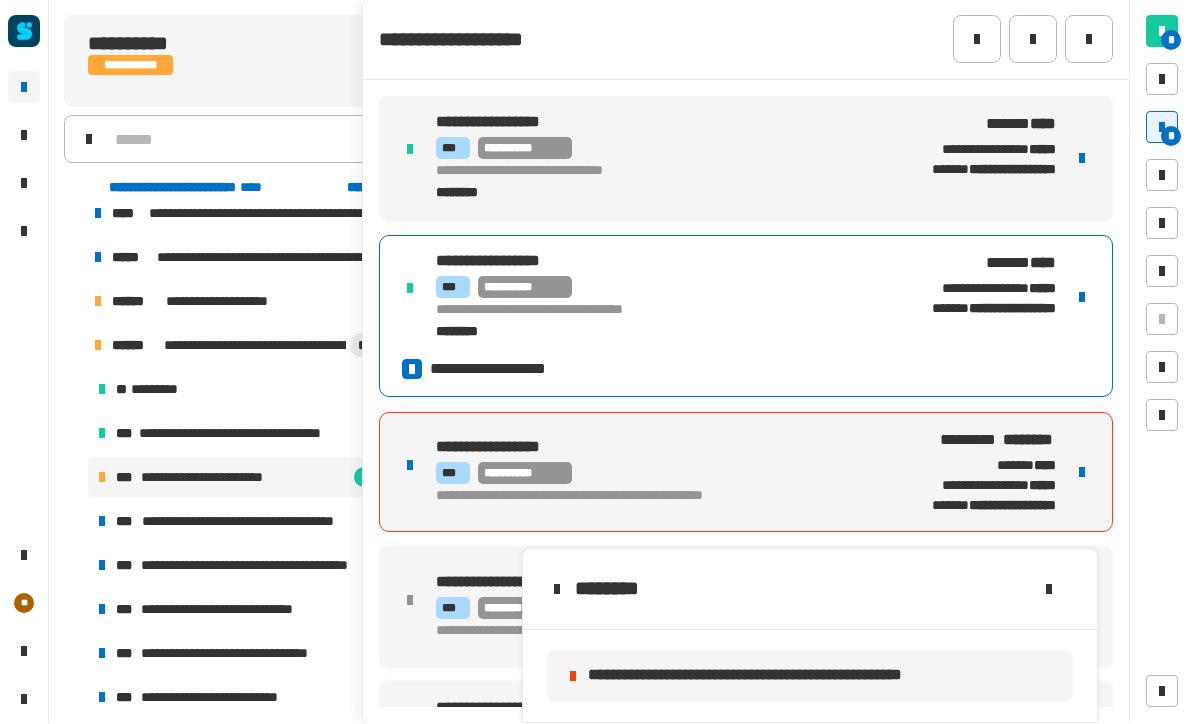 click on "**********" at bounding box center [974, 473] 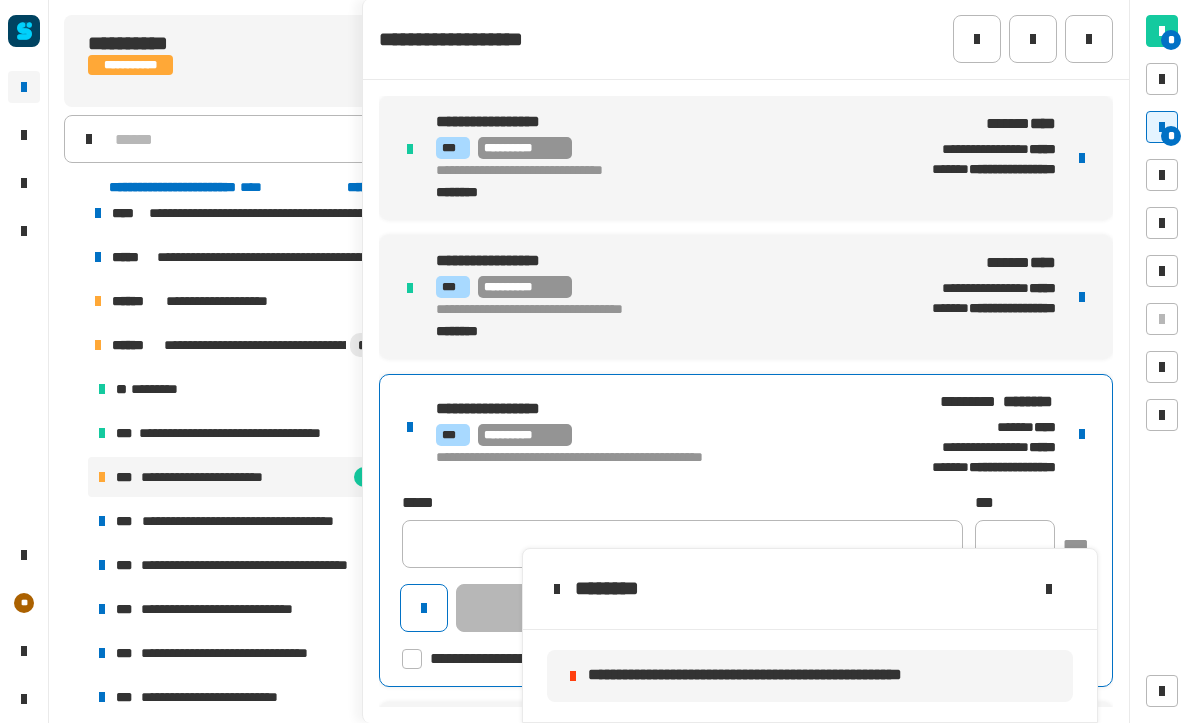 click on "**********" at bounding box center [746, 595] 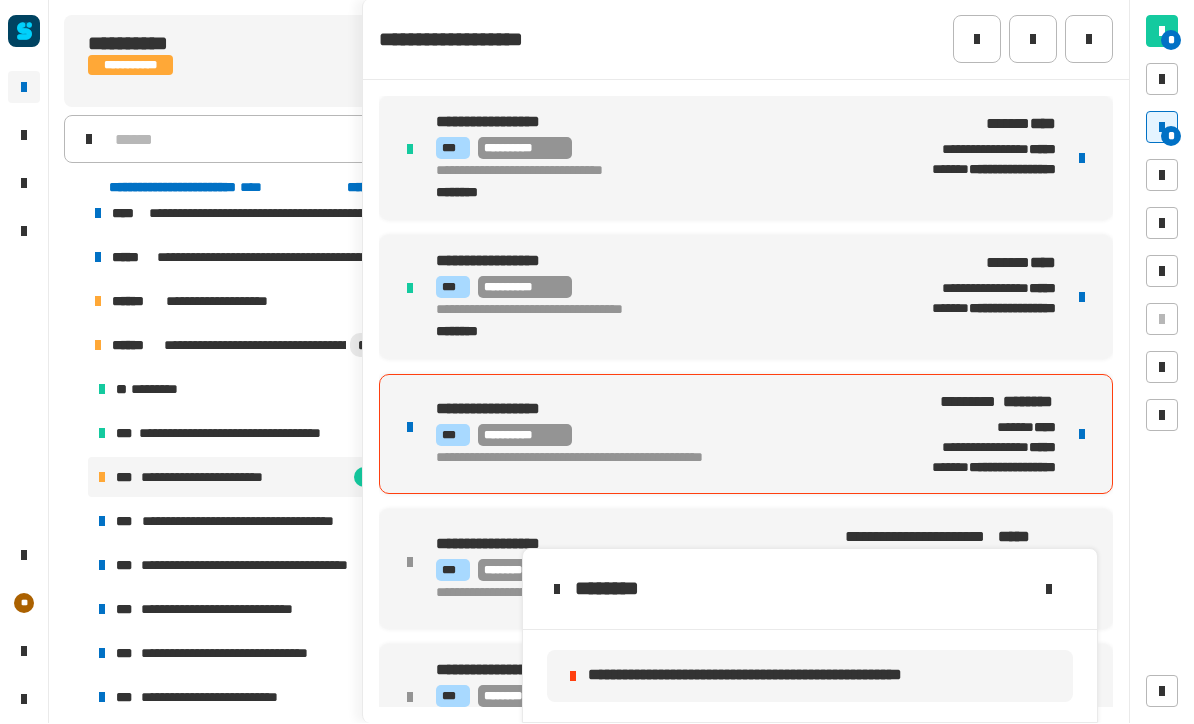 click at bounding box center [1162, 128] 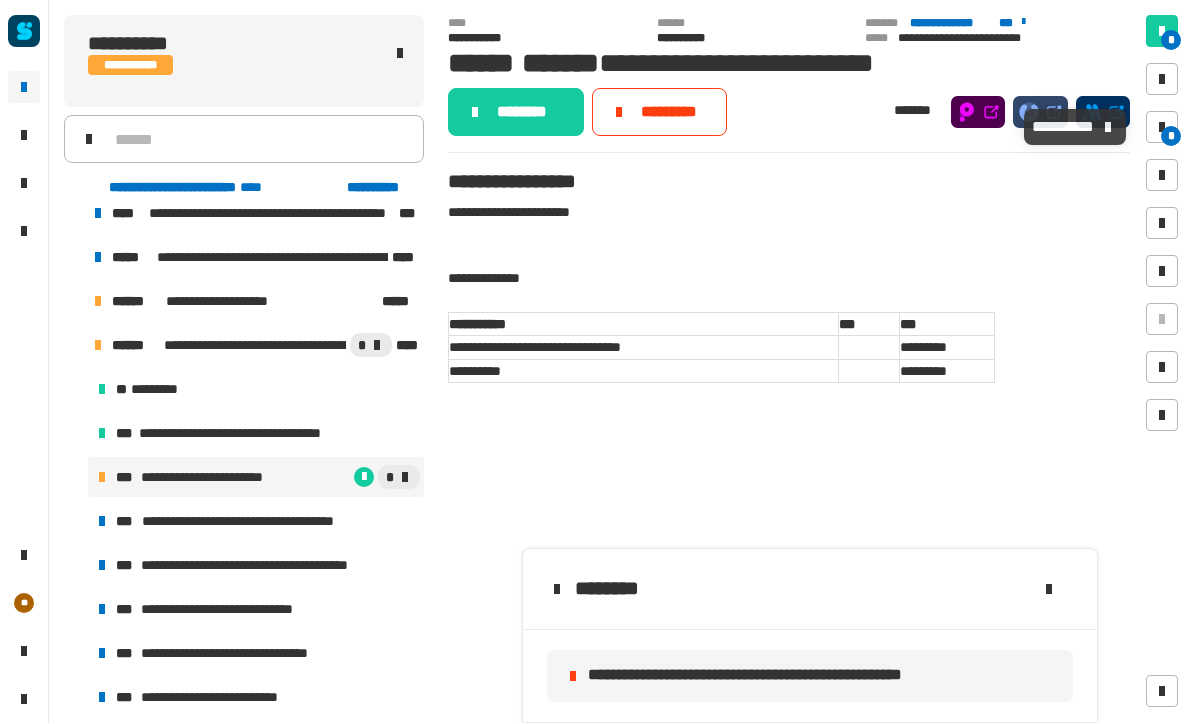 click on "********" 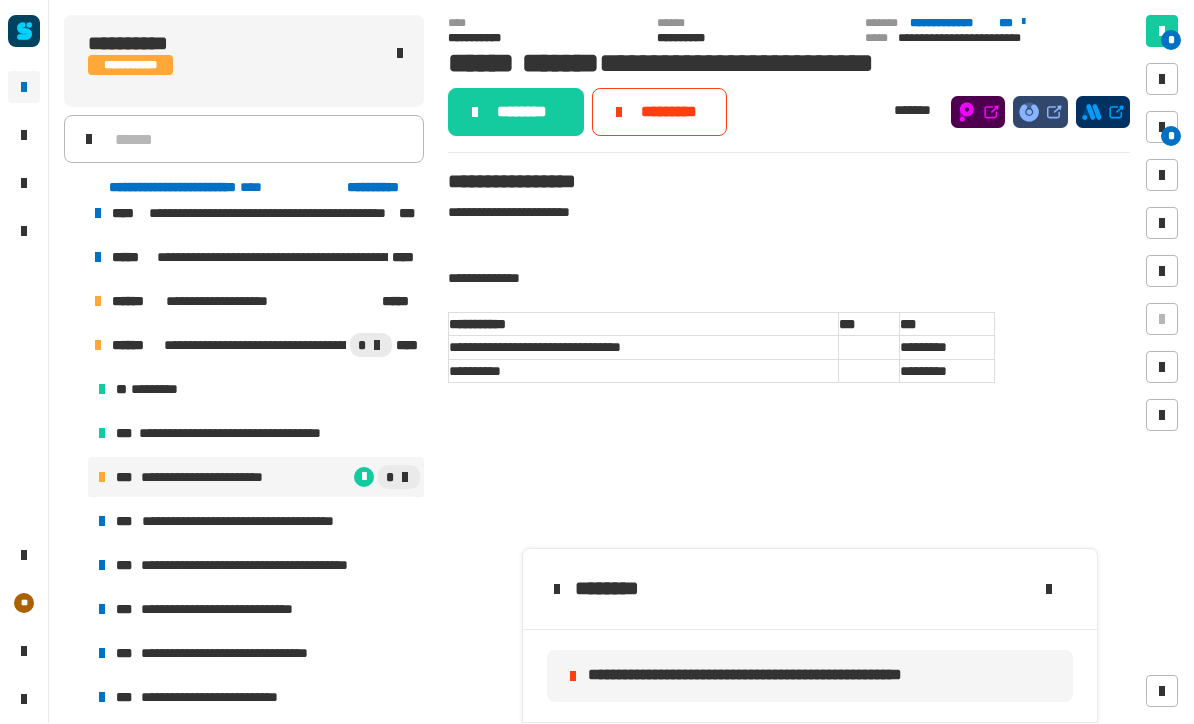 click at bounding box center [1162, 128] 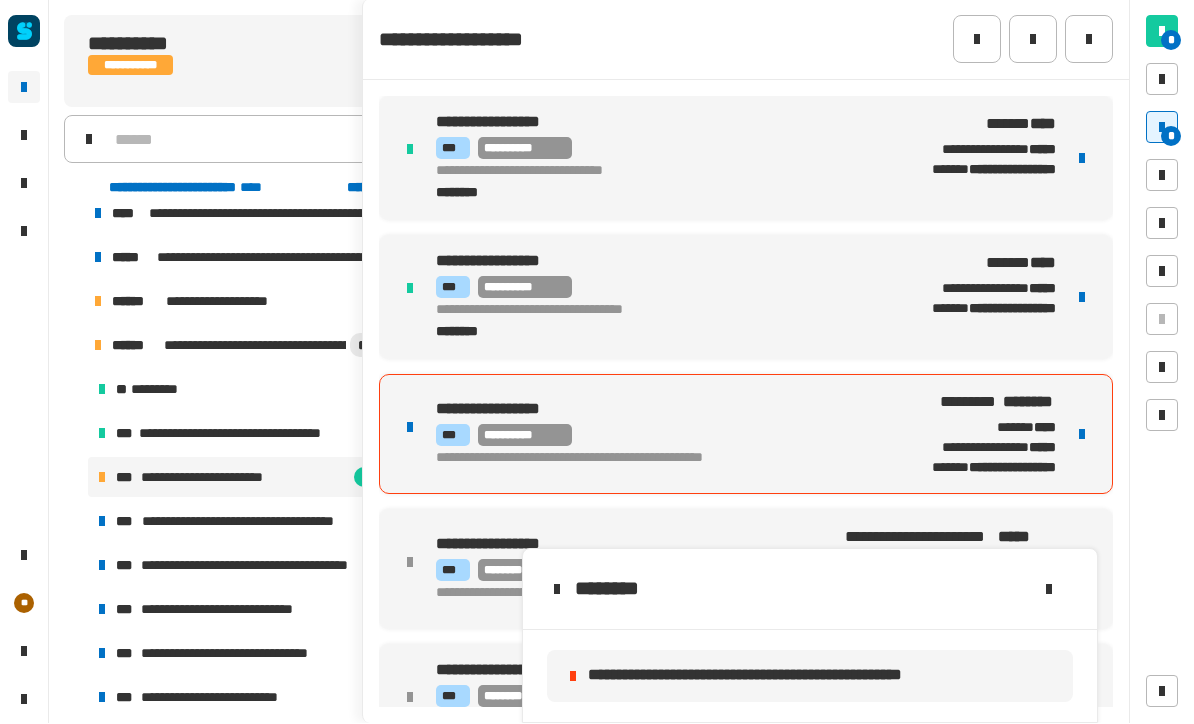 click on "**********" at bounding box center [974, 435] 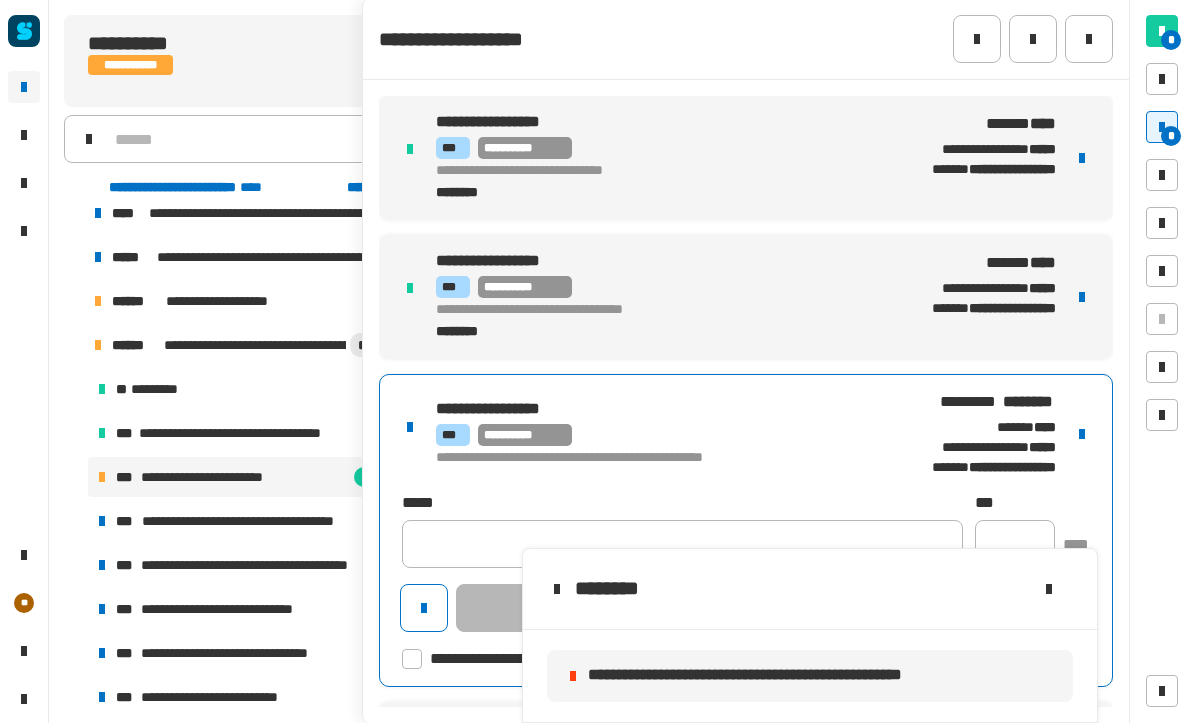 click 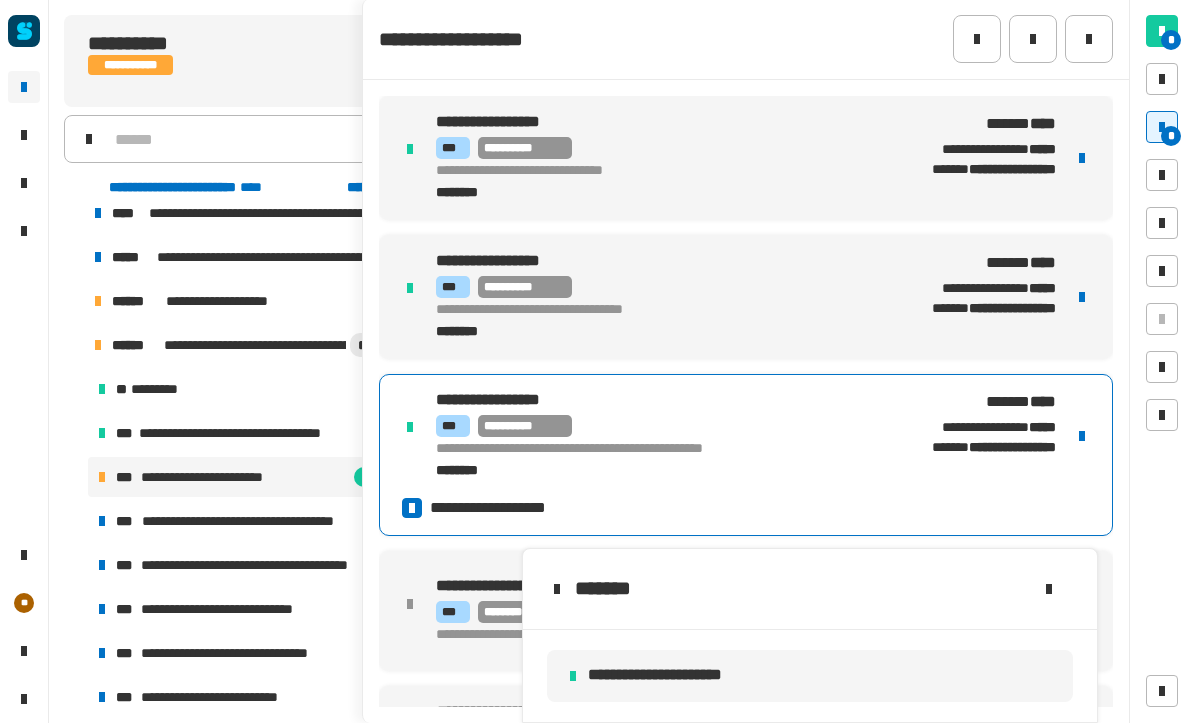click 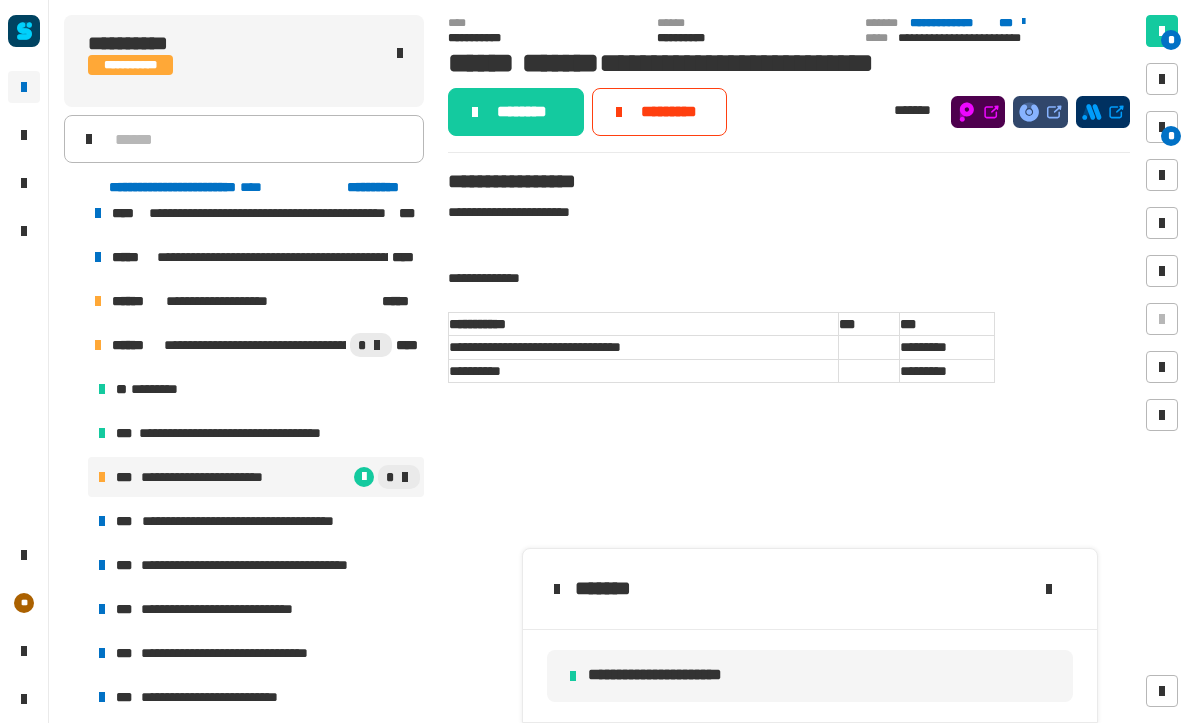 click on "********" 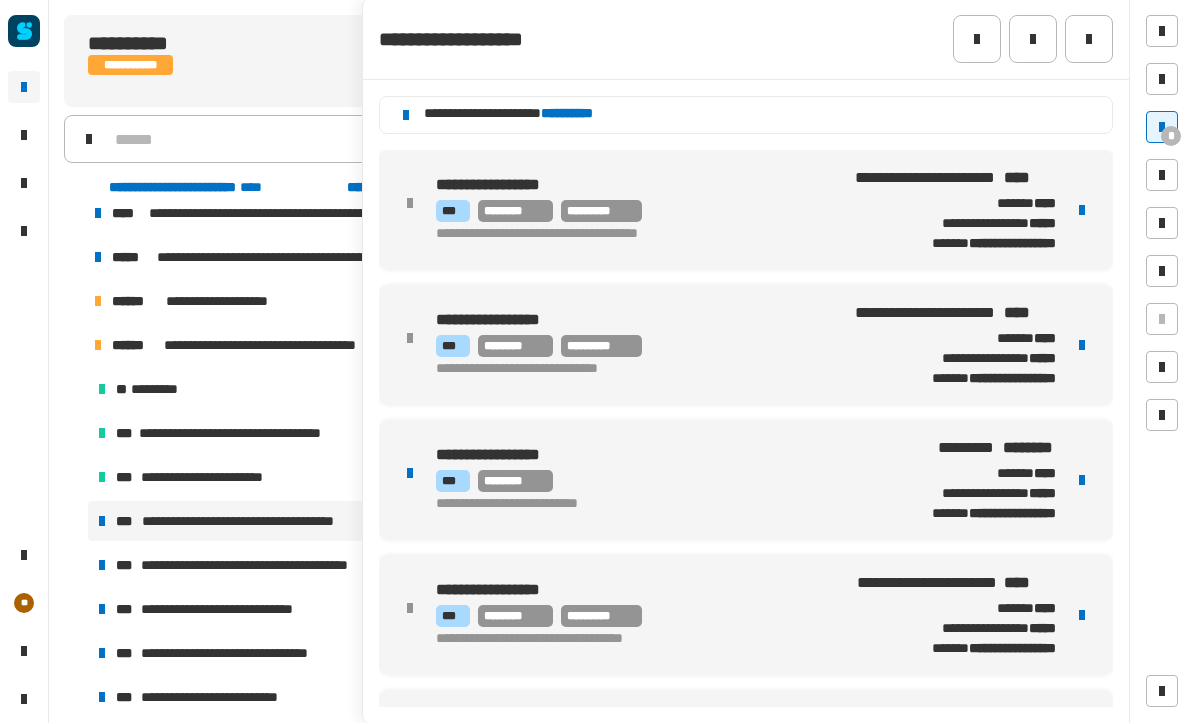 click 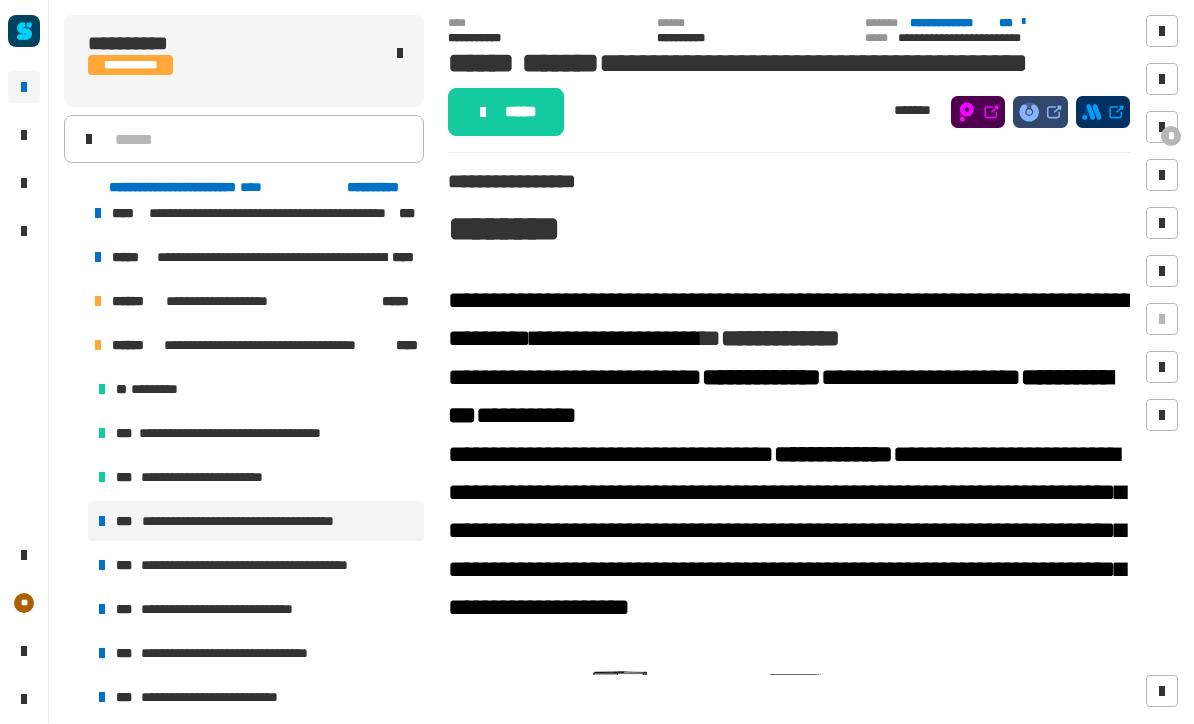 click on "*" at bounding box center [1171, 137] 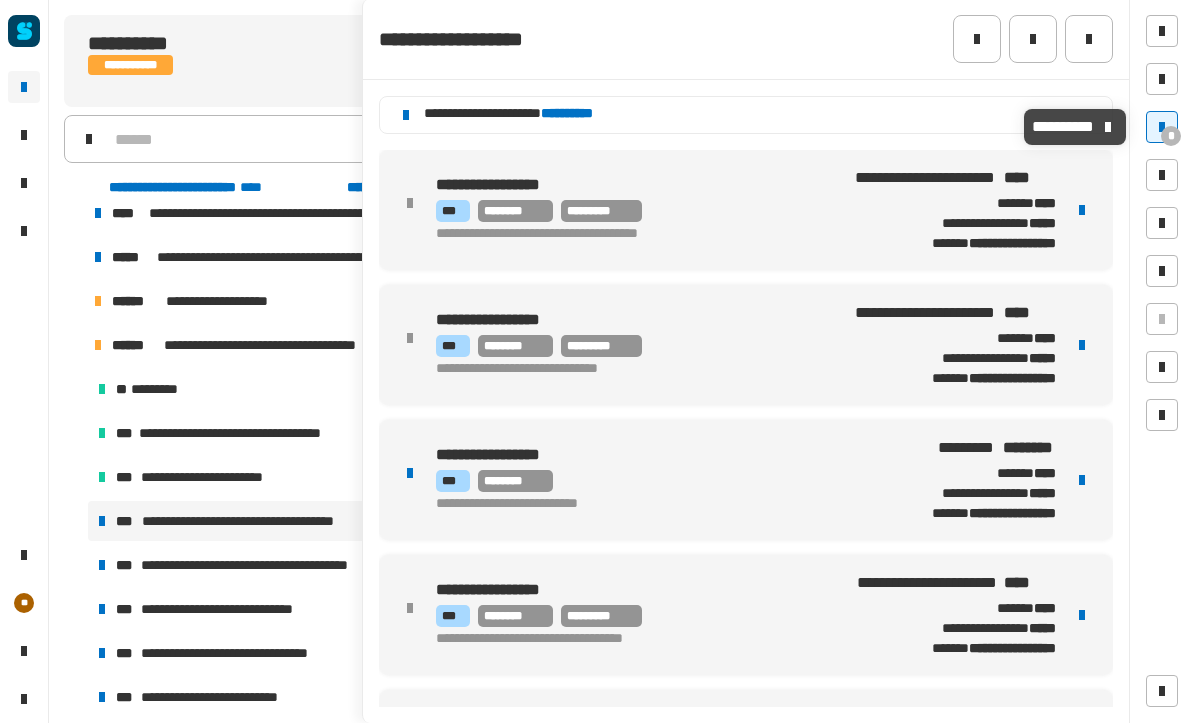 click 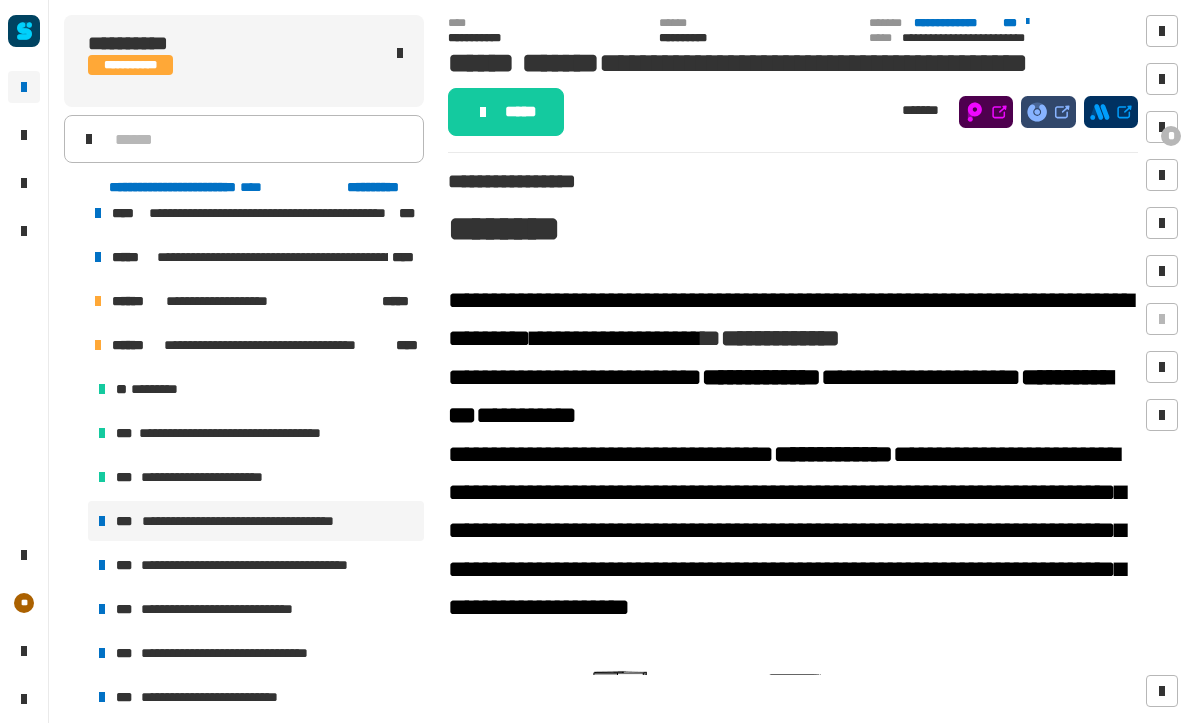 scroll, scrollTop: 0, scrollLeft: 0, axis: both 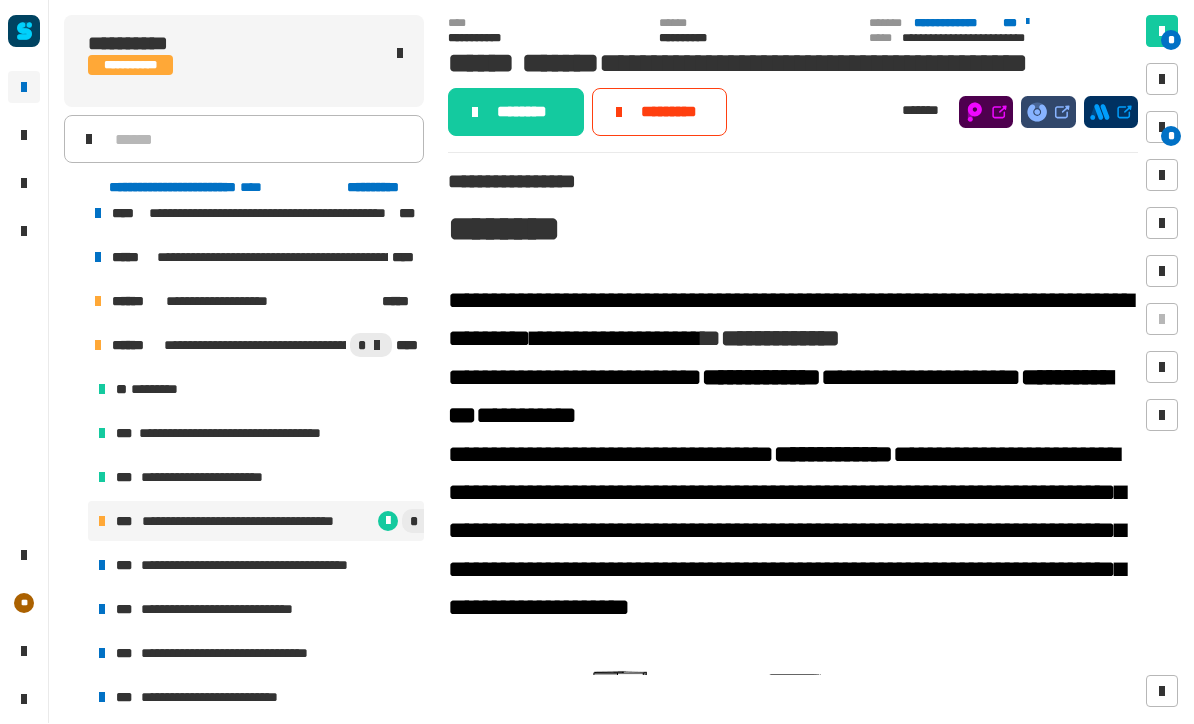 click on "********" 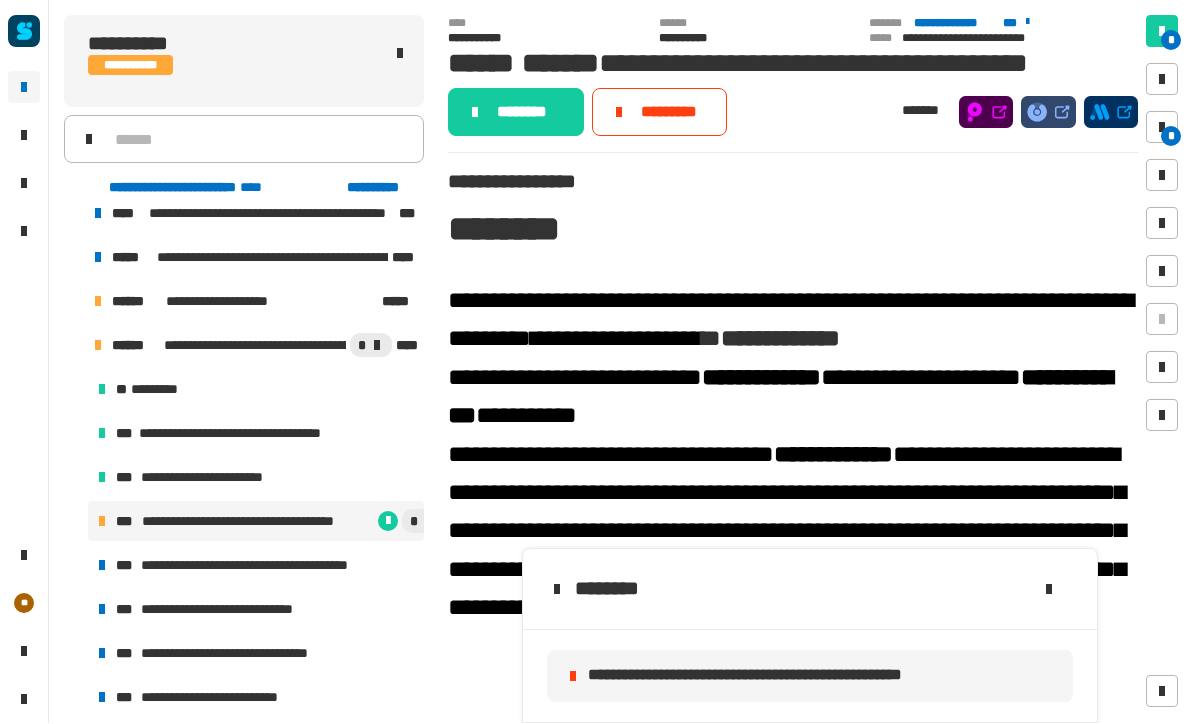 click at bounding box center [1162, 128] 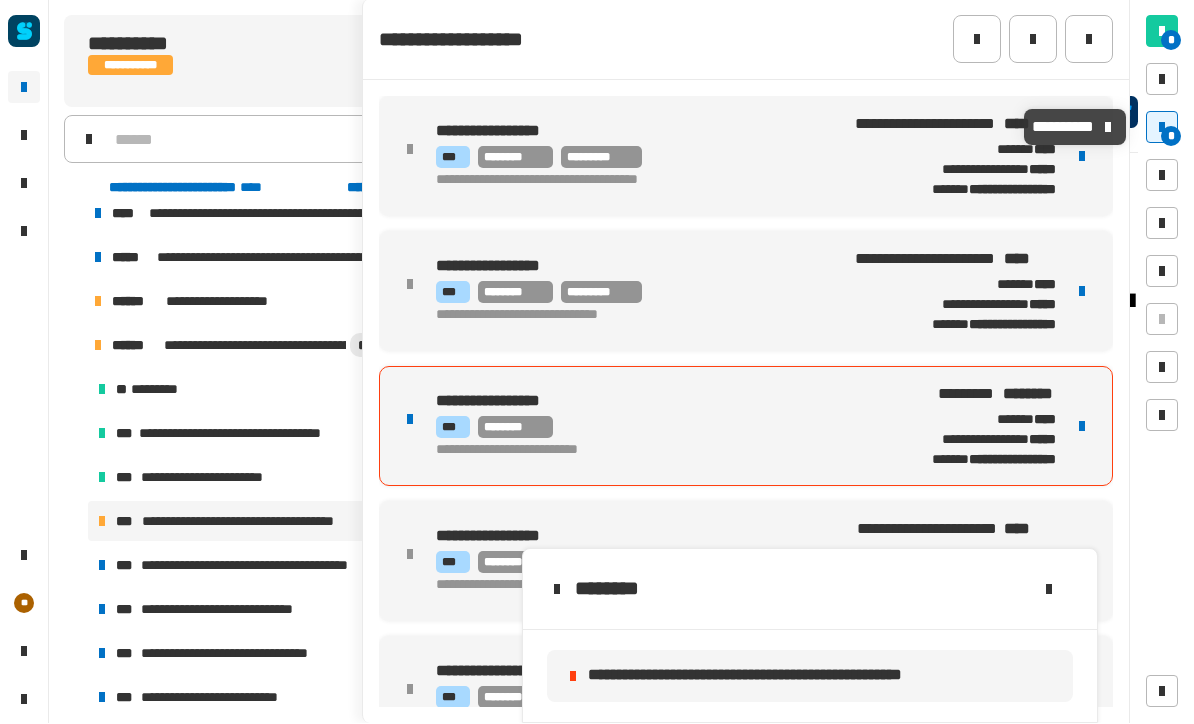 click on "**********" at bounding box center [974, 427] 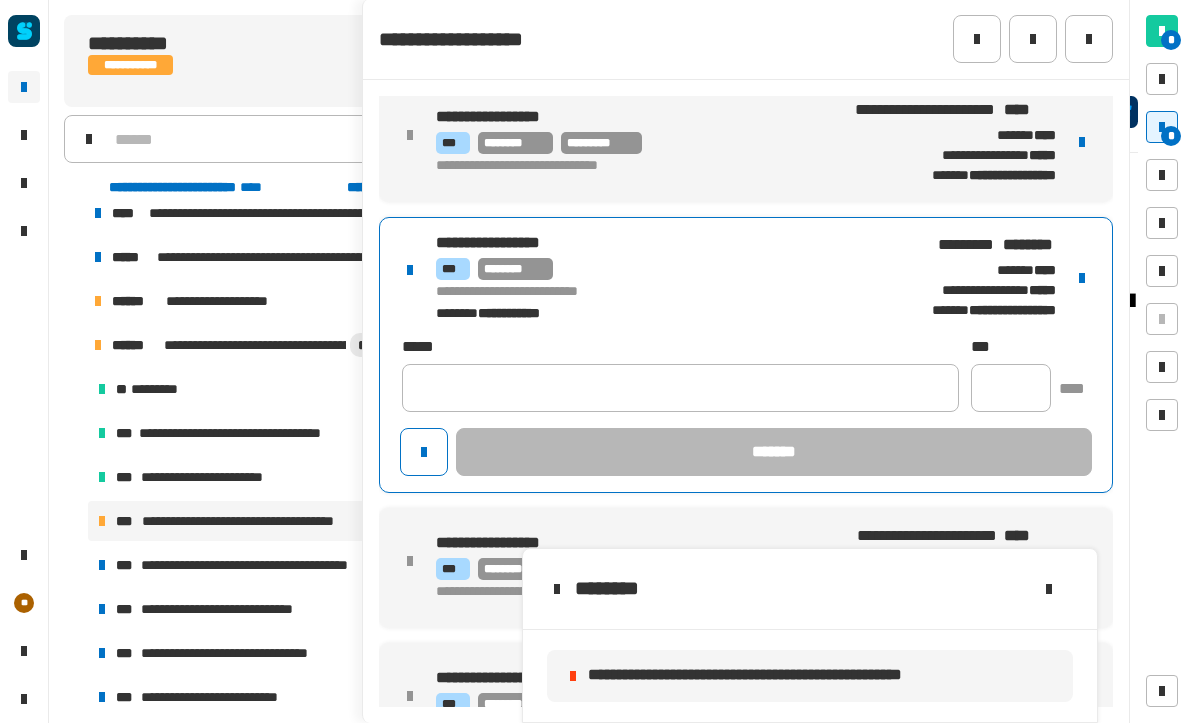 scroll, scrollTop: 154, scrollLeft: 0, axis: vertical 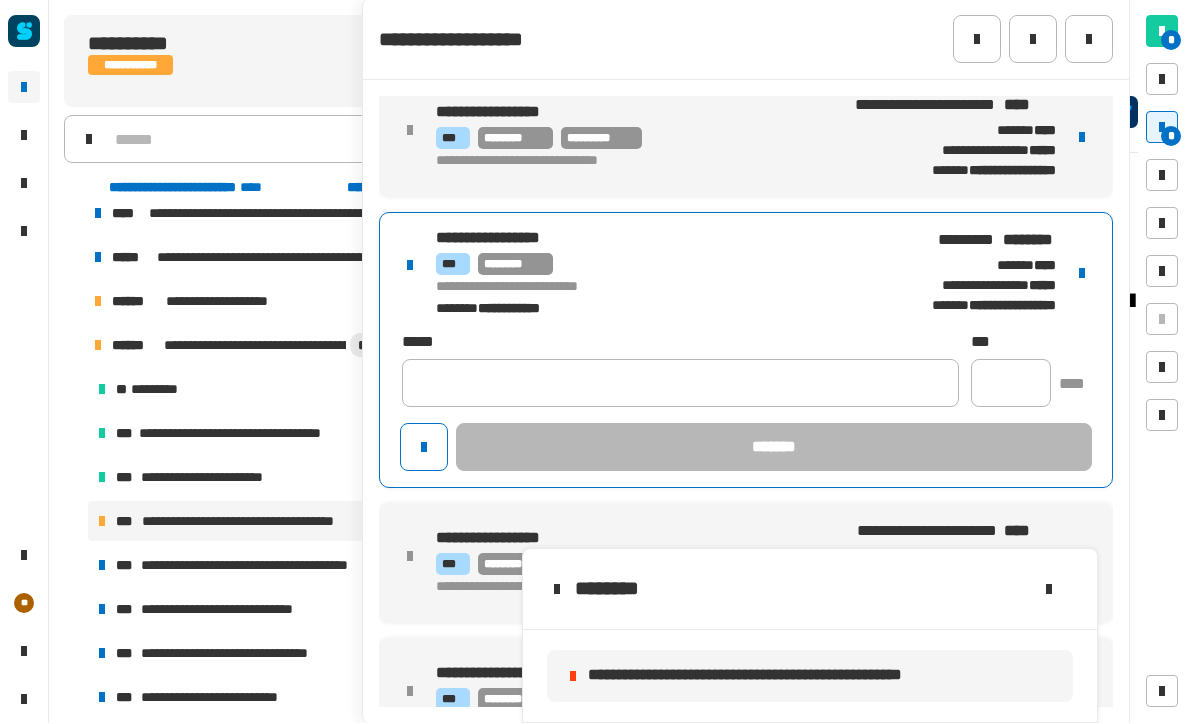 click at bounding box center [1082, 274] 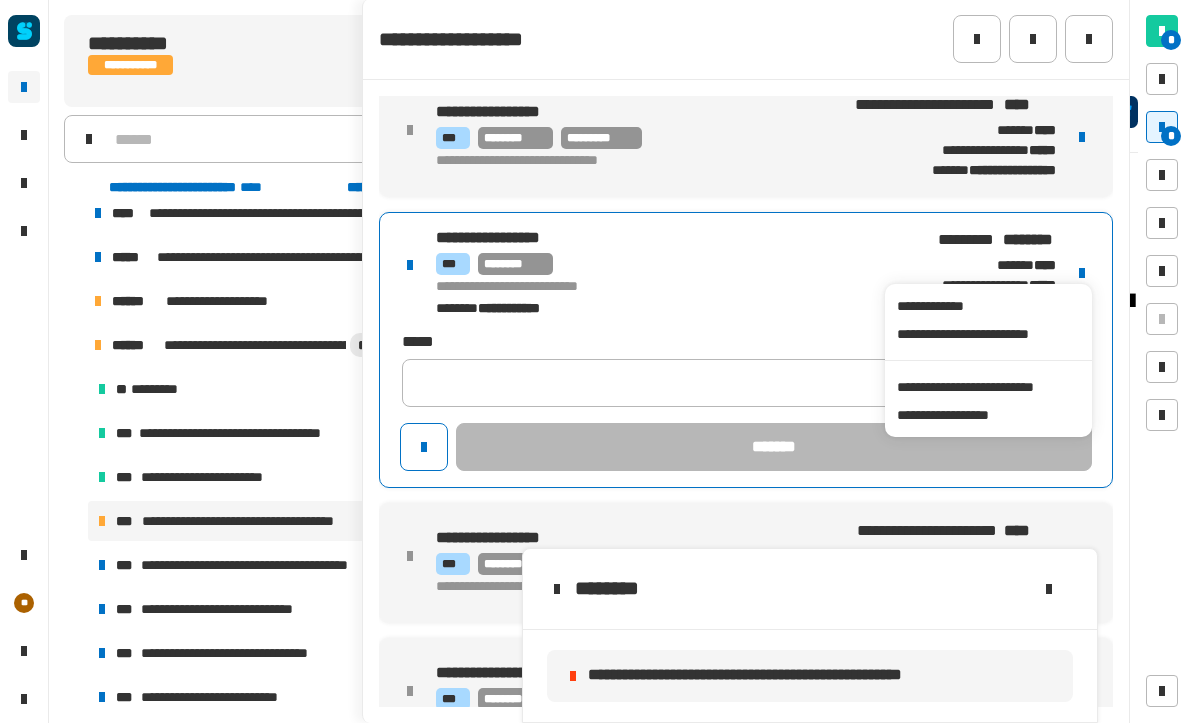 click on "**********" at bounding box center [988, 388] 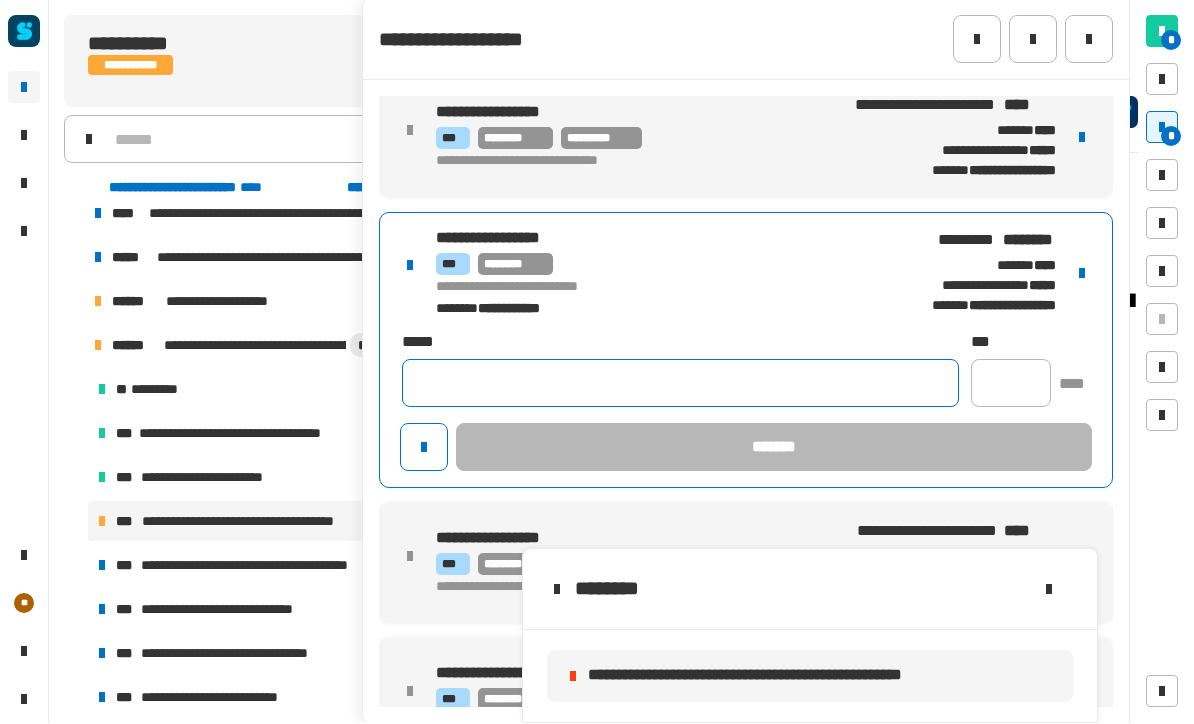click 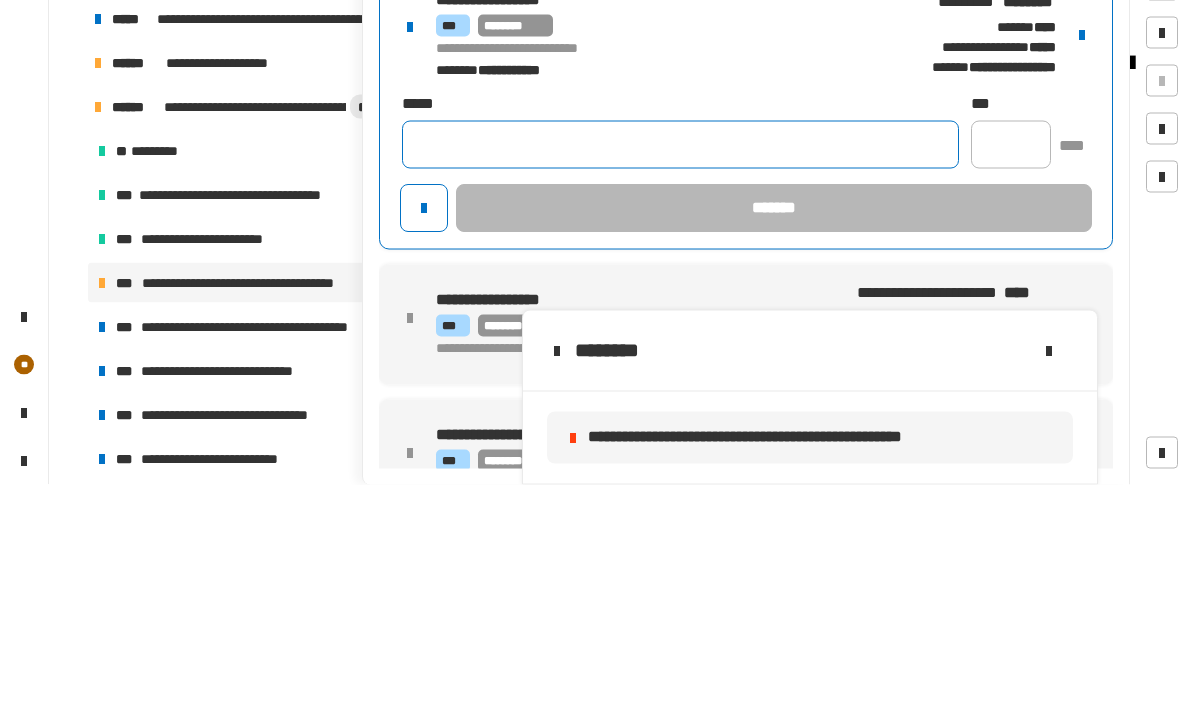 paste on "**********" 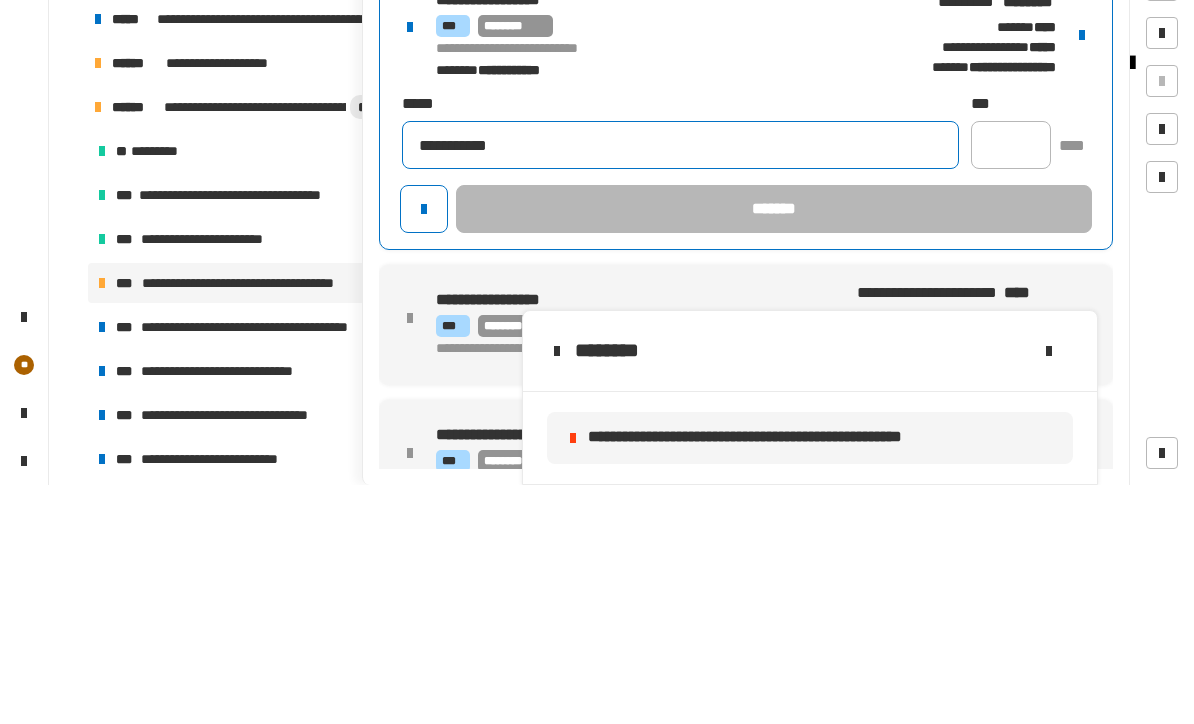 type on "**********" 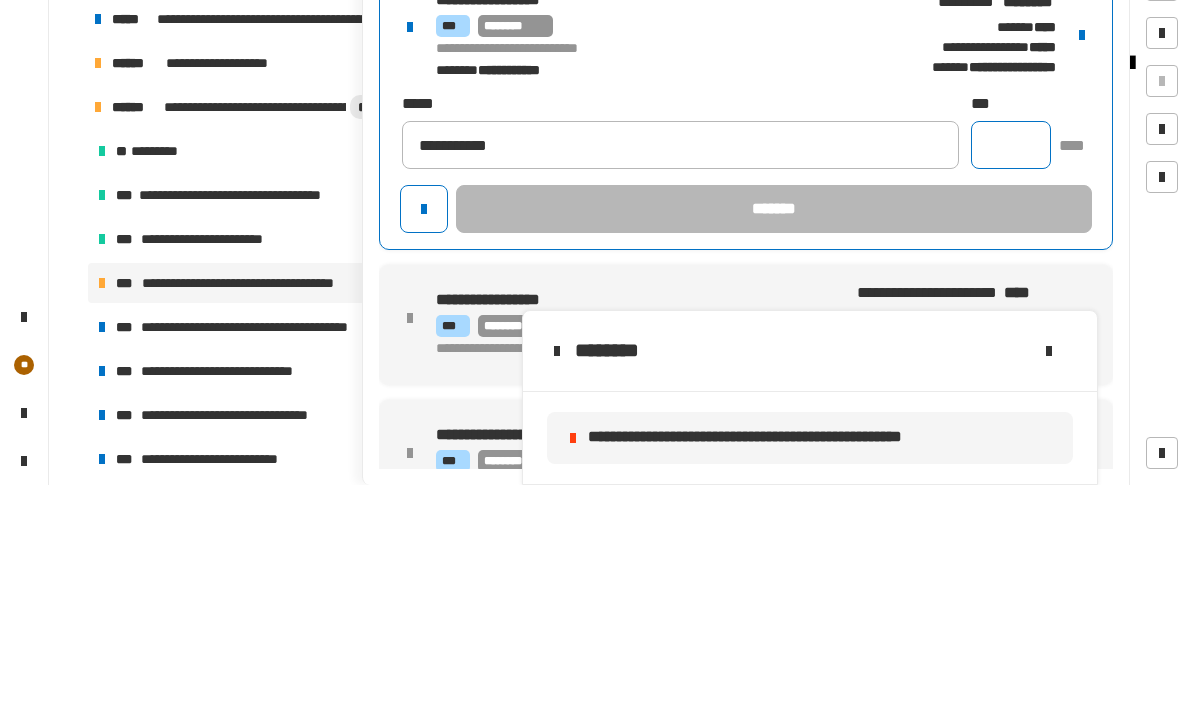 click 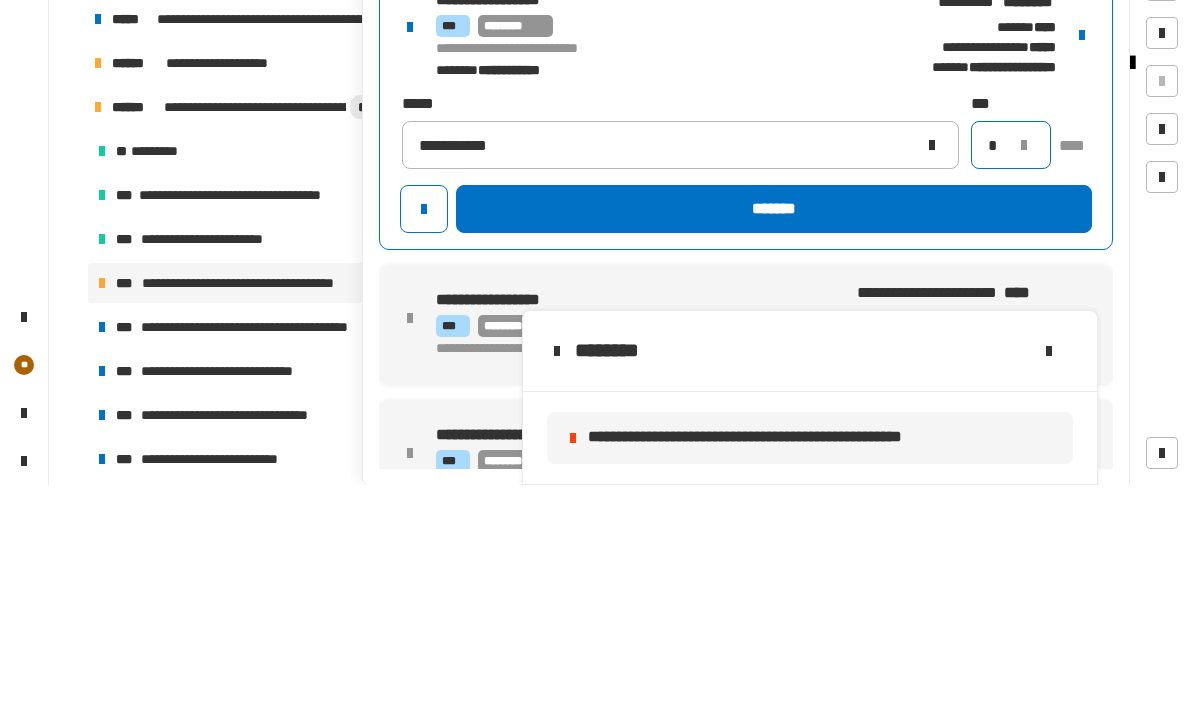 type on "*" 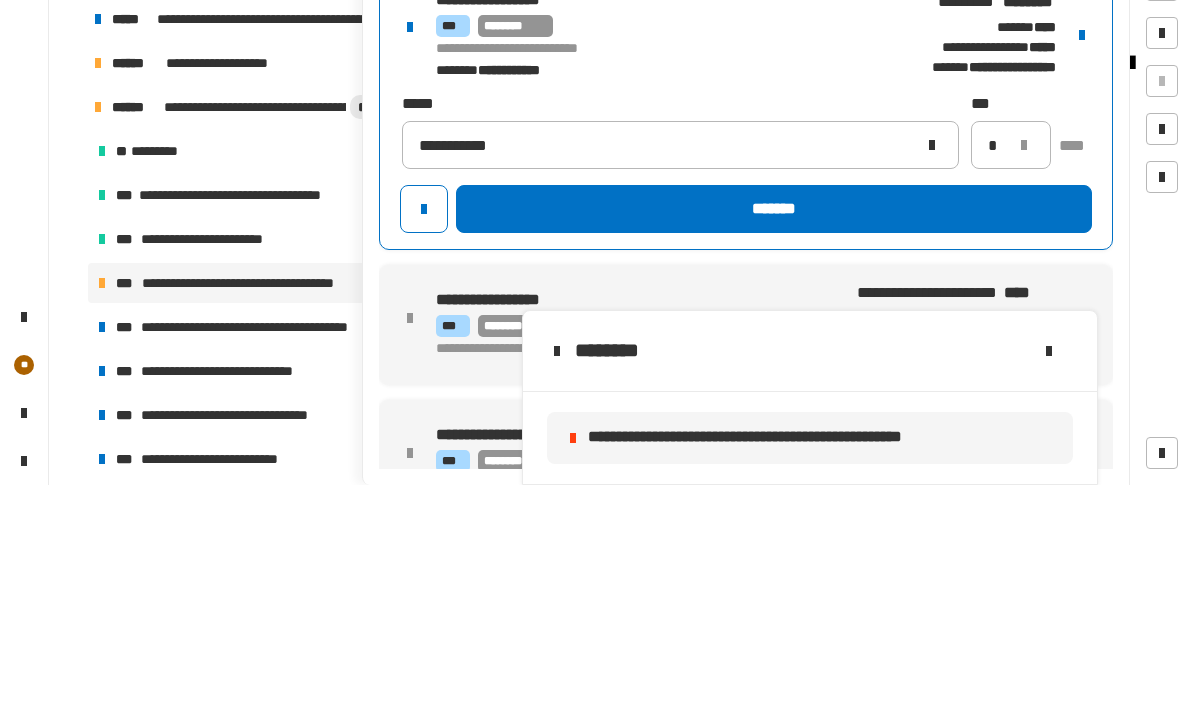 click on "*******" 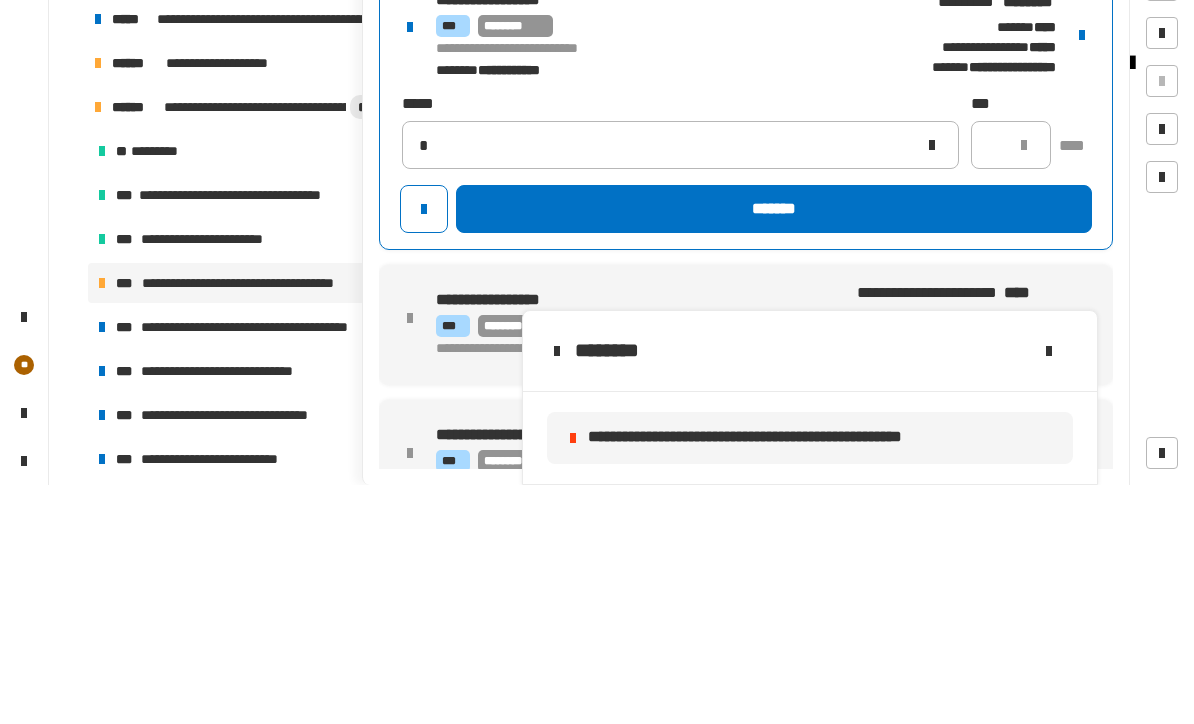 type 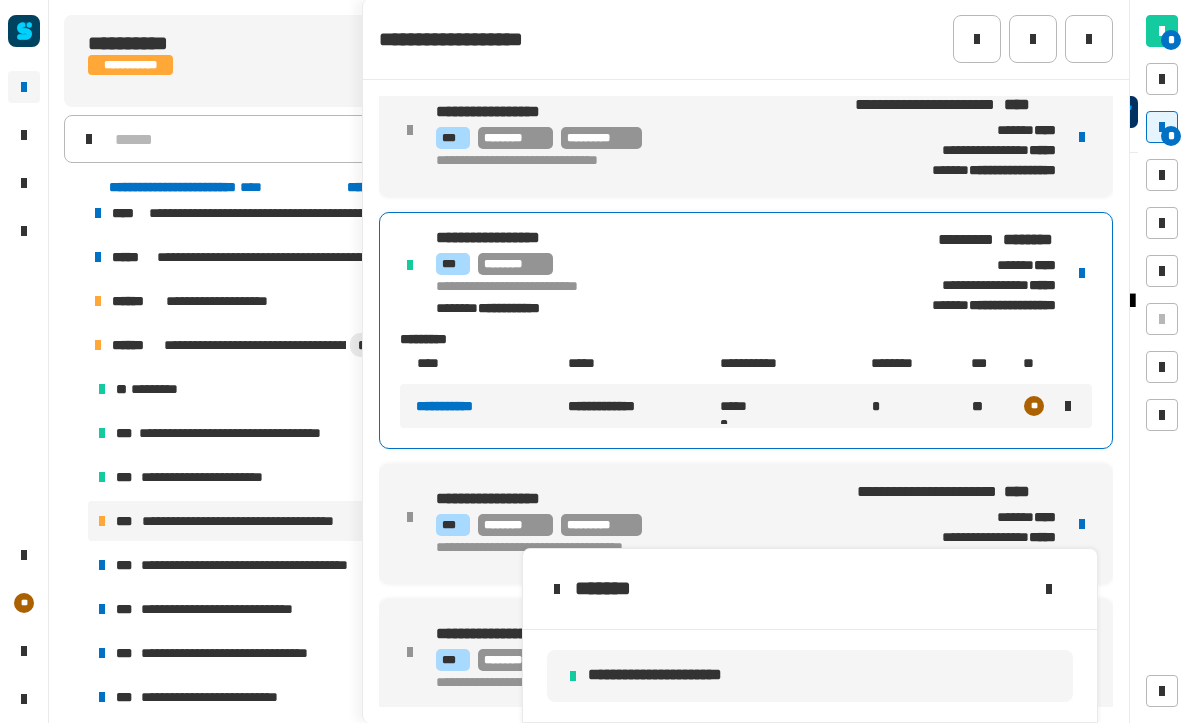 click 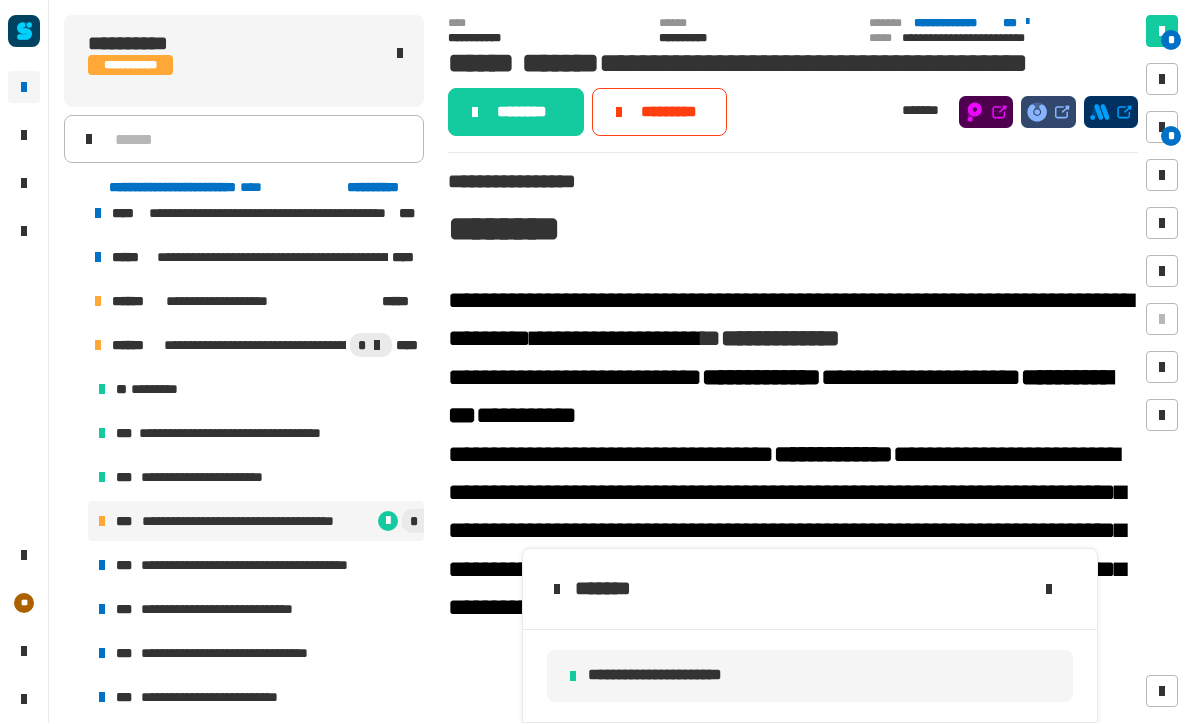 click 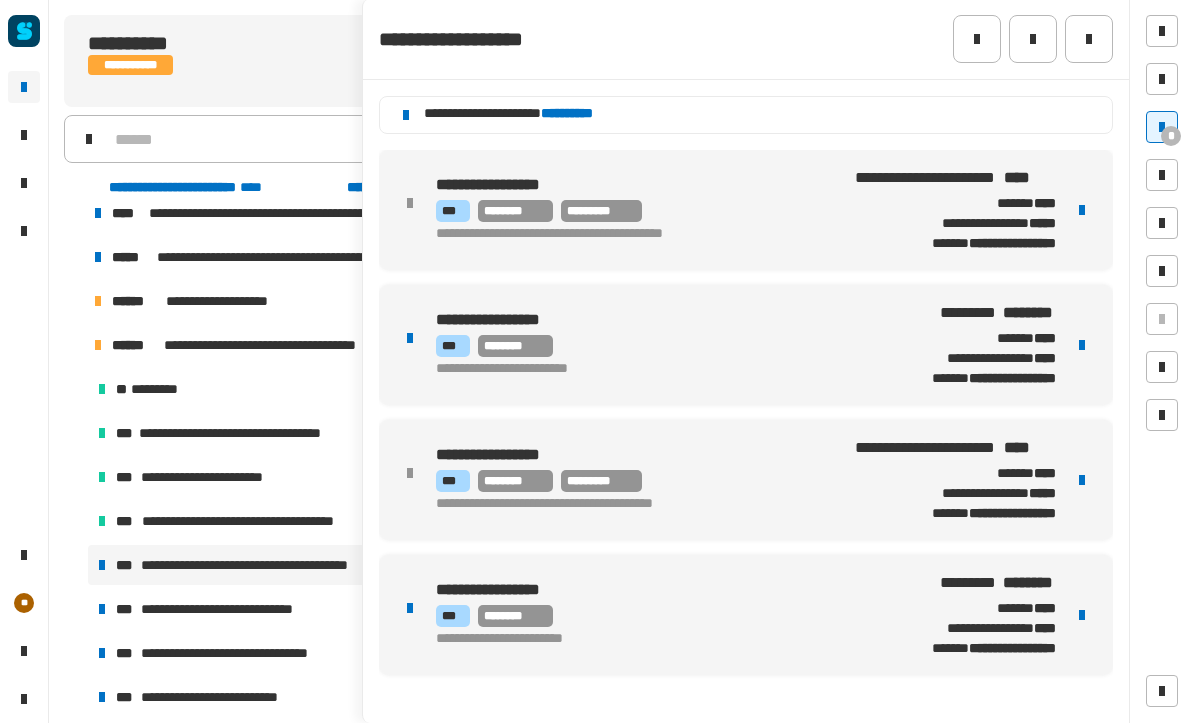 click 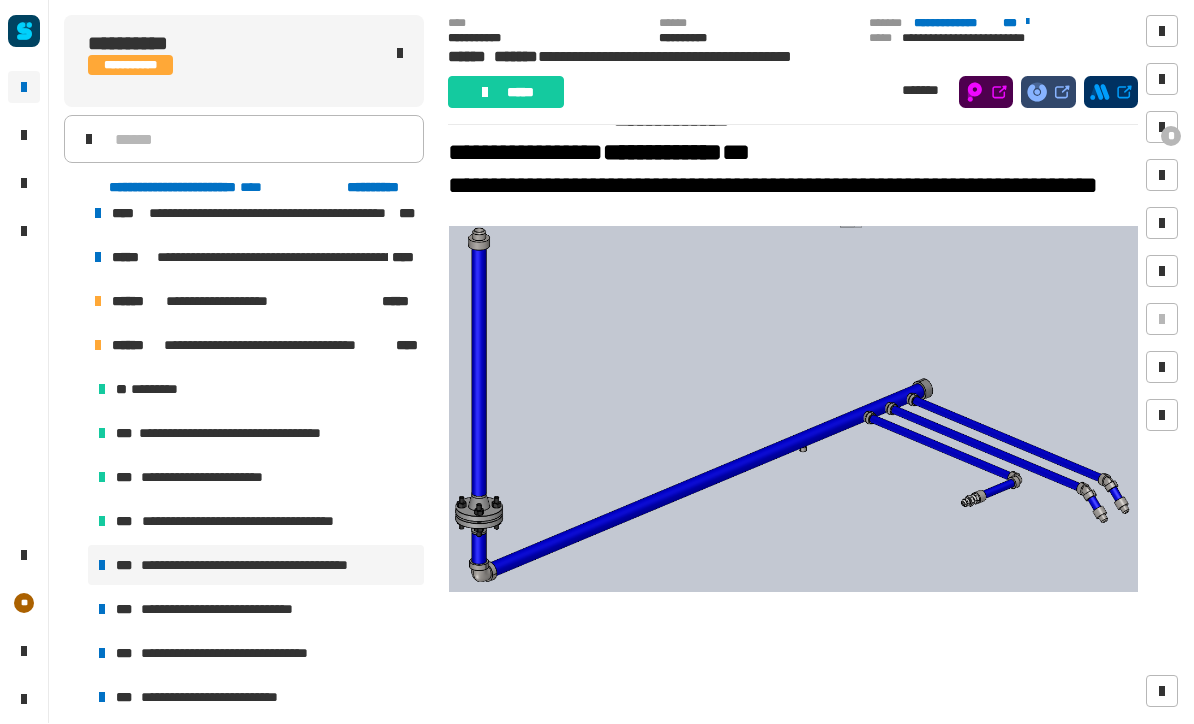 scroll, scrollTop: 331, scrollLeft: 0, axis: vertical 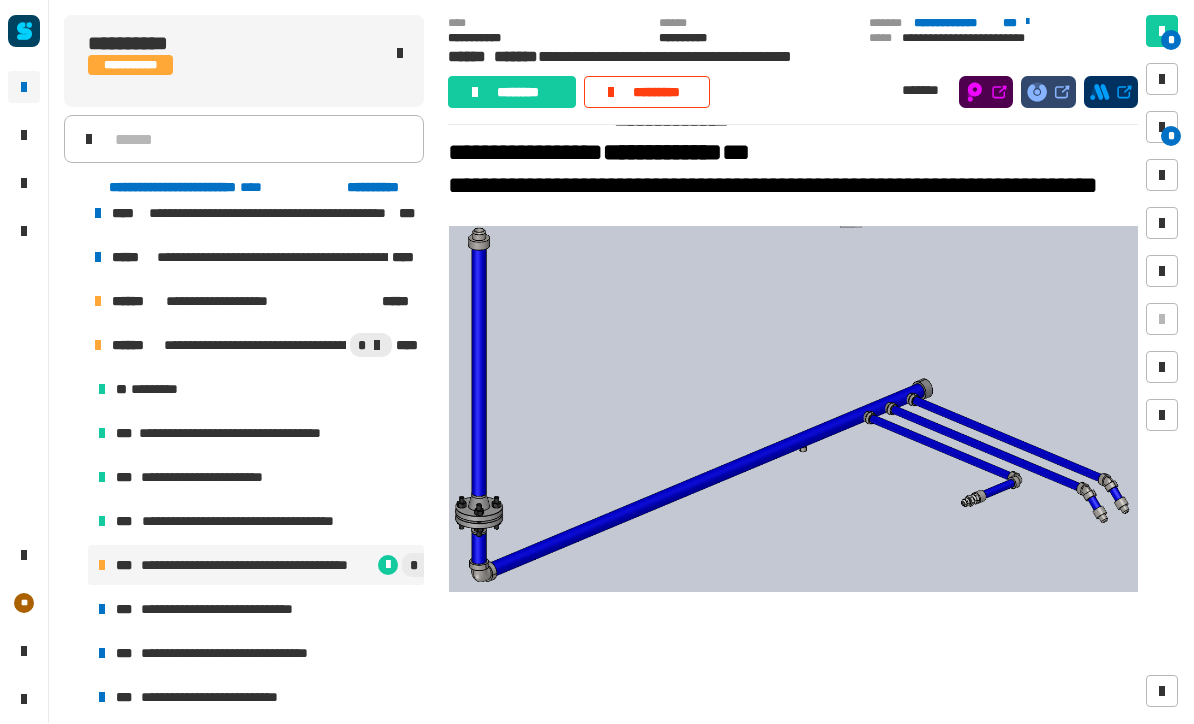 click on "********" 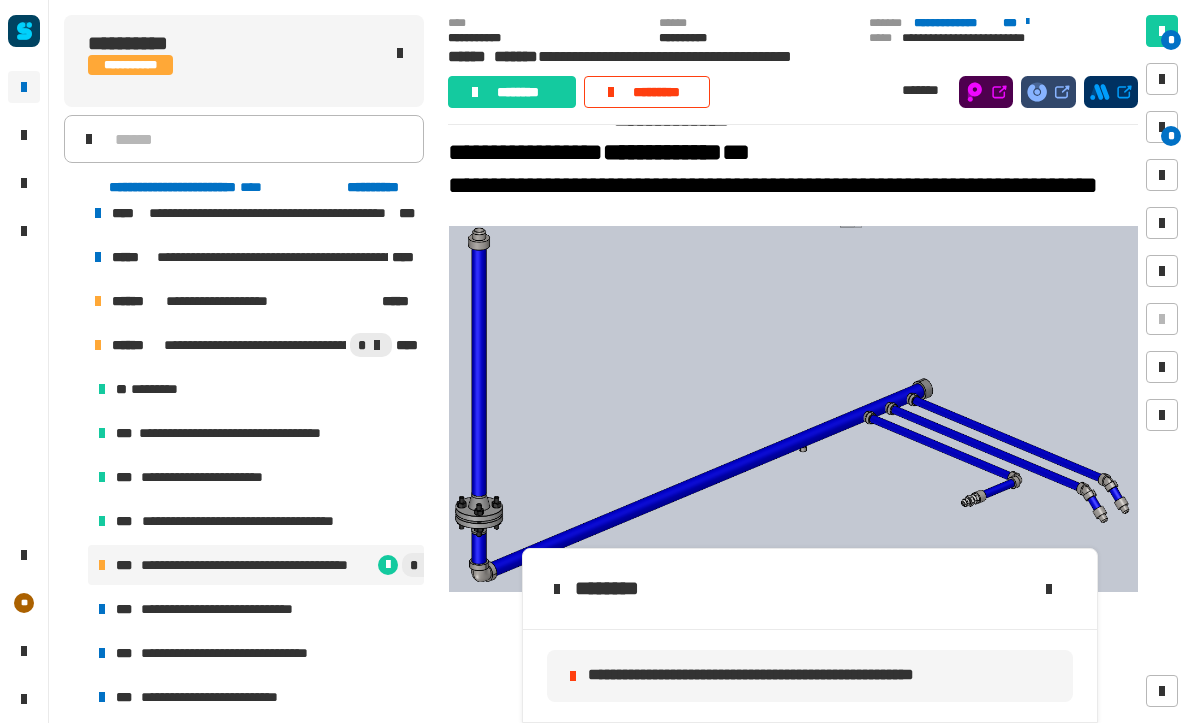 click at bounding box center (1162, 128) 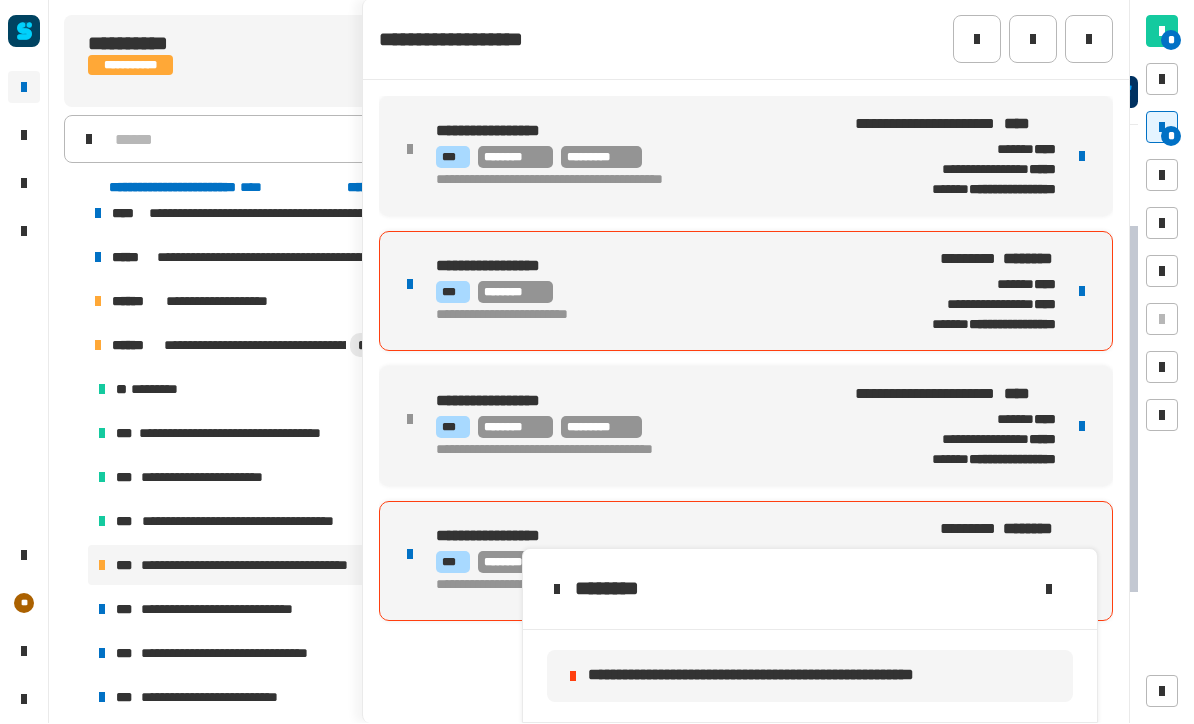 click on "**********" at bounding box center (746, 292) 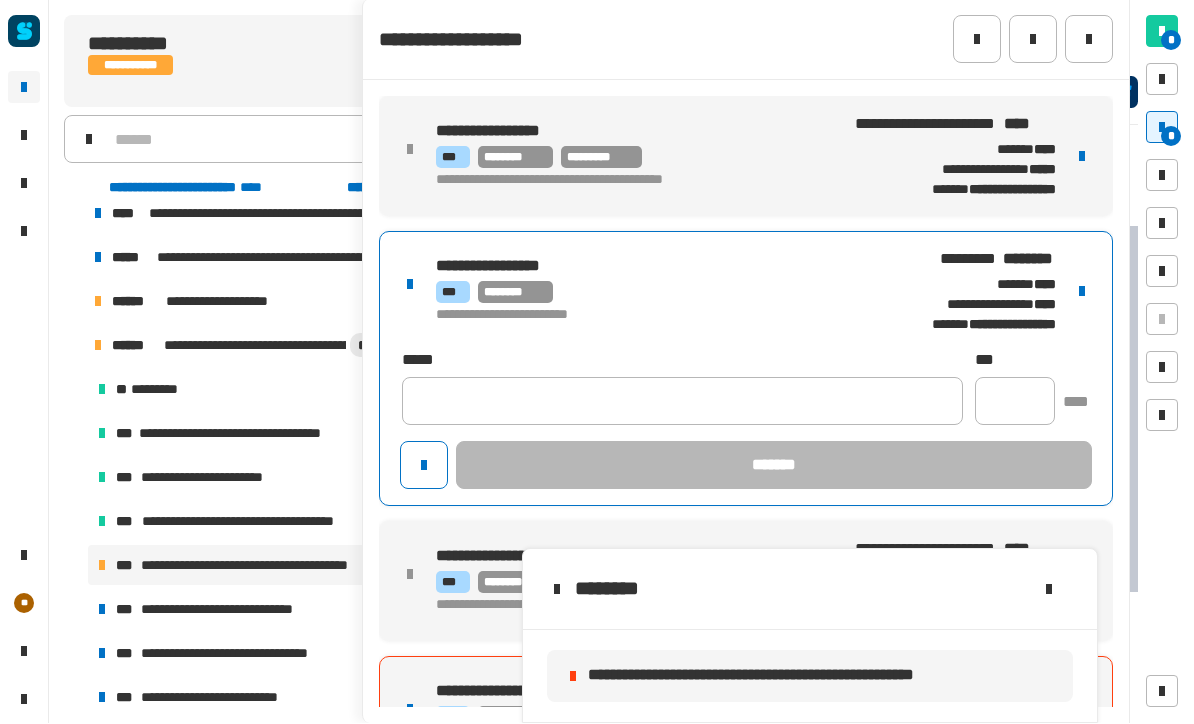click at bounding box center (1082, 292) 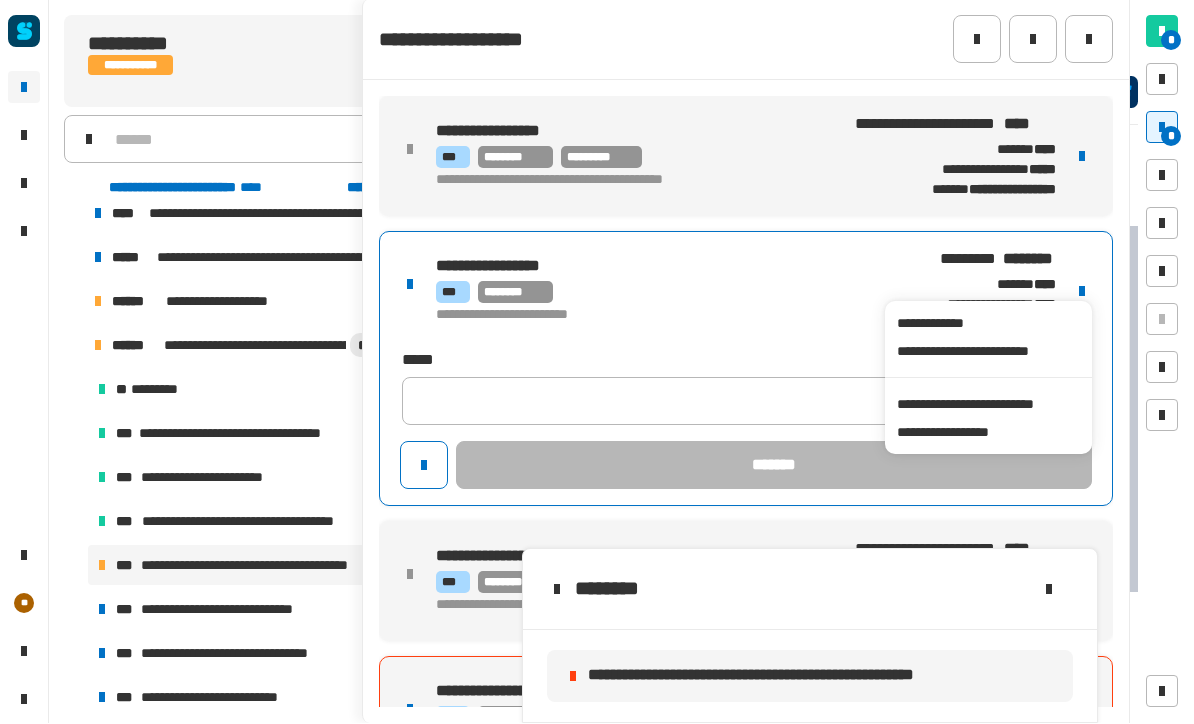 click on "**********" at bounding box center [988, 405] 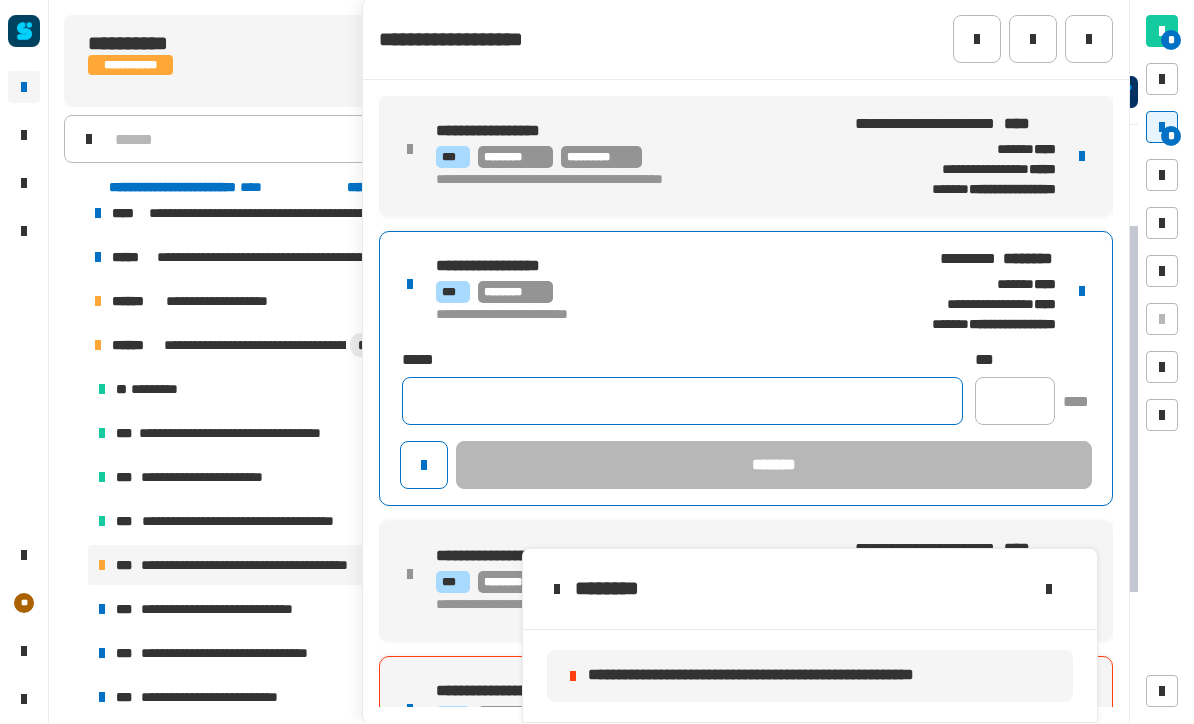 click 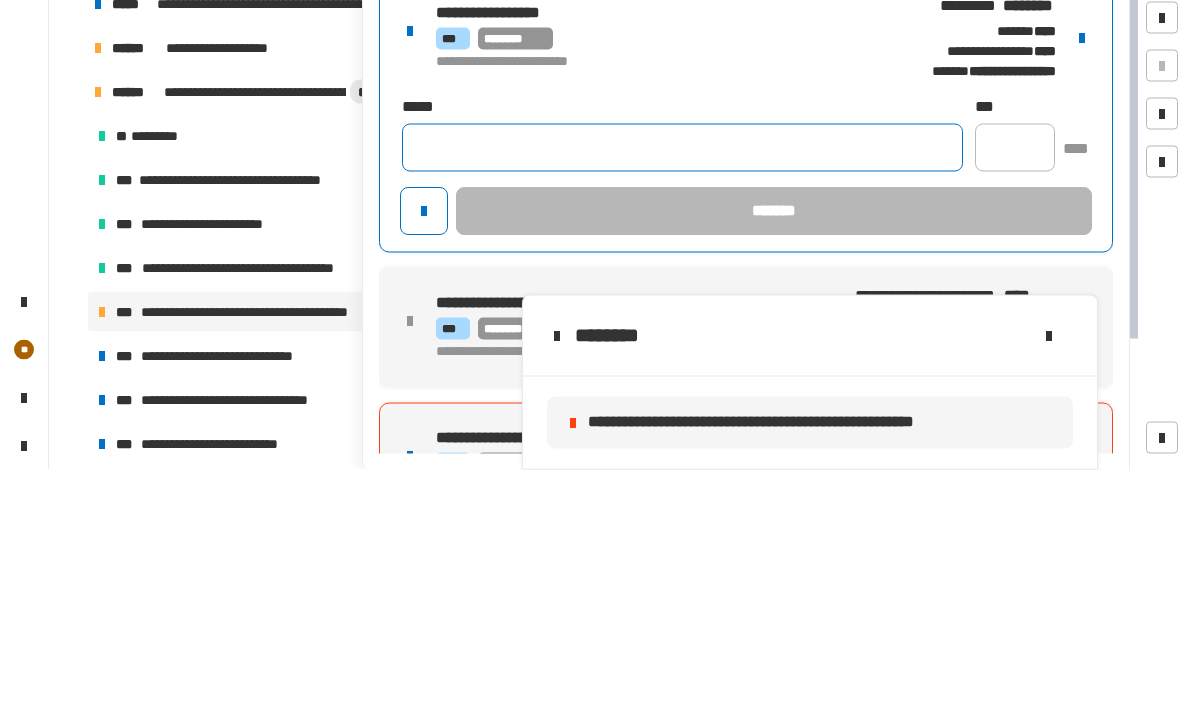 paste on "**********" 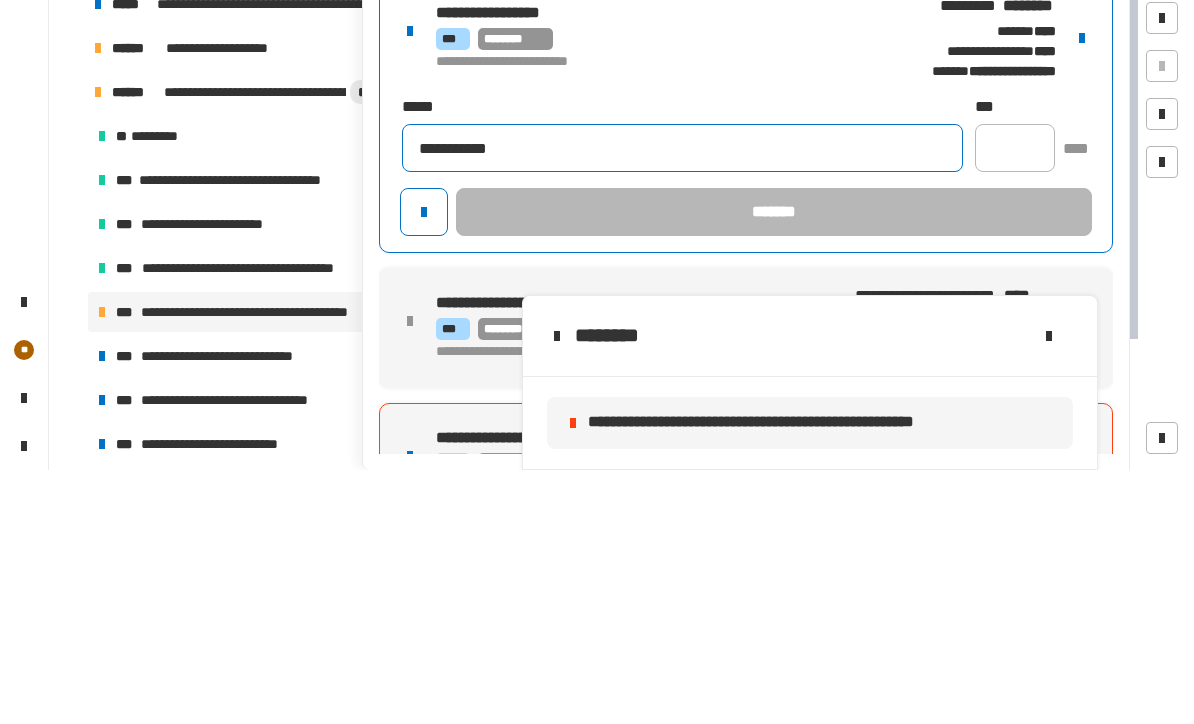 type on "**********" 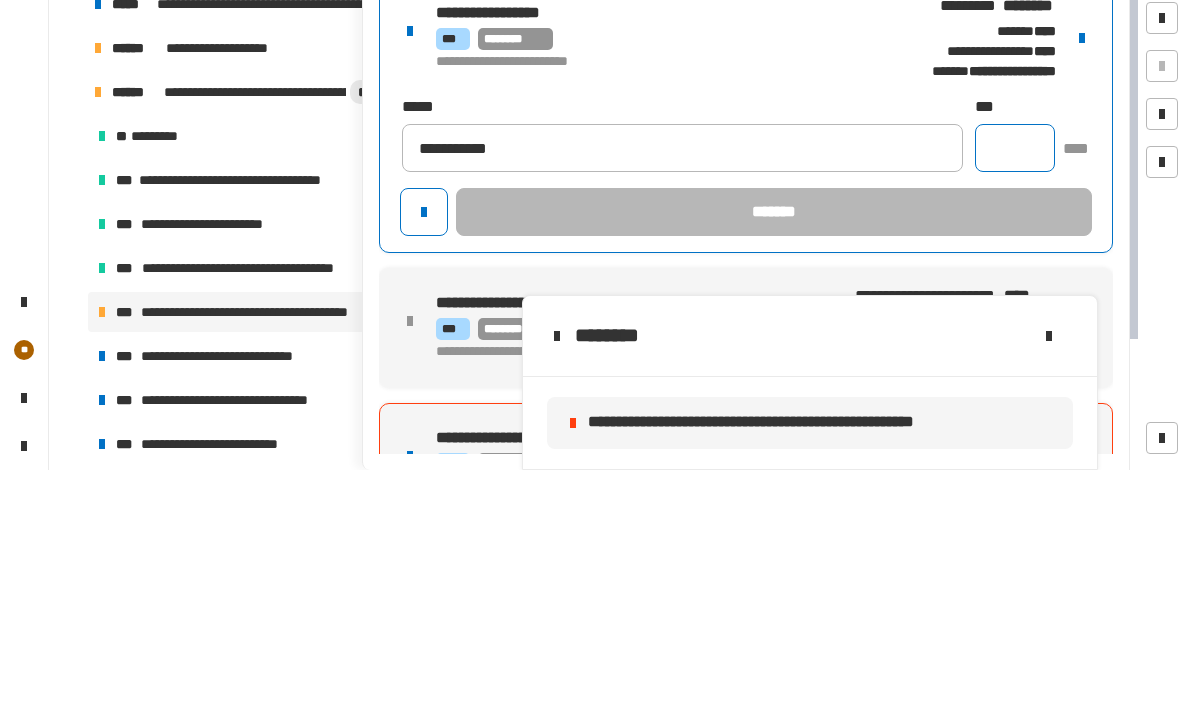 click 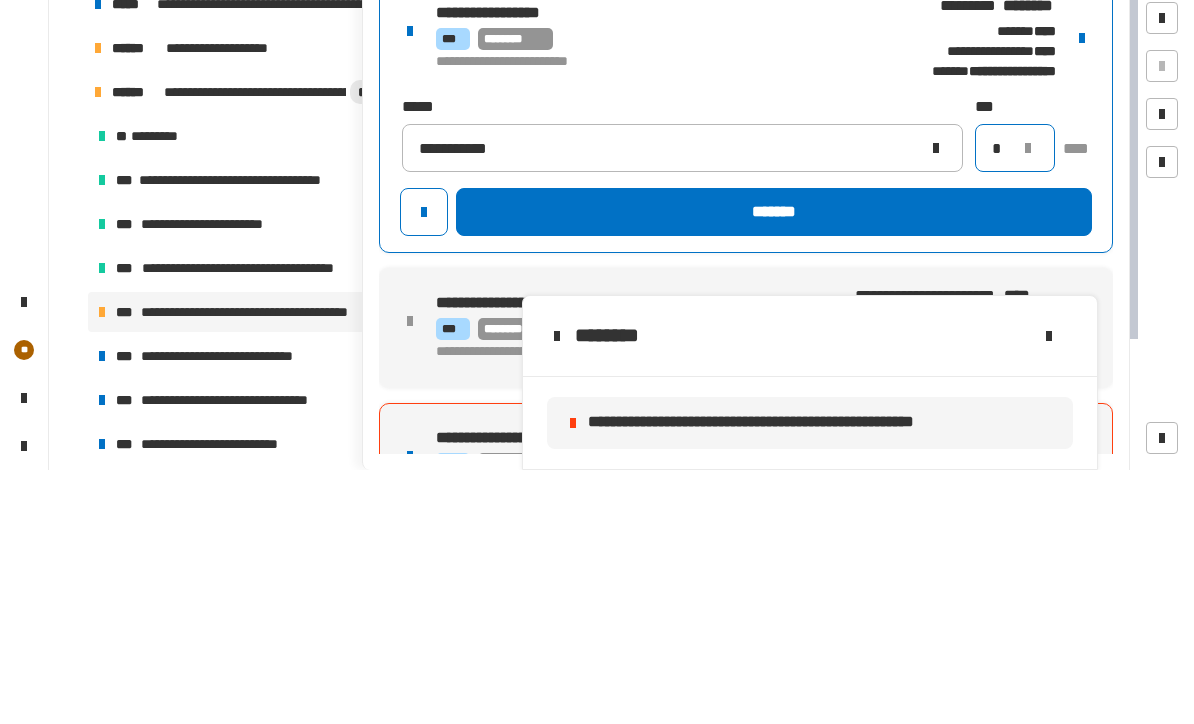 type on "*" 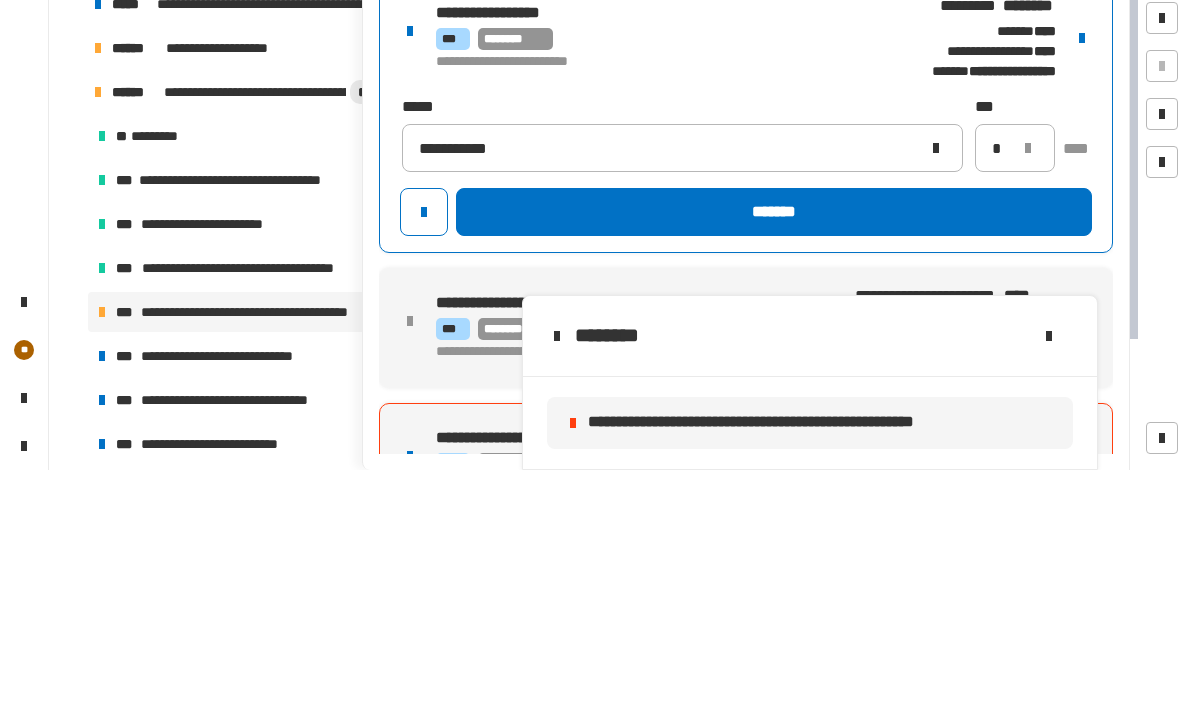 click on "*******" 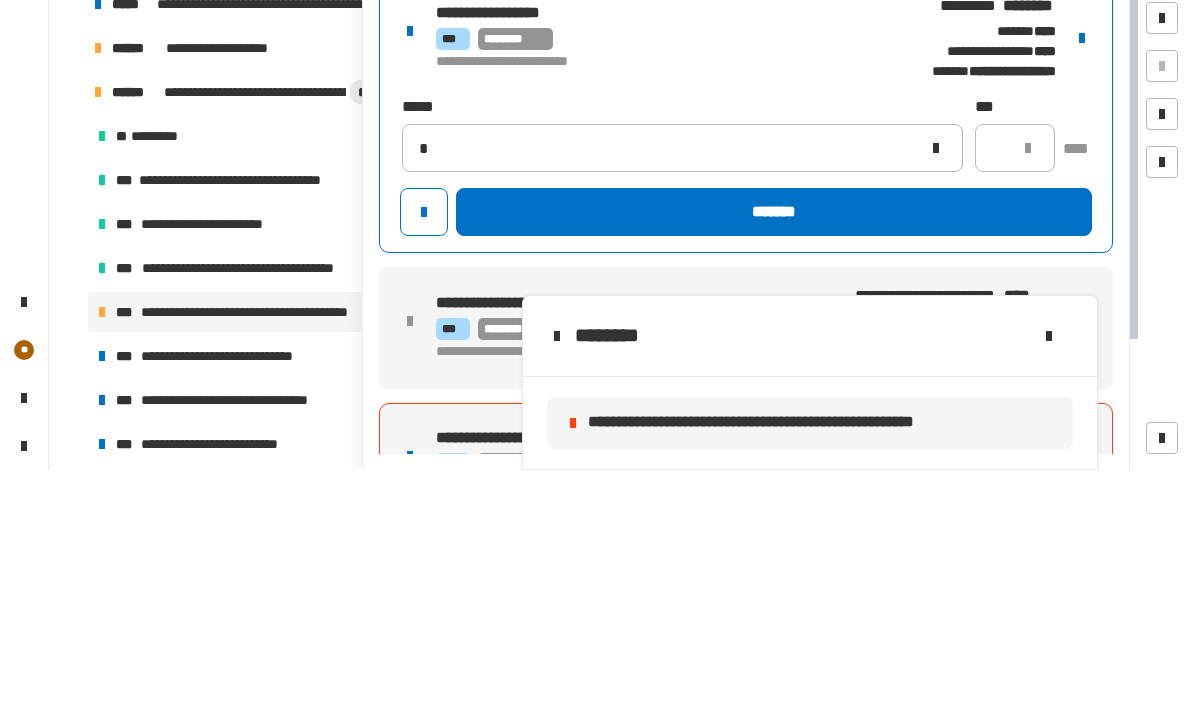 type 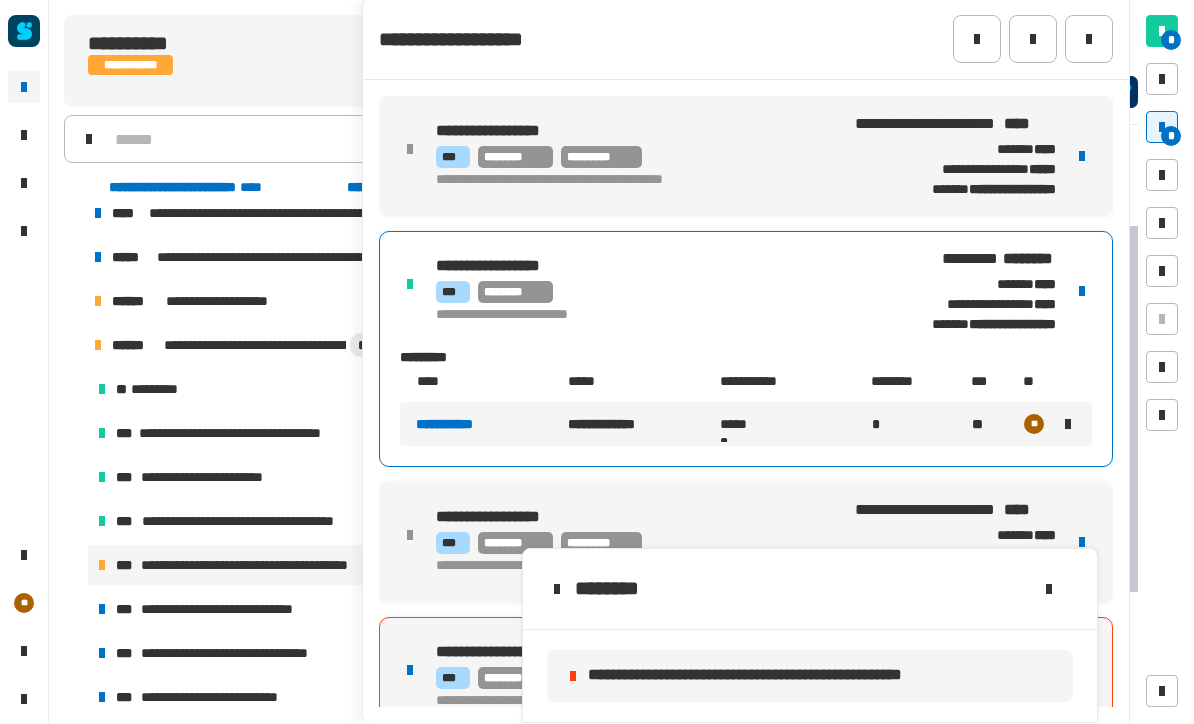 click 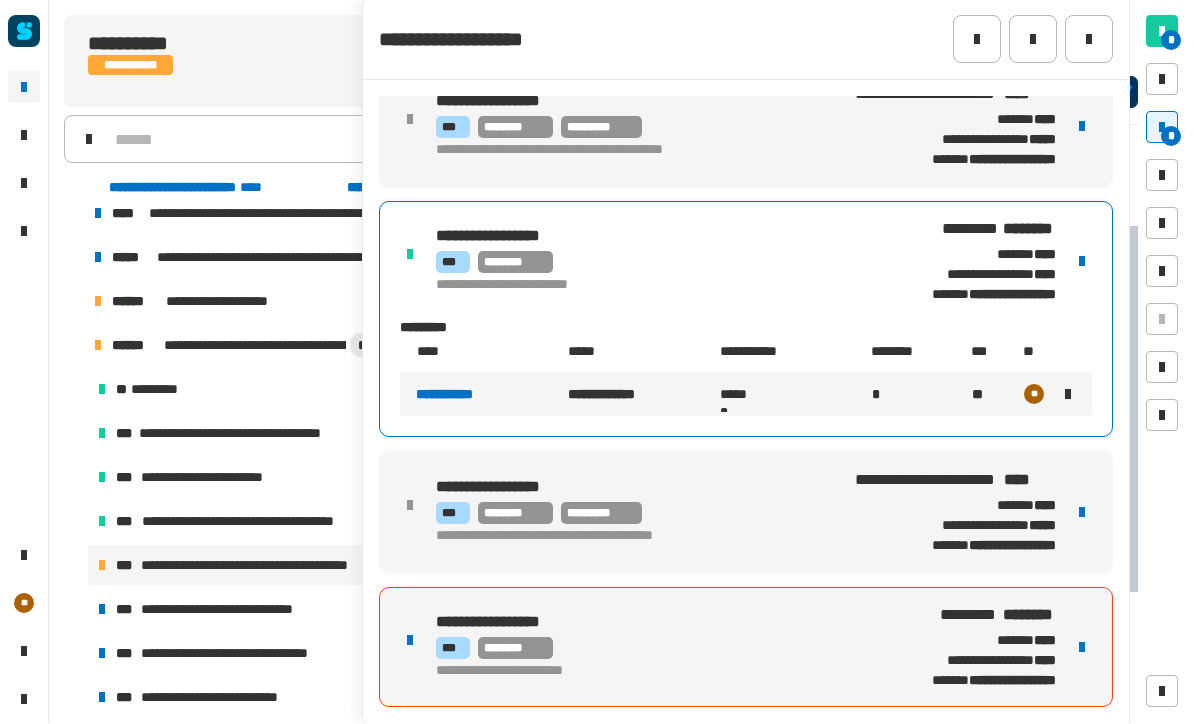 scroll, scrollTop: 30, scrollLeft: 0, axis: vertical 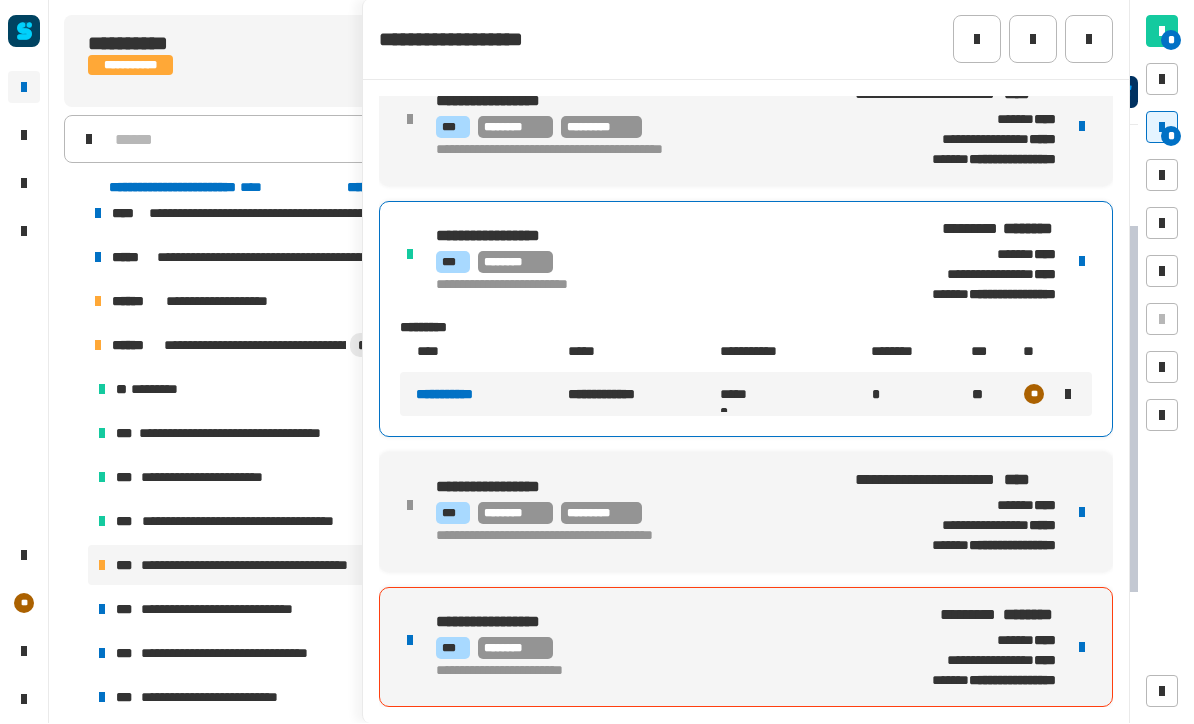 click at bounding box center [1082, 648] 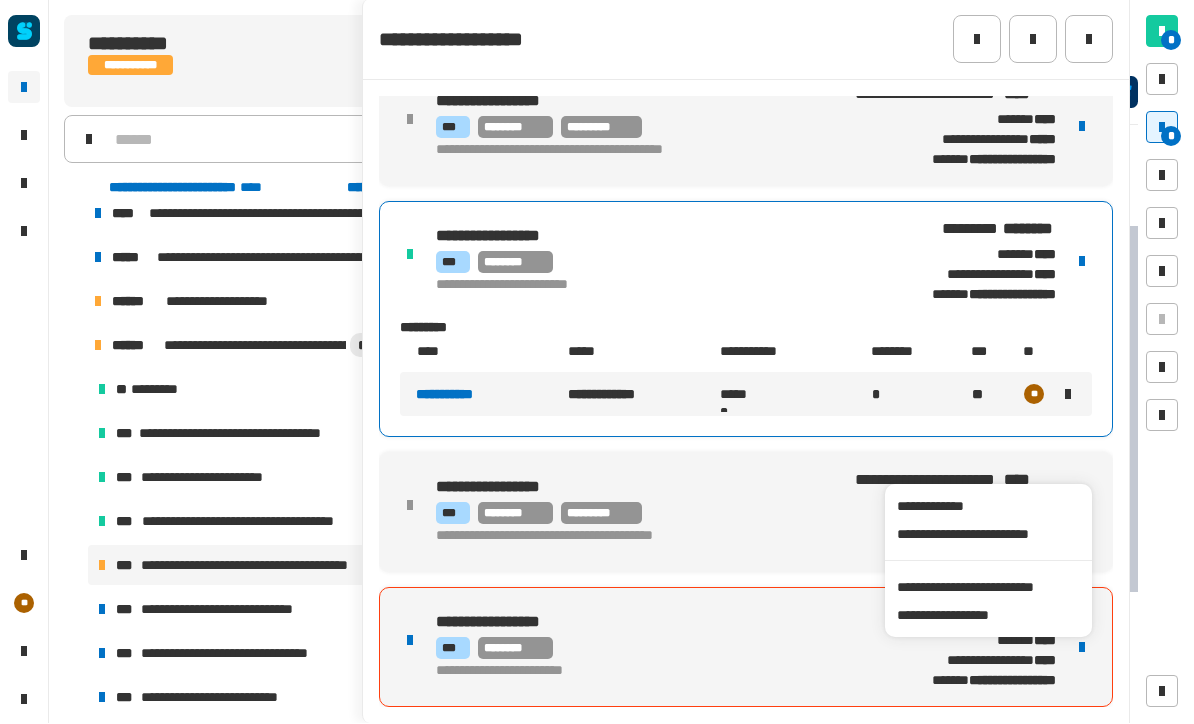 click on "**********" at bounding box center (988, 588) 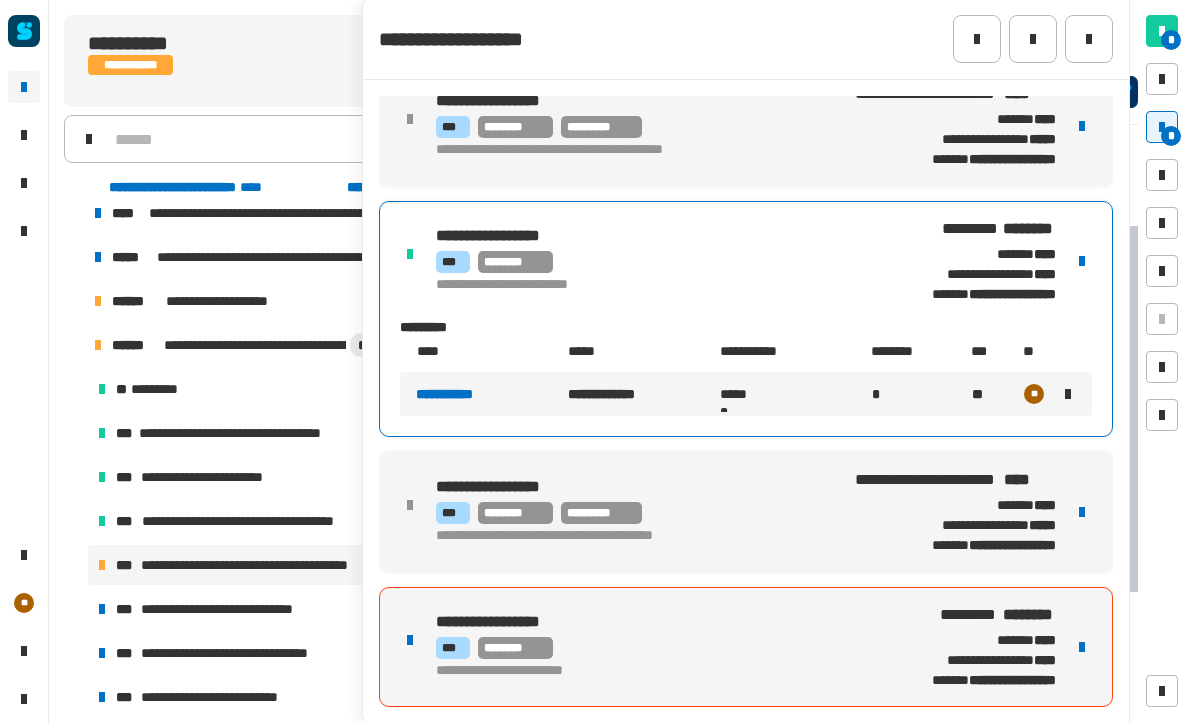 click on "**********" at bounding box center [746, 648] 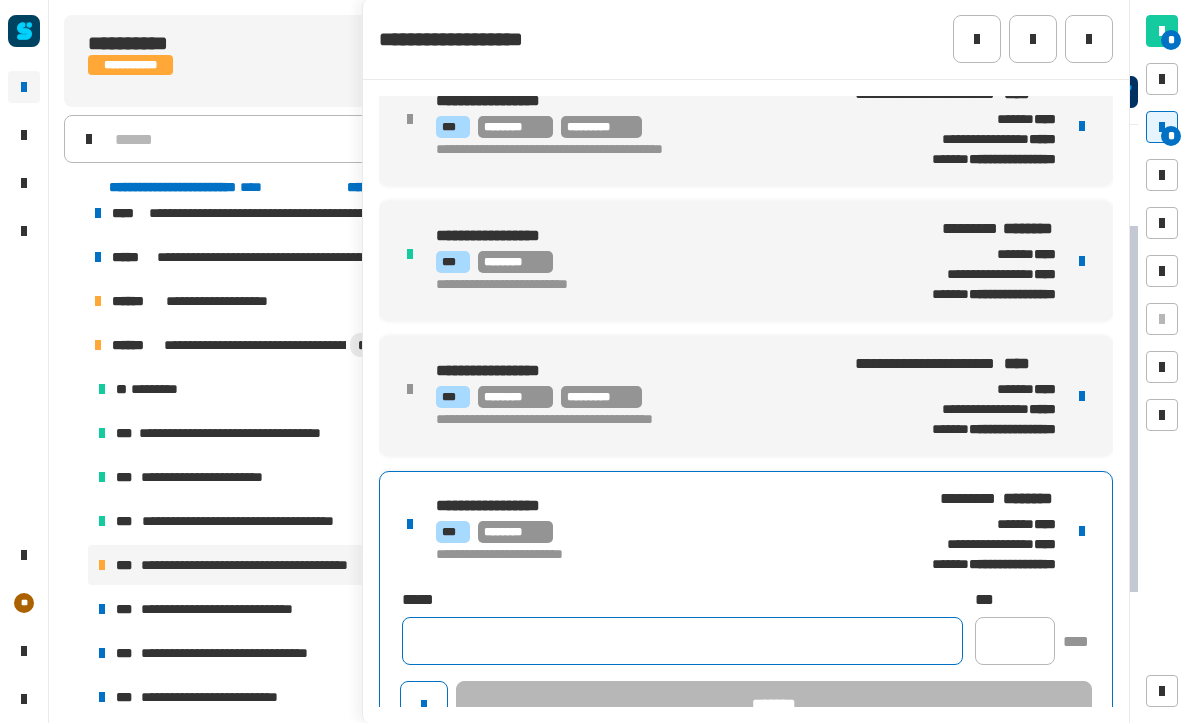 click 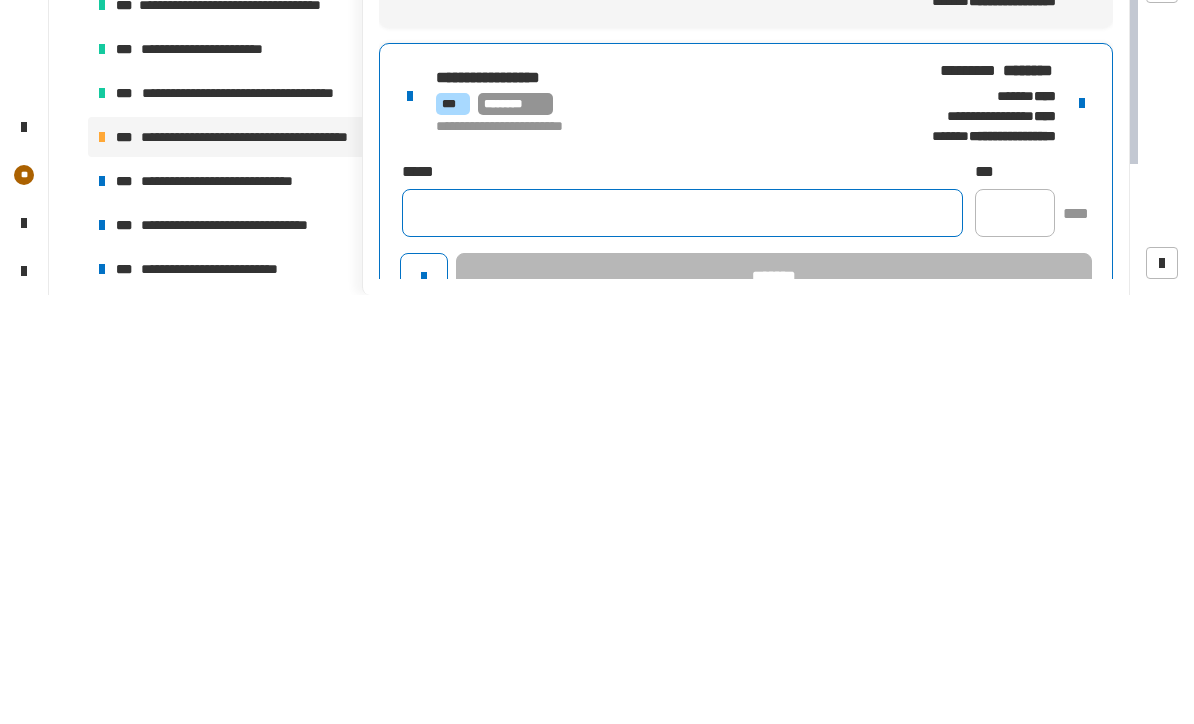 paste on "**********" 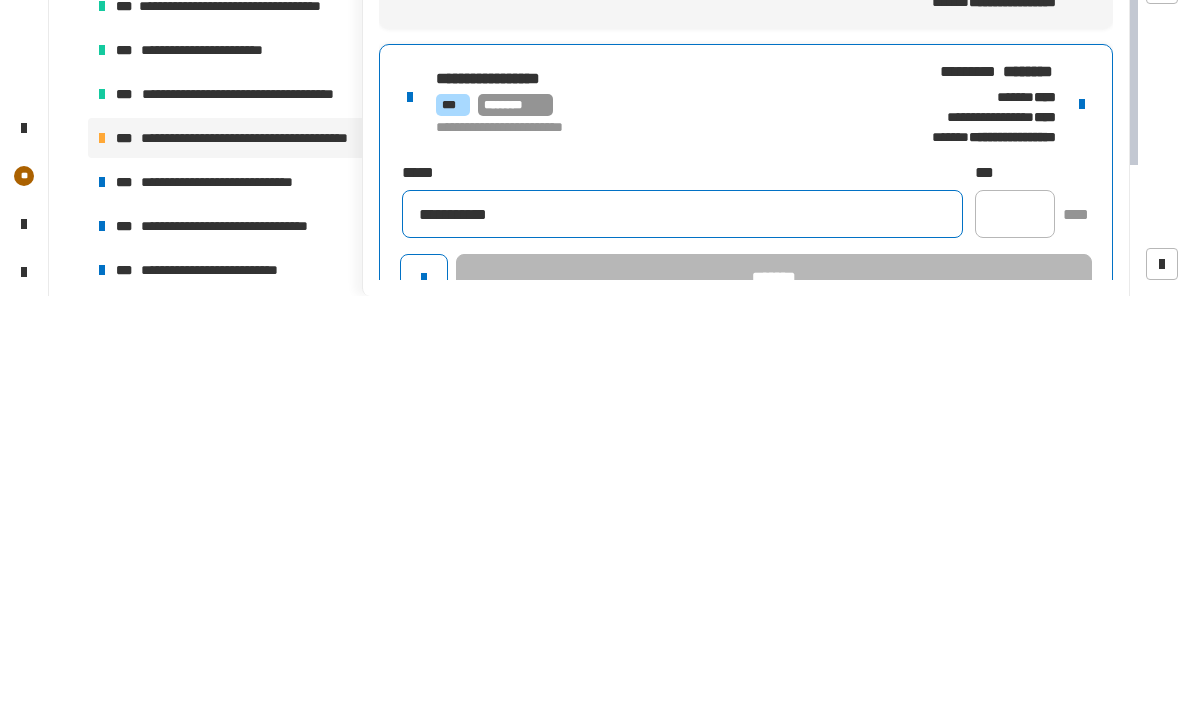 type on "**********" 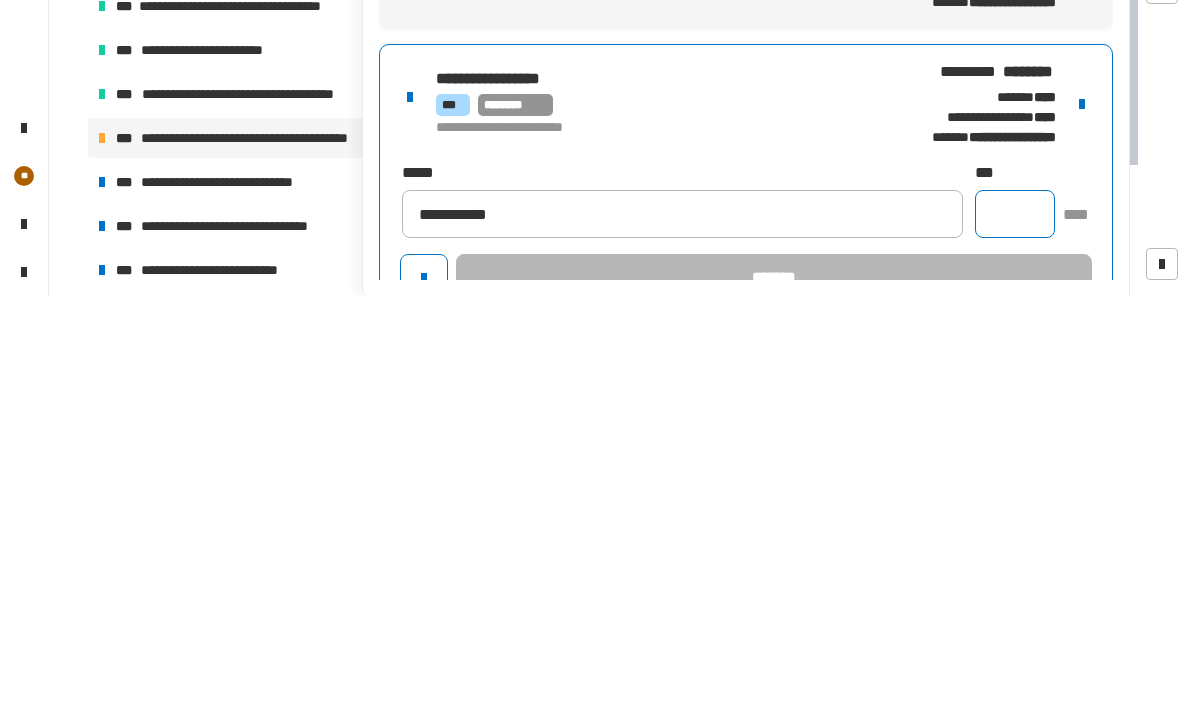 click 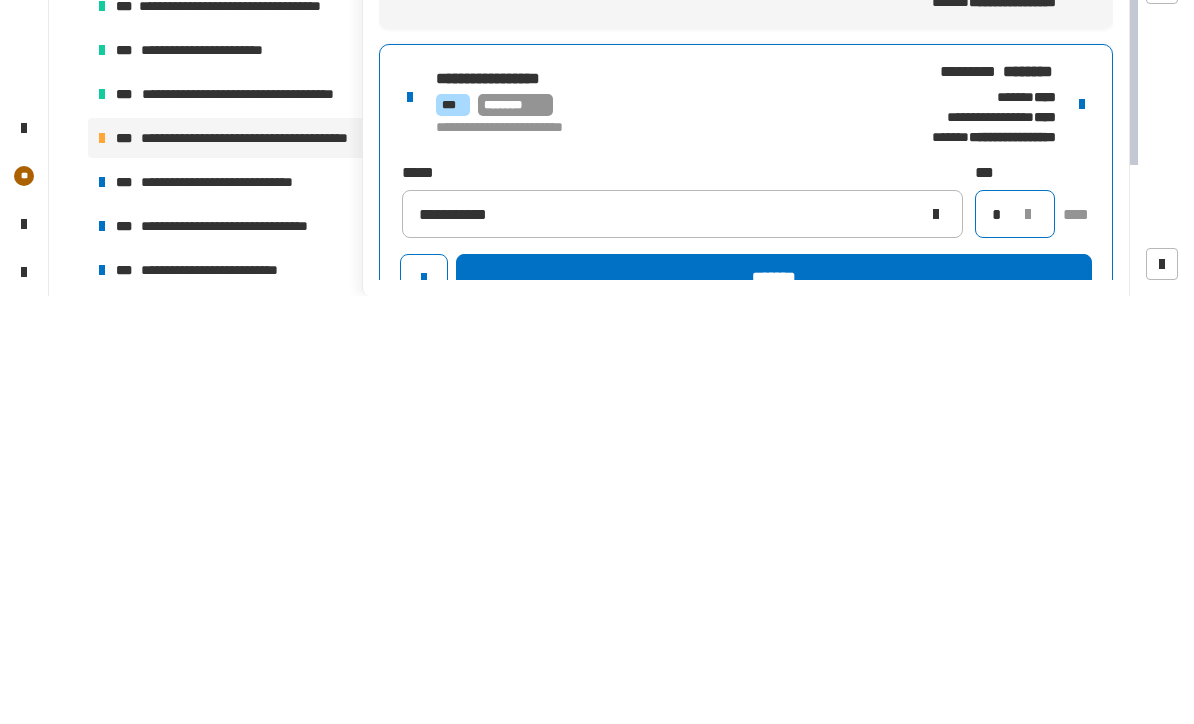 type on "*" 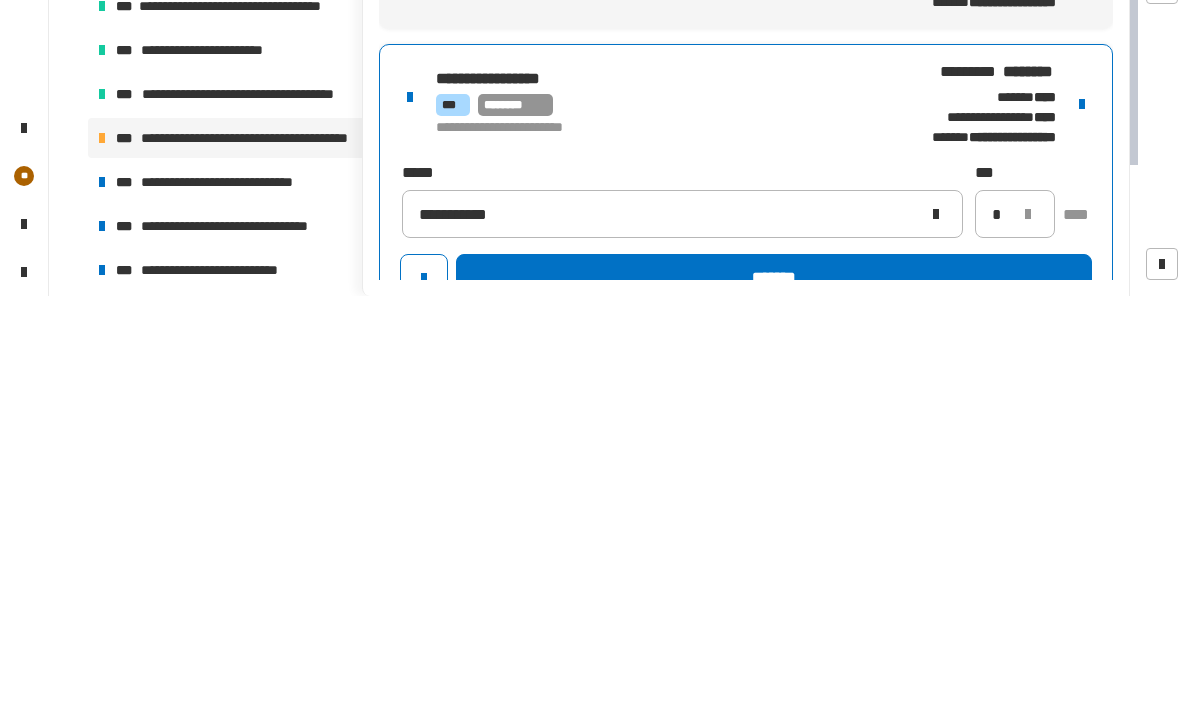 click on "*******" 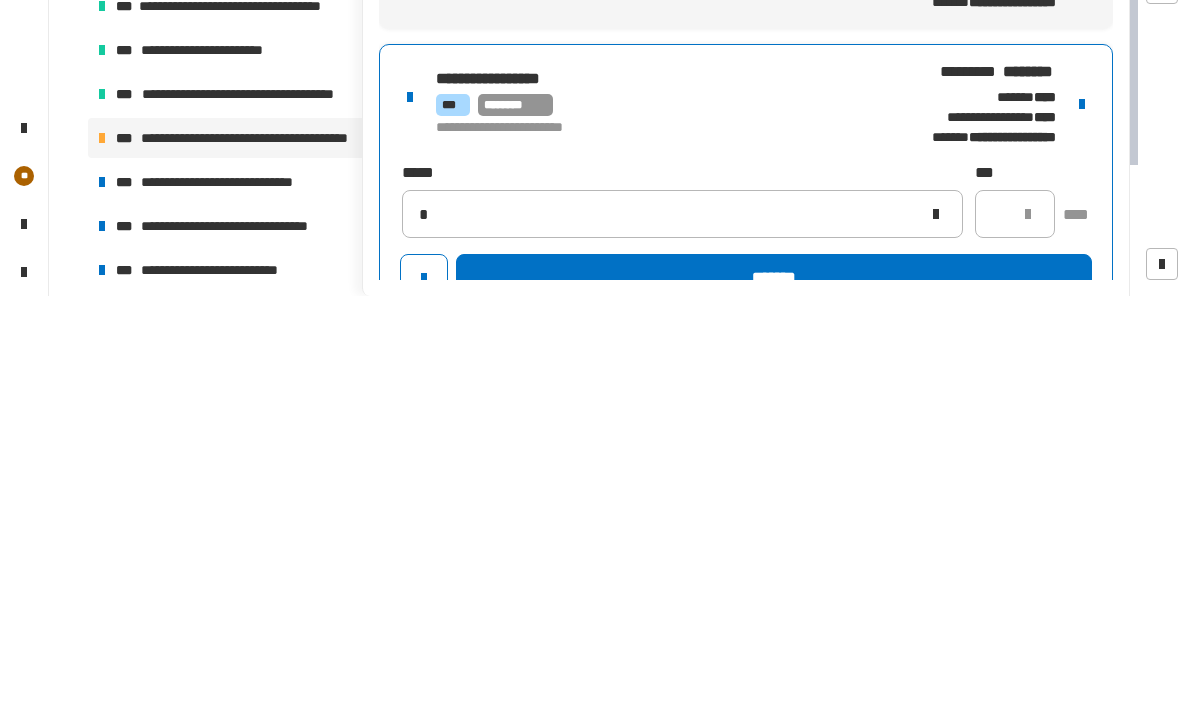type 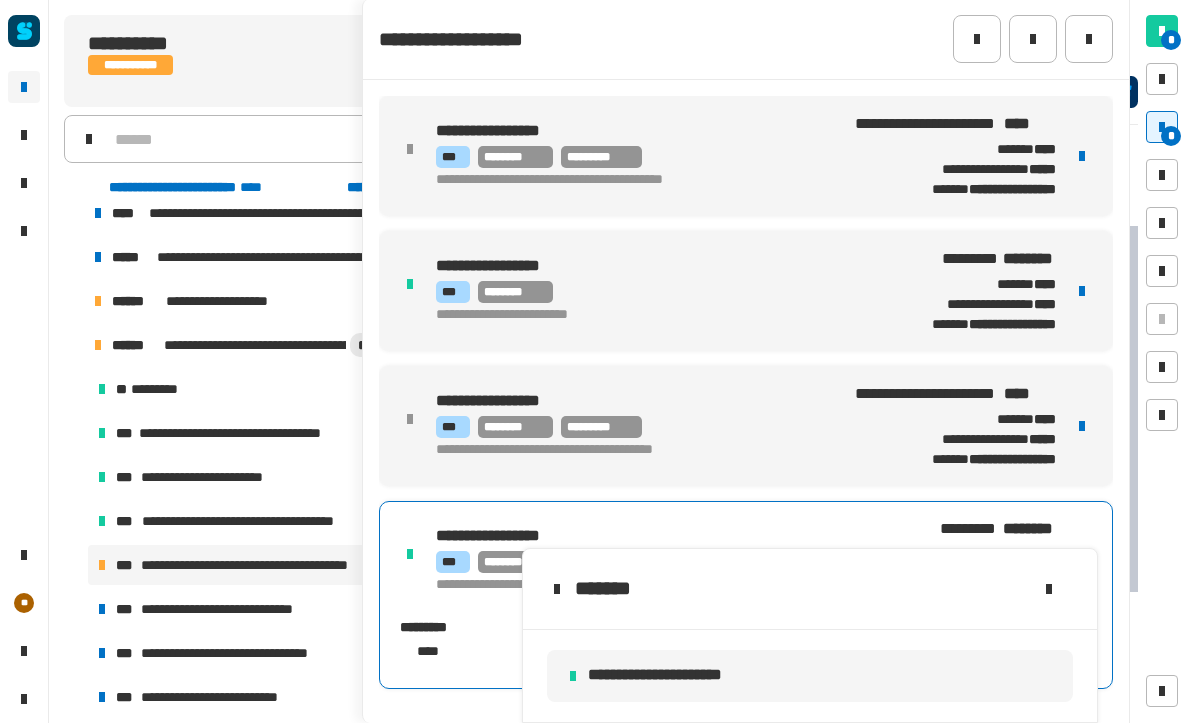 scroll, scrollTop: 0, scrollLeft: 0, axis: both 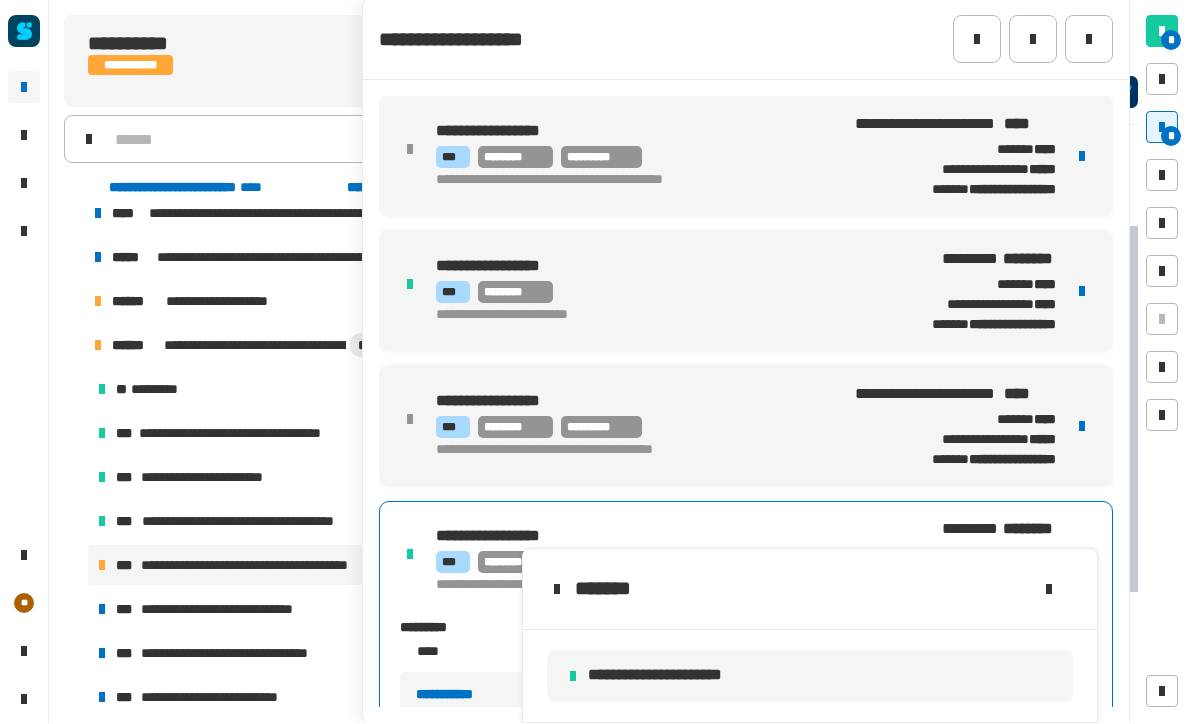 click 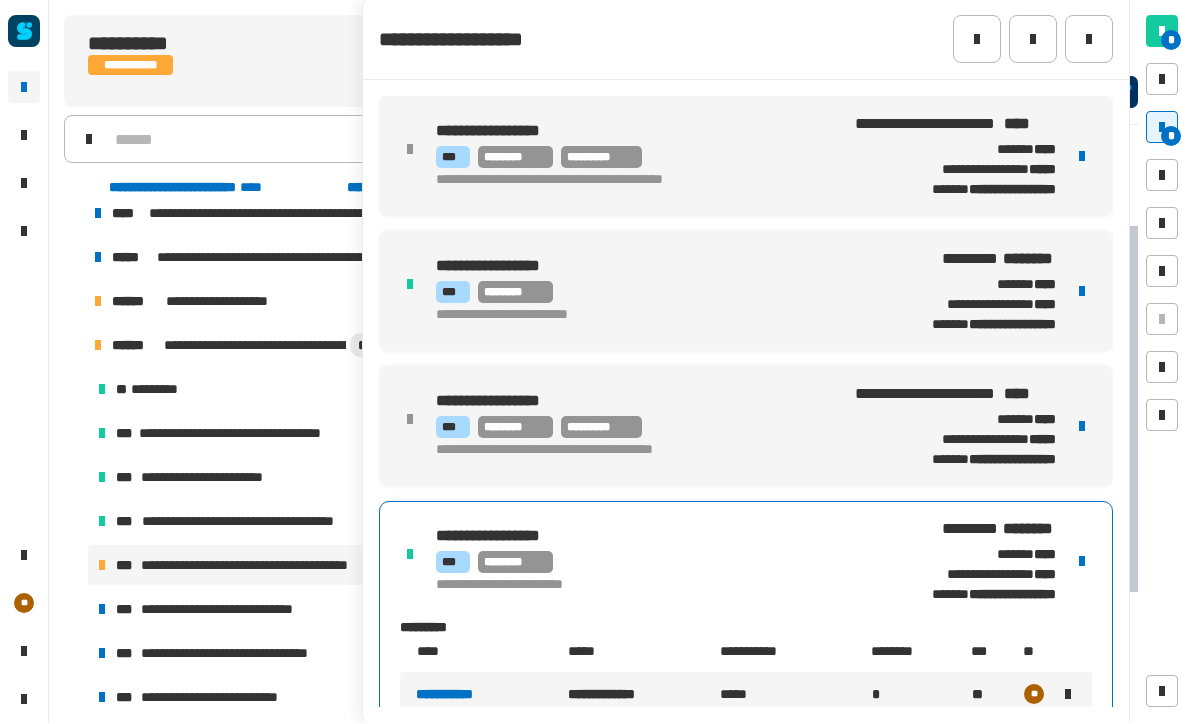 scroll, scrollTop: -7, scrollLeft: 0, axis: vertical 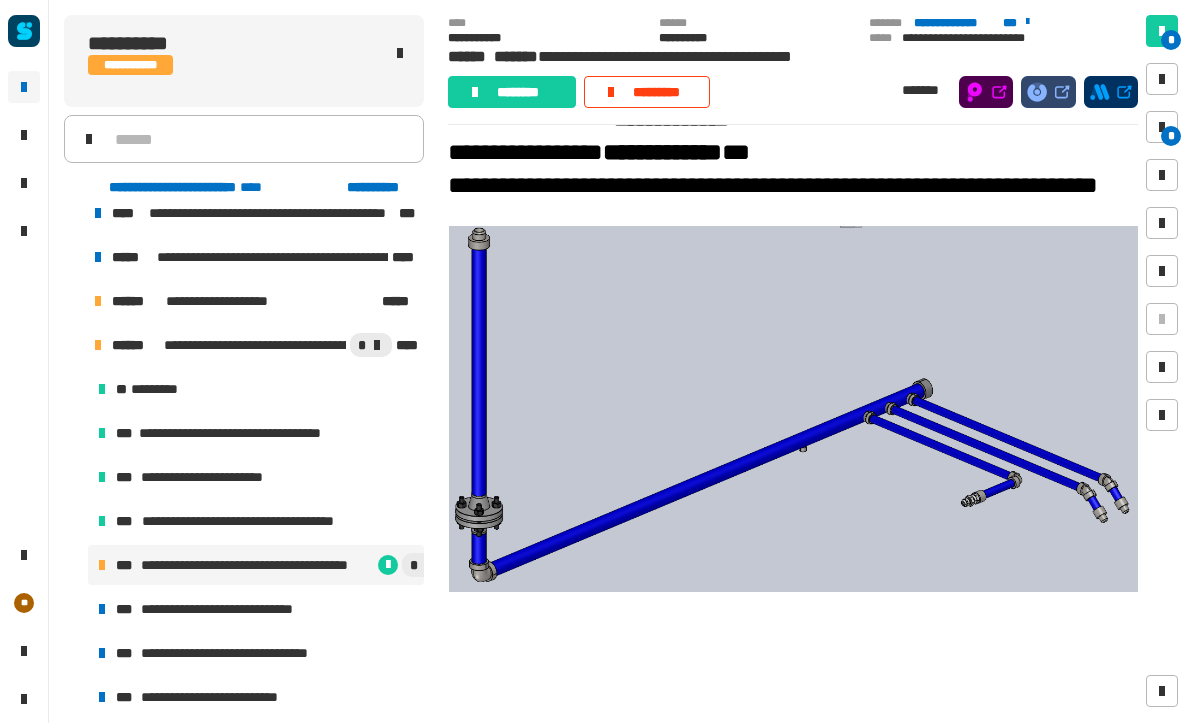 click on "********" 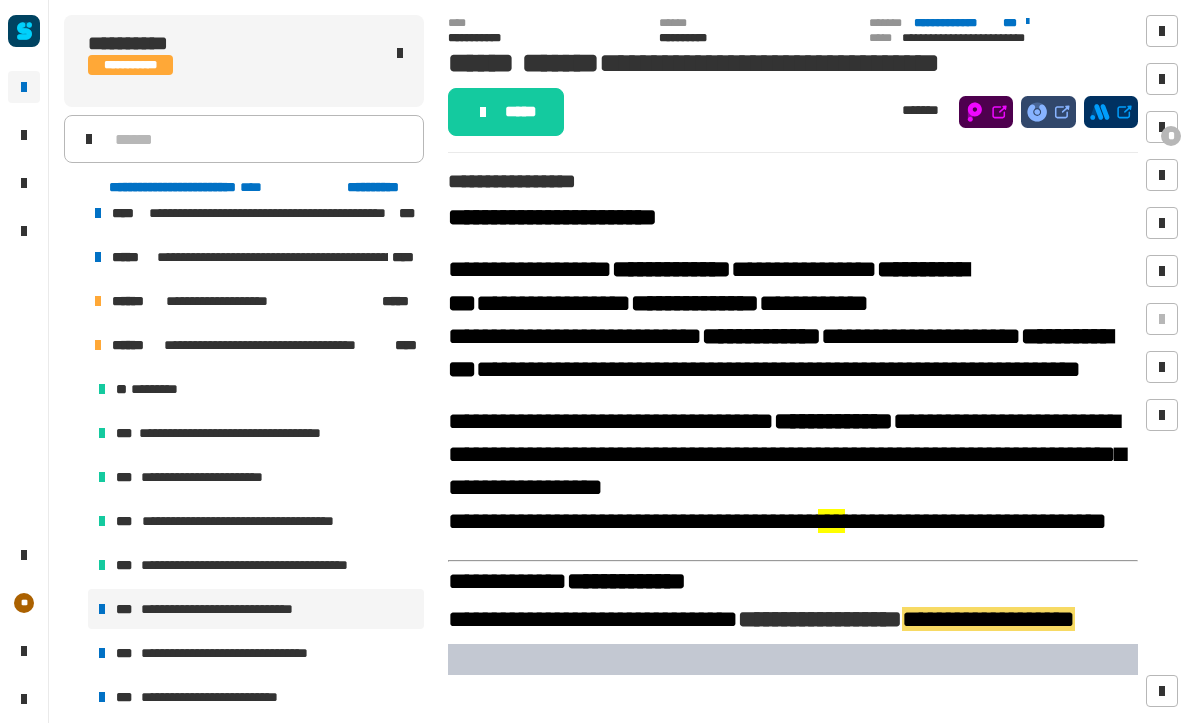 scroll, scrollTop: 0, scrollLeft: 0, axis: both 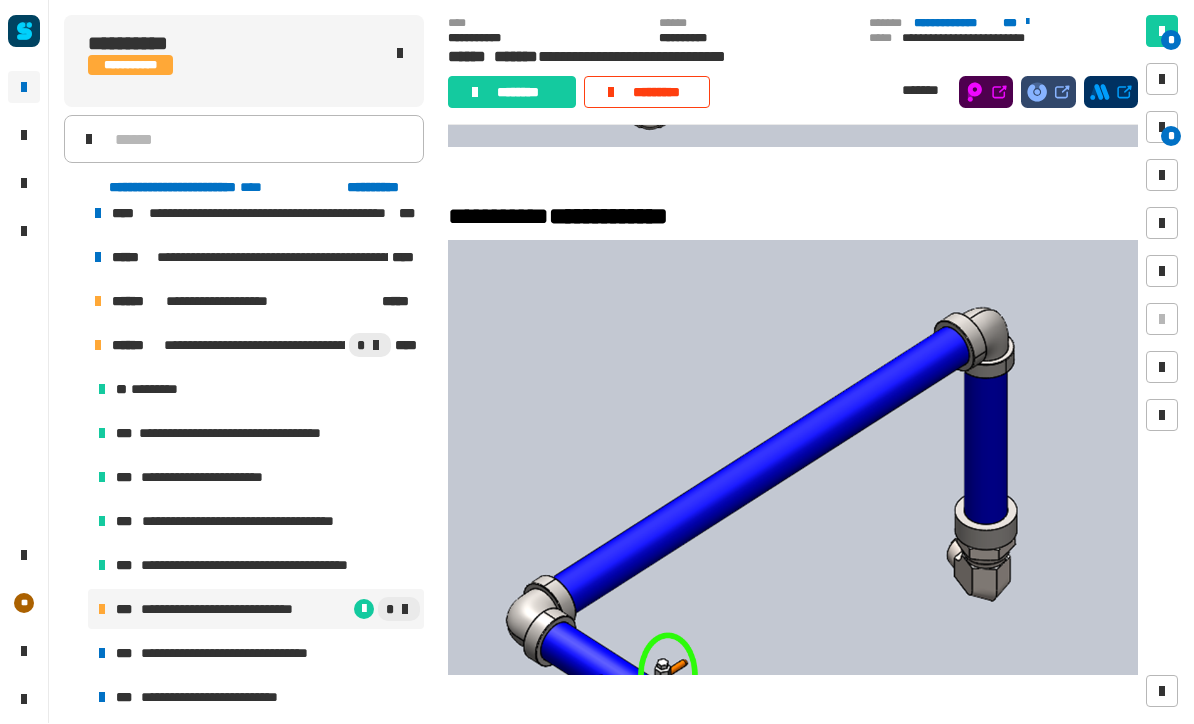 click on "********" 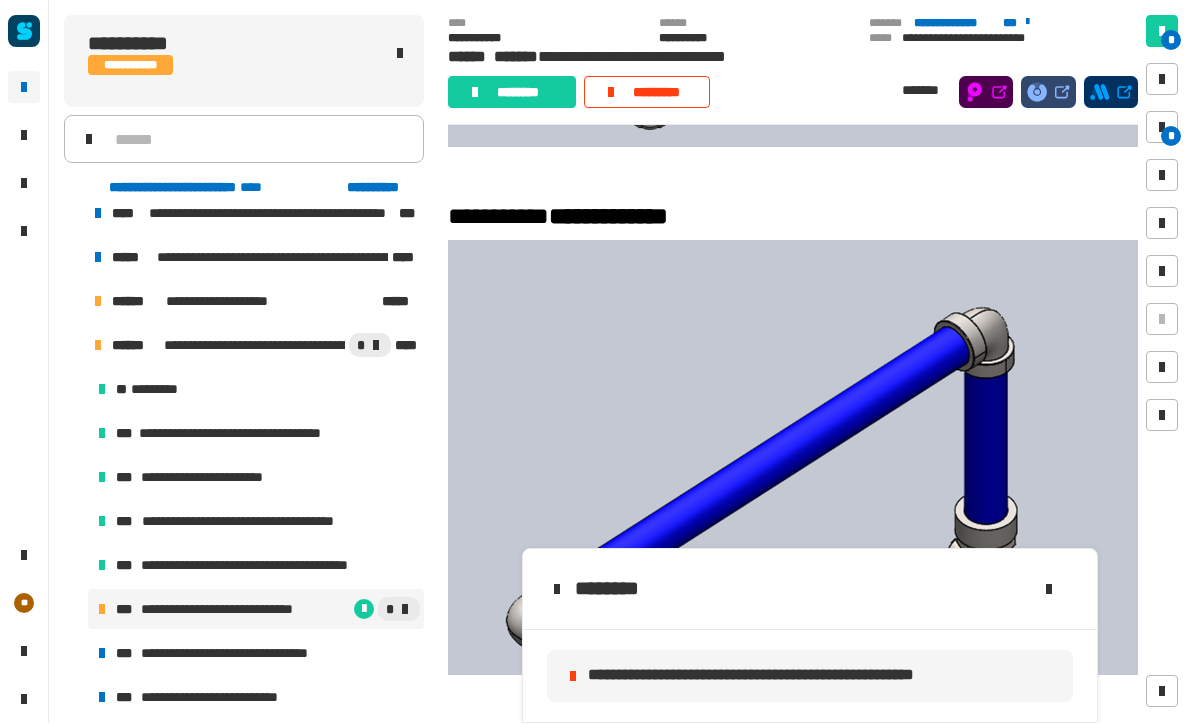 click on "*" at bounding box center (1171, 137) 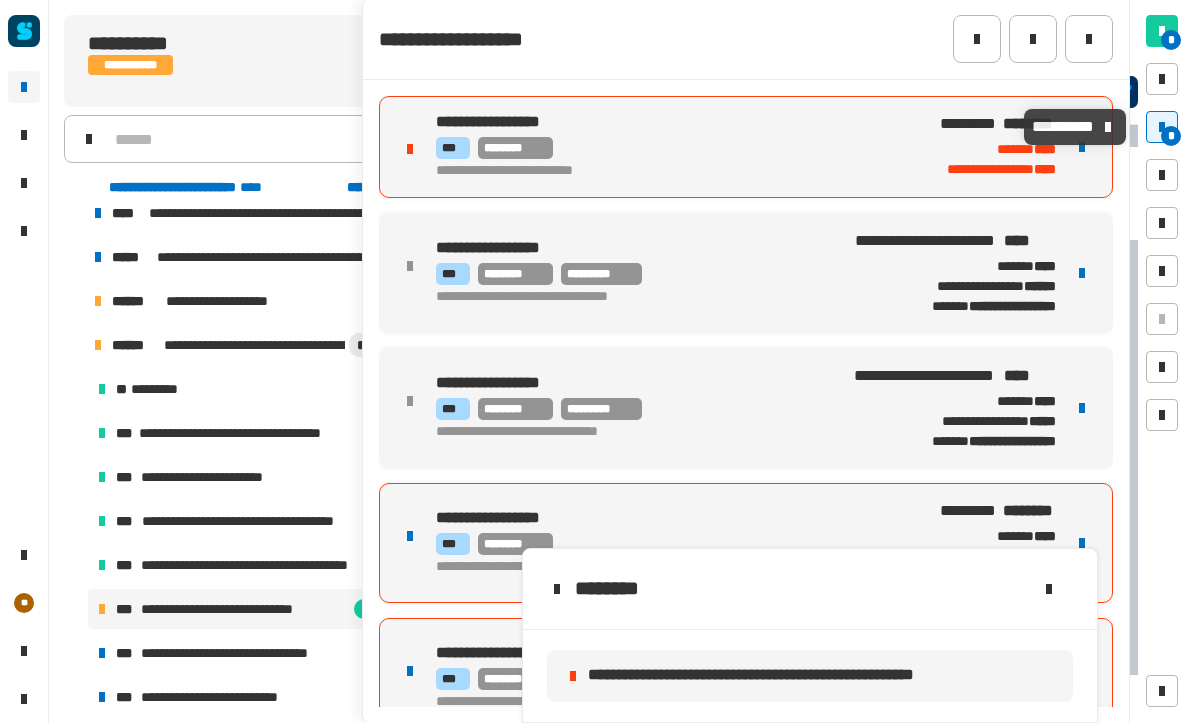 click at bounding box center (1082, 148) 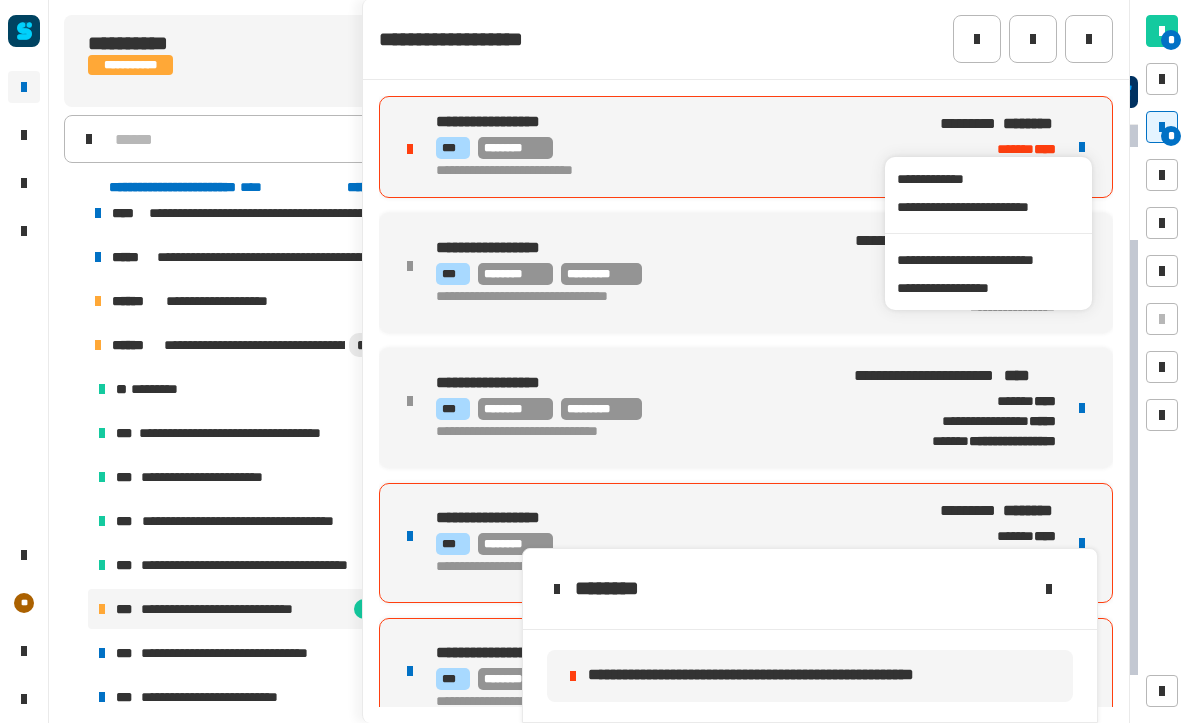 click on "**********" at bounding box center [988, 261] 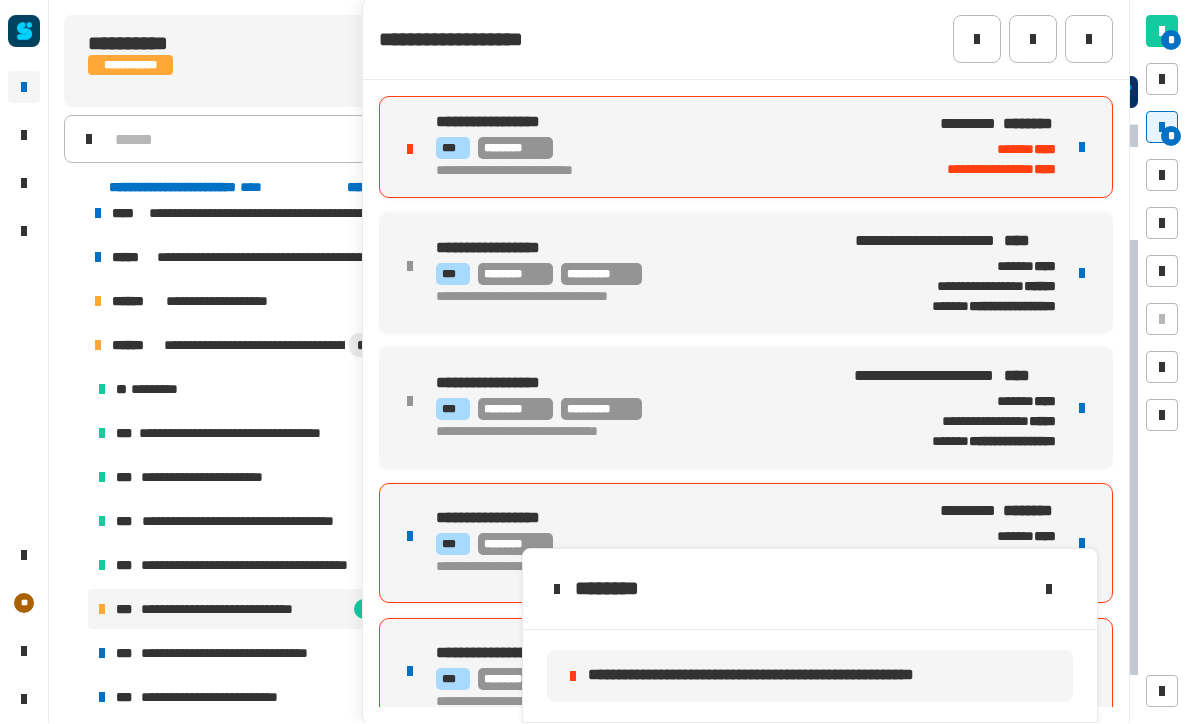 click at bounding box center [1082, 148] 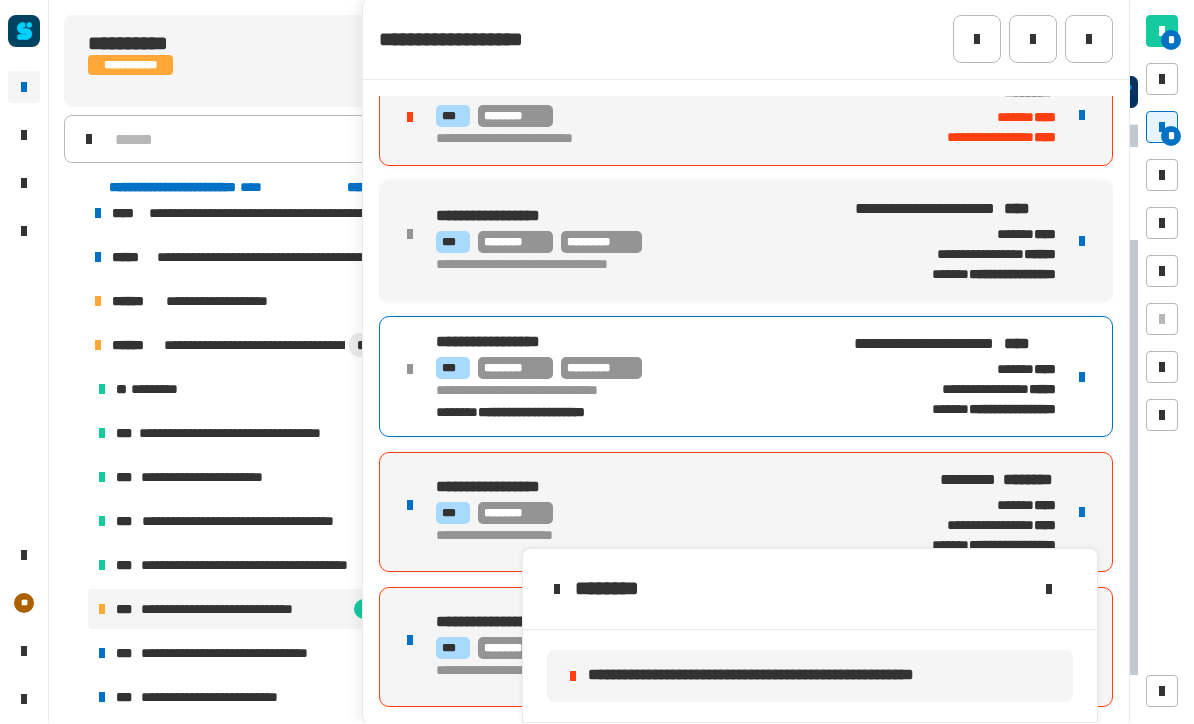 scroll, scrollTop: 35, scrollLeft: 0, axis: vertical 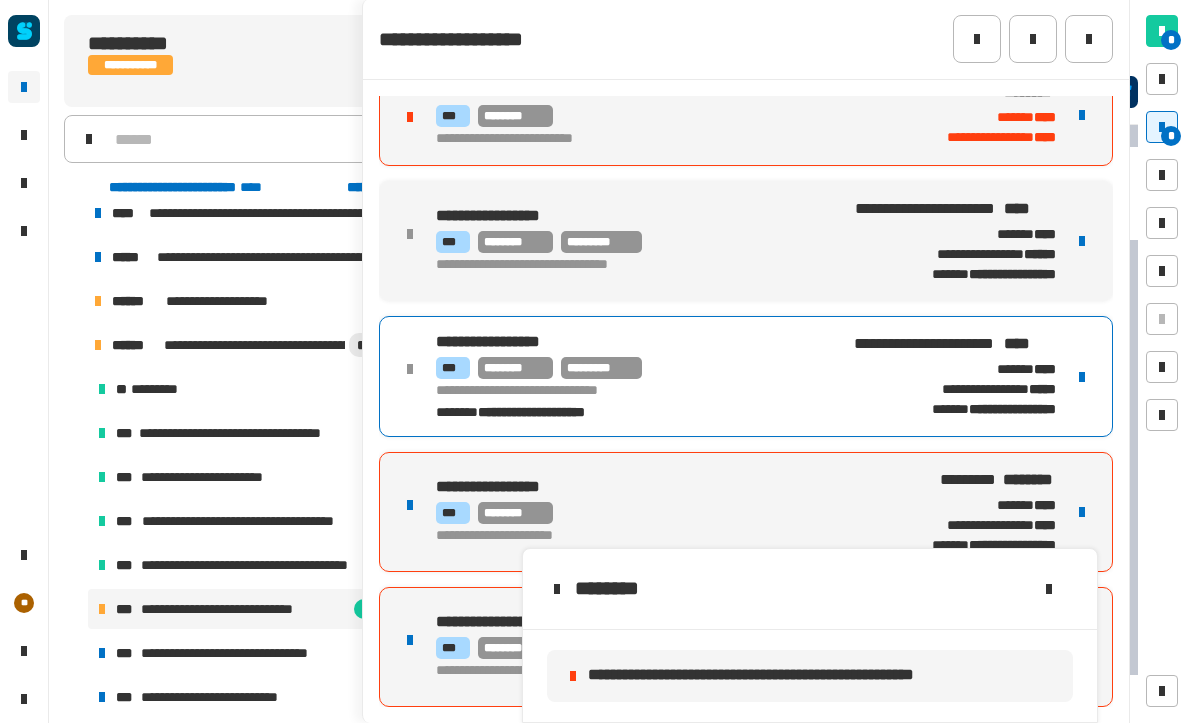 click at bounding box center [1082, 513] 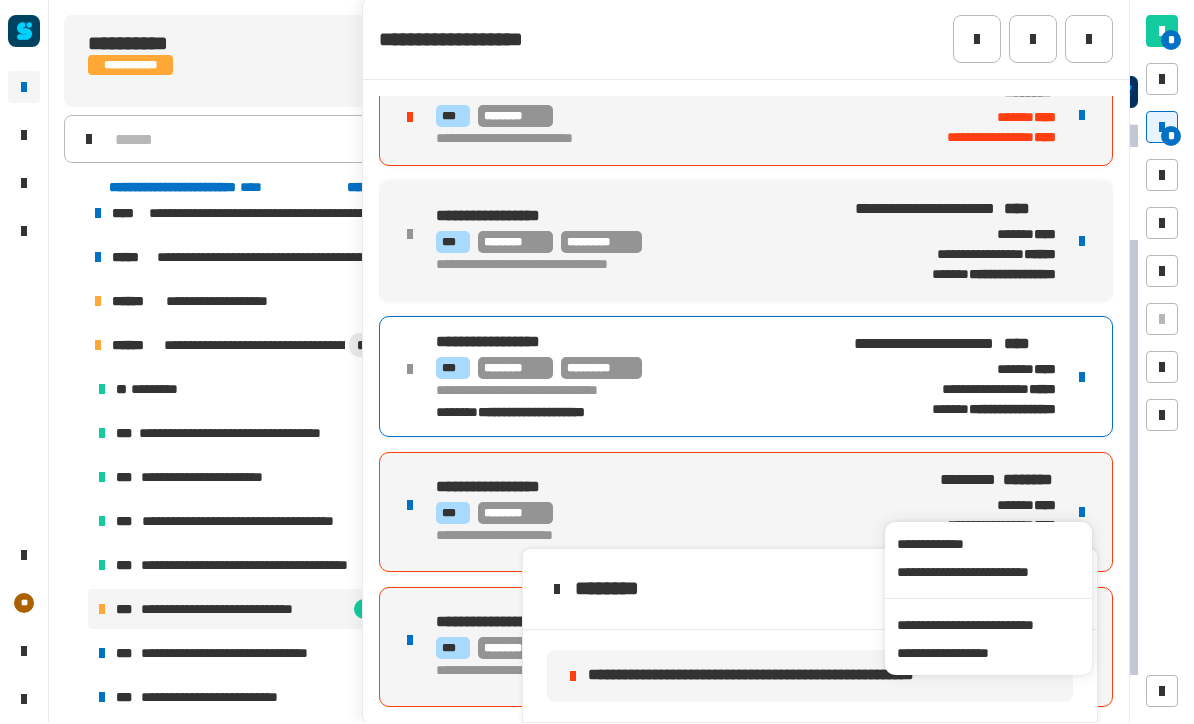 click on "**********" at bounding box center [988, 626] 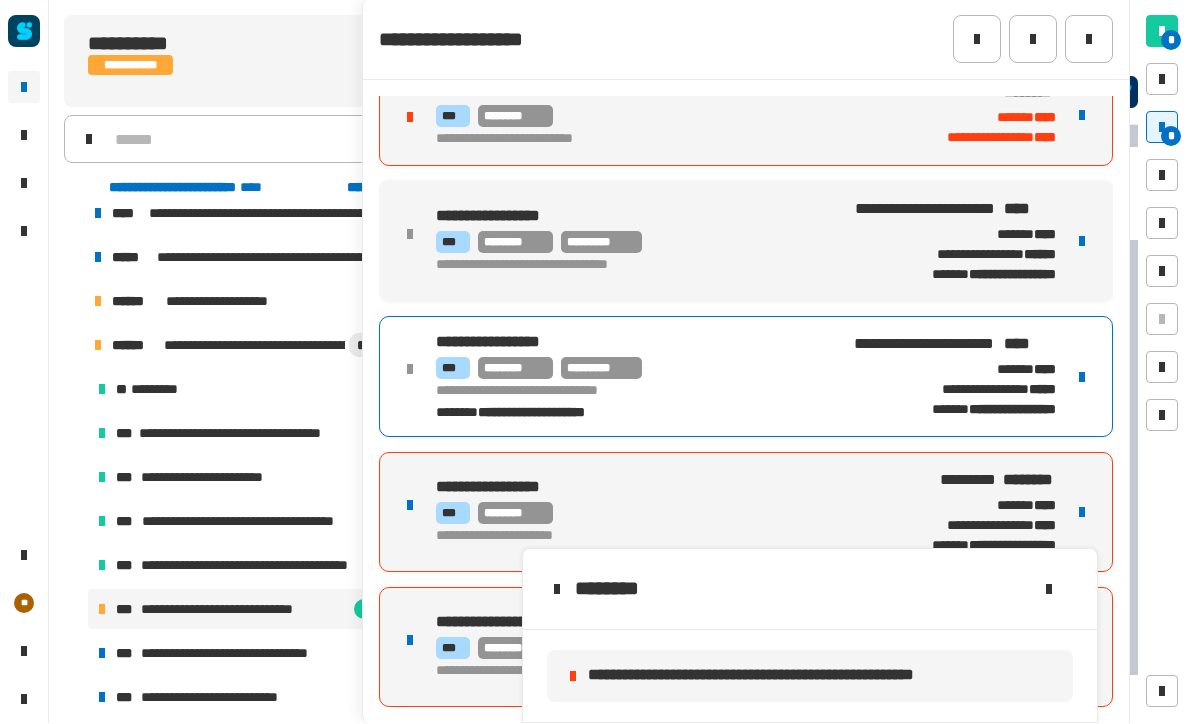 click 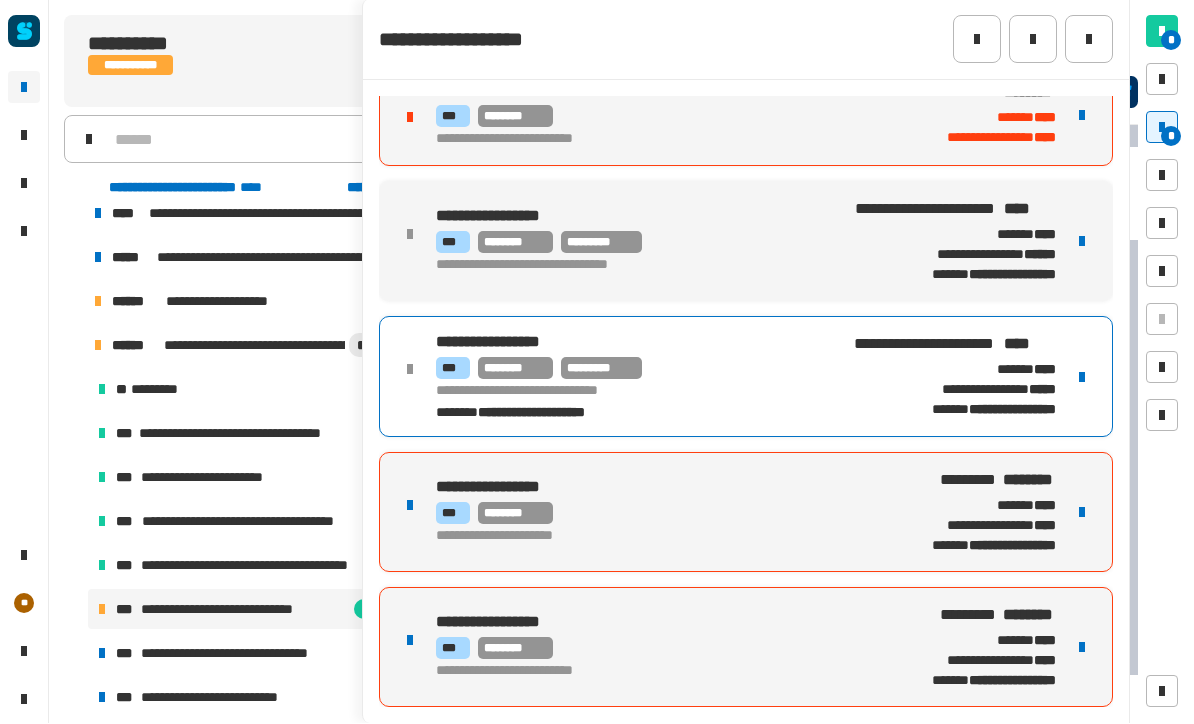 click on "*** ********" at bounding box center (656, 514) 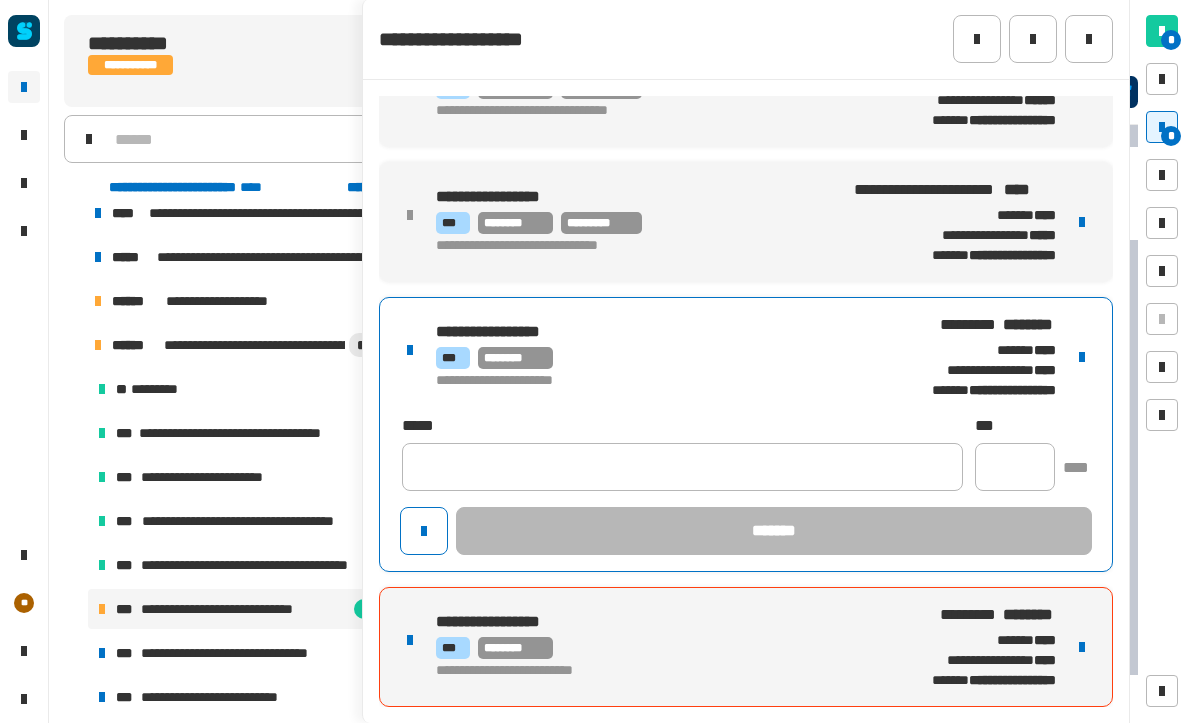 scroll, scrollTop: 186, scrollLeft: 0, axis: vertical 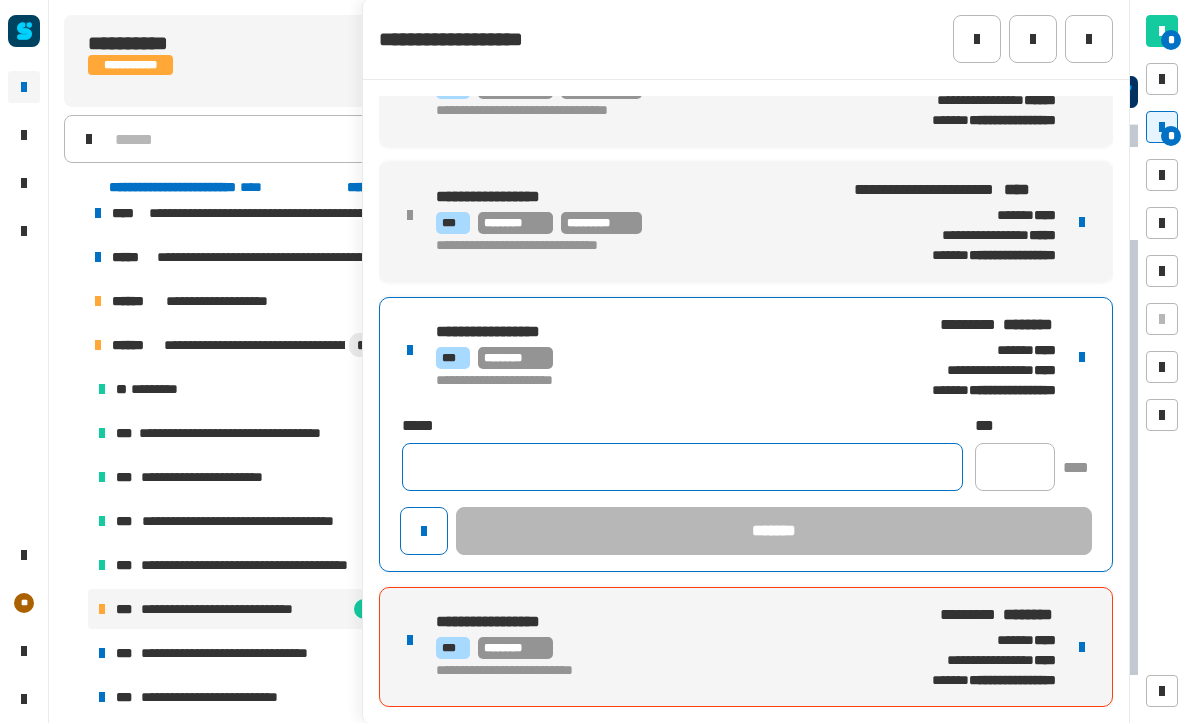click 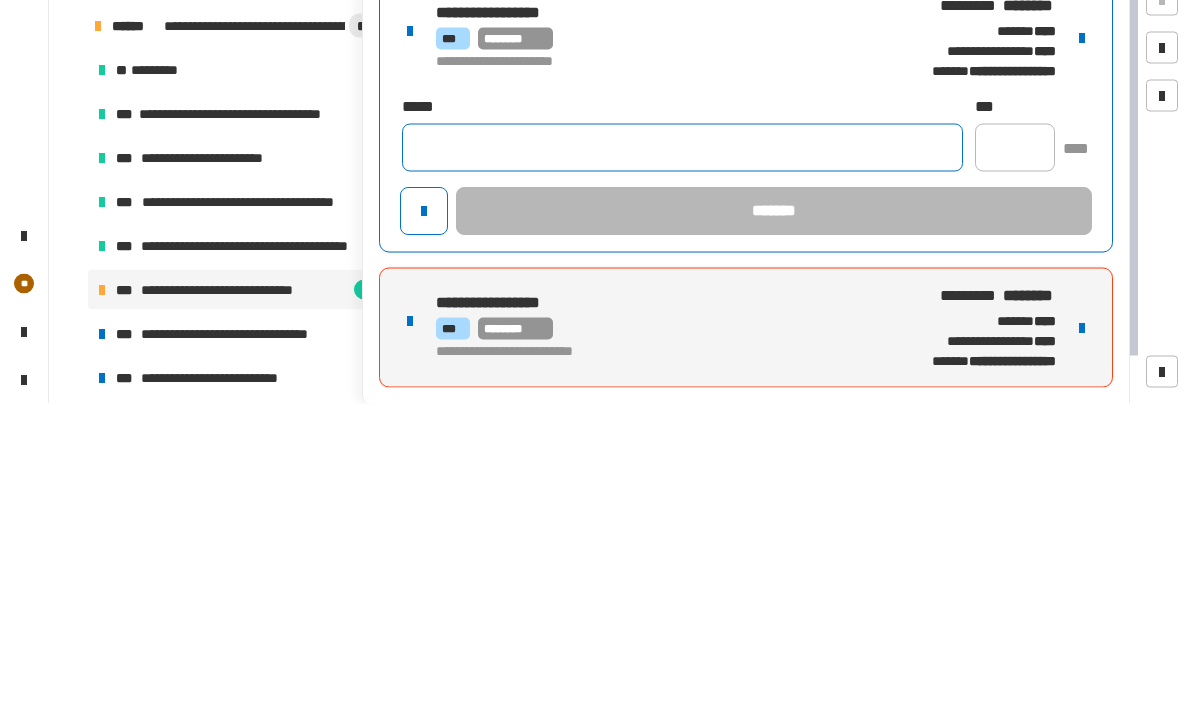 paste on "**********" 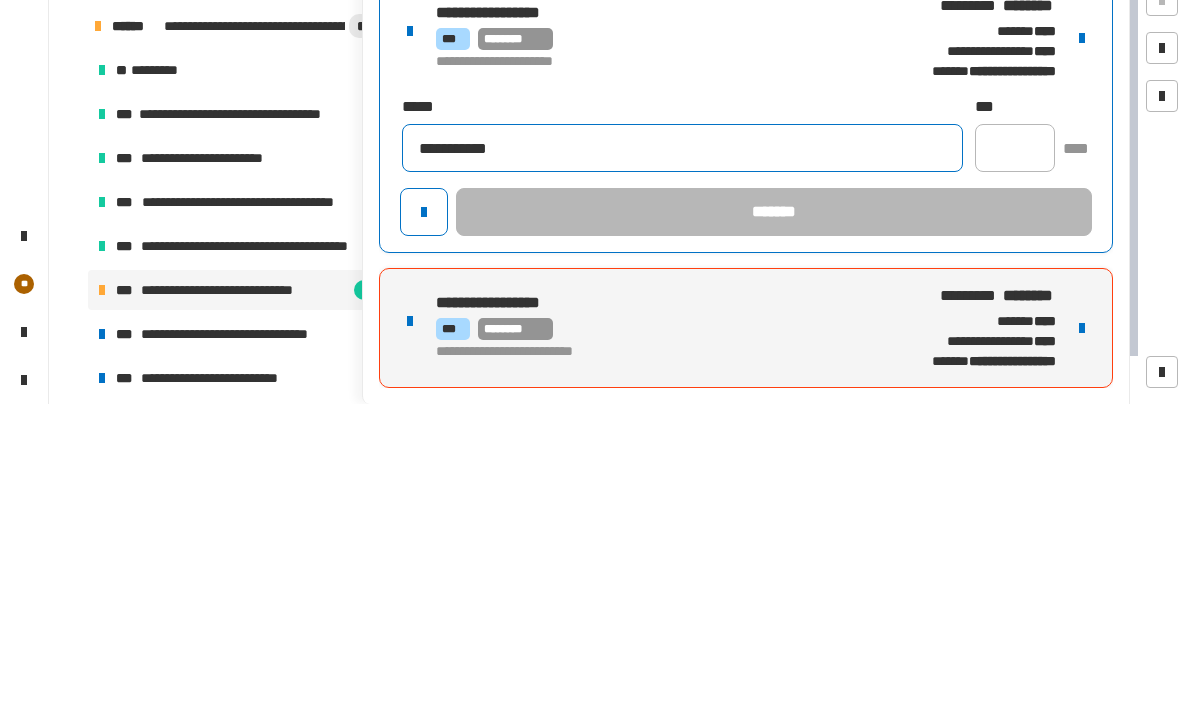 type on "**********" 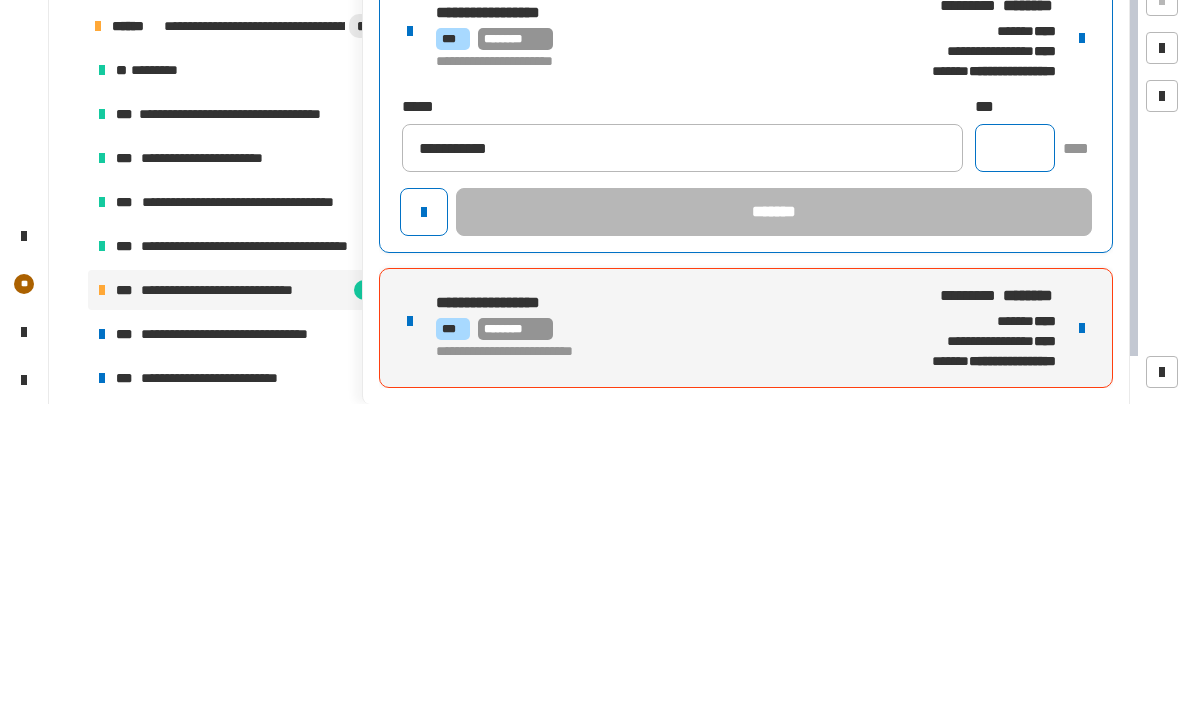 click 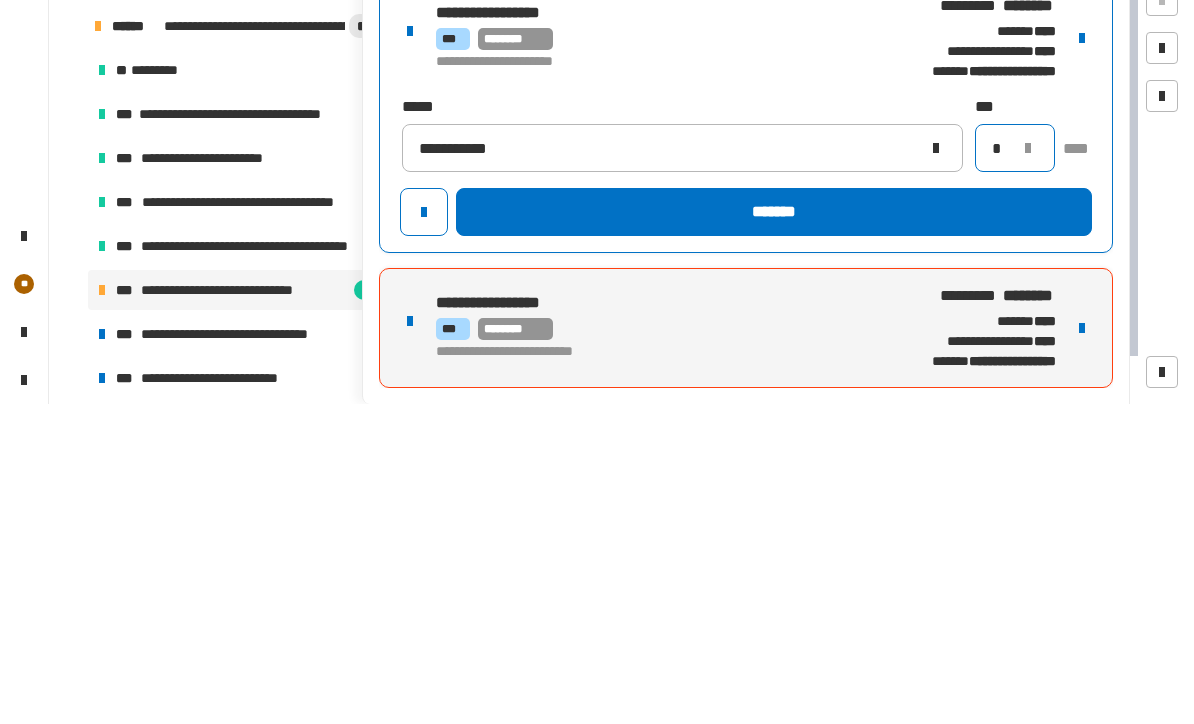 type on "*" 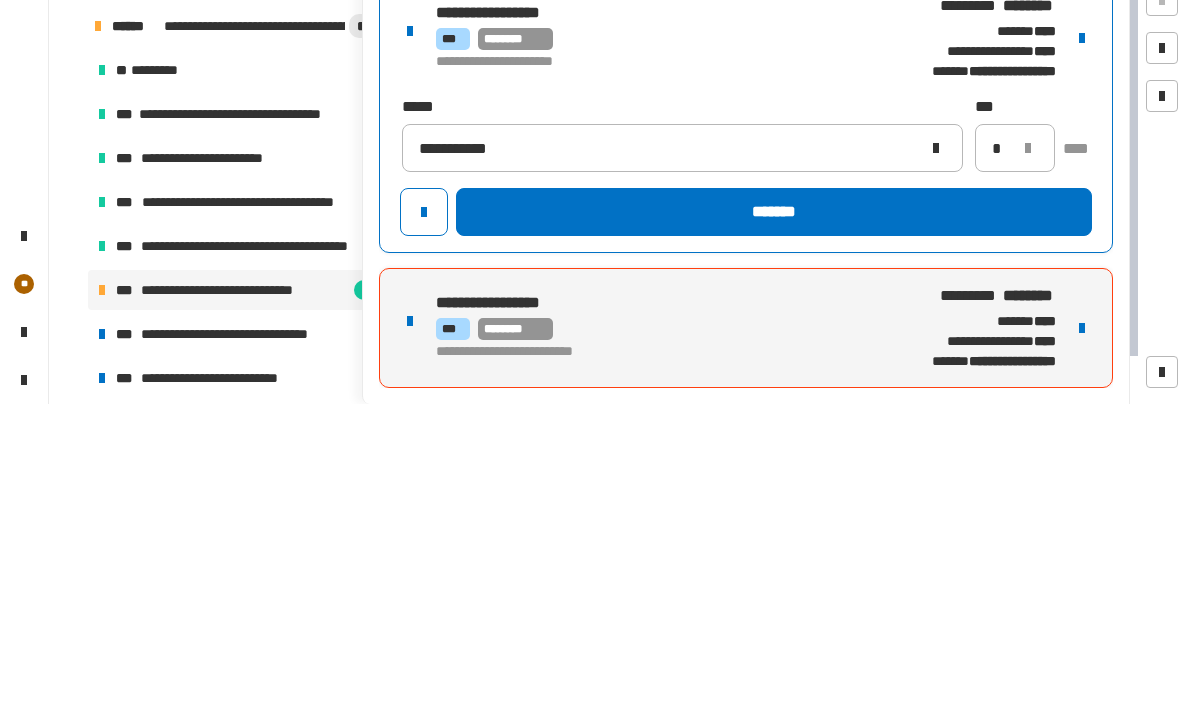 click on "*******" 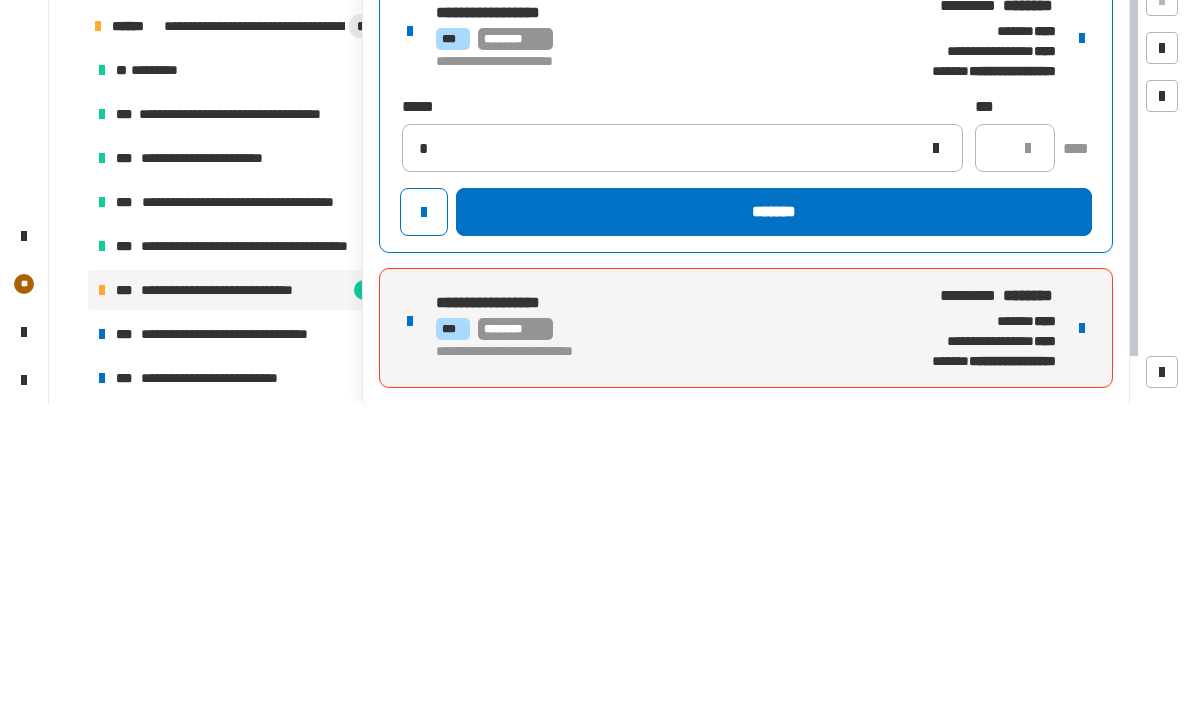 type 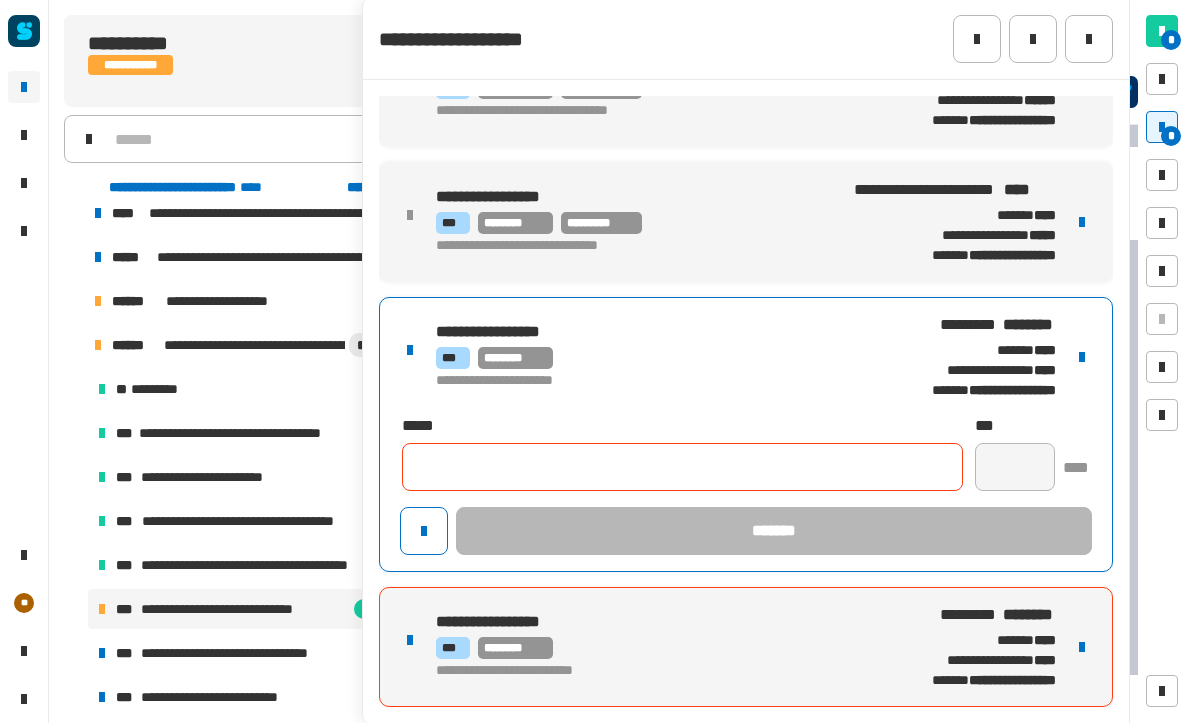 scroll, scrollTop: 99, scrollLeft: 0, axis: vertical 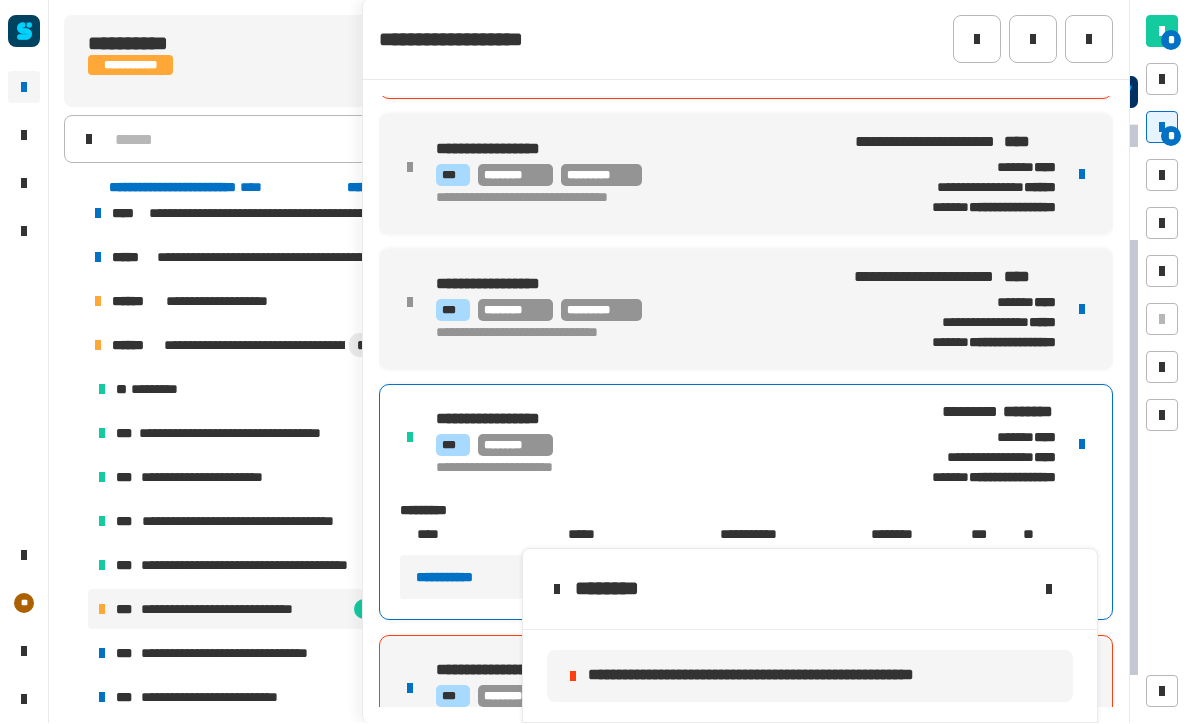 click 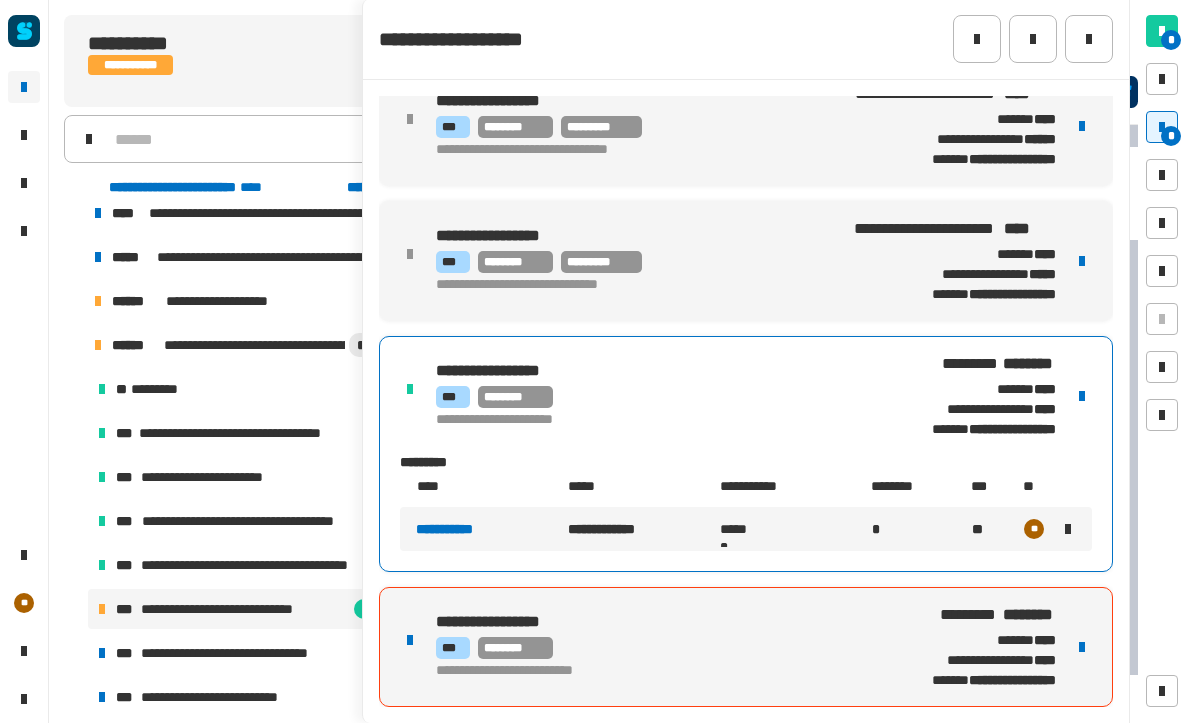 scroll, scrollTop: 147, scrollLeft: 0, axis: vertical 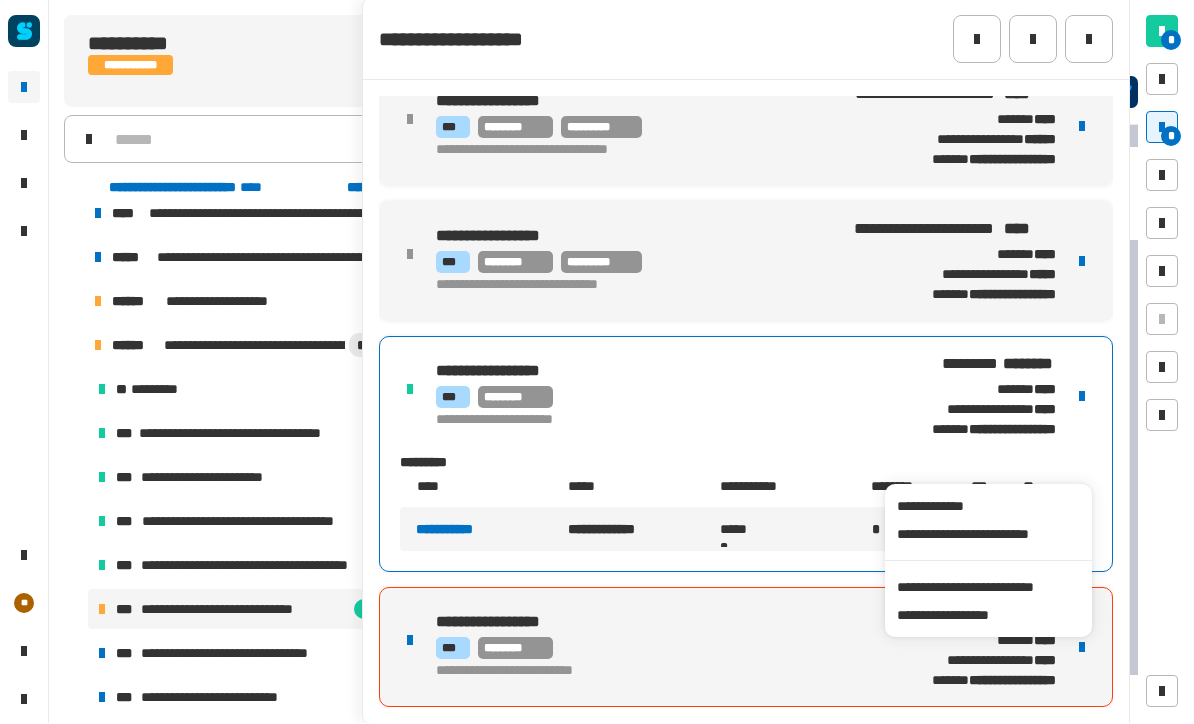 click on "**********" at bounding box center (988, 588) 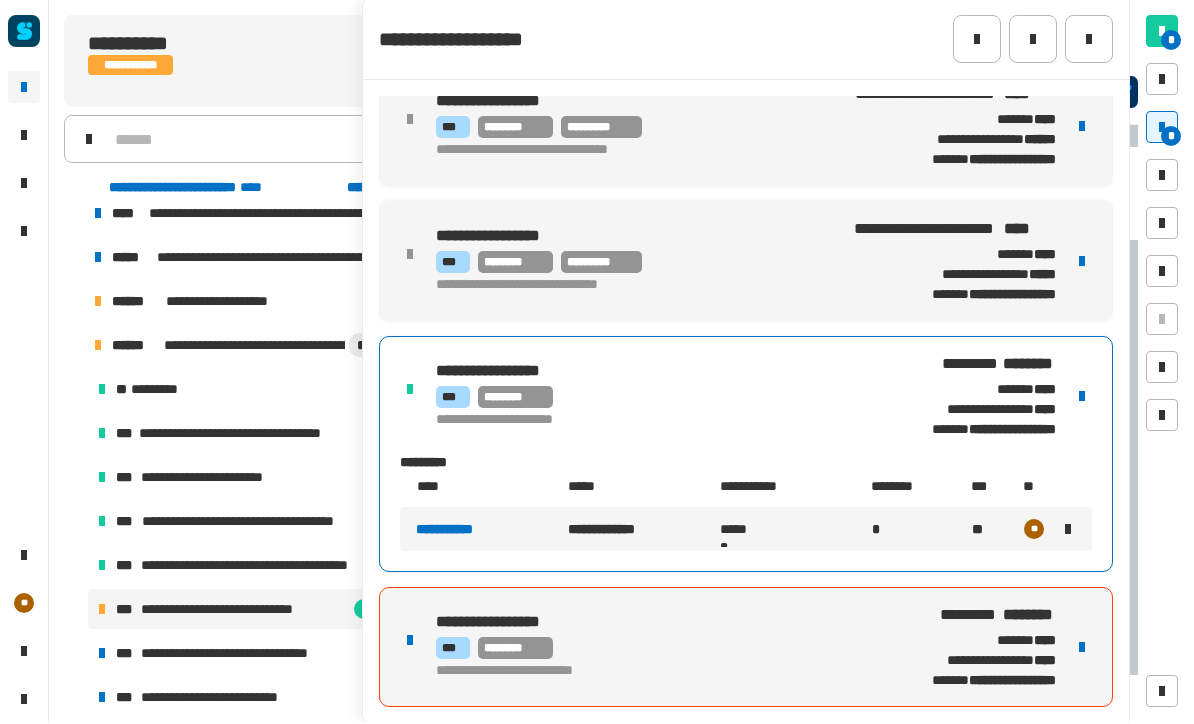 click on "**********" at bounding box center [746, 648] 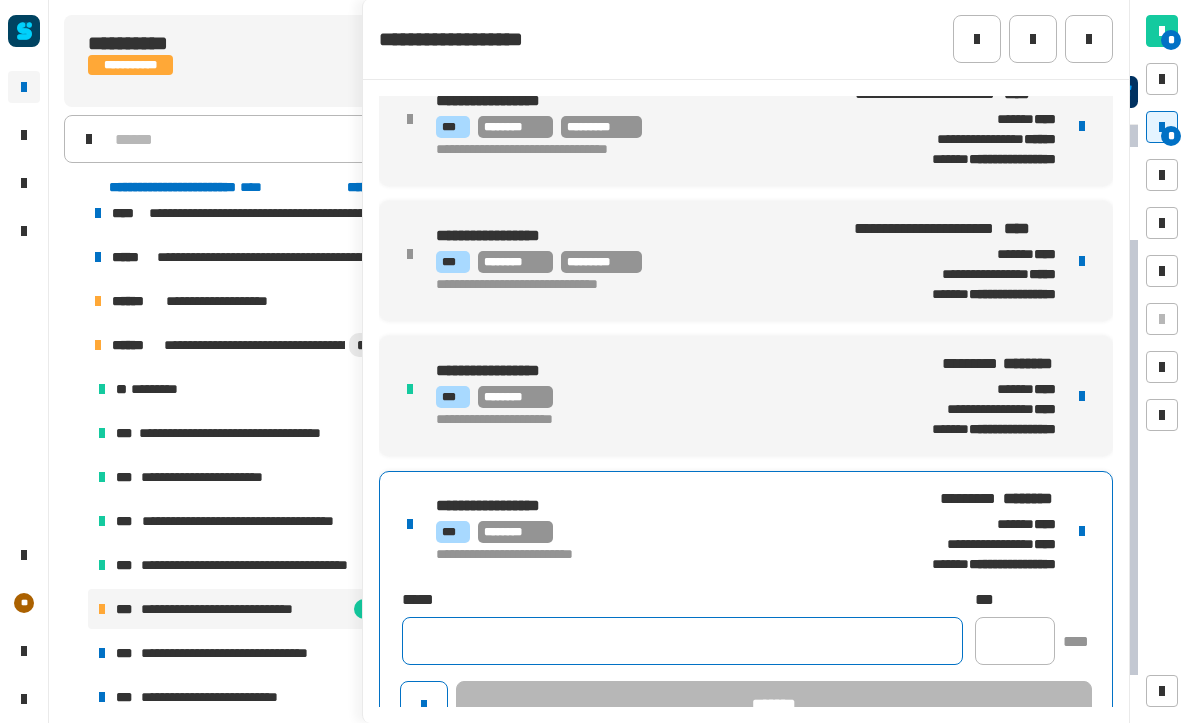 click 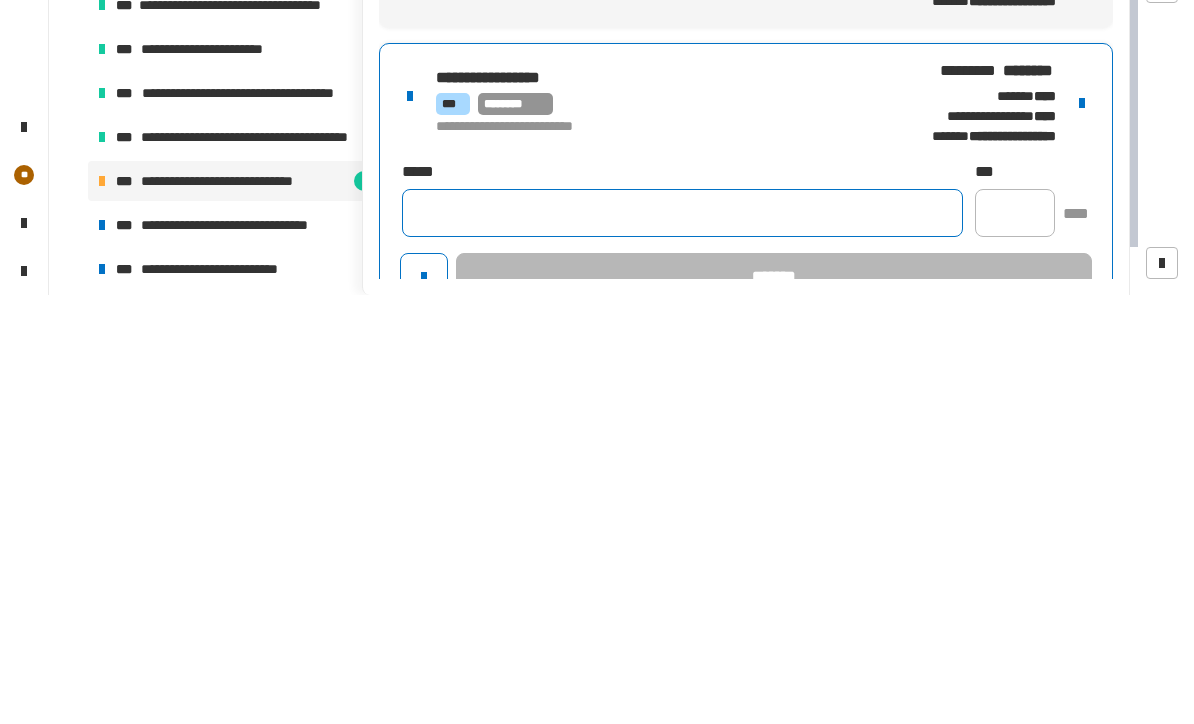 paste on "**********" 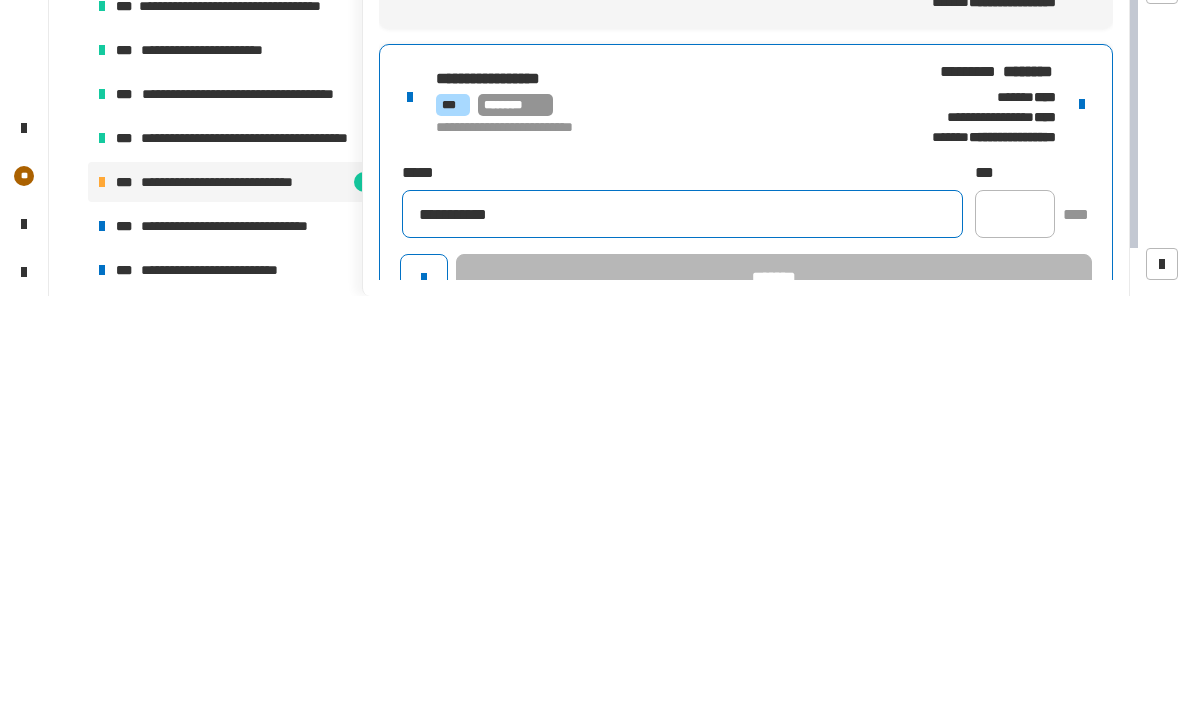 type on "**********" 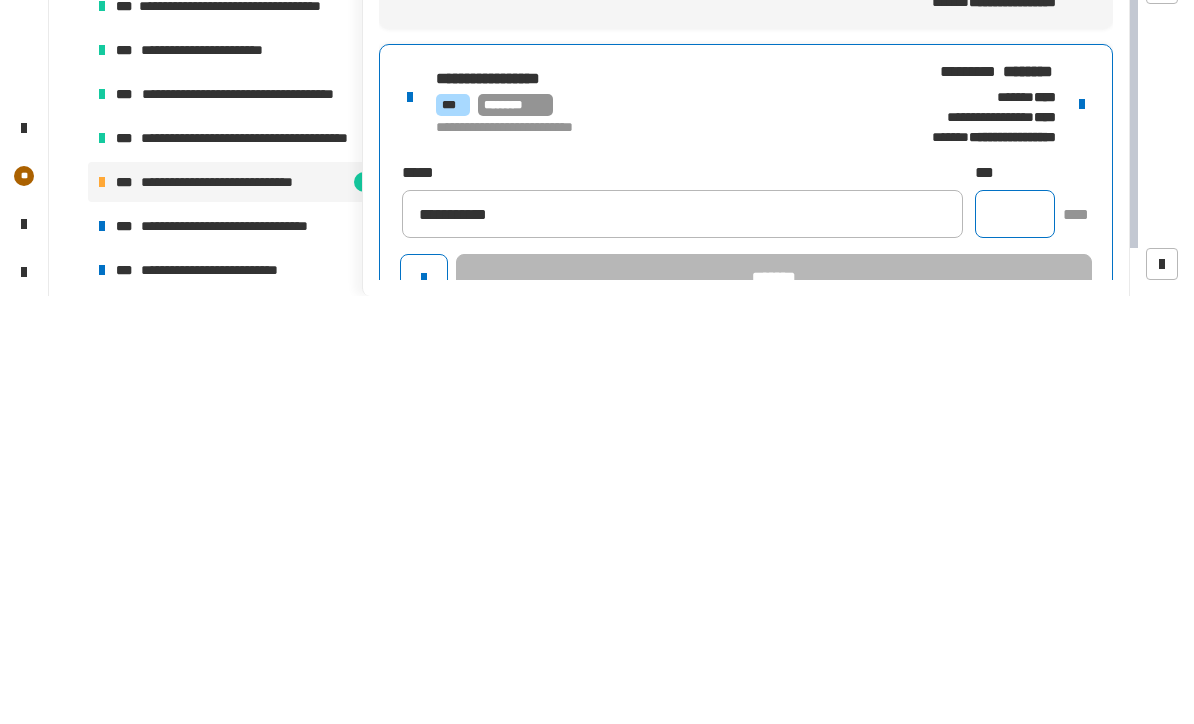 click 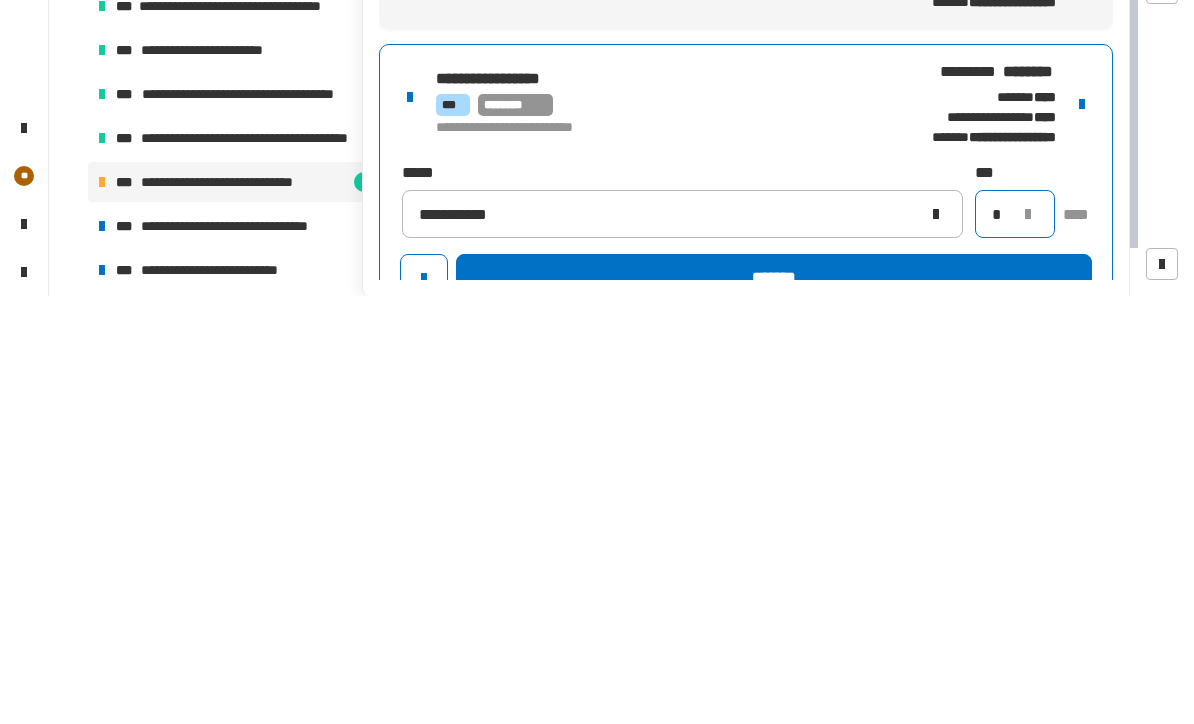 type on "*" 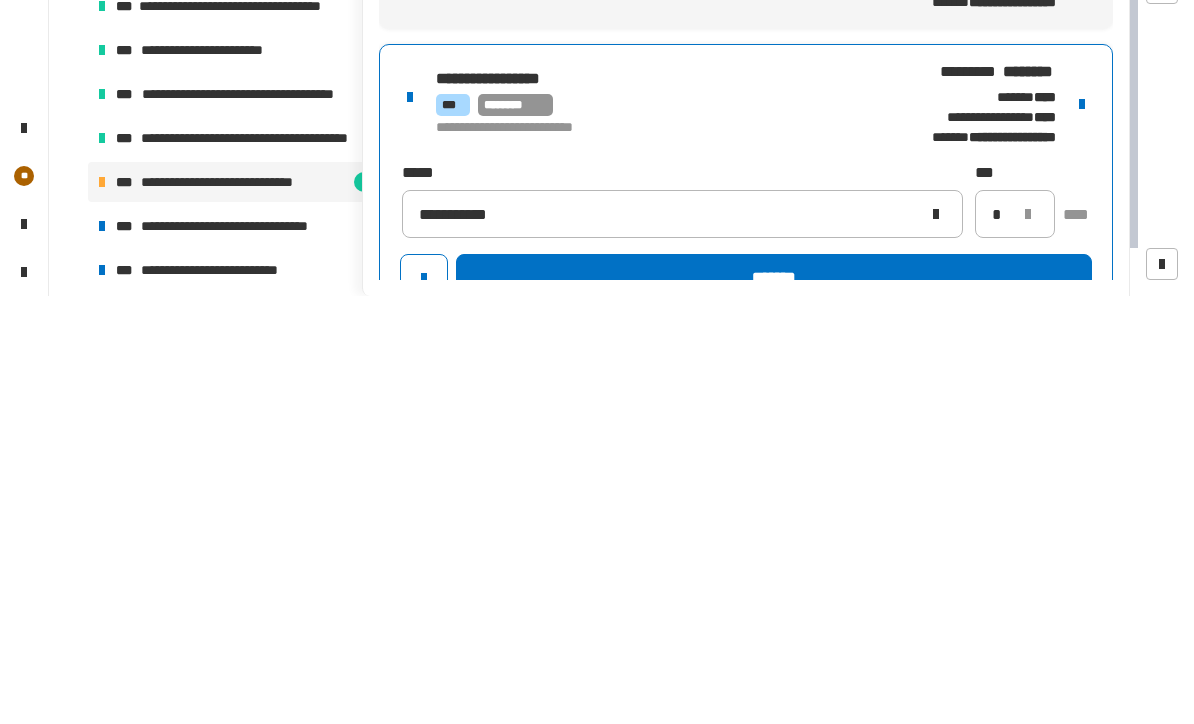 click on "*******" 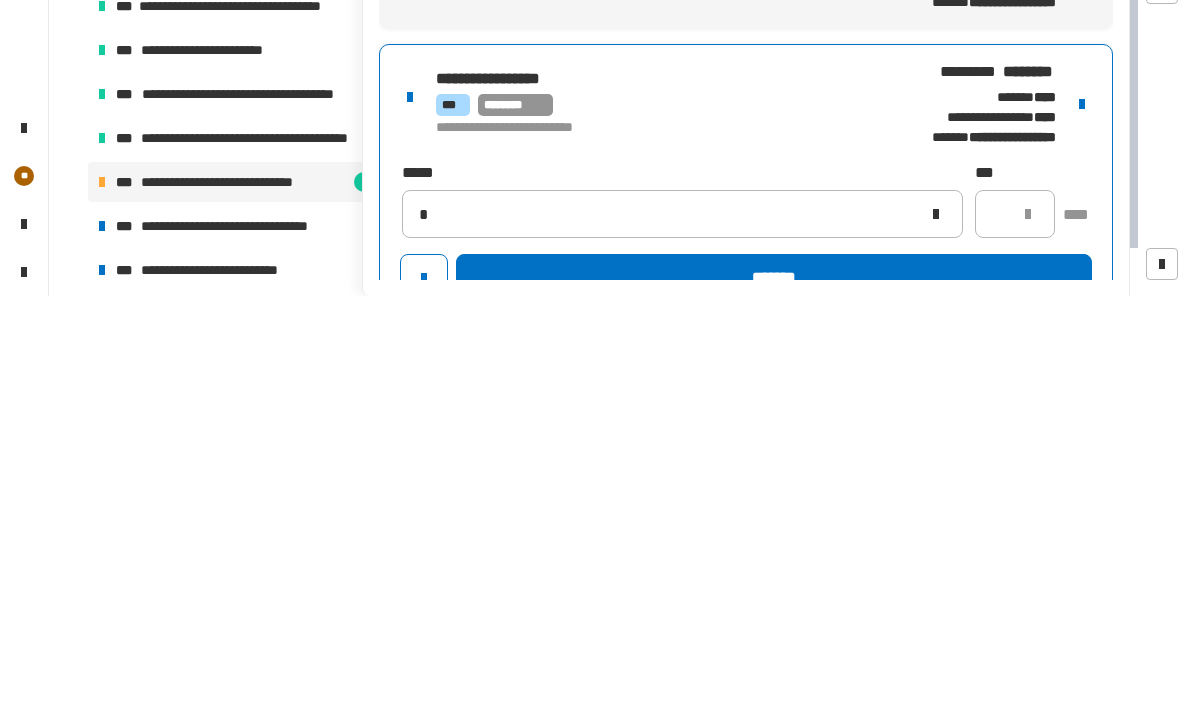 type 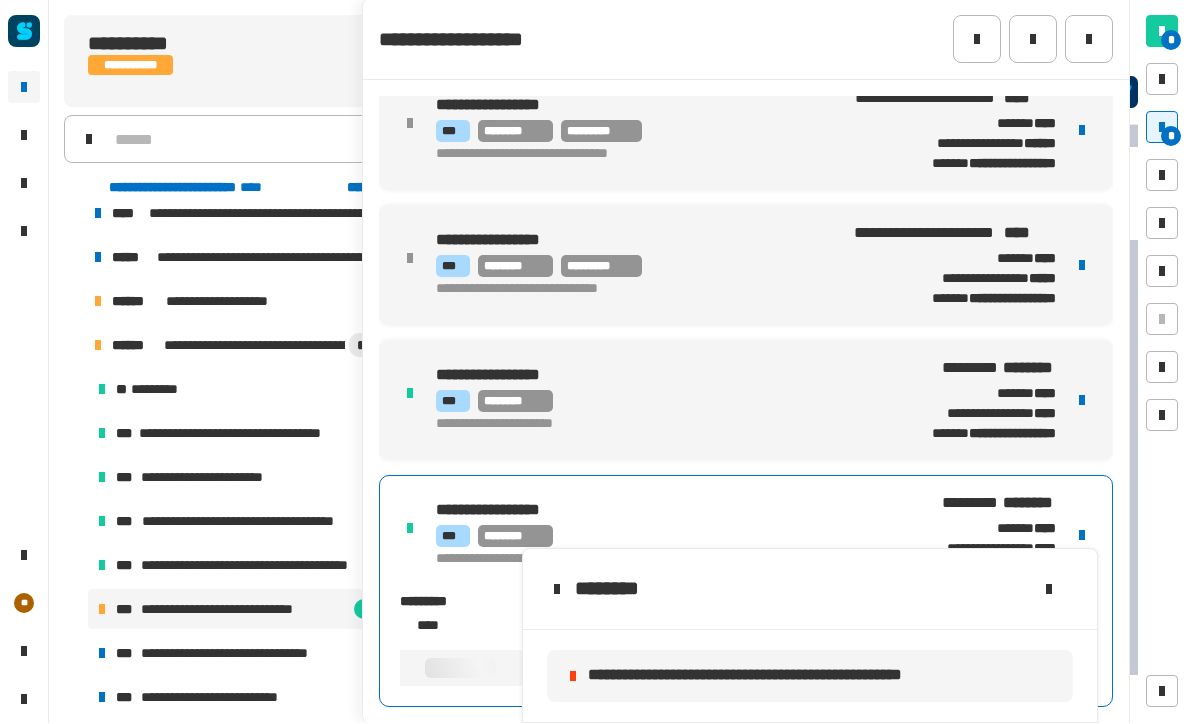 scroll, scrollTop: 99, scrollLeft: 0, axis: vertical 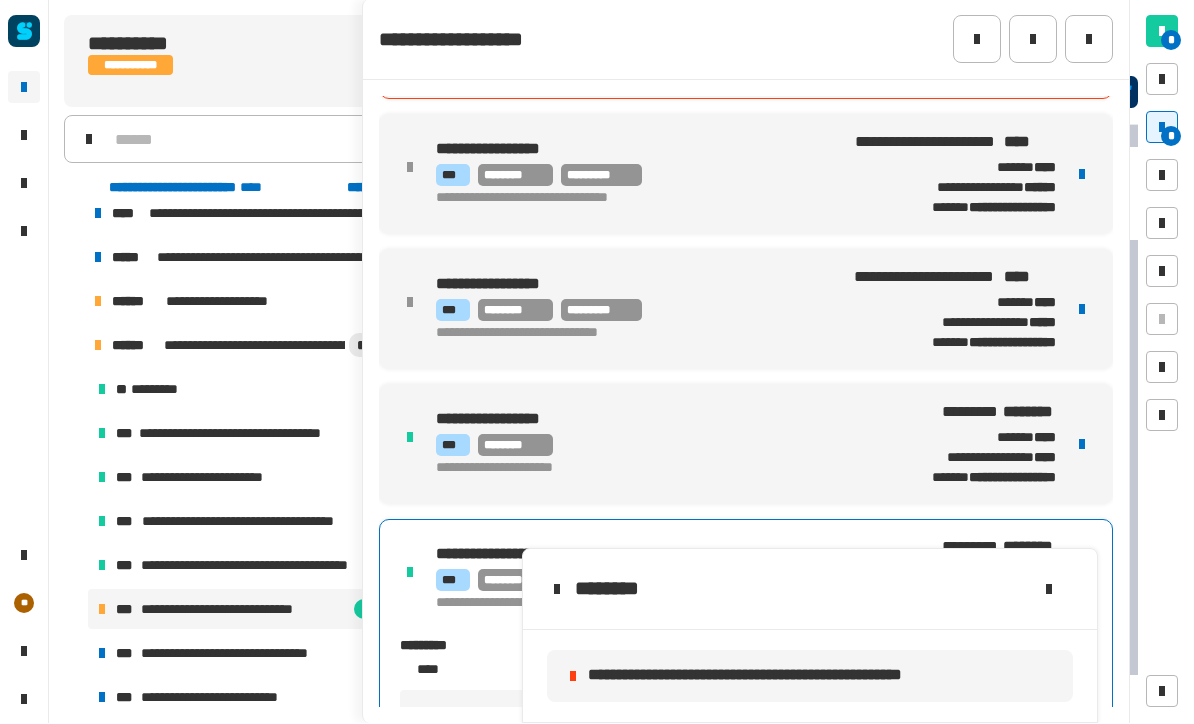 click 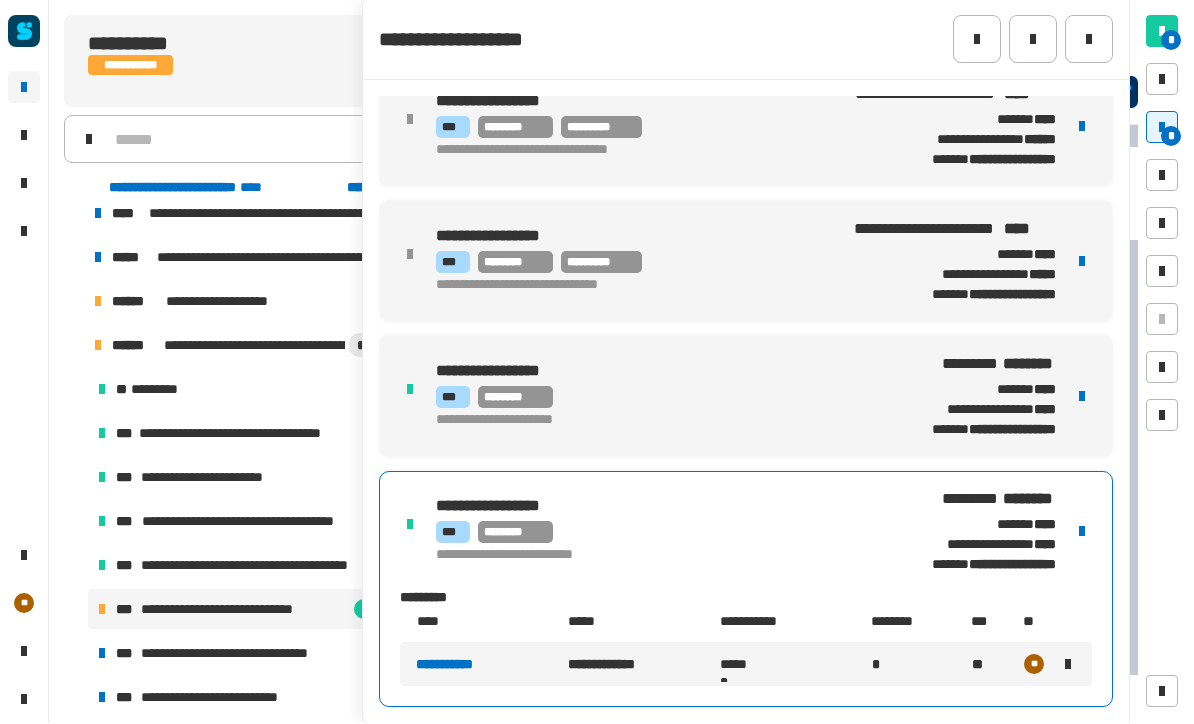 scroll, scrollTop: 147, scrollLeft: 0, axis: vertical 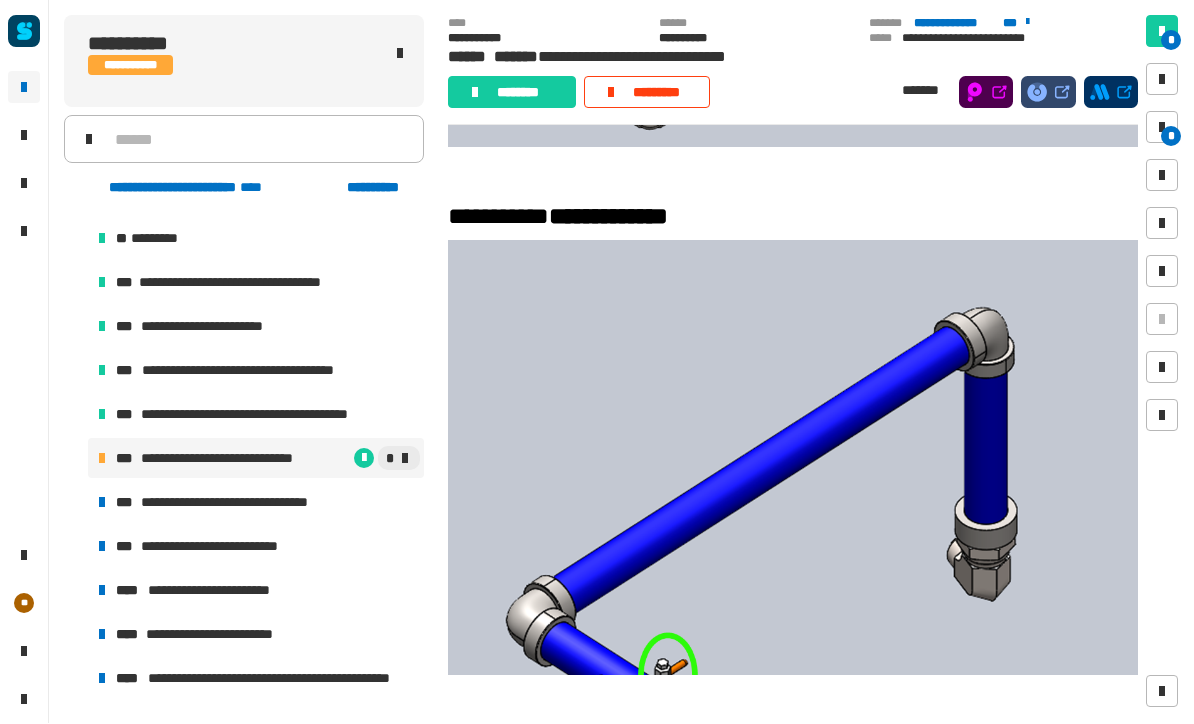 click on "**********" at bounding box center [236, 503] 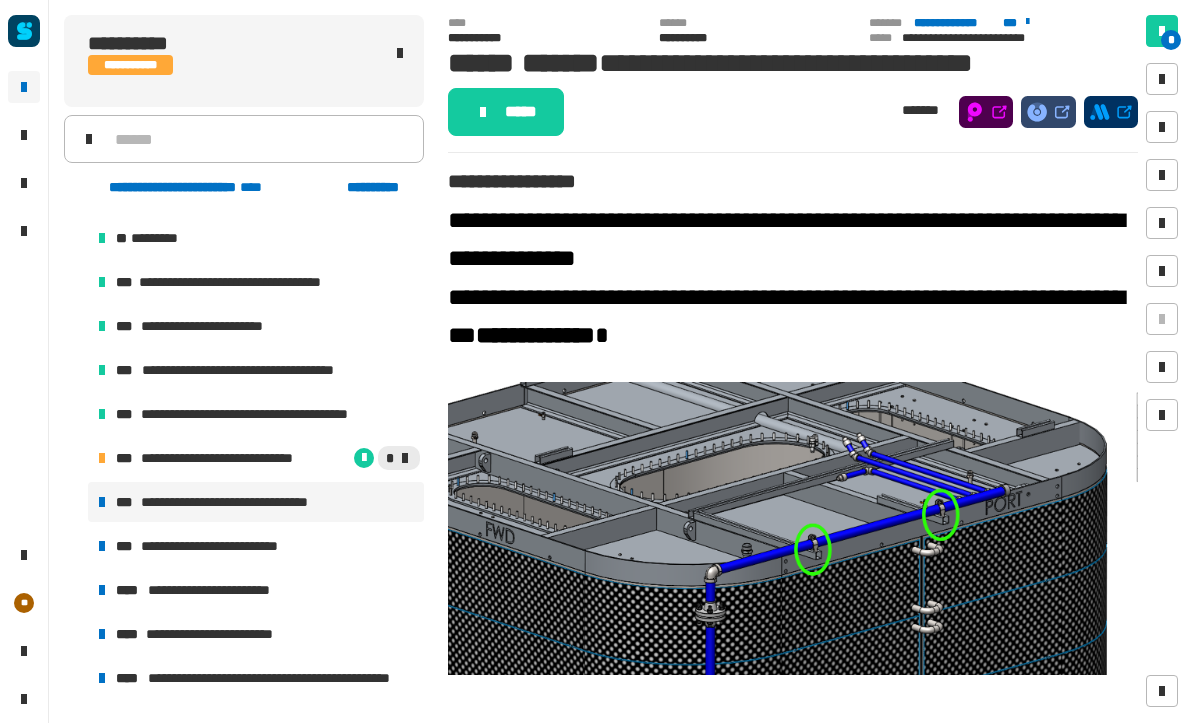 scroll, scrollTop: 0, scrollLeft: 0, axis: both 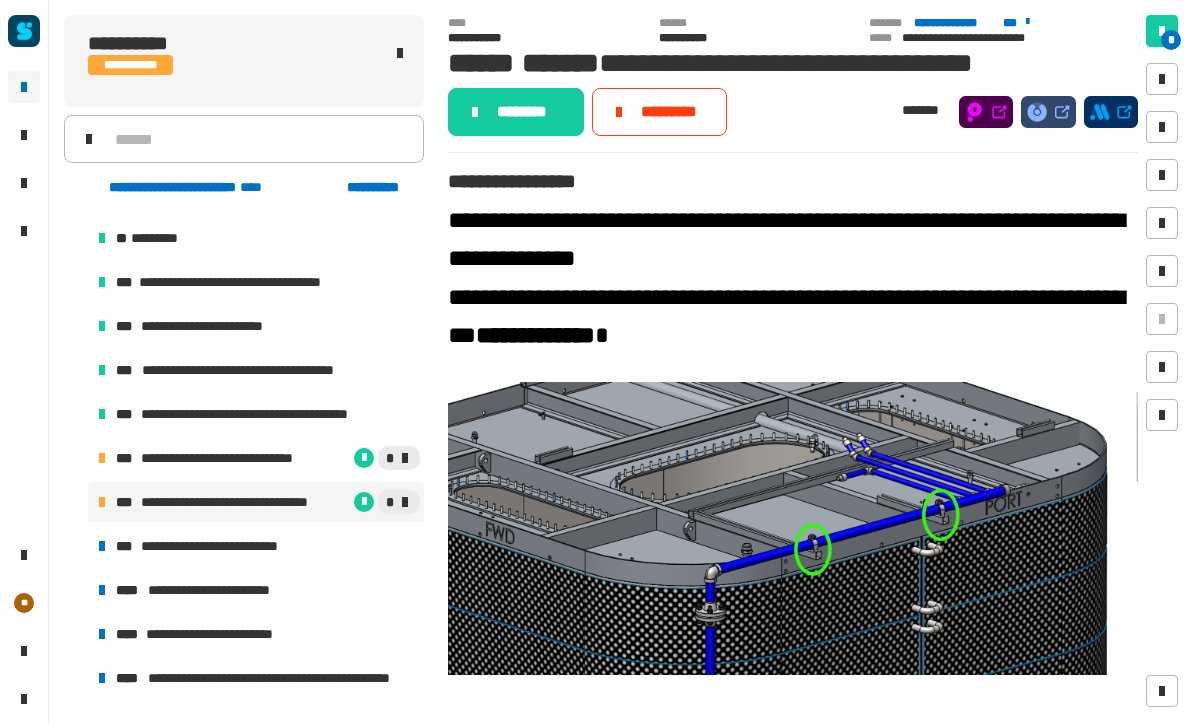 click on "********" 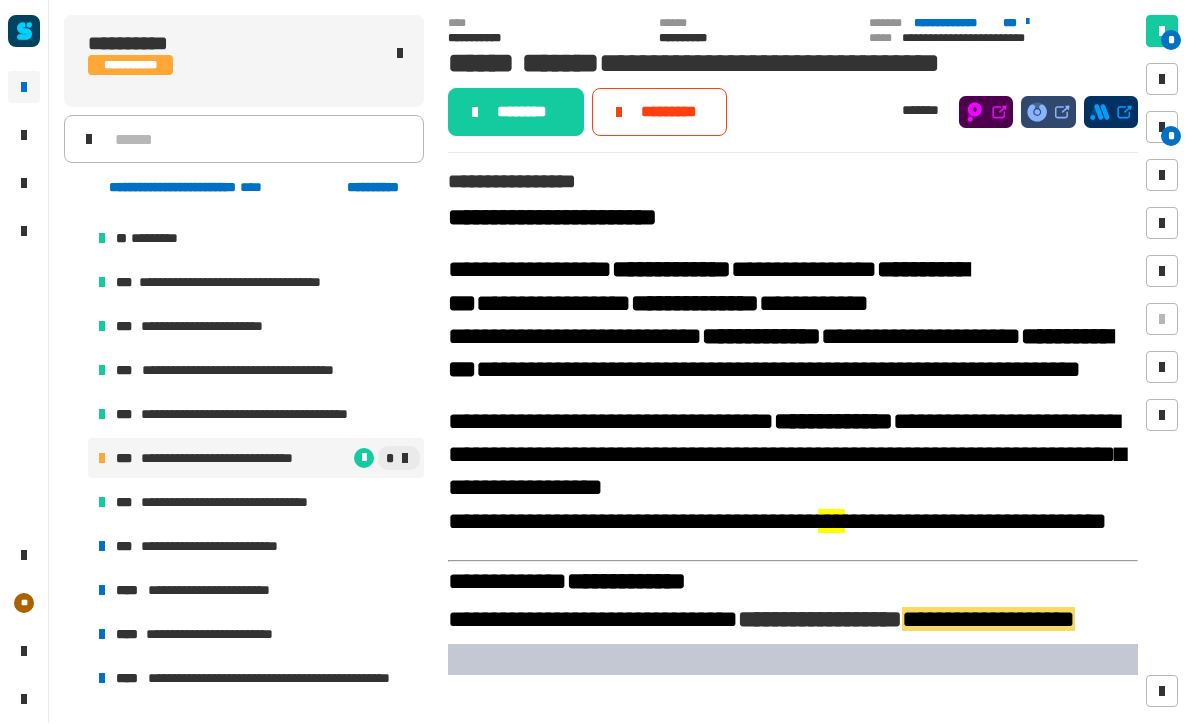 scroll, scrollTop: -2, scrollLeft: 0, axis: vertical 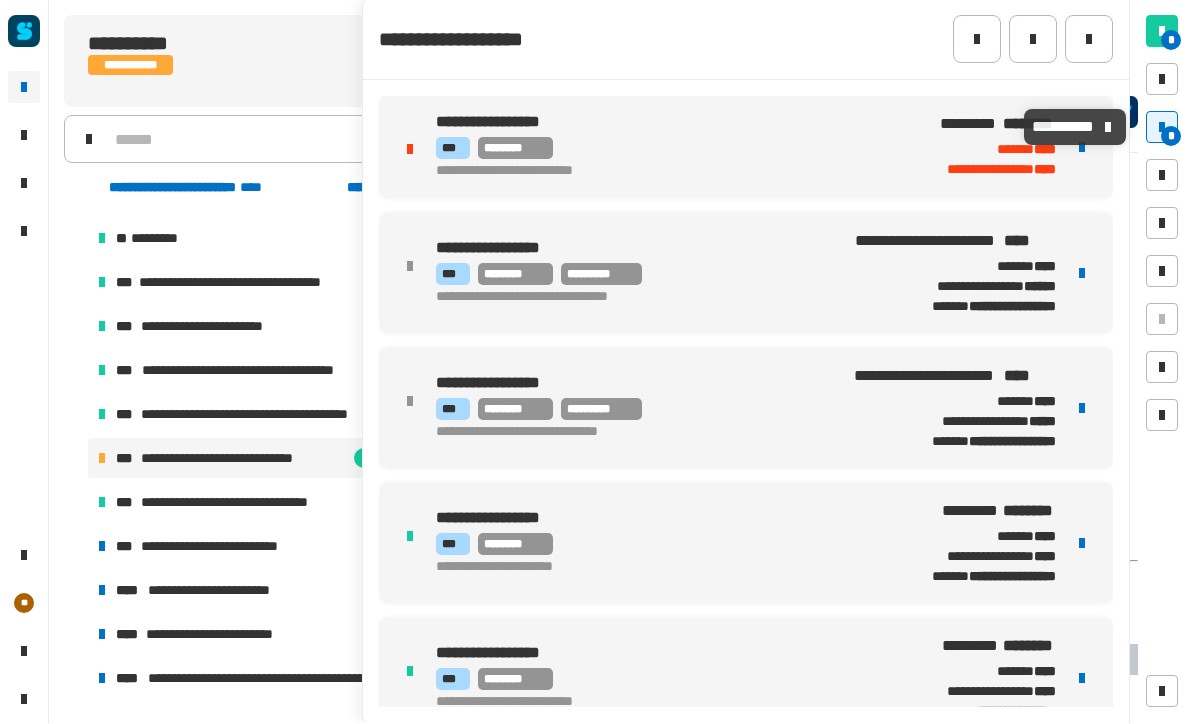 click 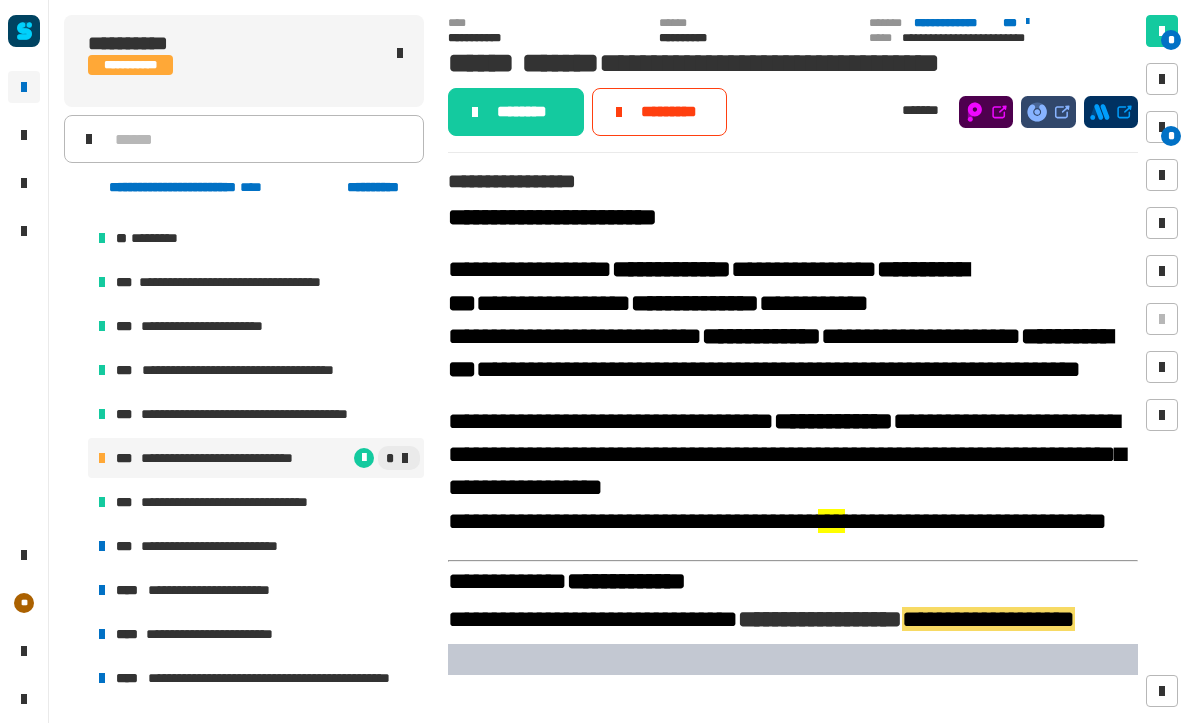 click on "**********" at bounding box center [256, 547] 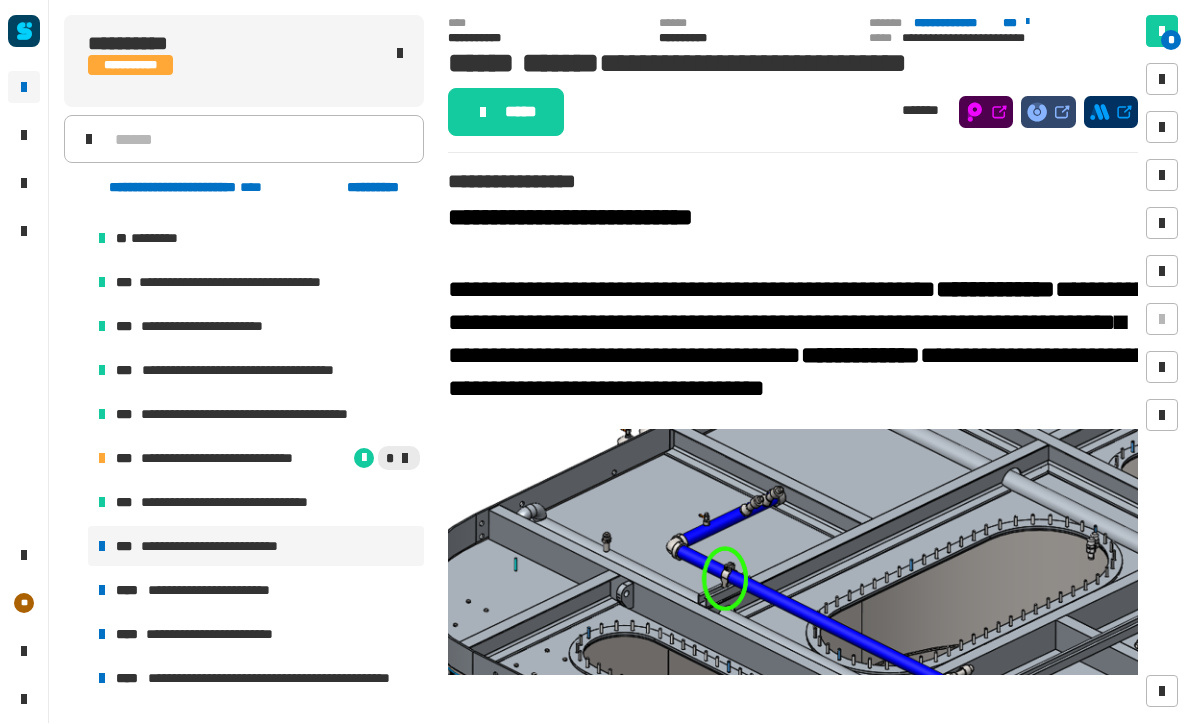 scroll, scrollTop: 0, scrollLeft: 0, axis: both 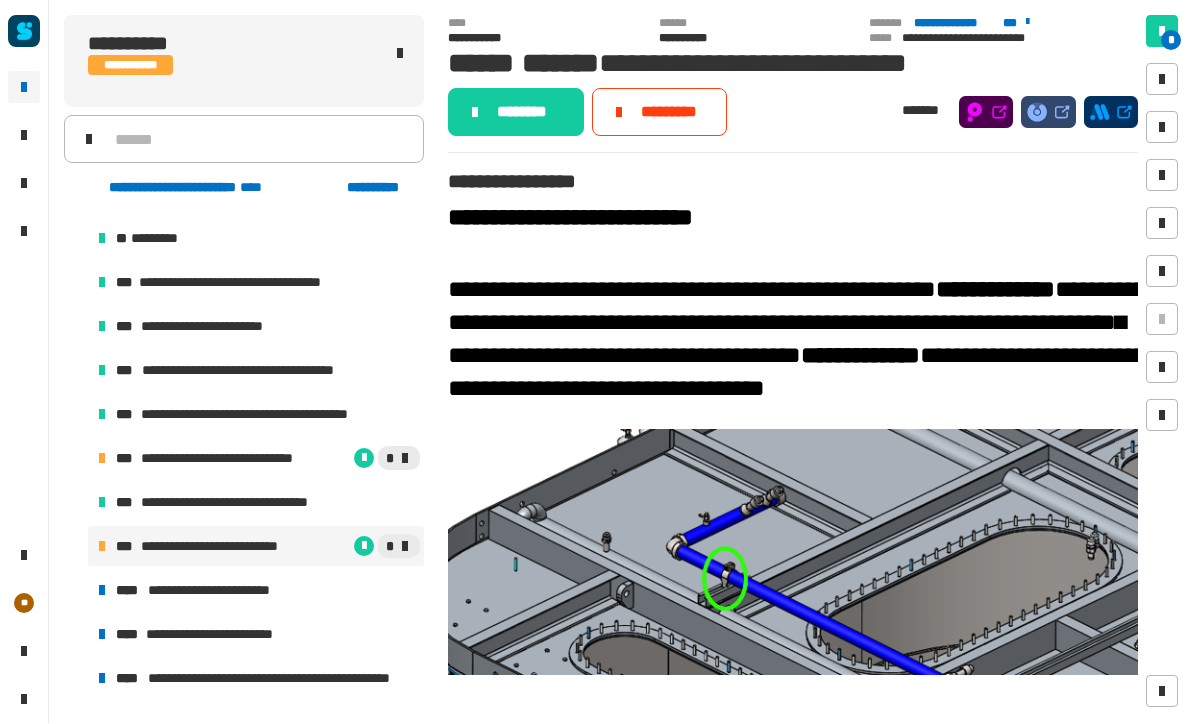 click on "********" 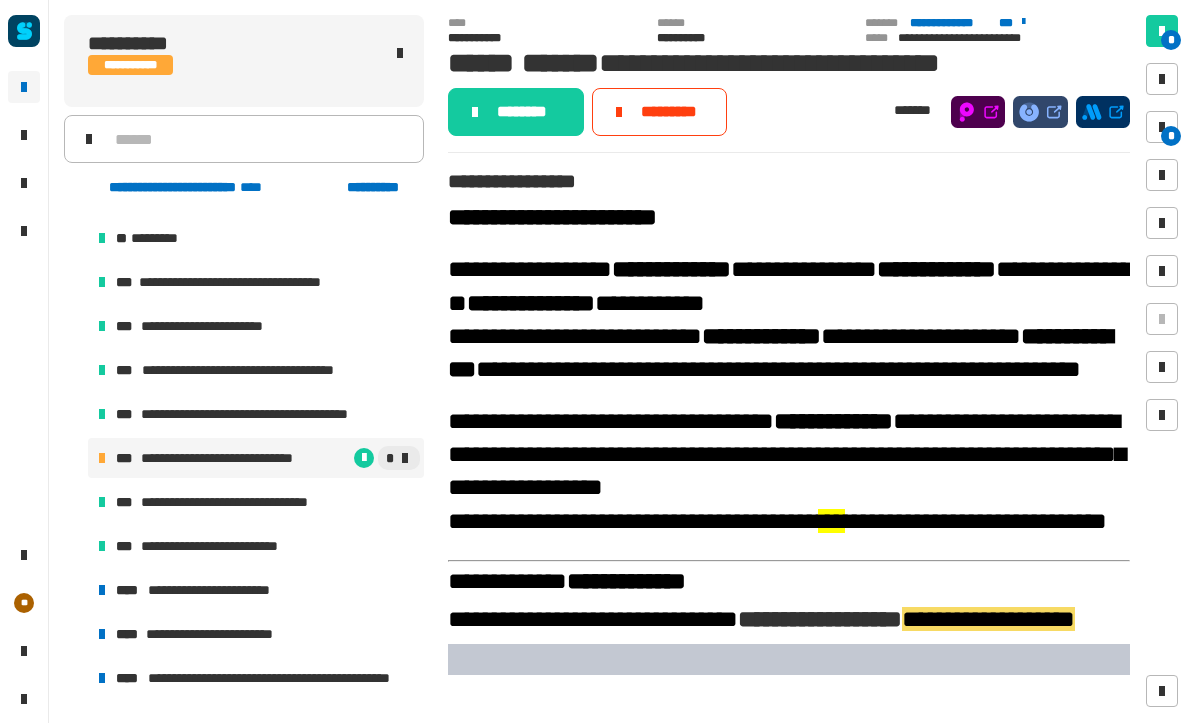 click on "**********" at bounding box center (213, 591) 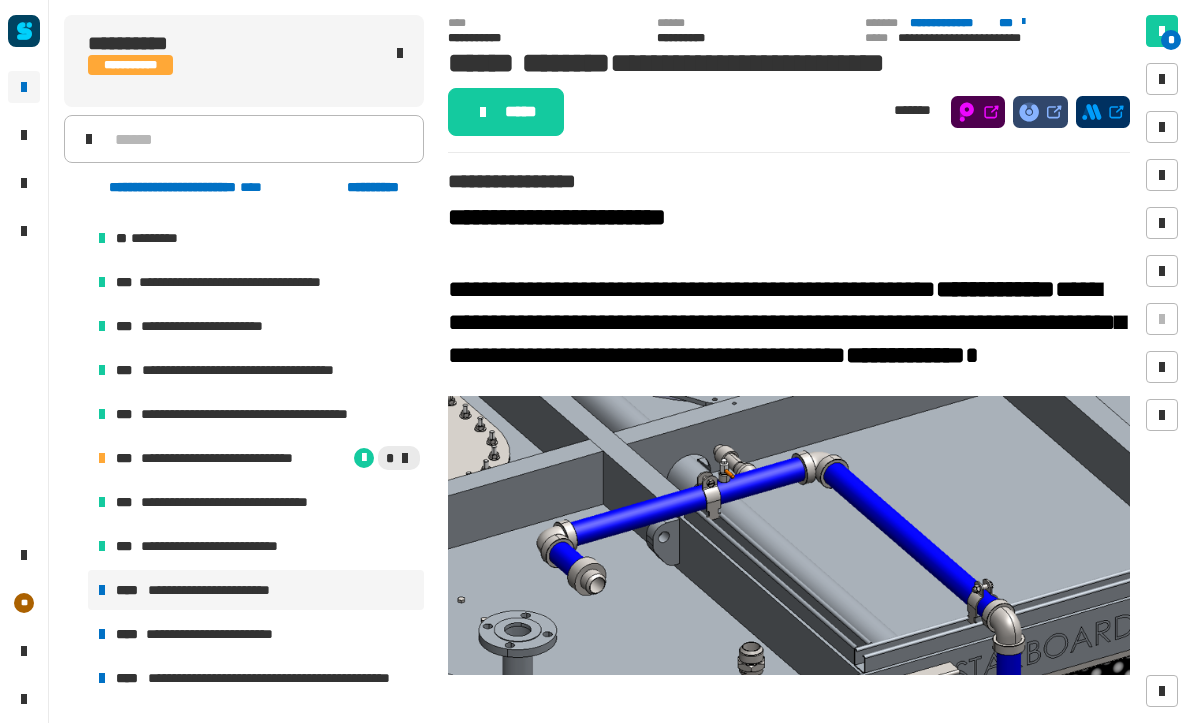 click on "*****" 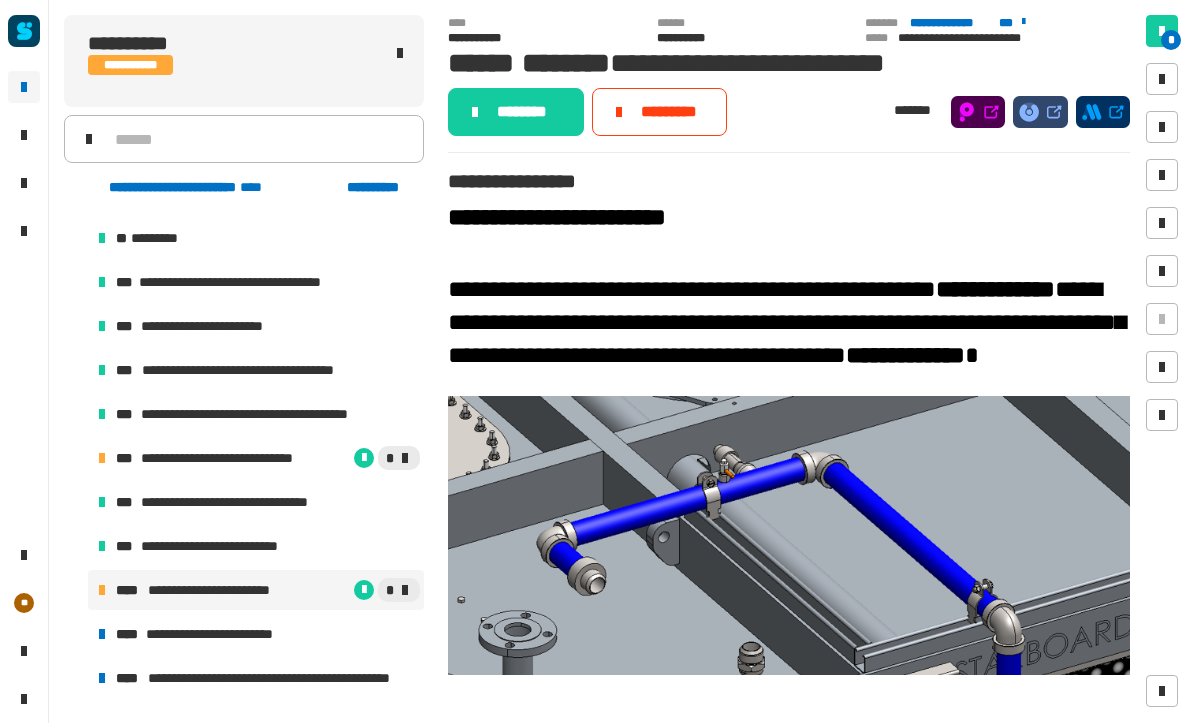 click on "********" 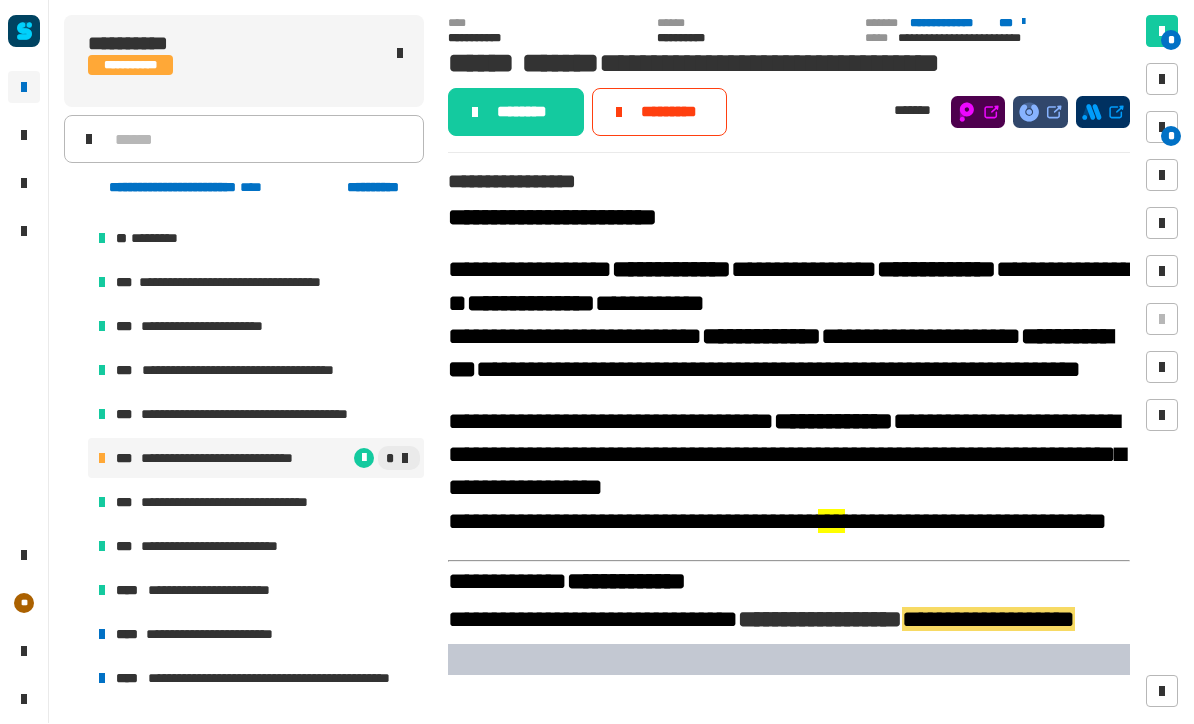 click on "**********" at bounding box center (256, 459) 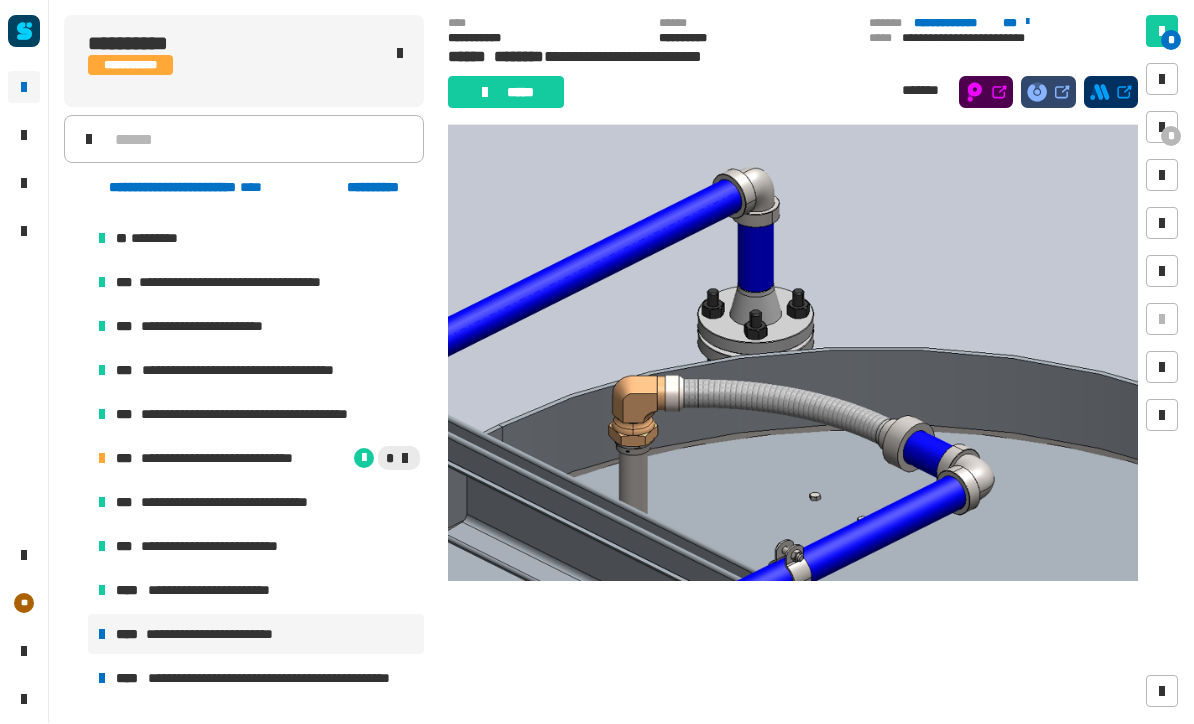 scroll, scrollTop: 1879, scrollLeft: 0, axis: vertical 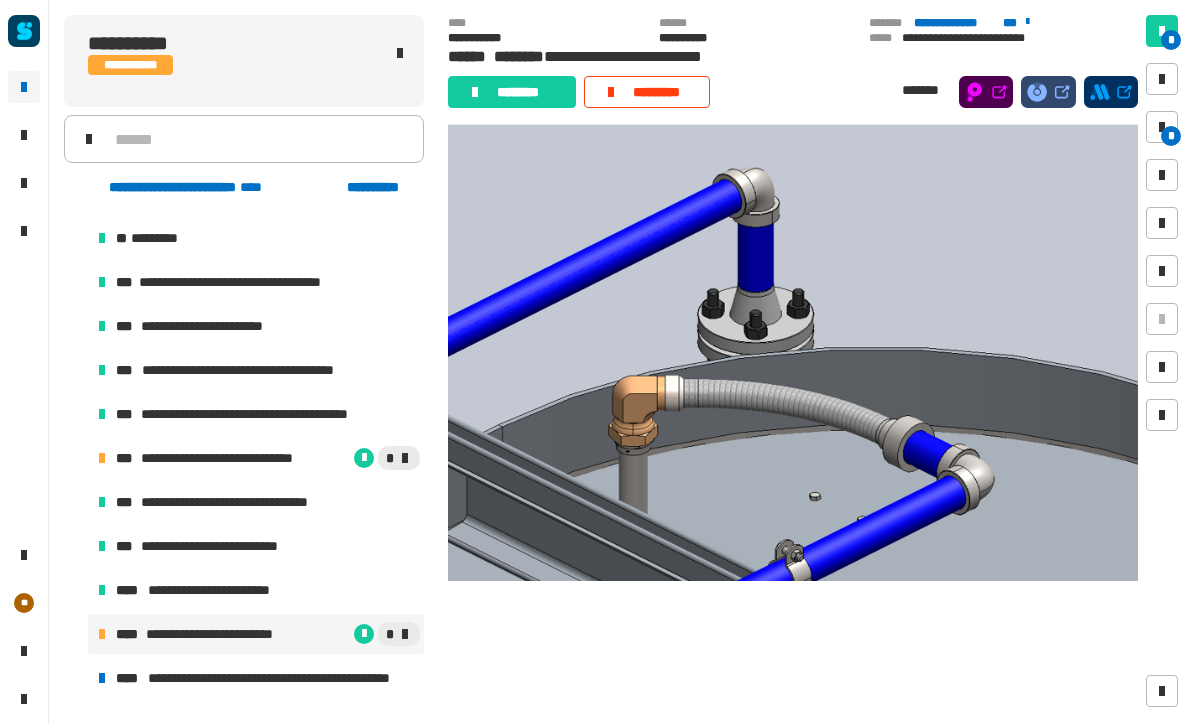 click on "********" 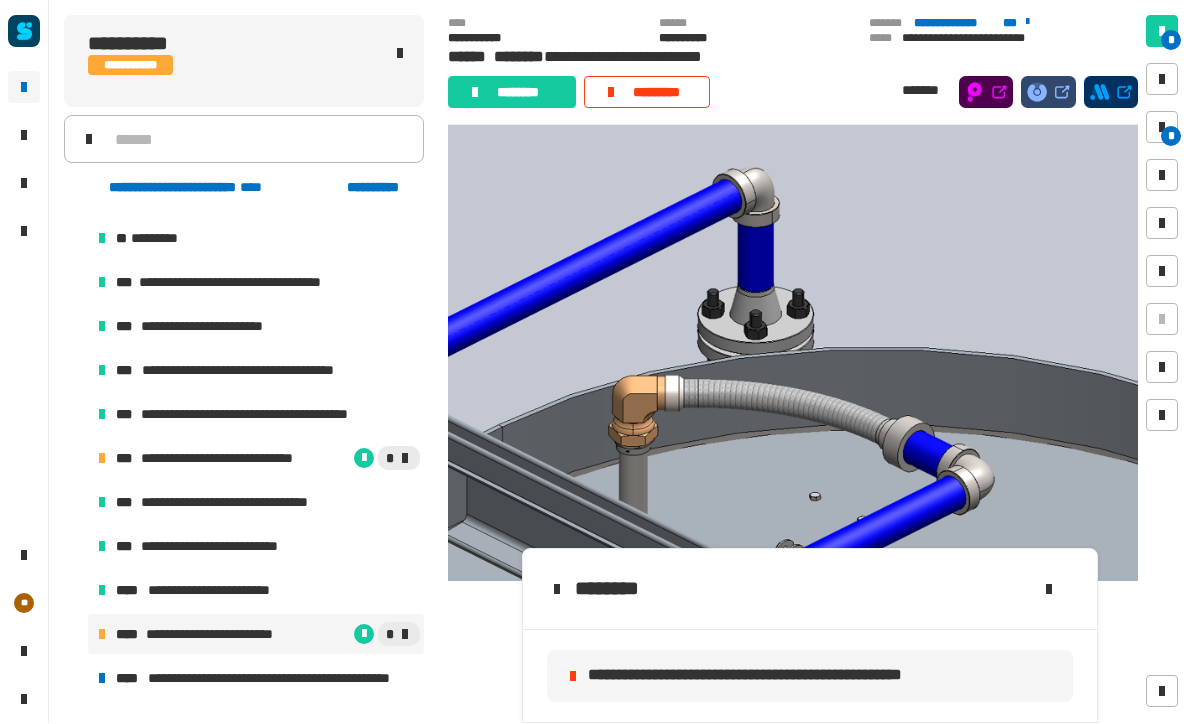 click 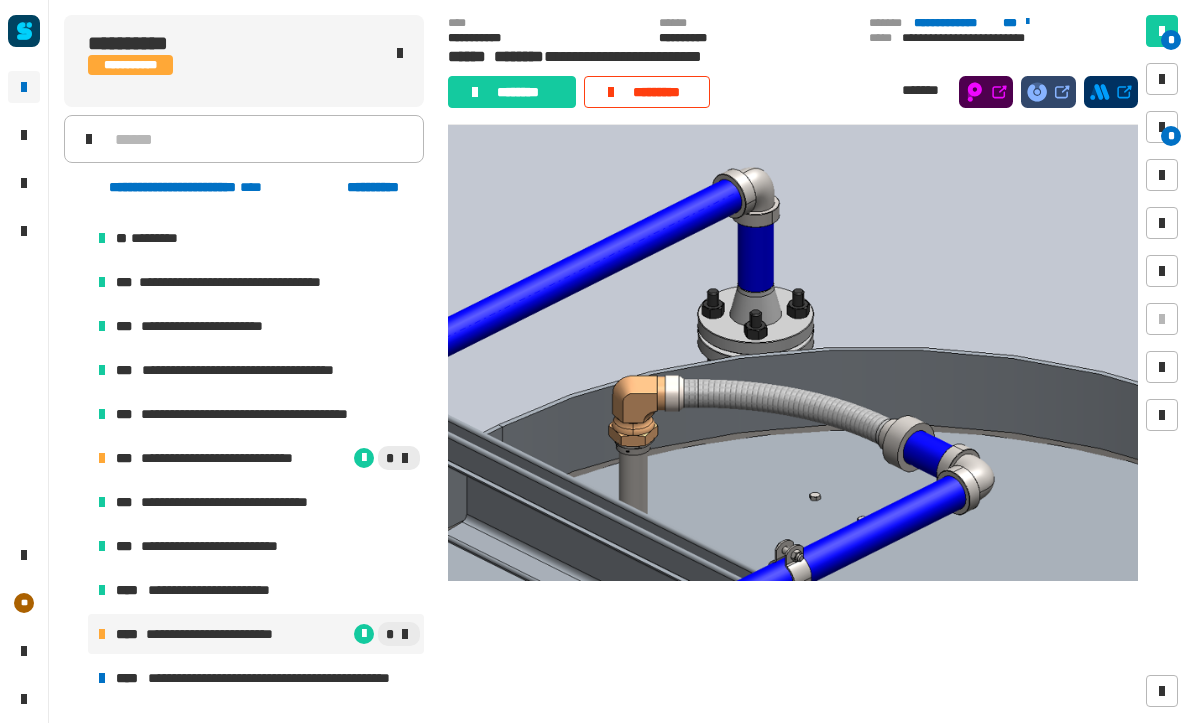 click at bounding box center [1162, 128] 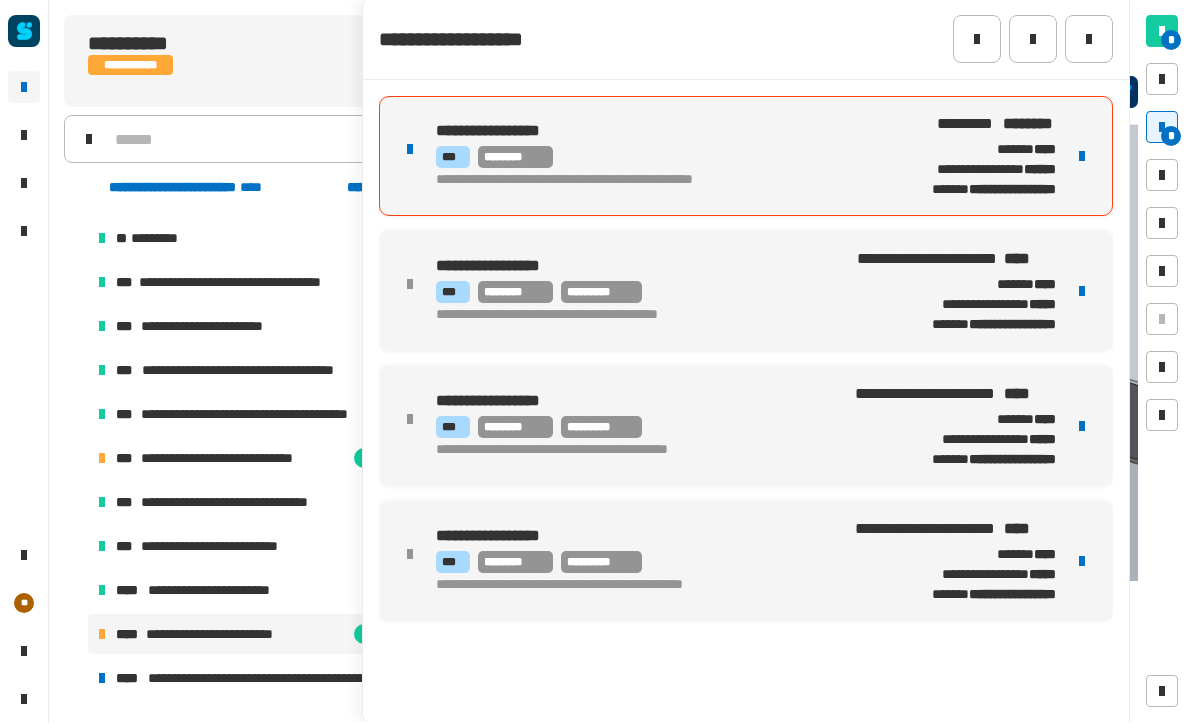 click at bounding box center [1082, 157] 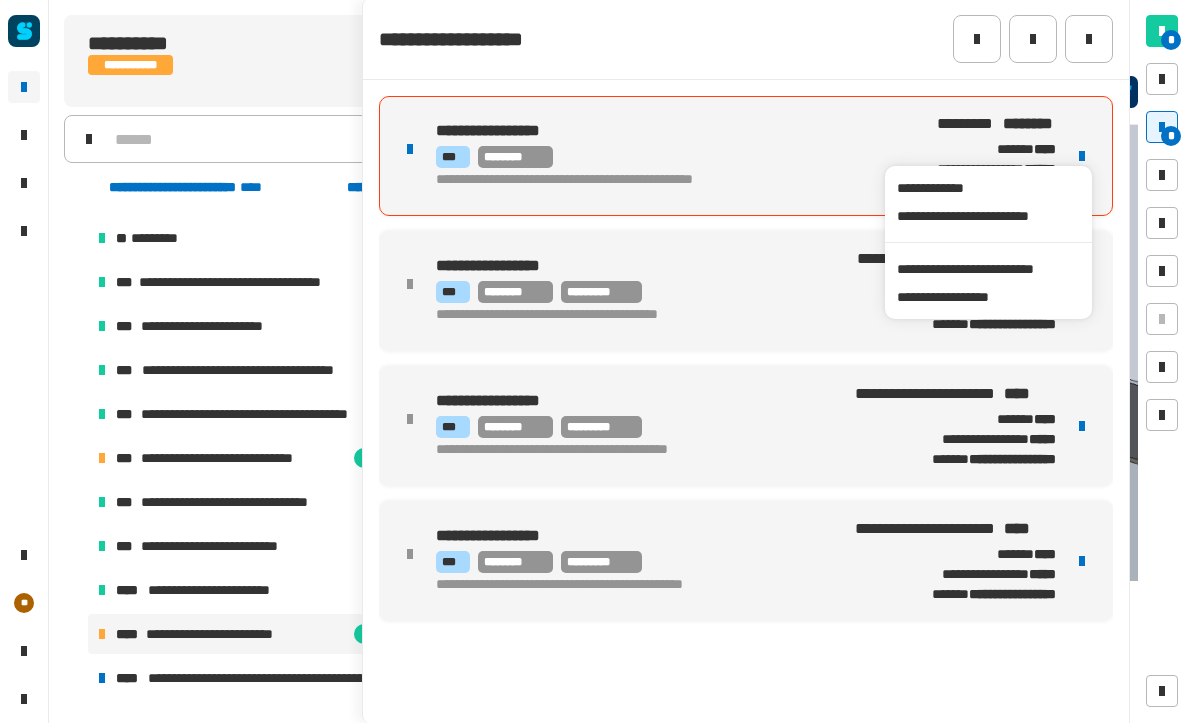 click on "**********" at bounding box center [988, 270] 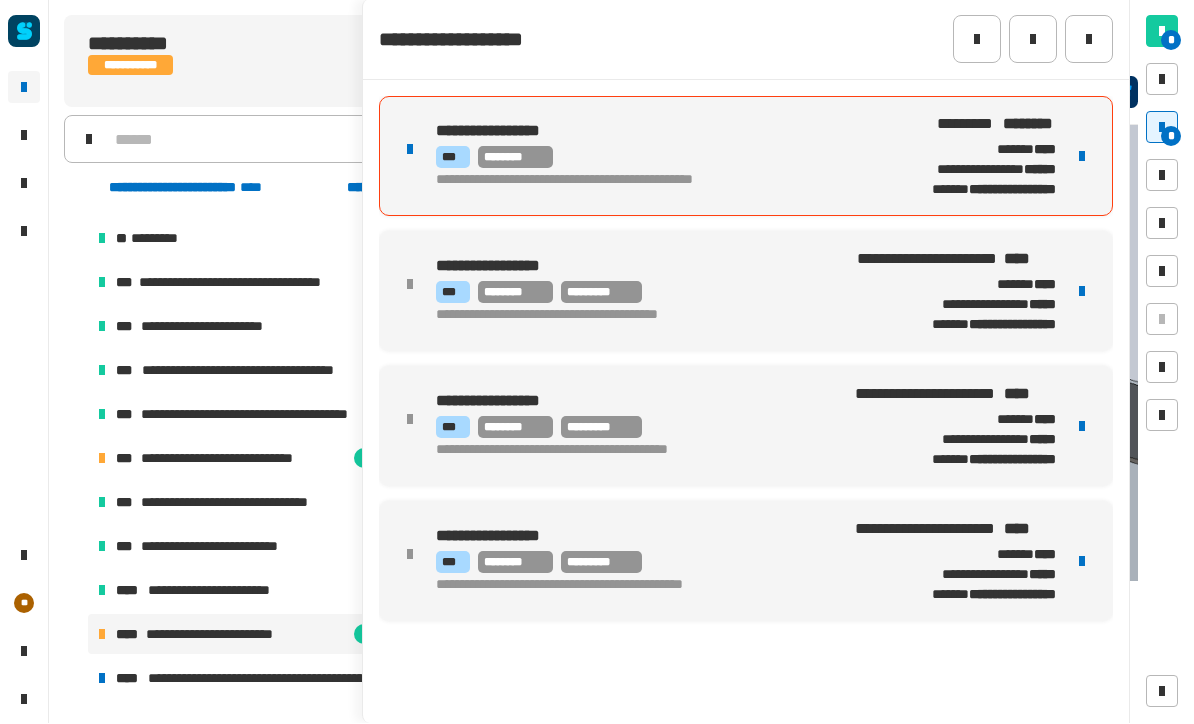 click 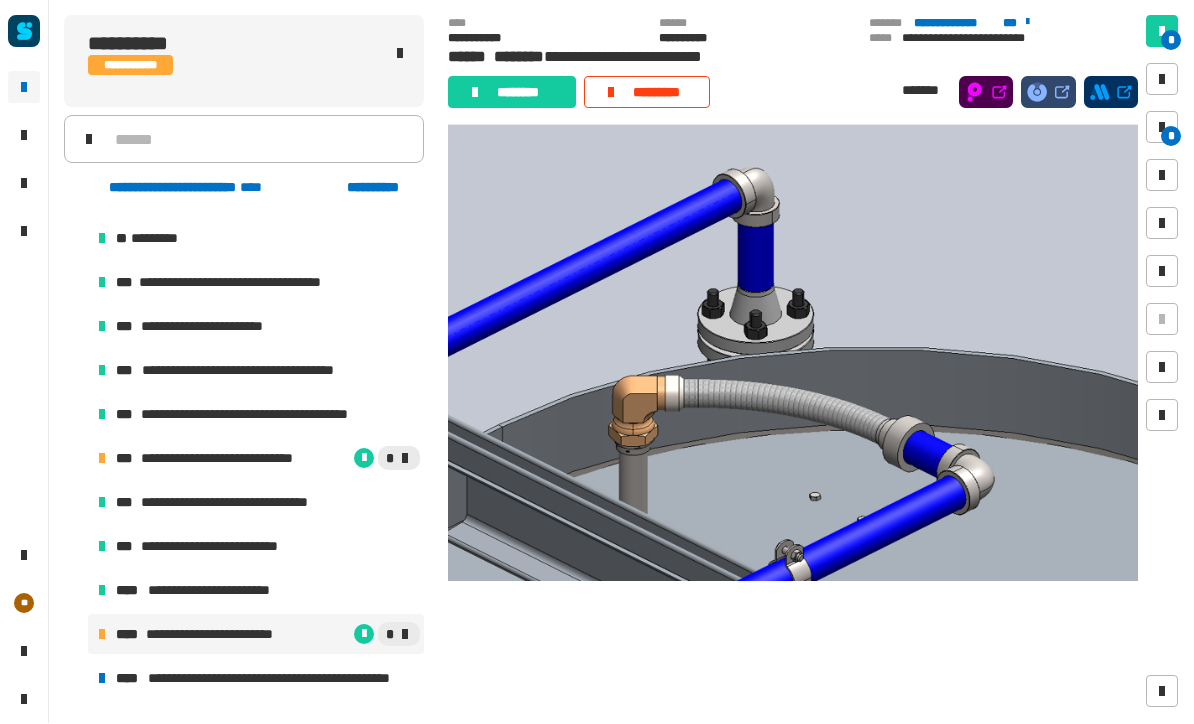 click on "********" 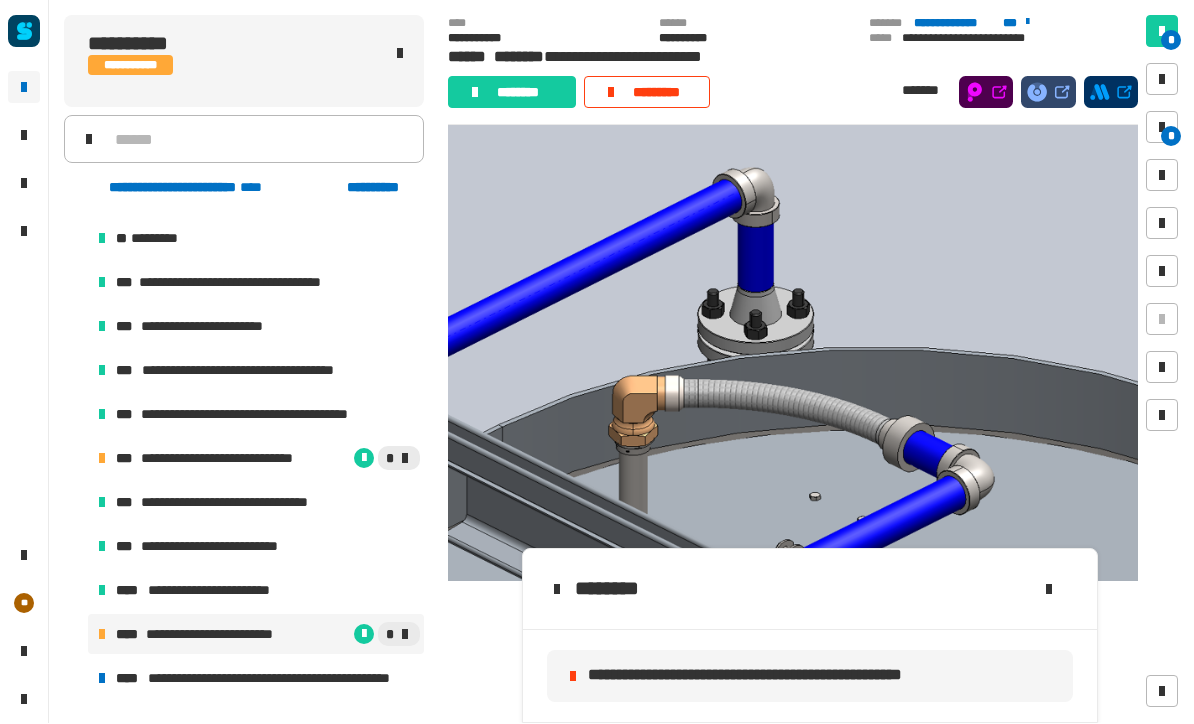 click on "*" at bounding box center (1171, 137) 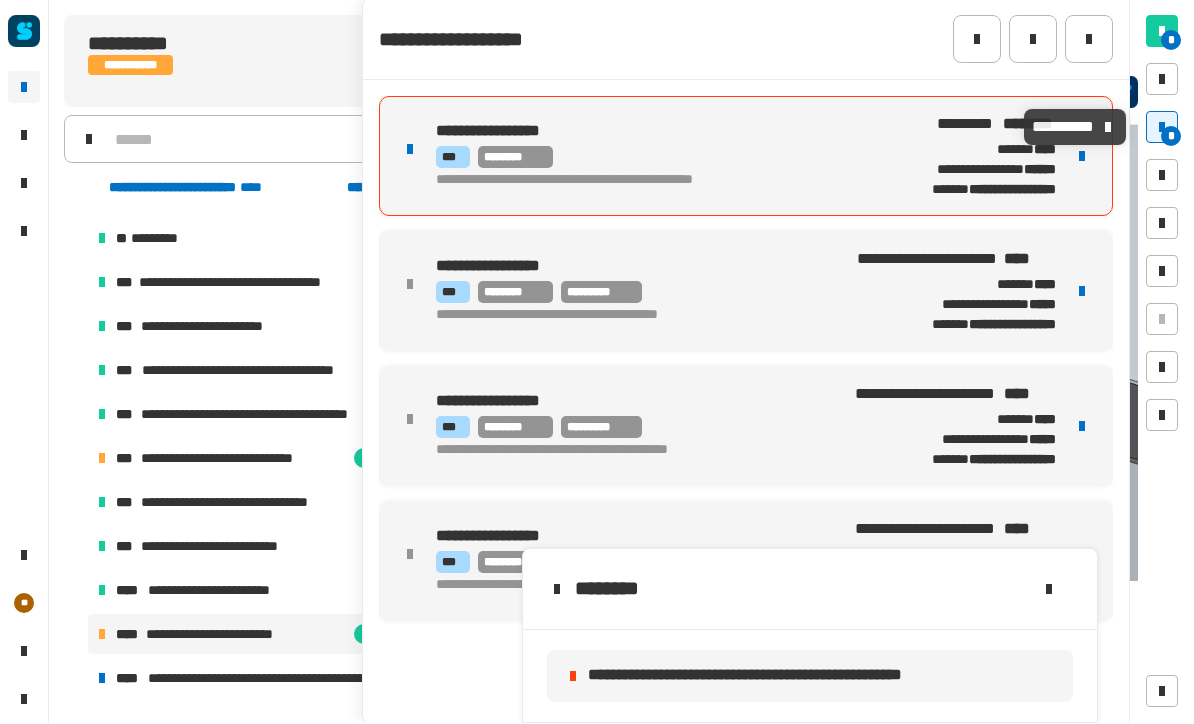 click on "**********" 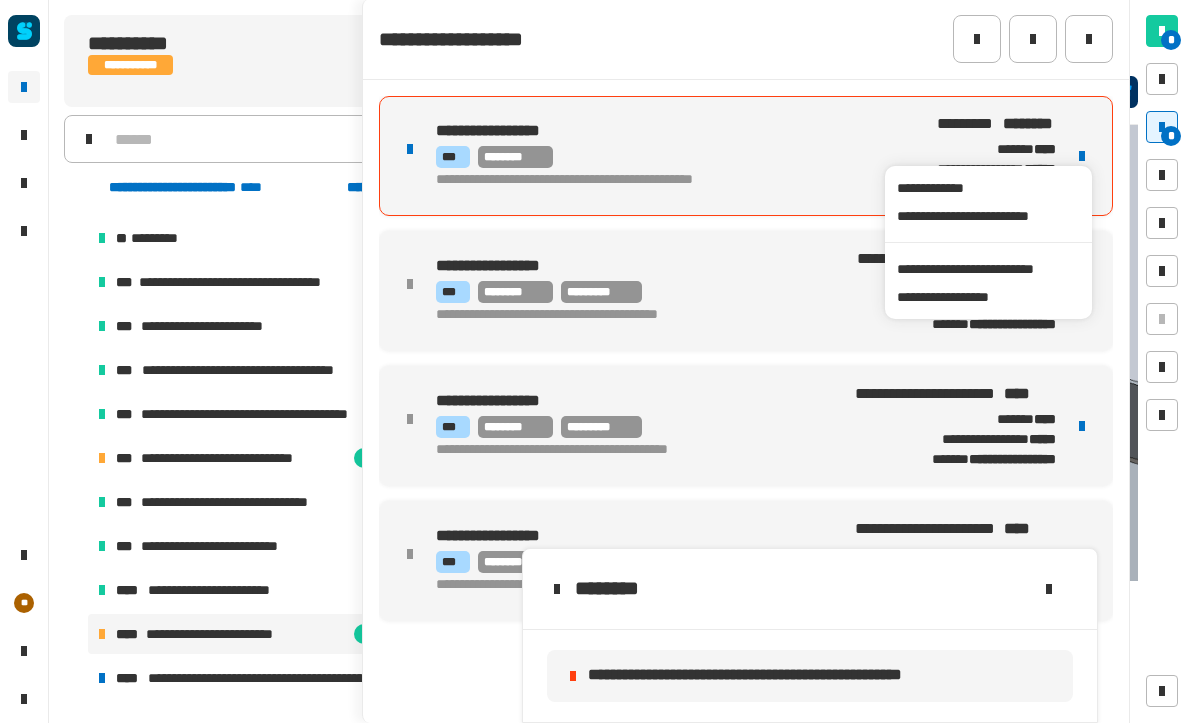 click on "**********" at bounding box center [988, 270] 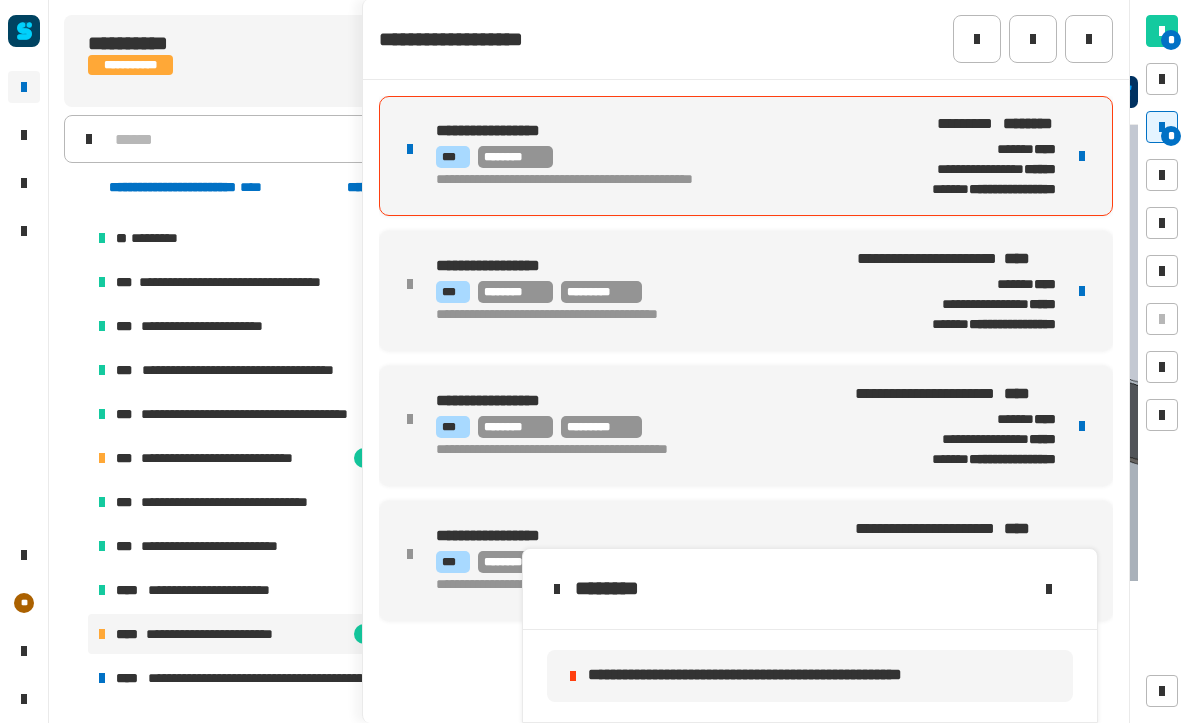 click on "**********" at bounding box center [746, 157] 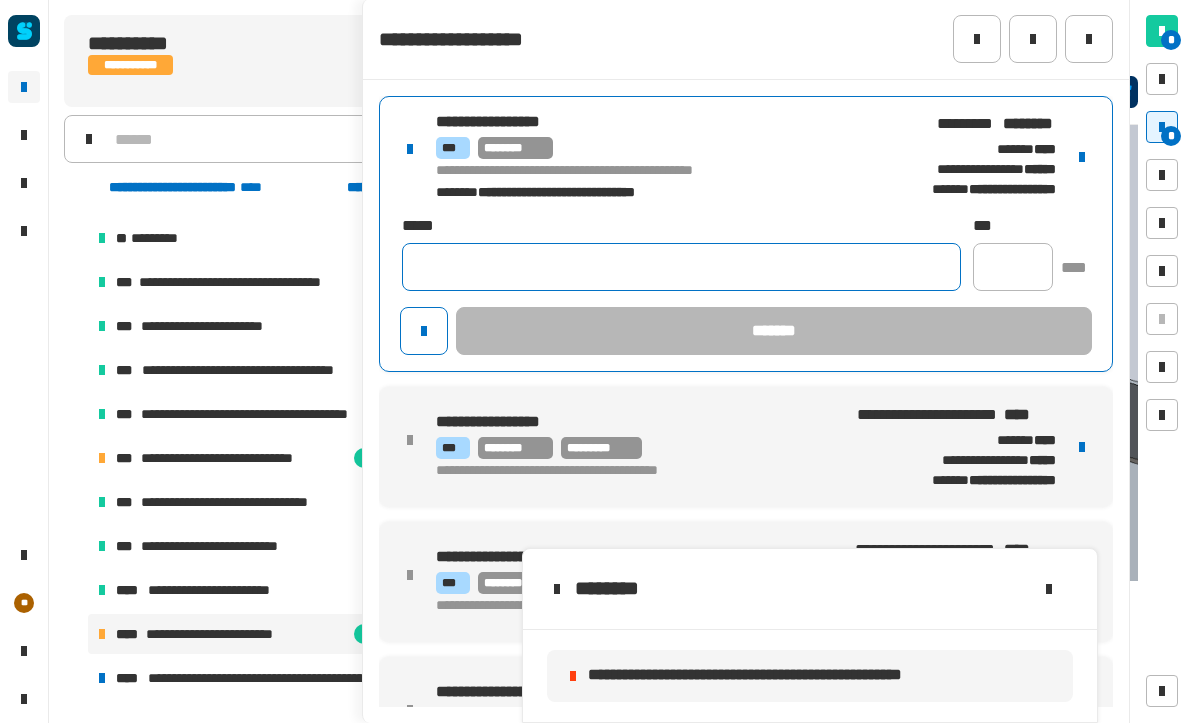 click 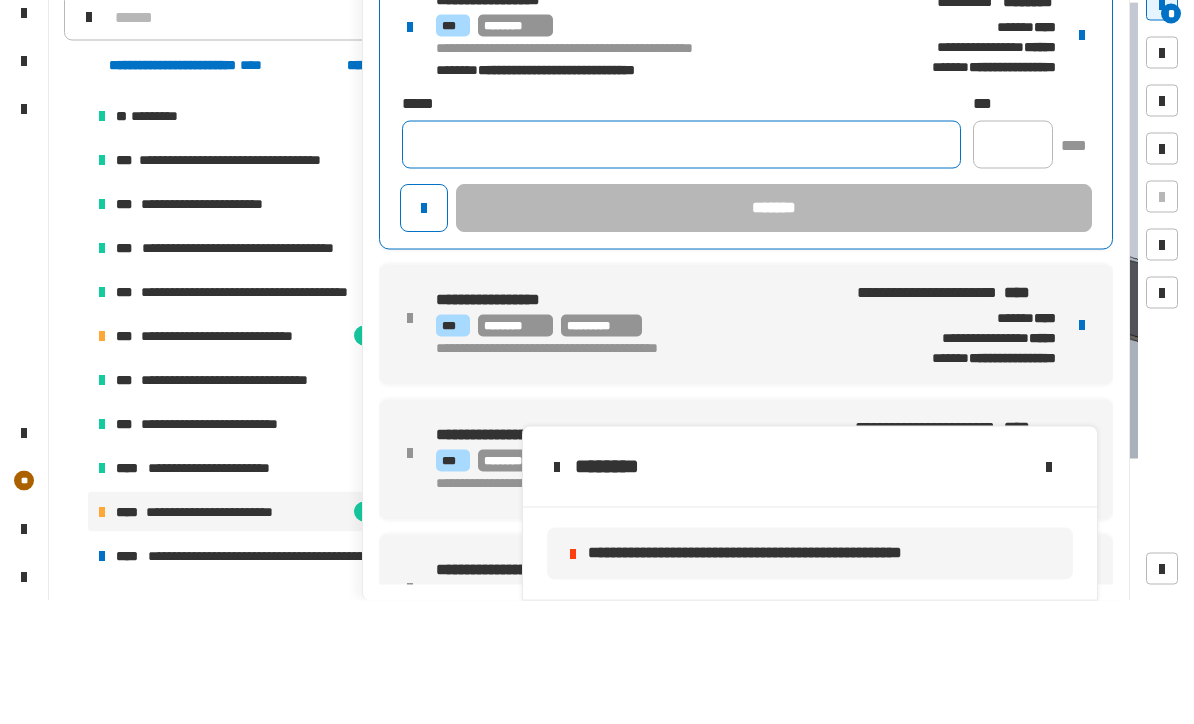 paste on "**********" 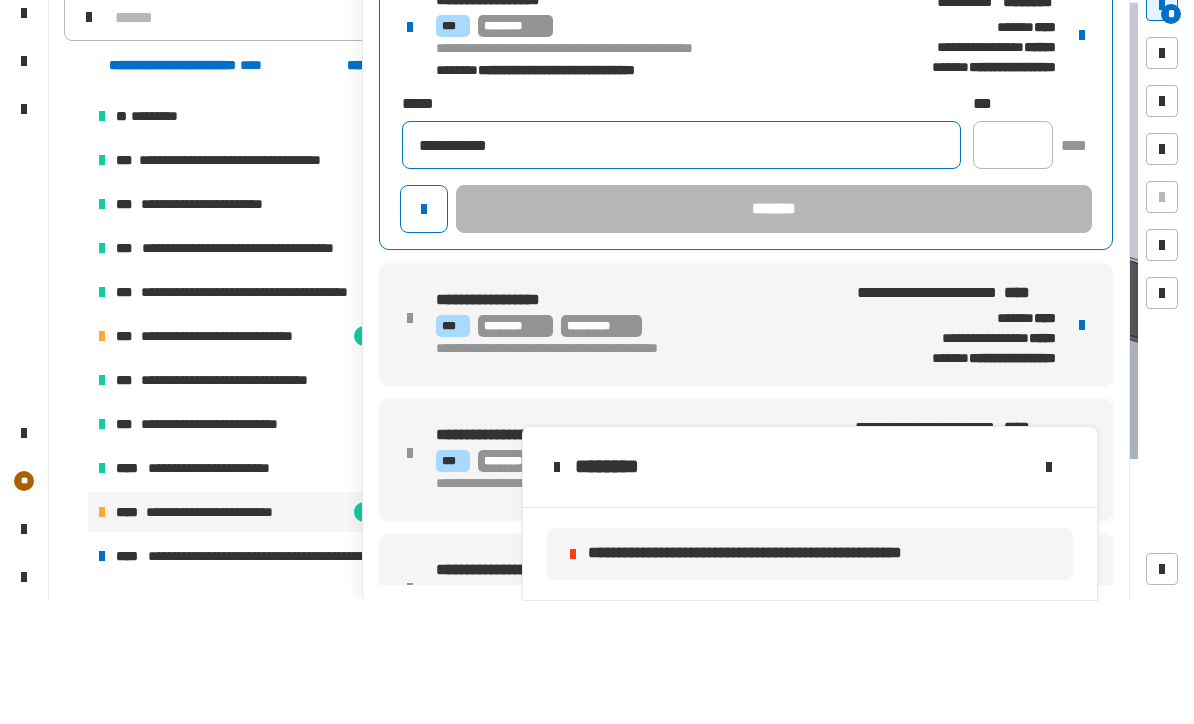 type on "**********" 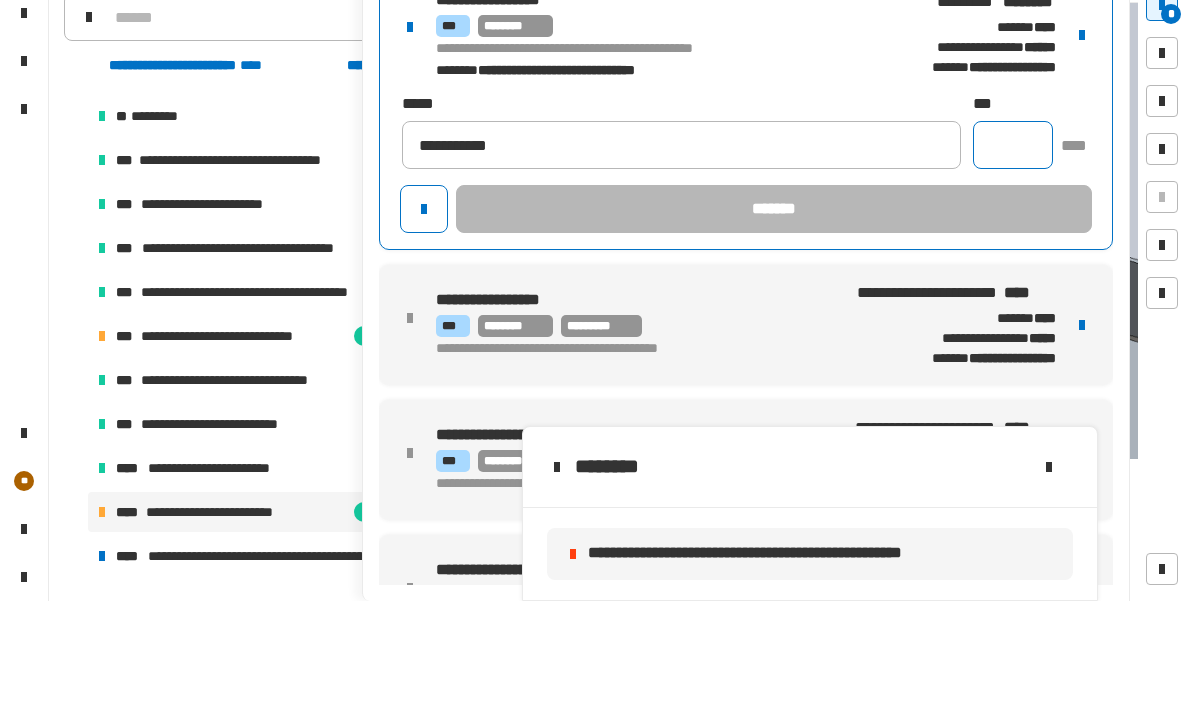 click 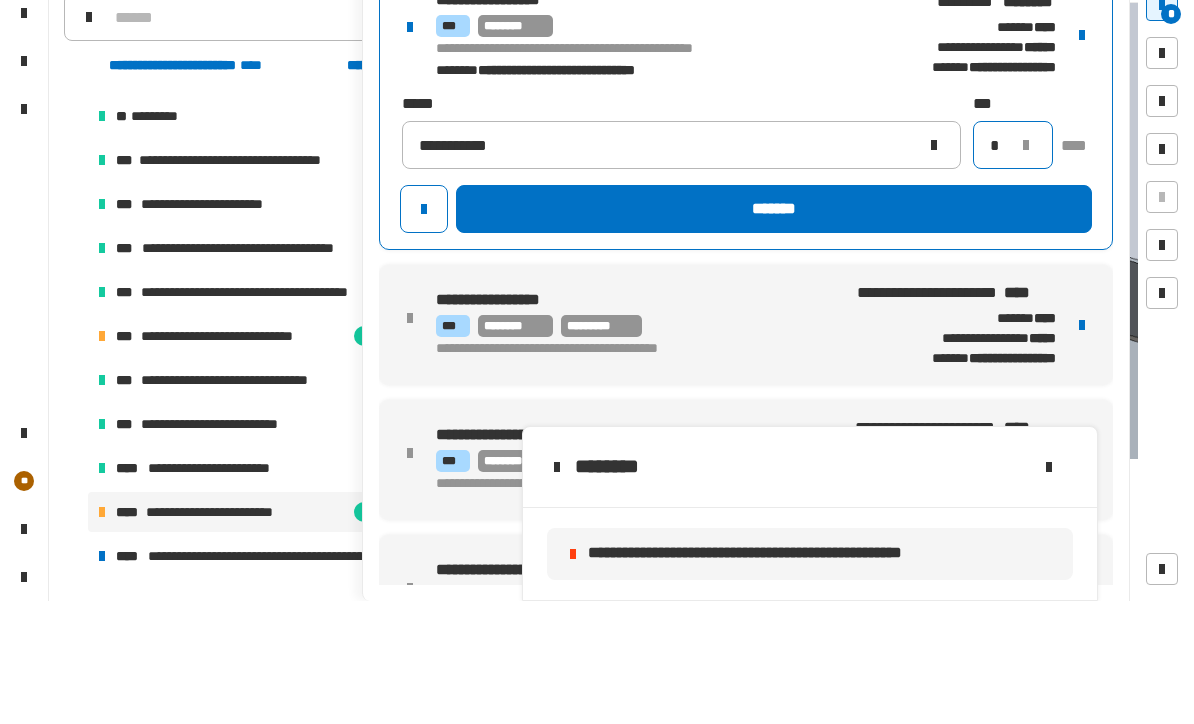 type on "*" 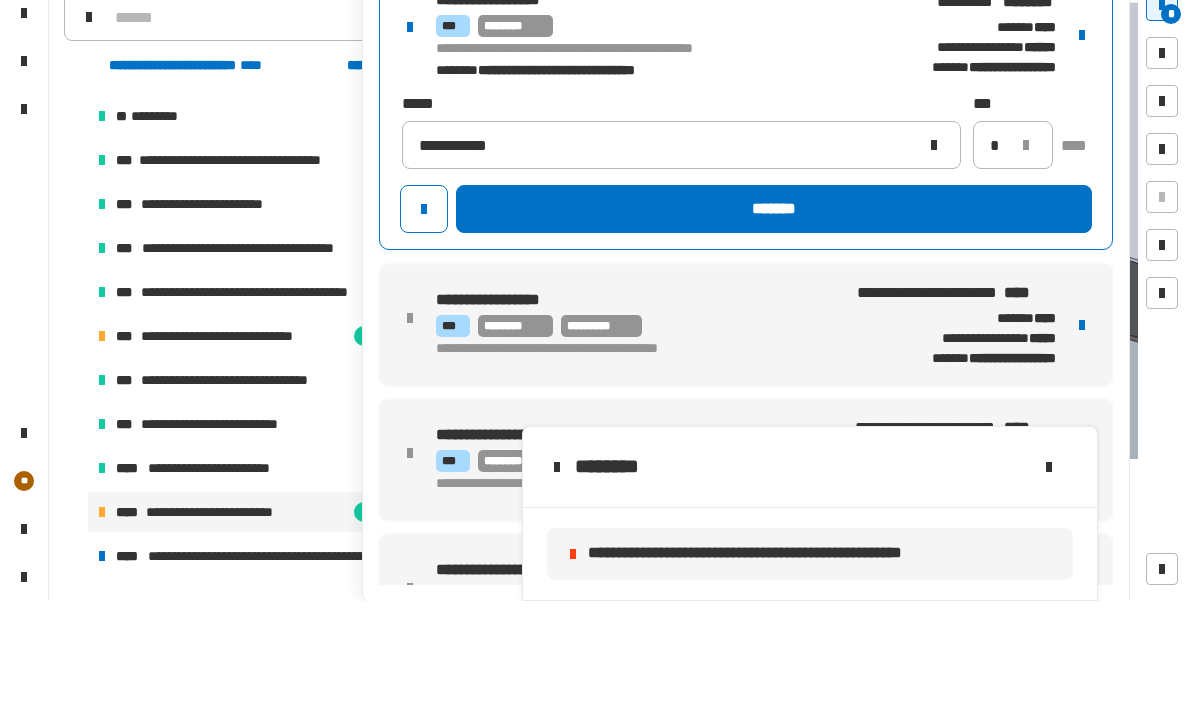 click on "*******" 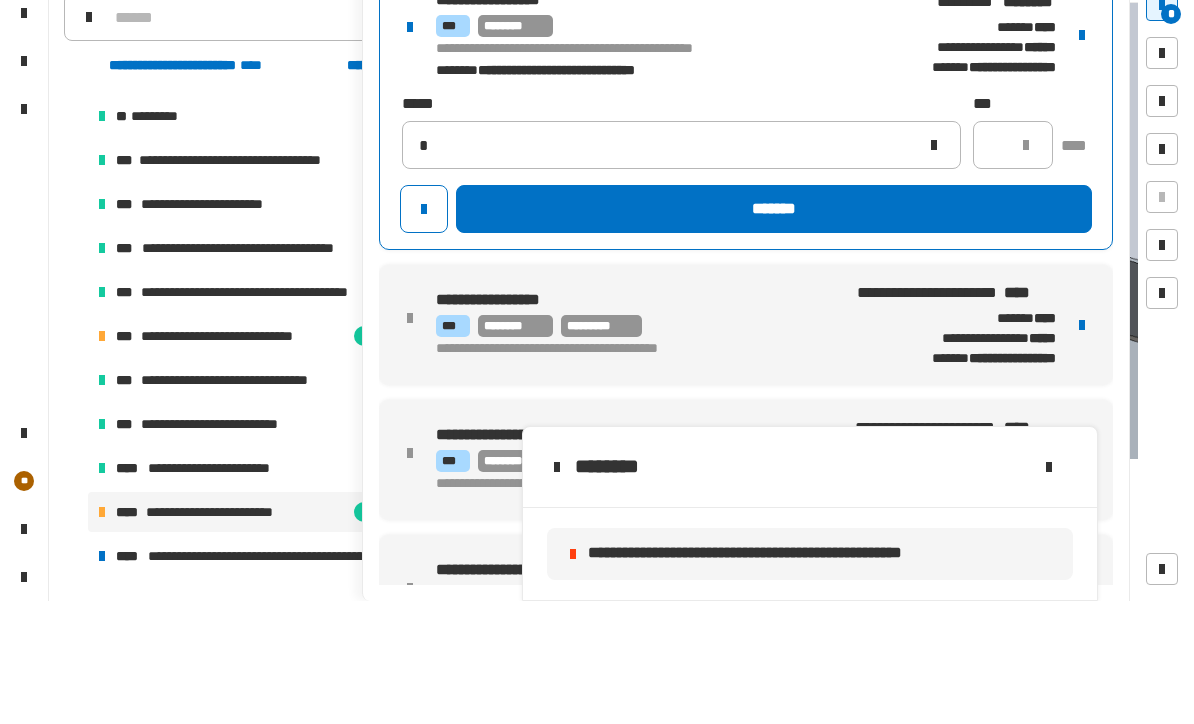 type 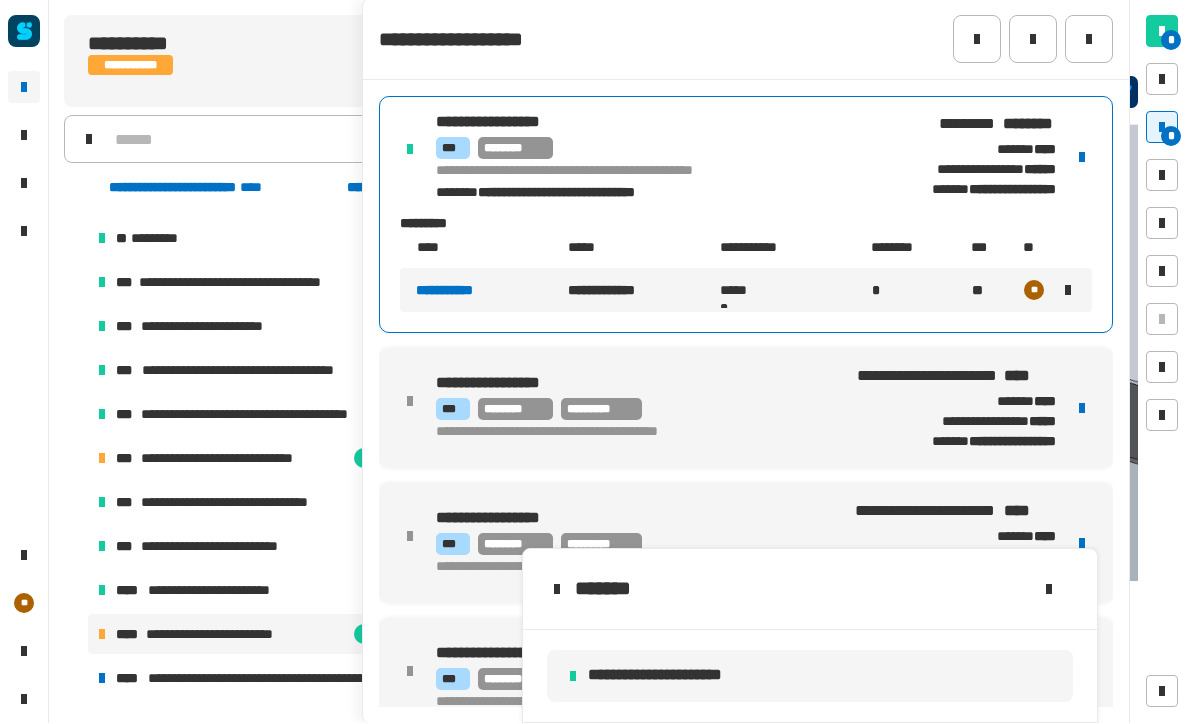 click 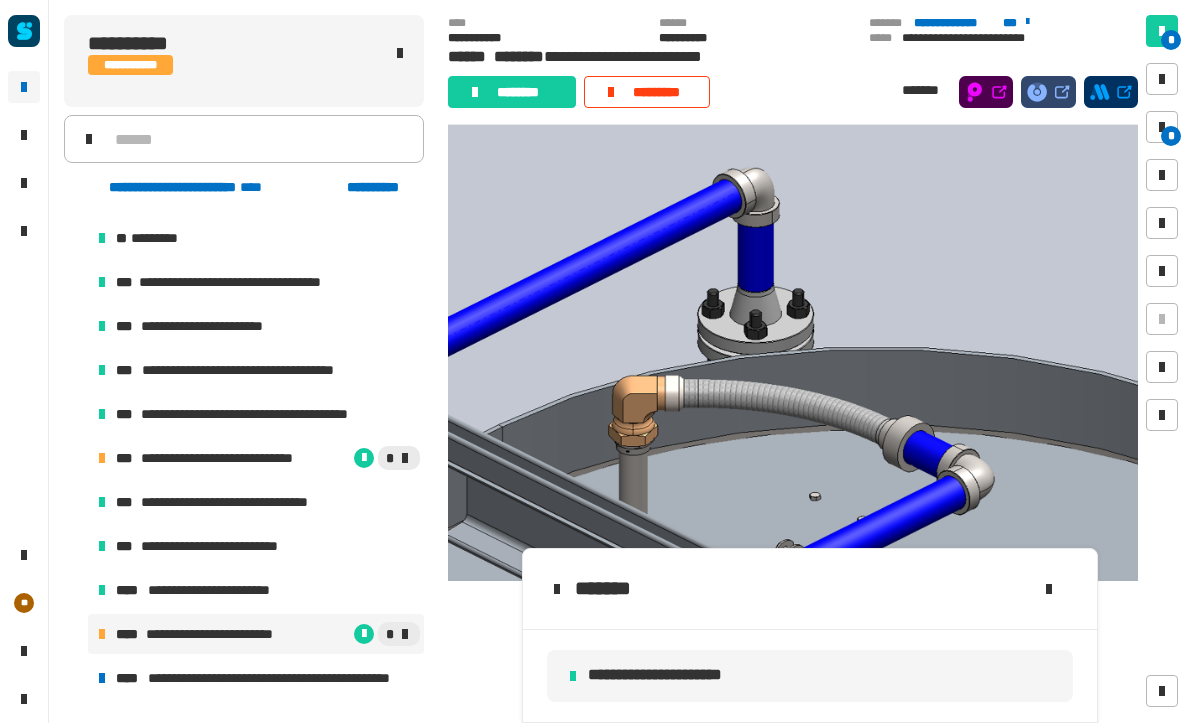 click on "********" 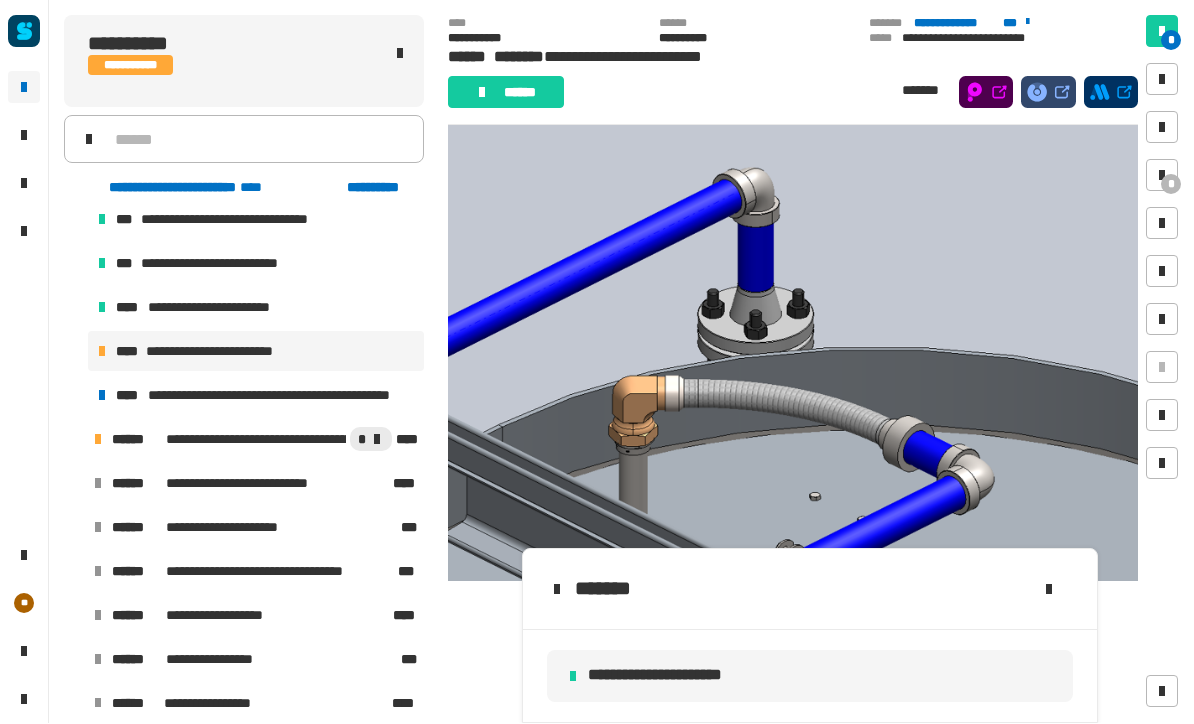 scroll, scrollTop: 740, scrollLeft: 0, axis: vertical 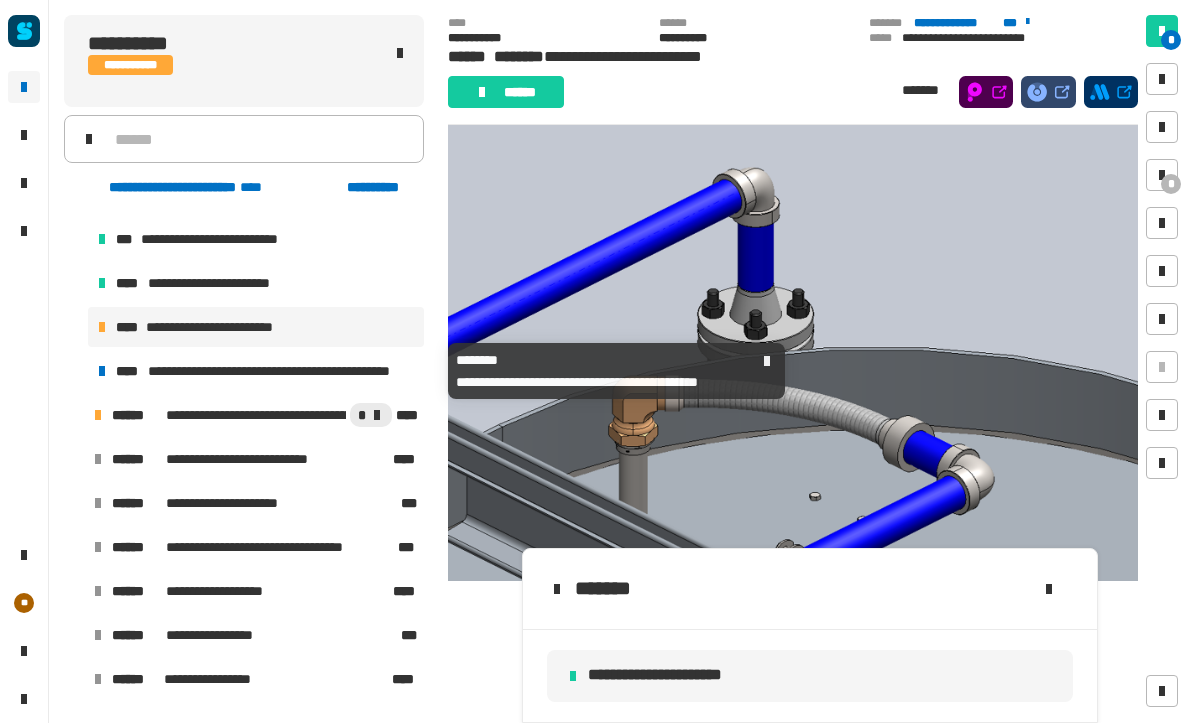 click on "**********" at bounding box center [294, 372] 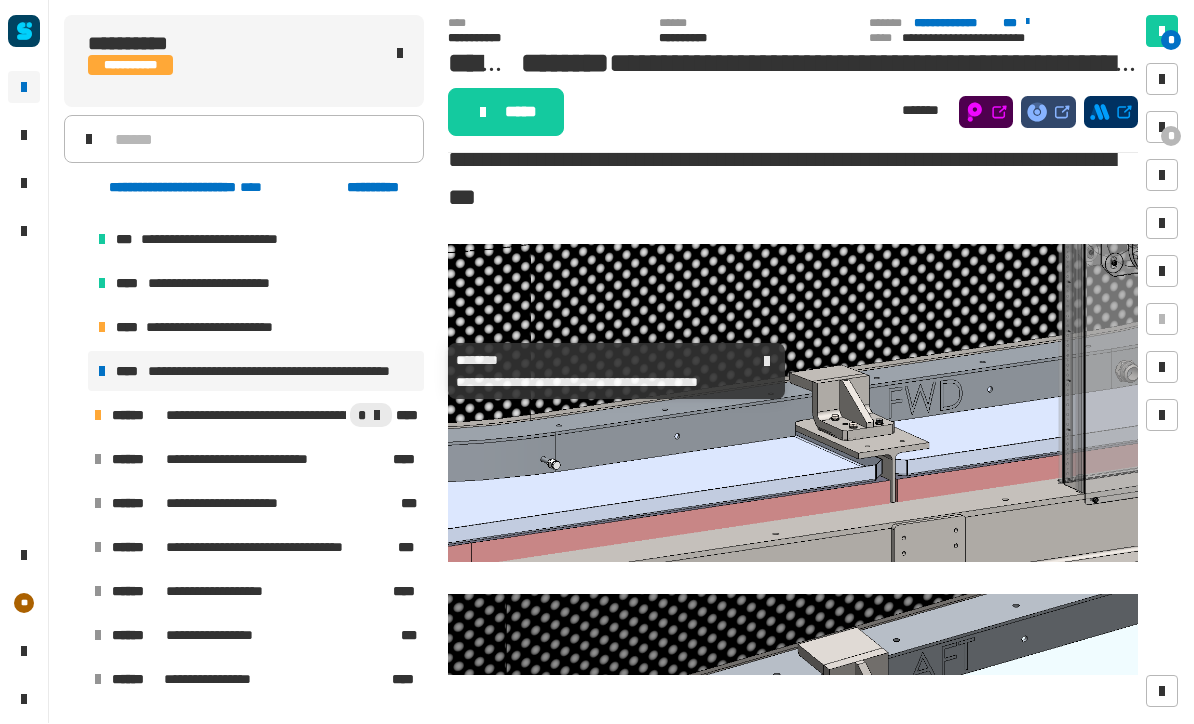 scroll, scrollTop: 179, scrollLeft: 0, axis: vertical 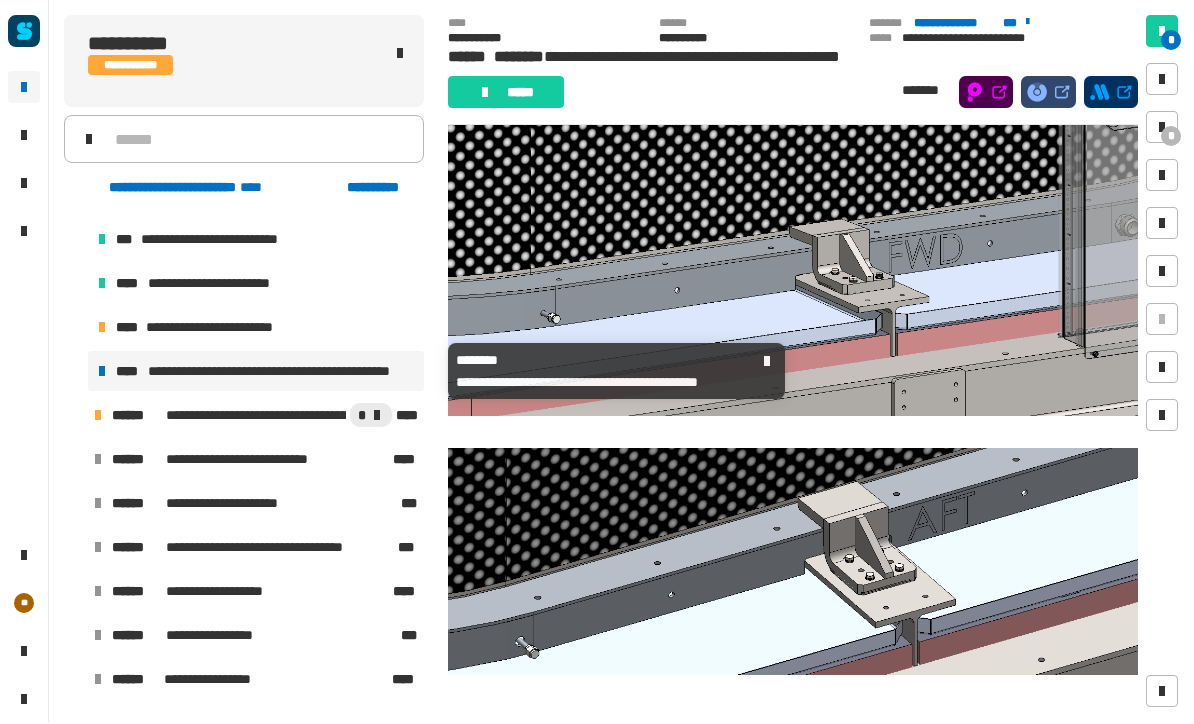 click on "*****" 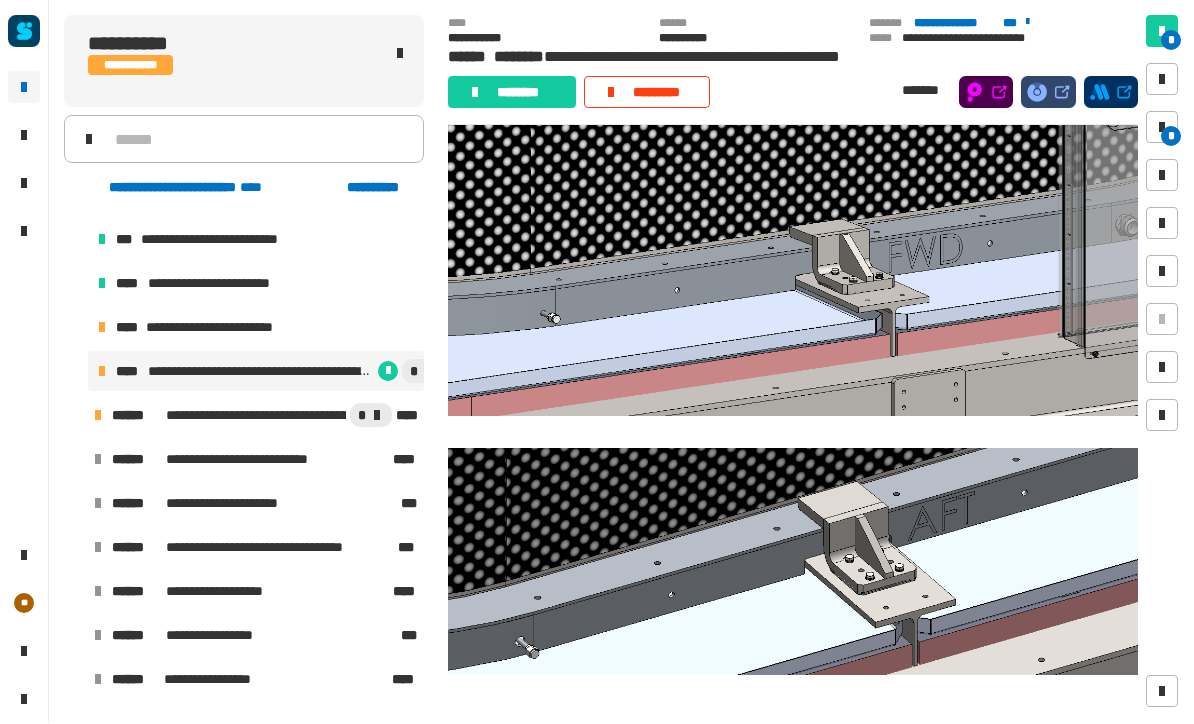click on "**********" at bounding box center [219, 328] 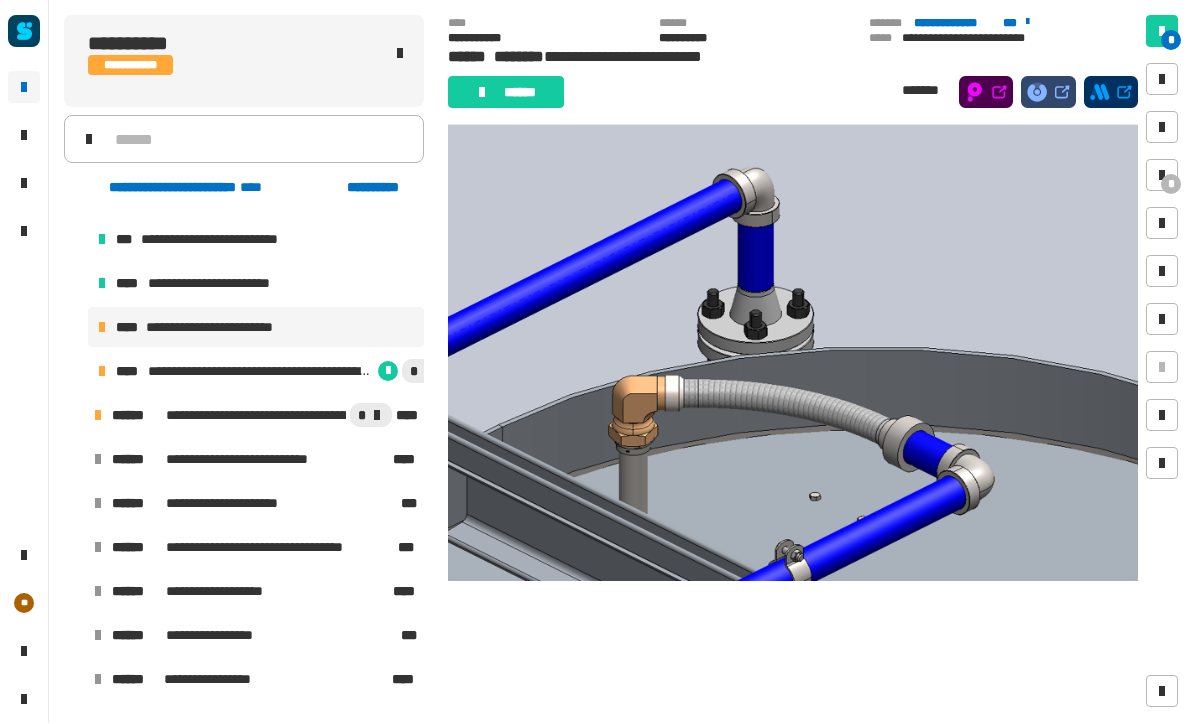 scroll, scrollTop: 1879, scrollLeft: 0, axis: vertical 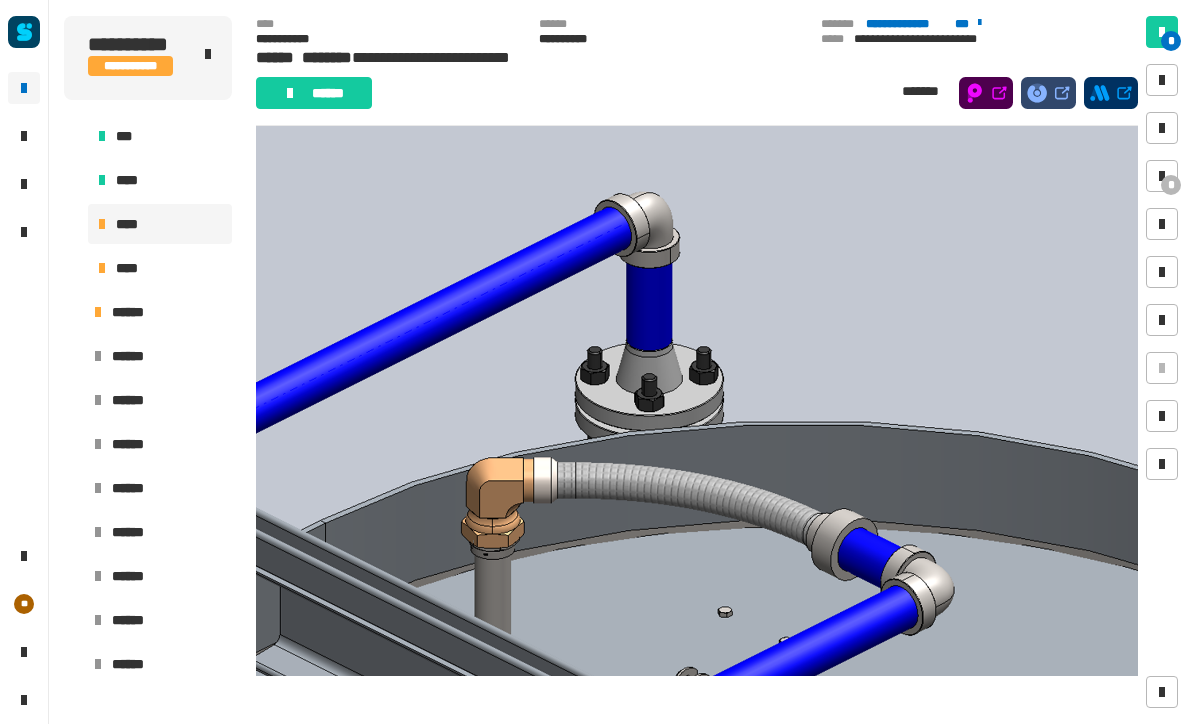 click at bounding box center [1162, 272] 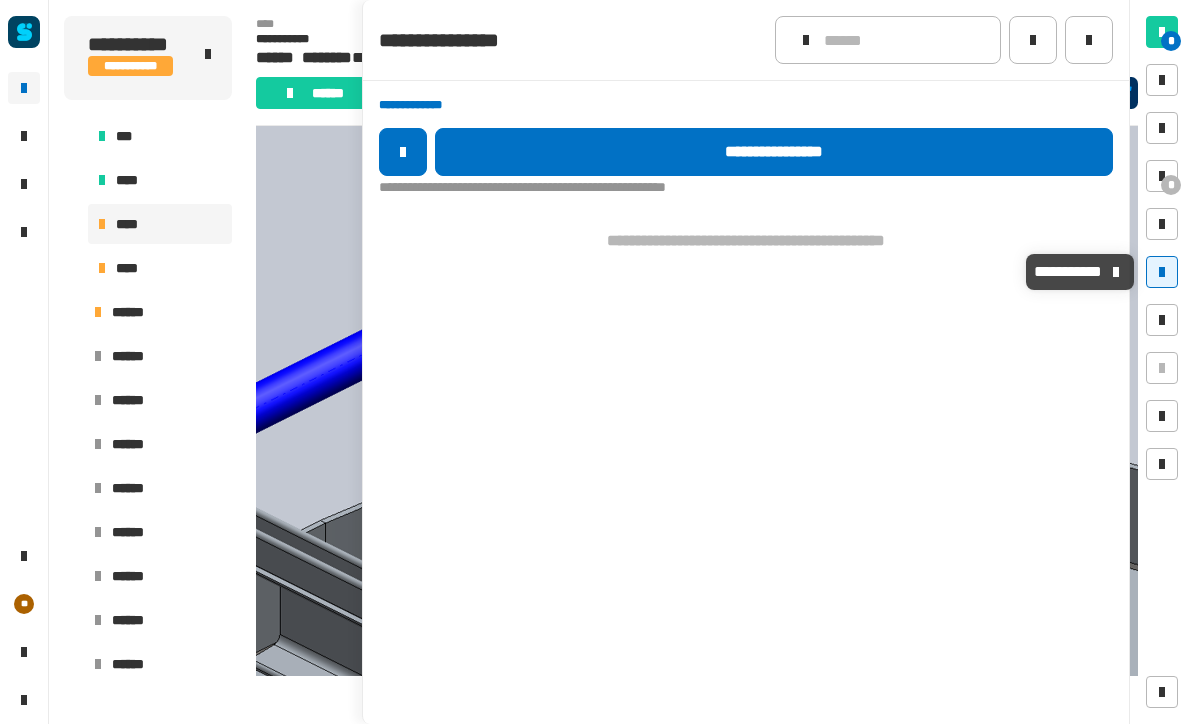 click on "**********" 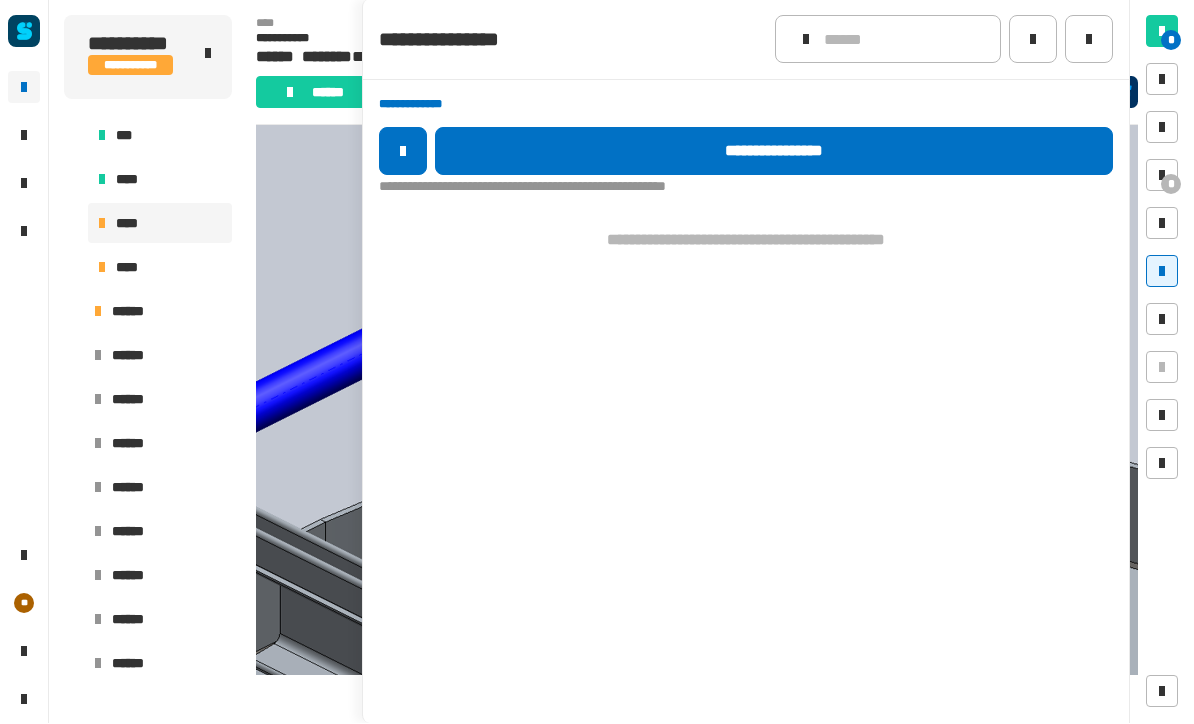 click 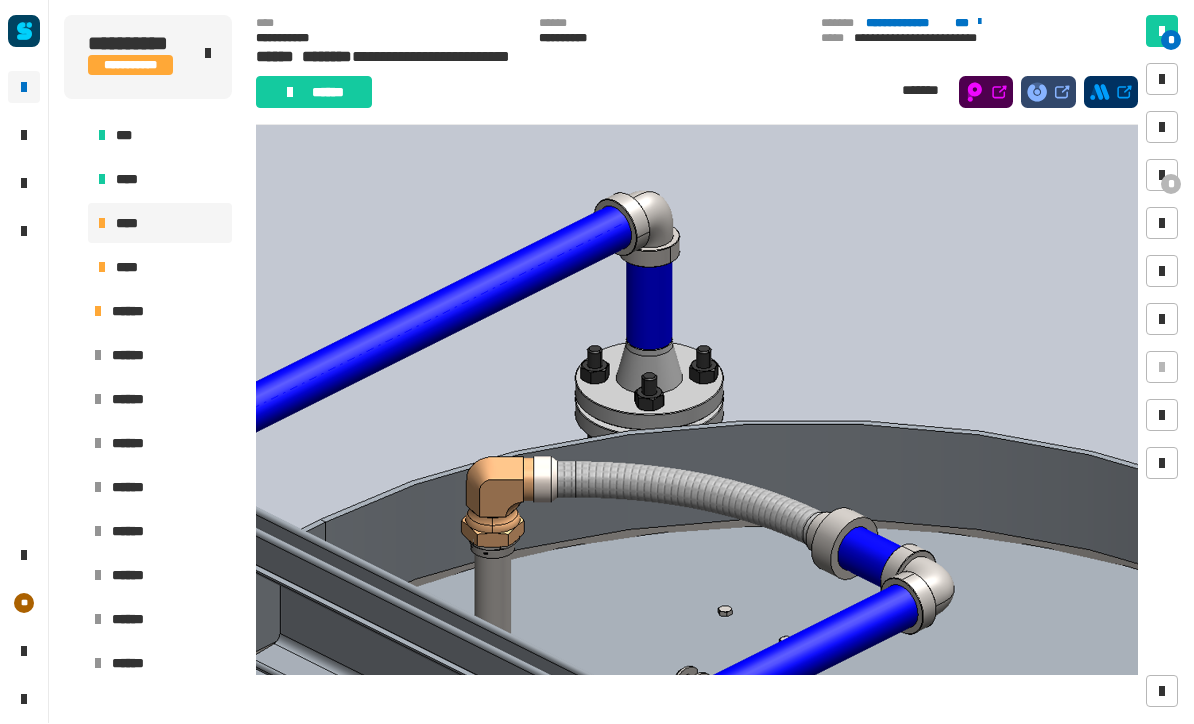 click at bounding box center (1162, 272) 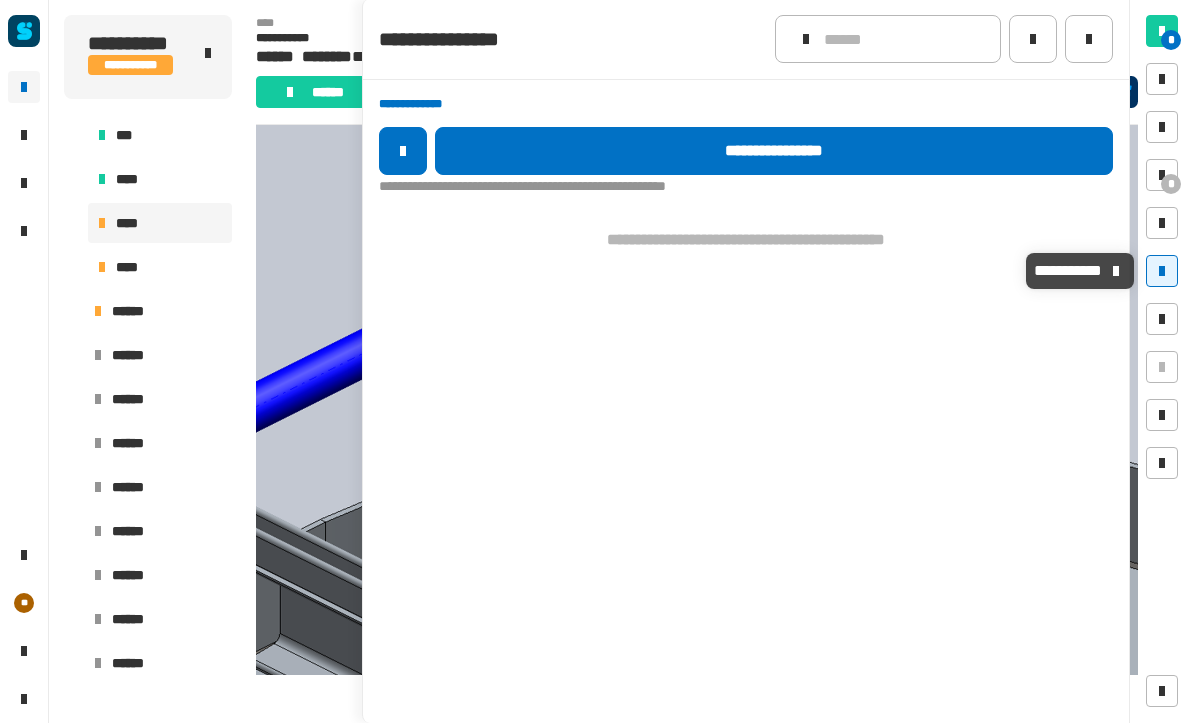 click on "**********" 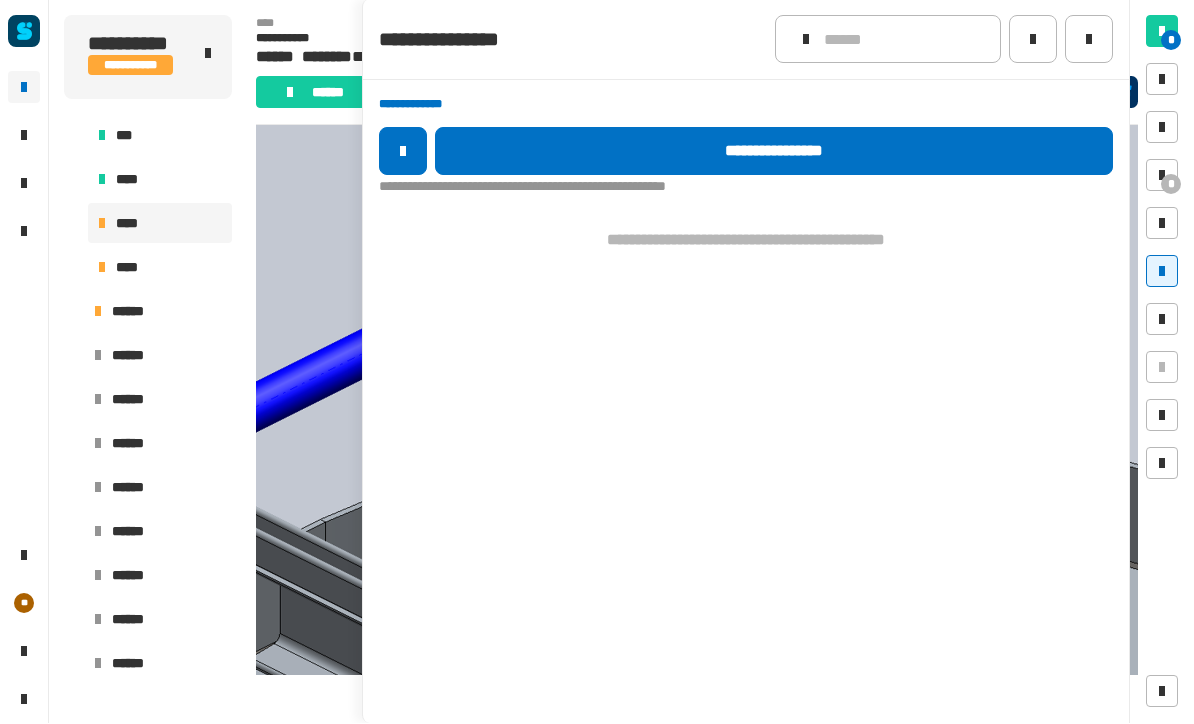 click 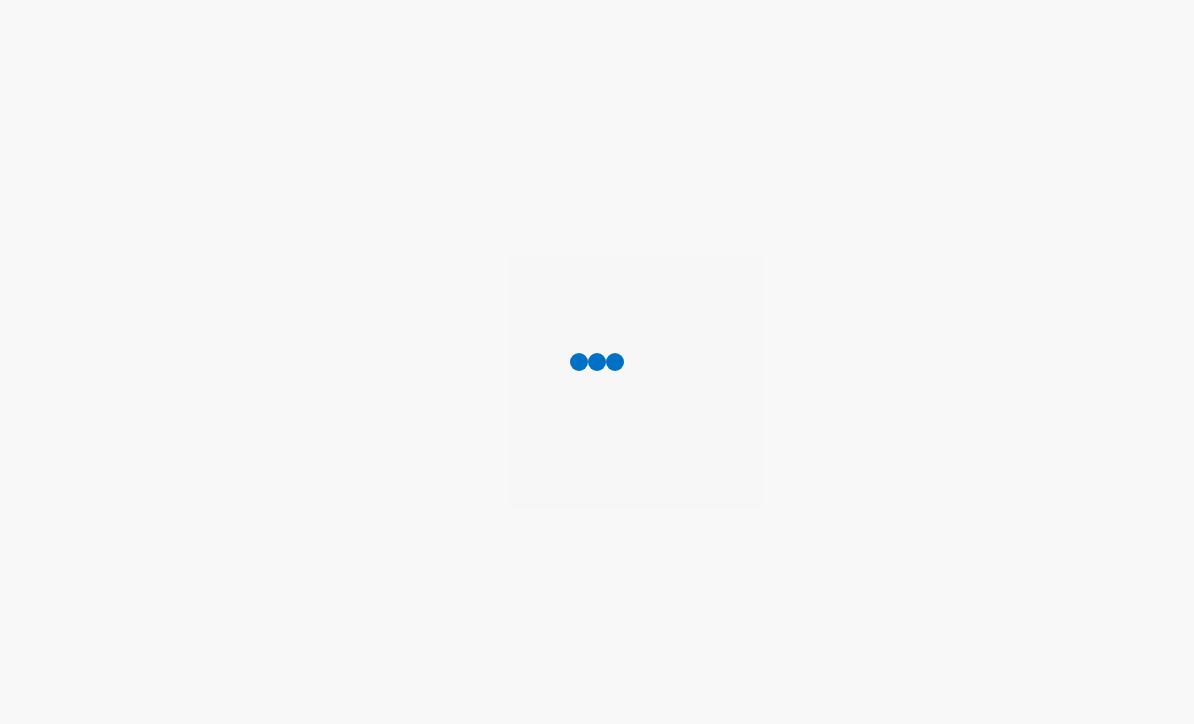 scroll, scrollTop: 0, scrollLeft: 0, axis: both 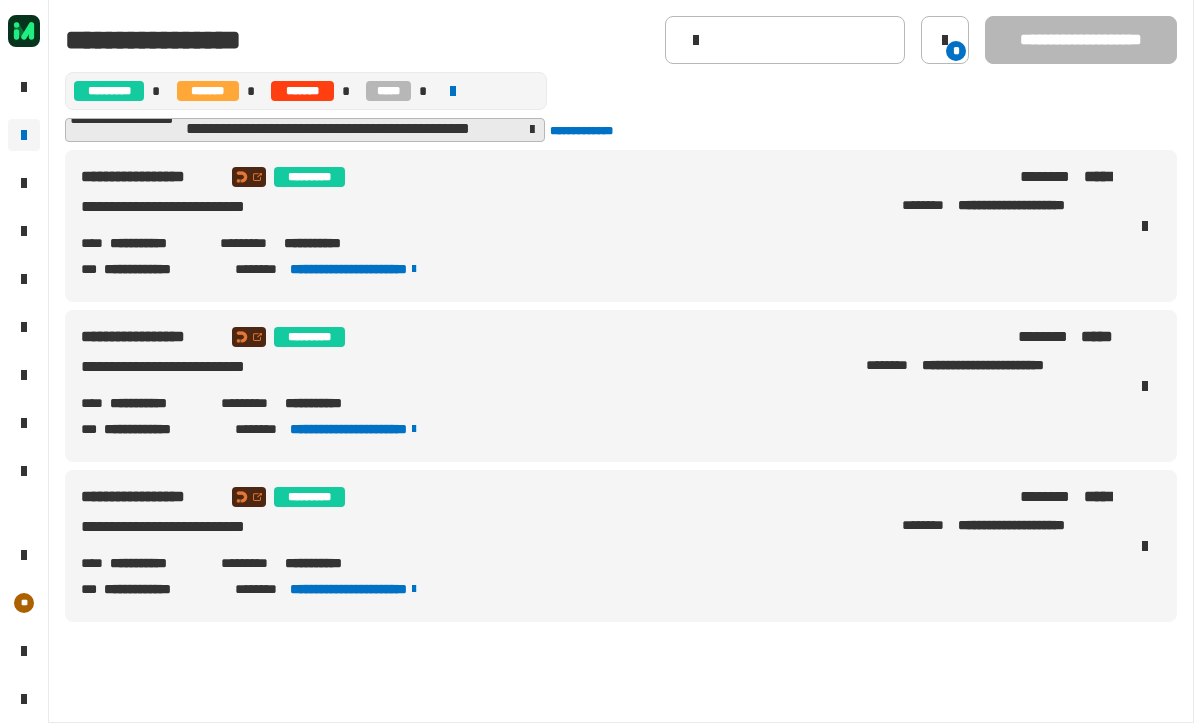 click on "**********" at bounding box center (157, 564) 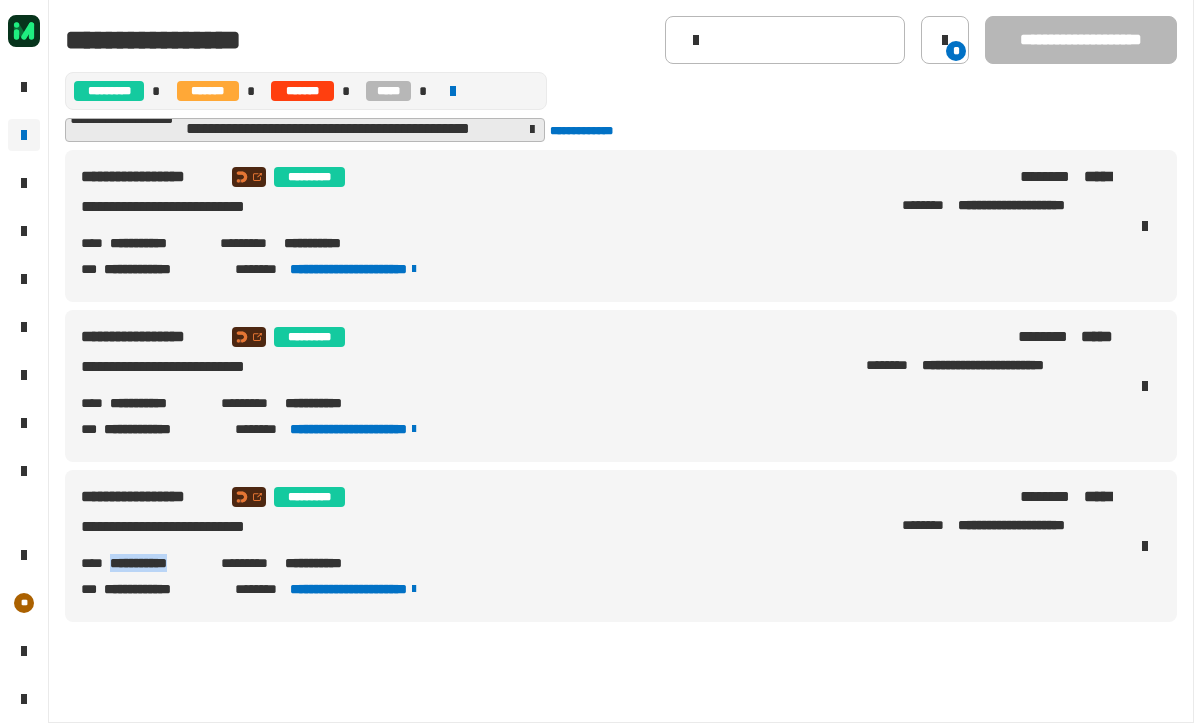copy on "**********" 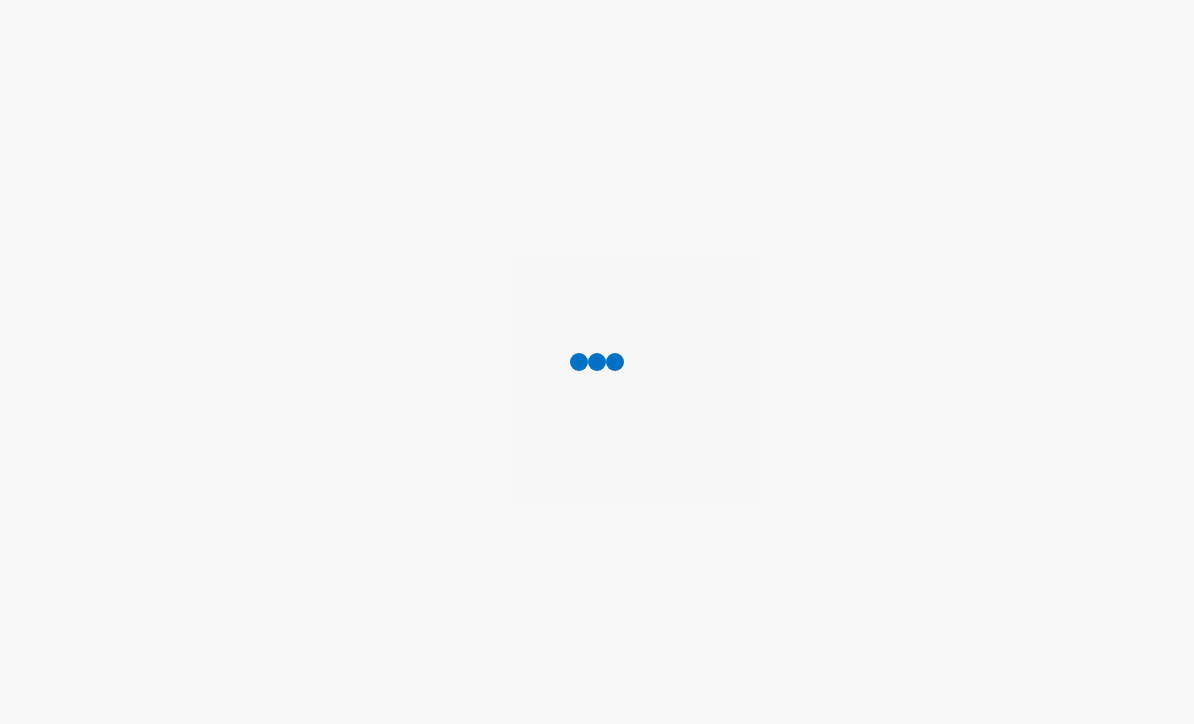 scroll, scrollTop: 0, scrollLeft: 0, axis: both 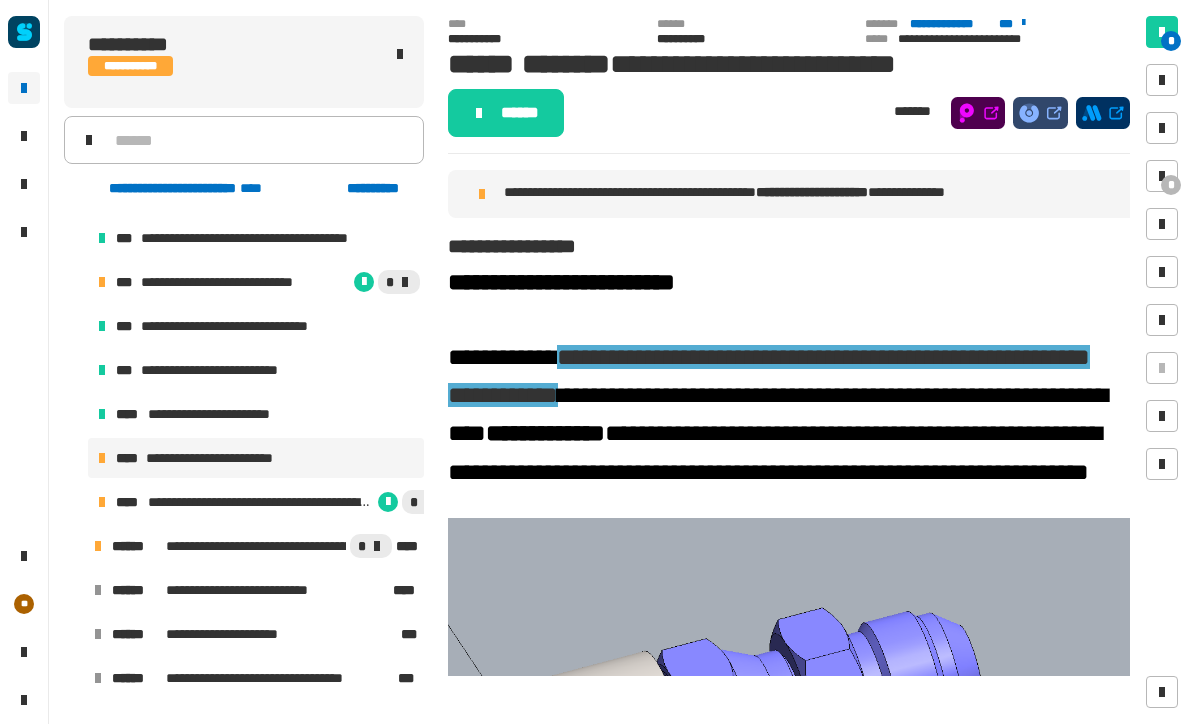 click at bounding box center (1162, 272) 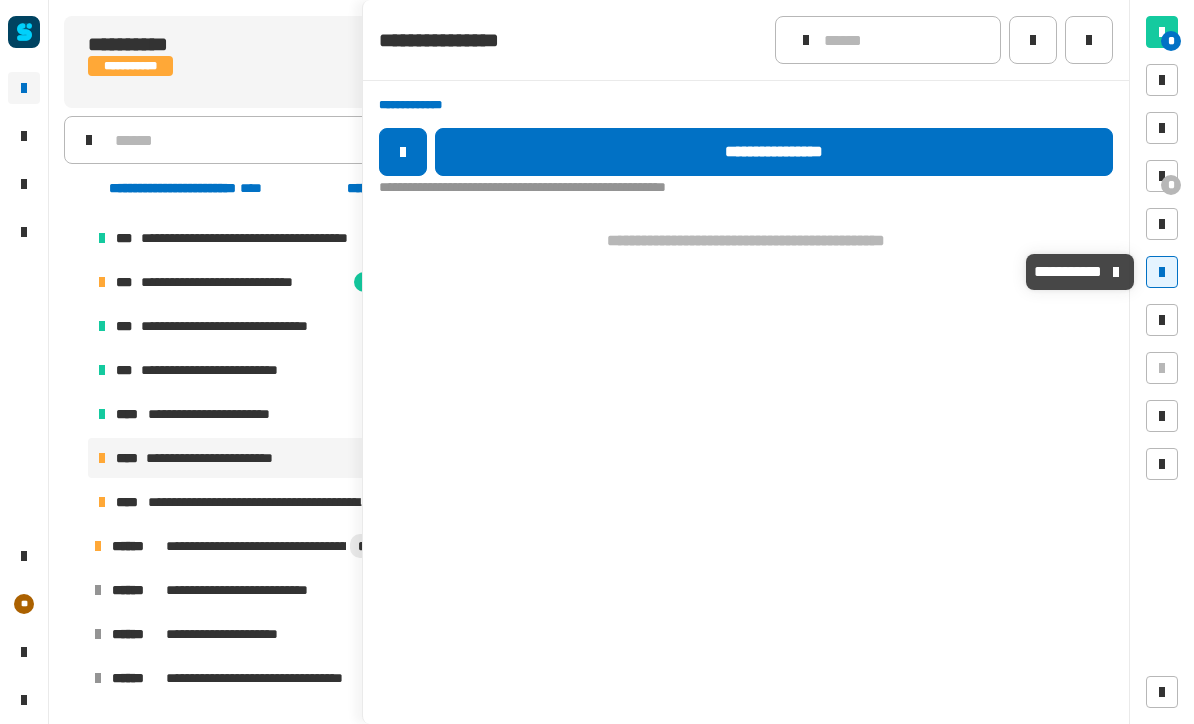 click 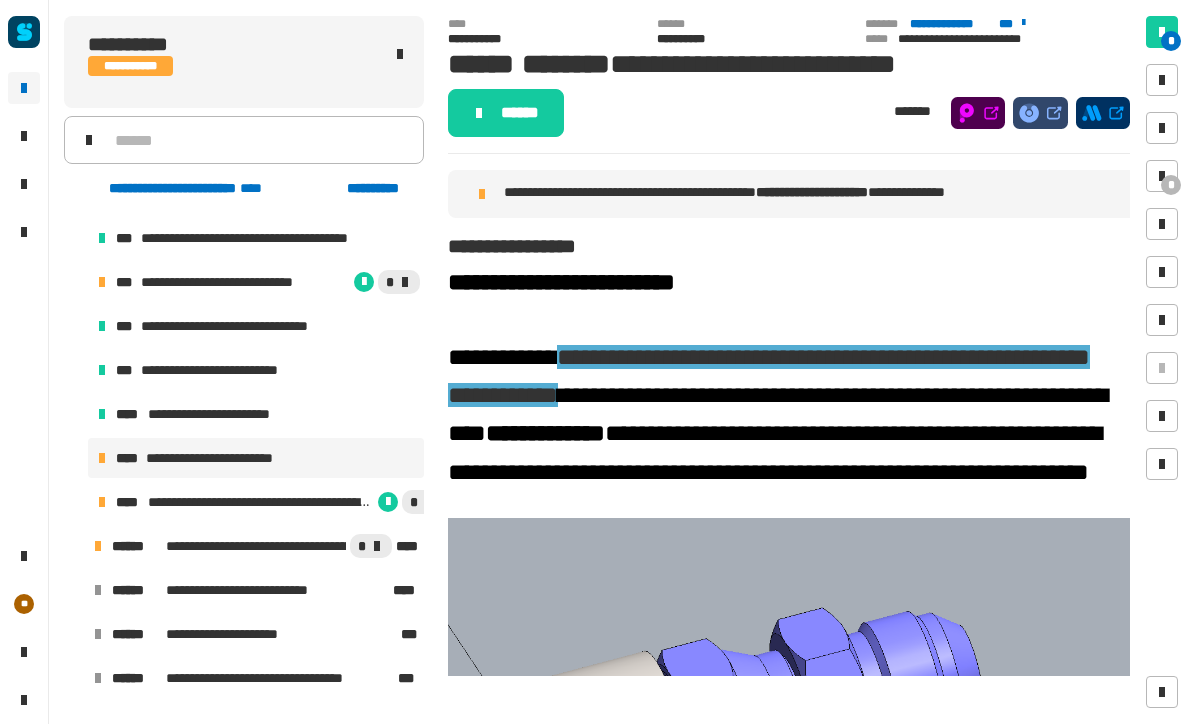 click on "* *" 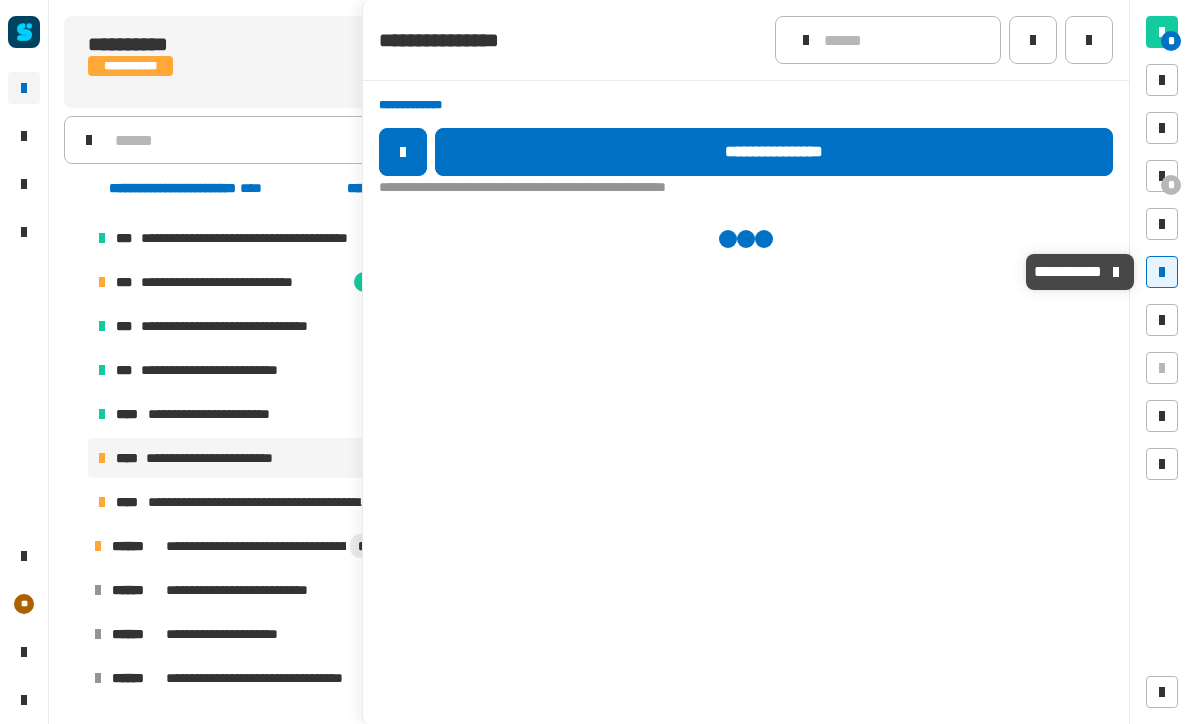click on "**********" 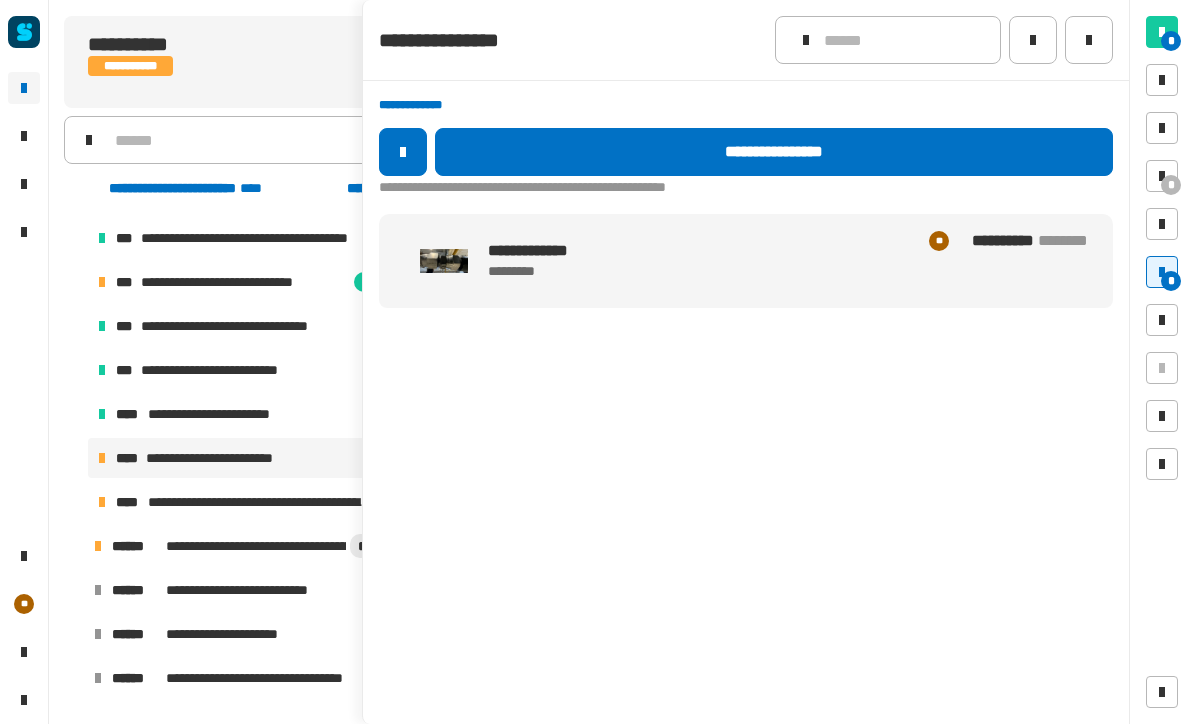 click 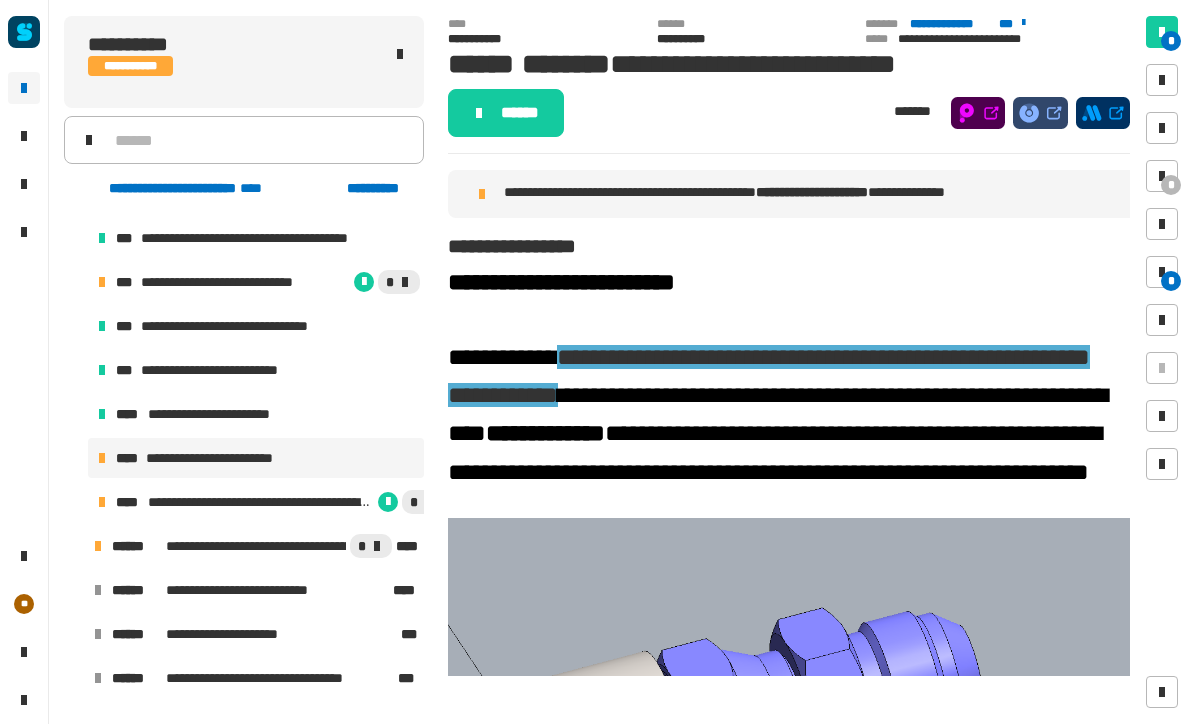 click on "******" 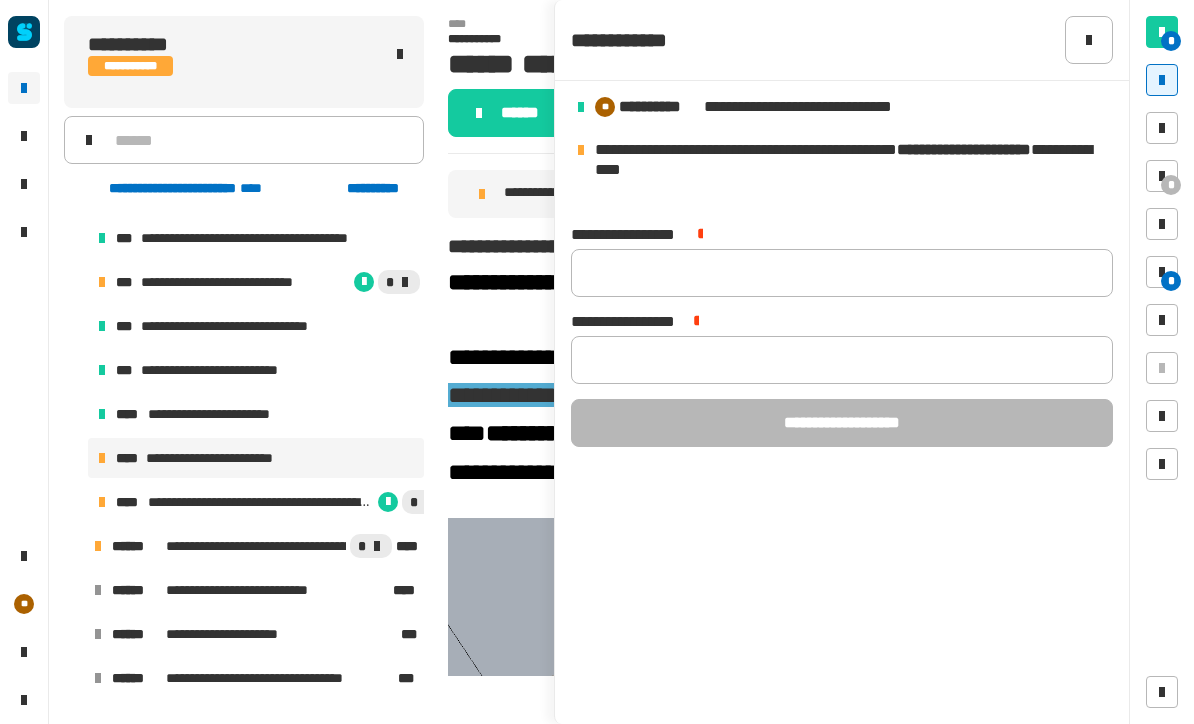 click 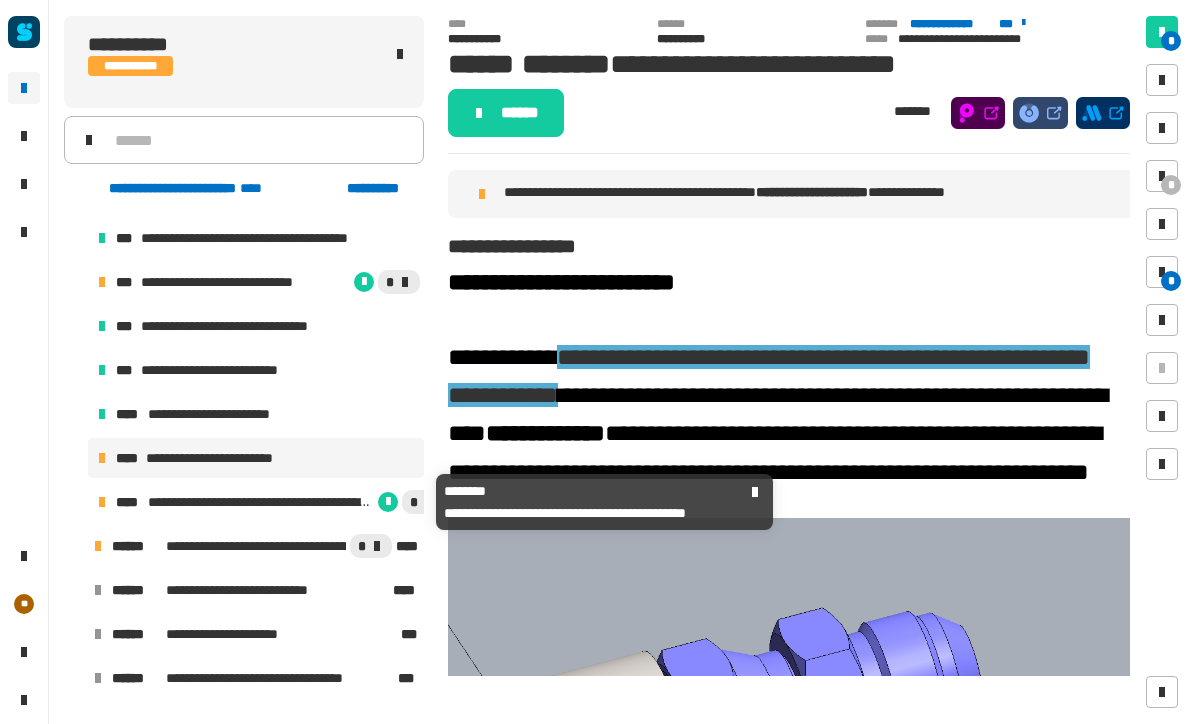 click on "**********" at bounding box center [261, 502] 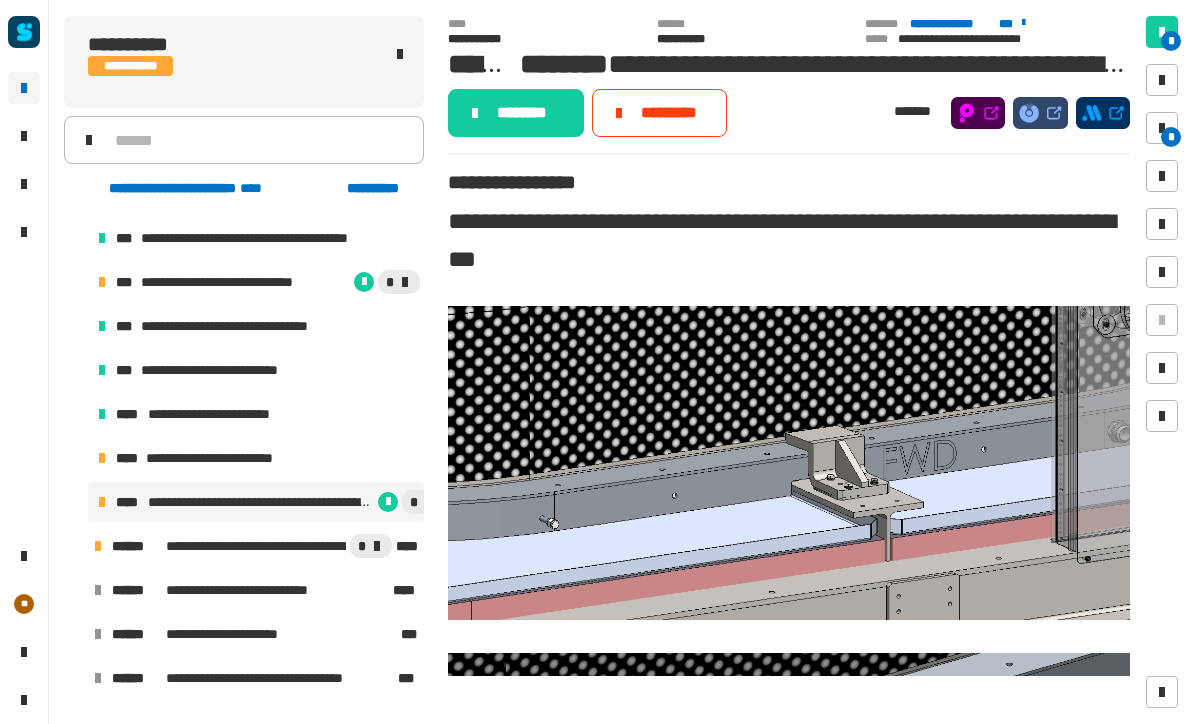 click on "**********" at bounding box center [254, 546] 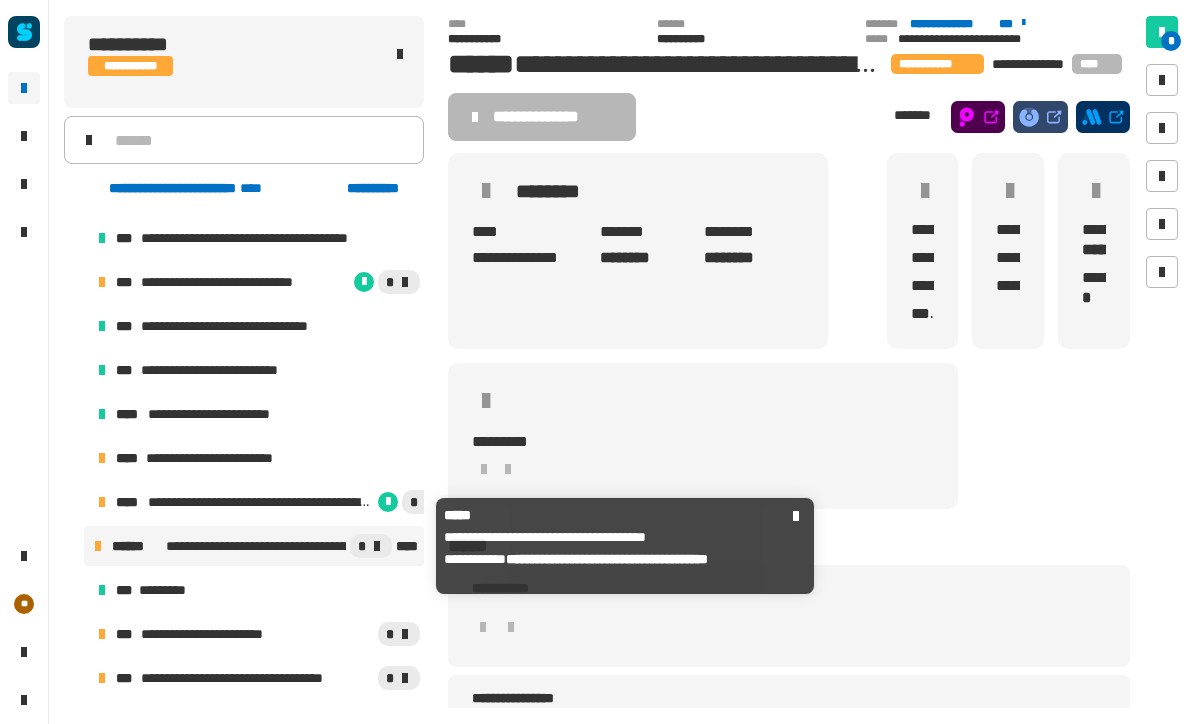 click on "**********" at bounding box center (227, 282) 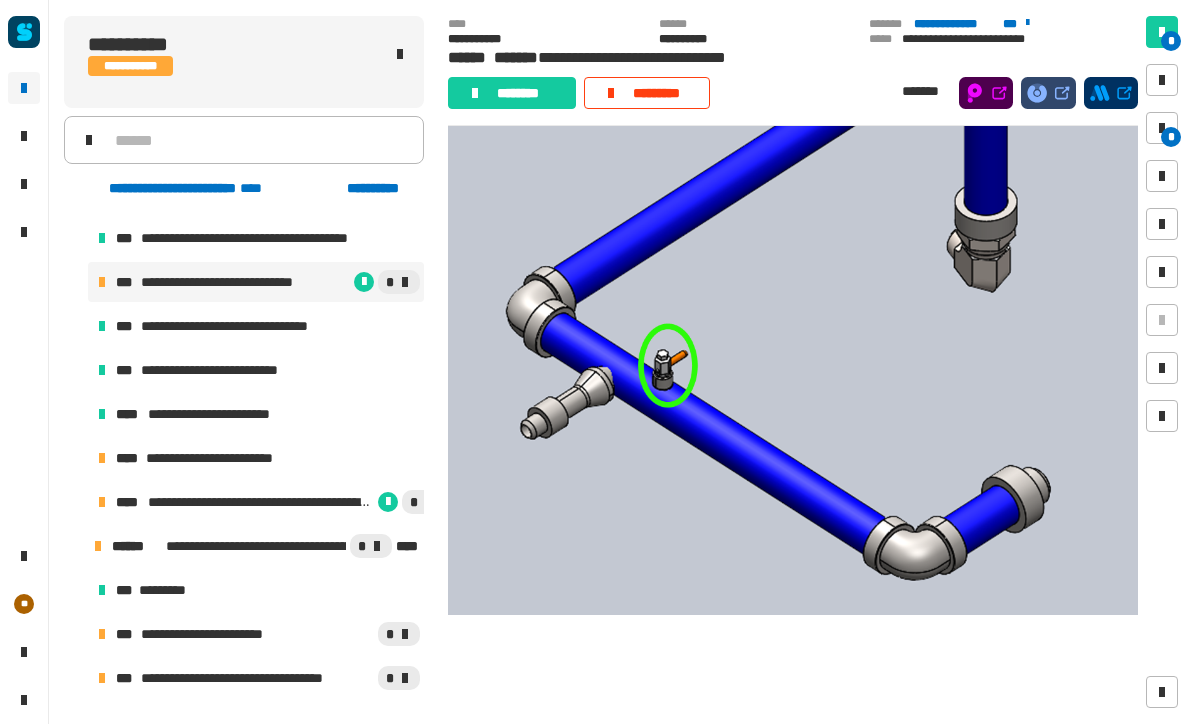 scroll, scrollTop: 1446, scrollLeft: 0, axis: vertical 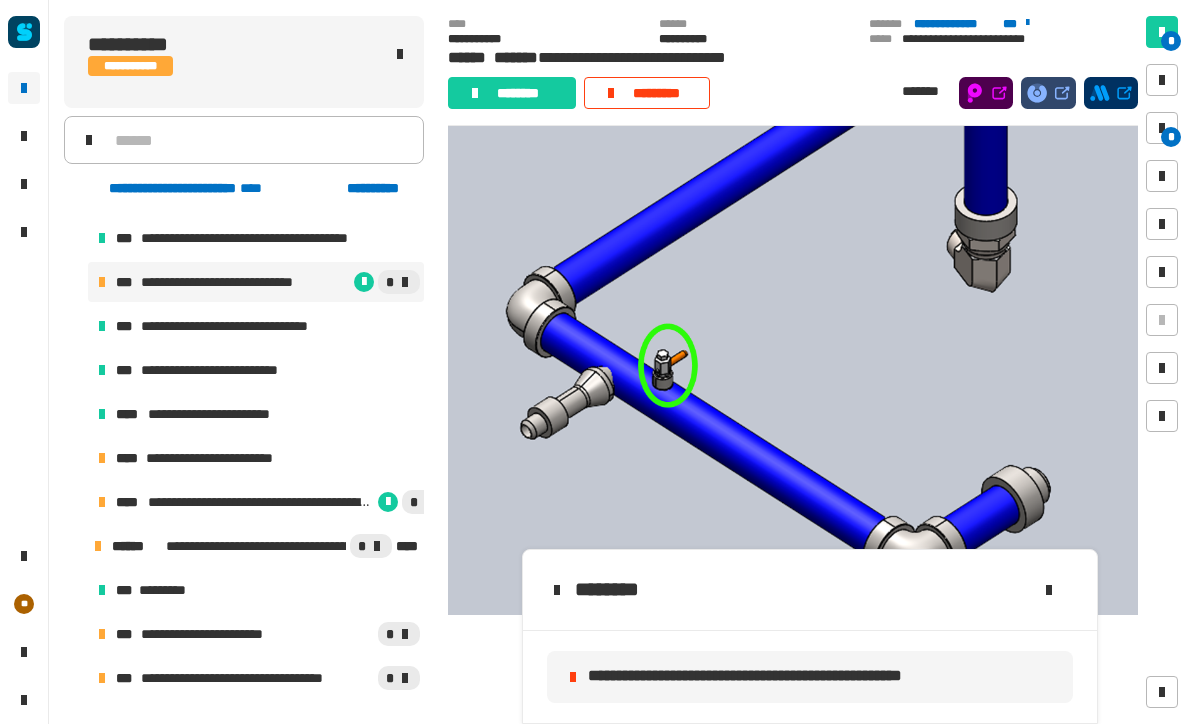 click at bounding box center (1162, 128) 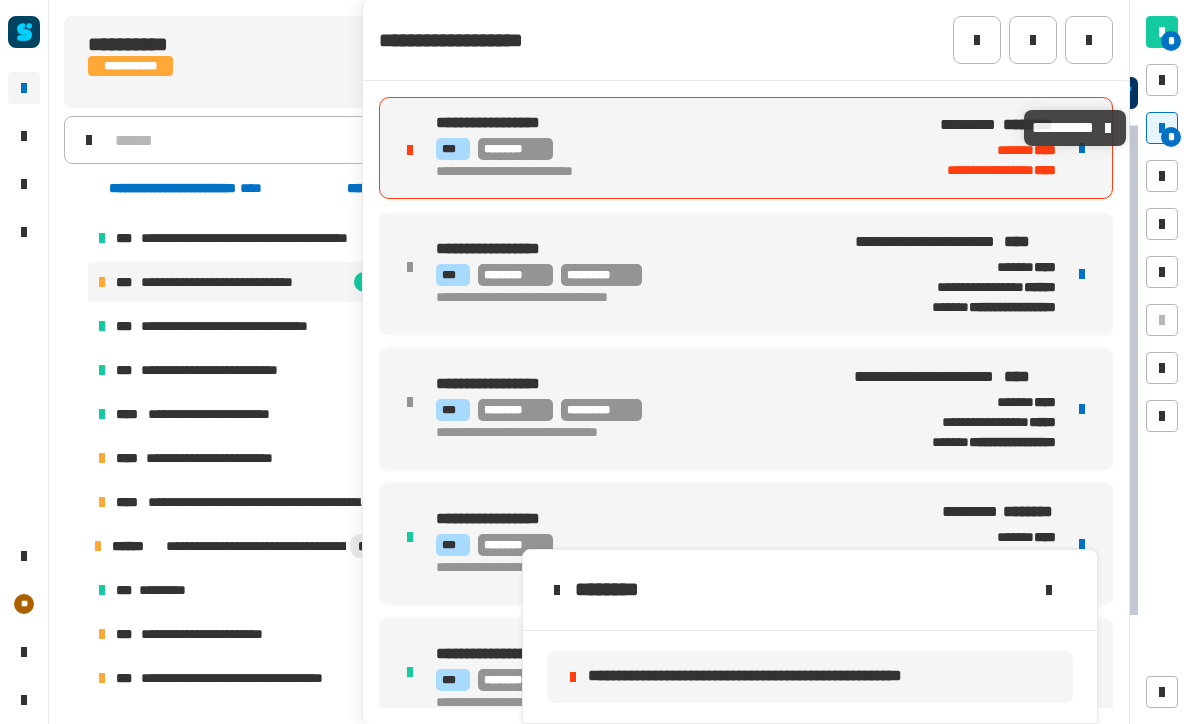 click 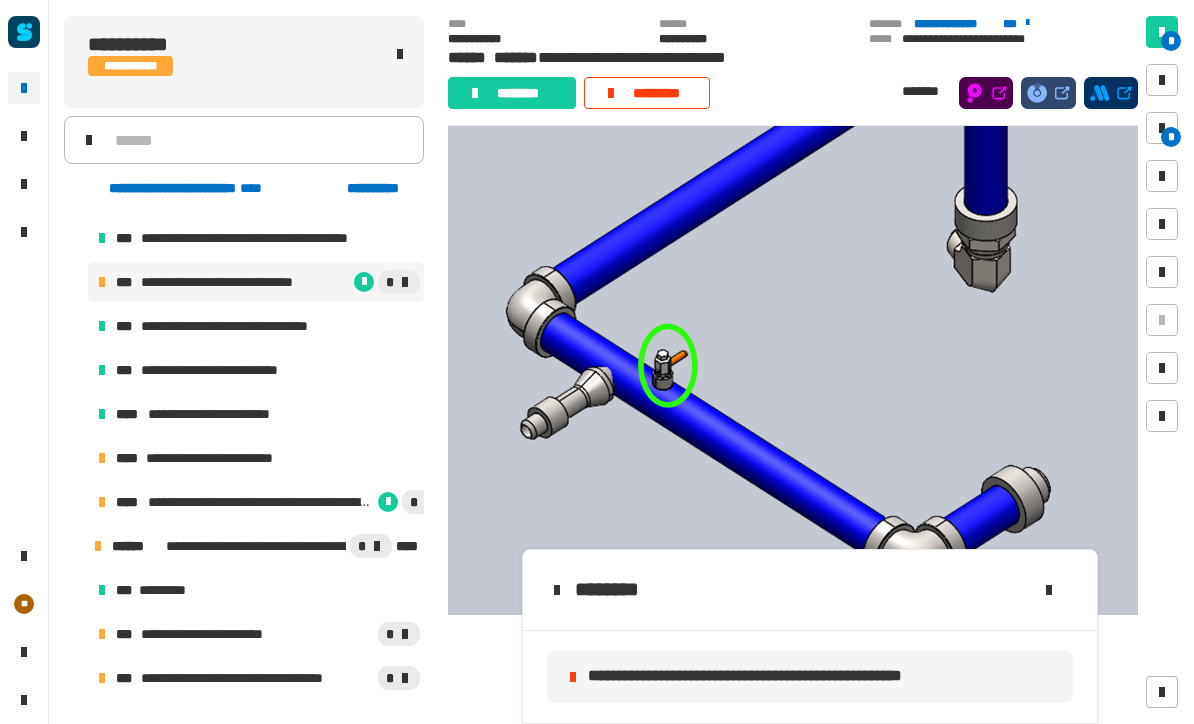 click on "**********" at bounding box center (256, 458) 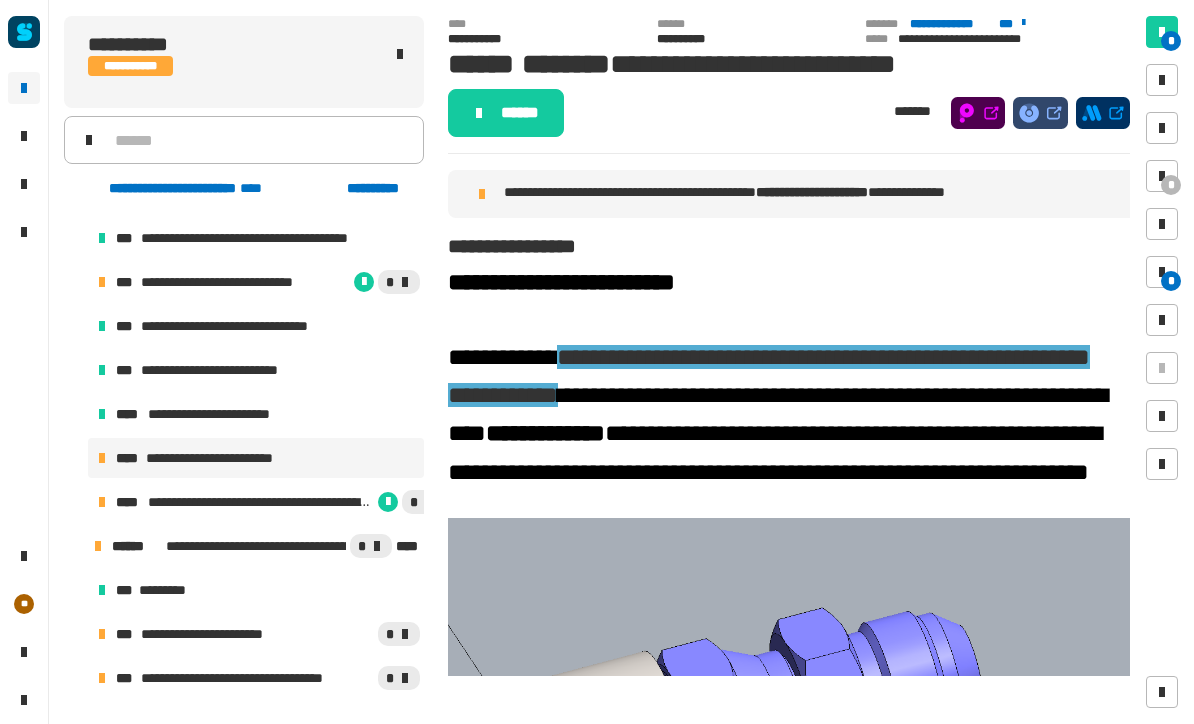 click 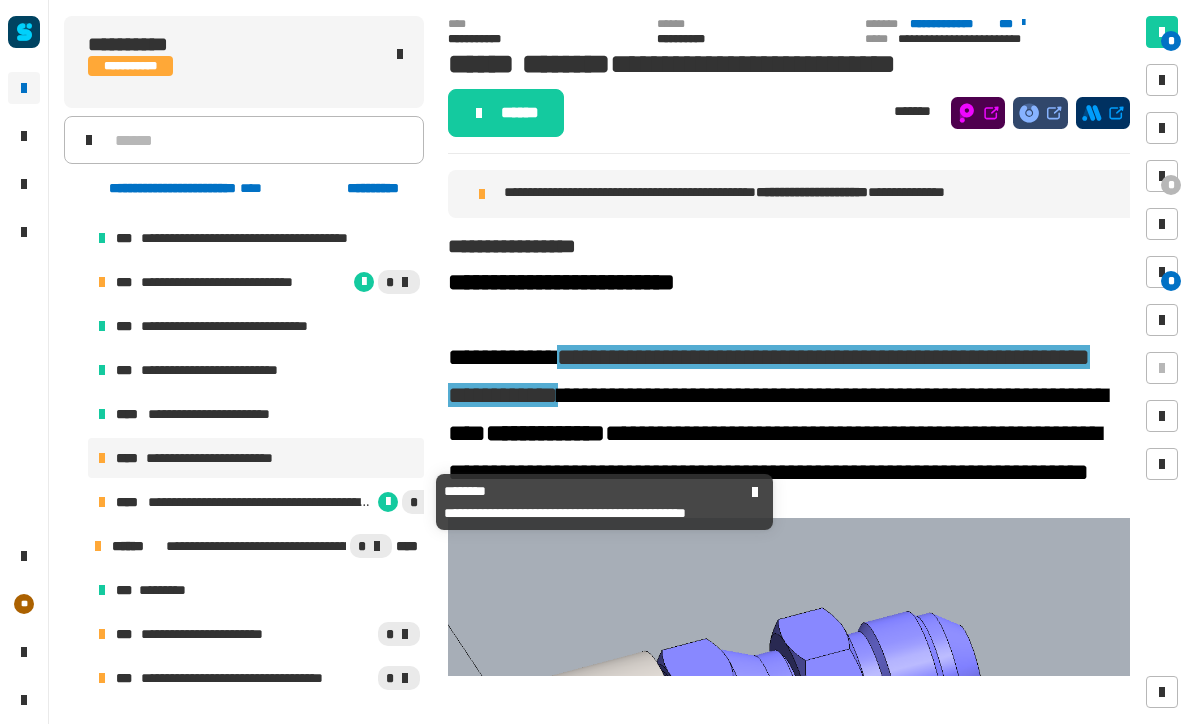 click on "**********" at bounding box center [256, 502] 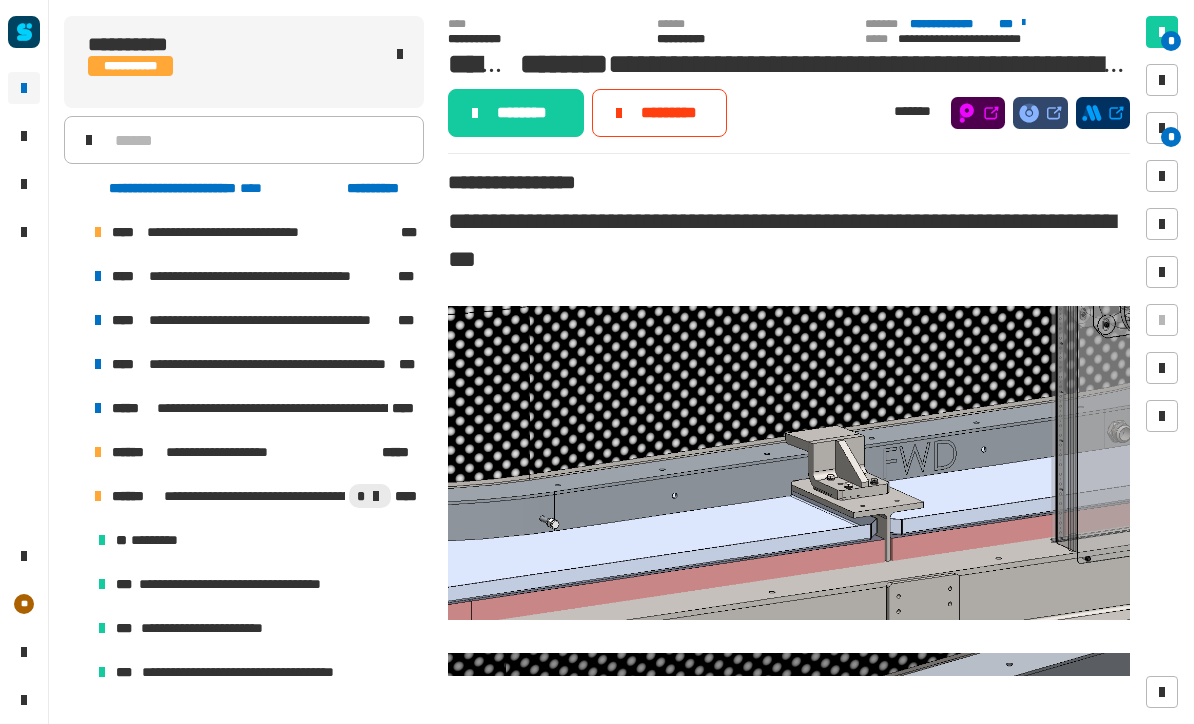 scroll, scrollTop: 0, scrollLeft: 0, axis: both 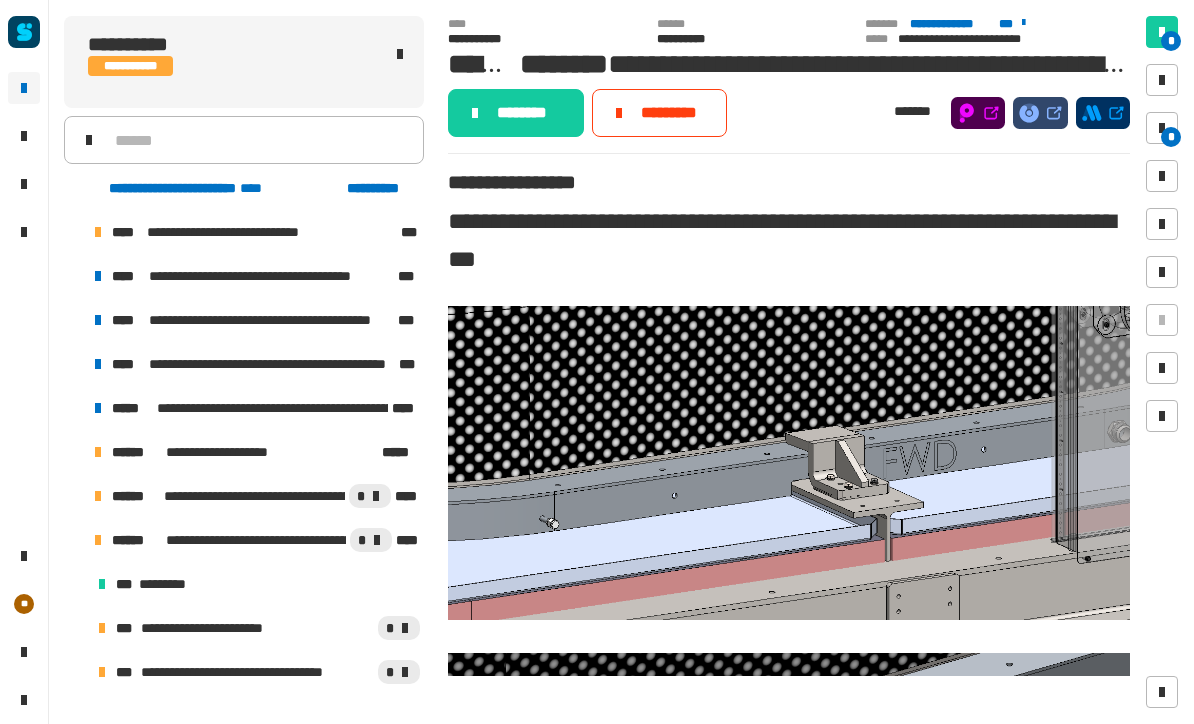 click on "**********" at bounding box center (244, 496) 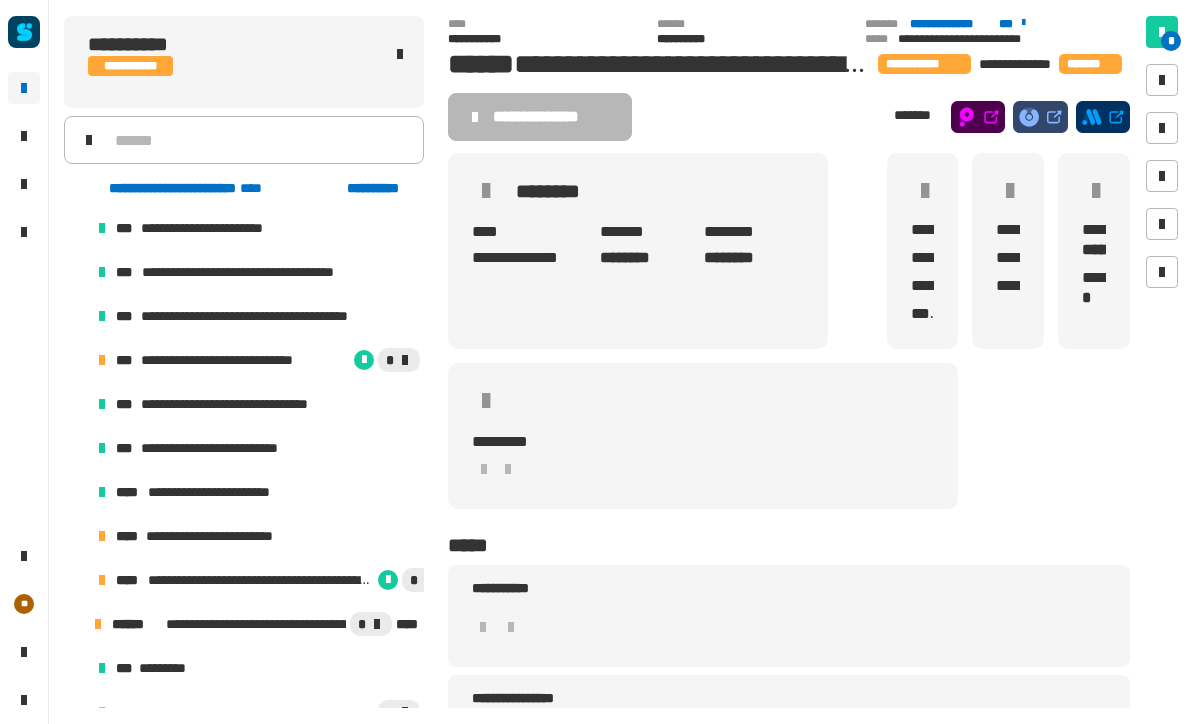 scroll, scrollTop: 407, scrollLeft: 0, axis: vertical 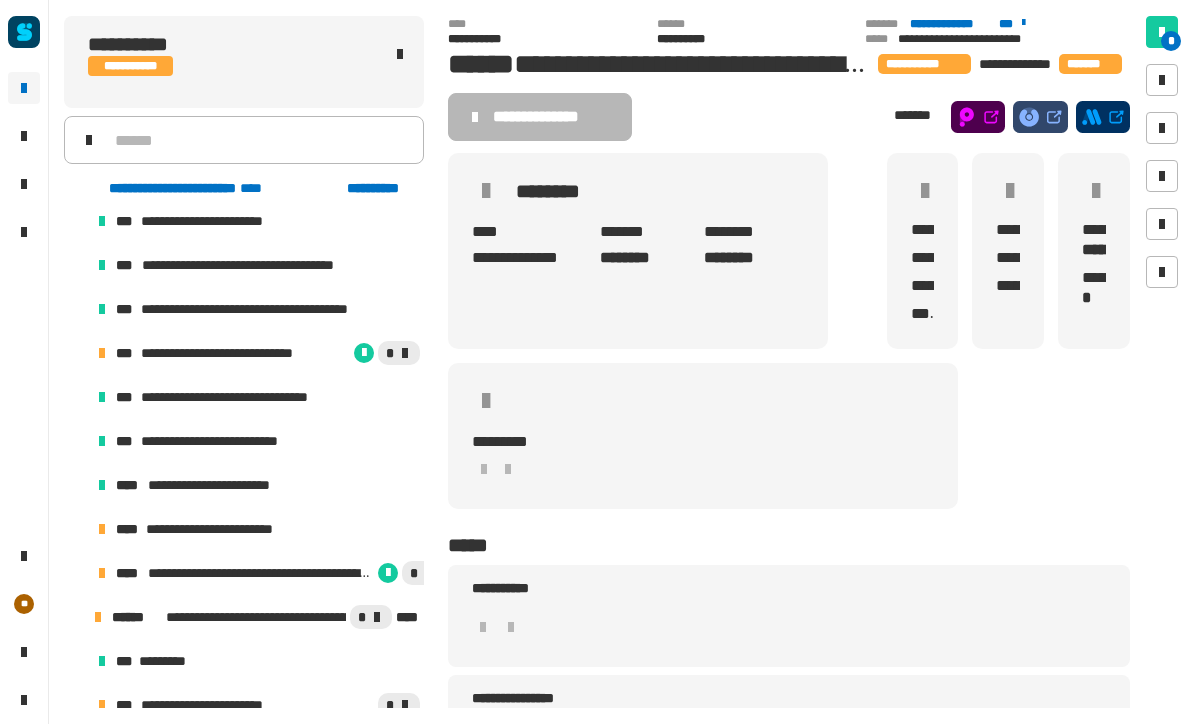 click on "**********" at bounding box center (227, 353) 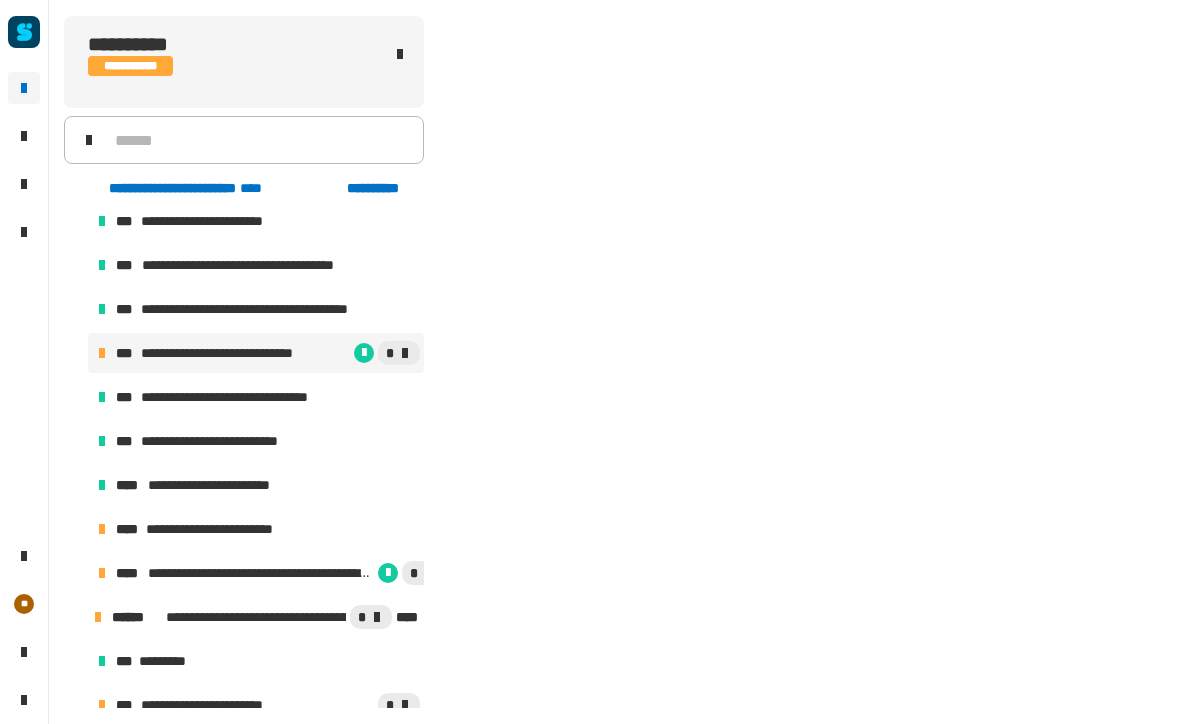 click on "**********" at bounding box center (227, 353) 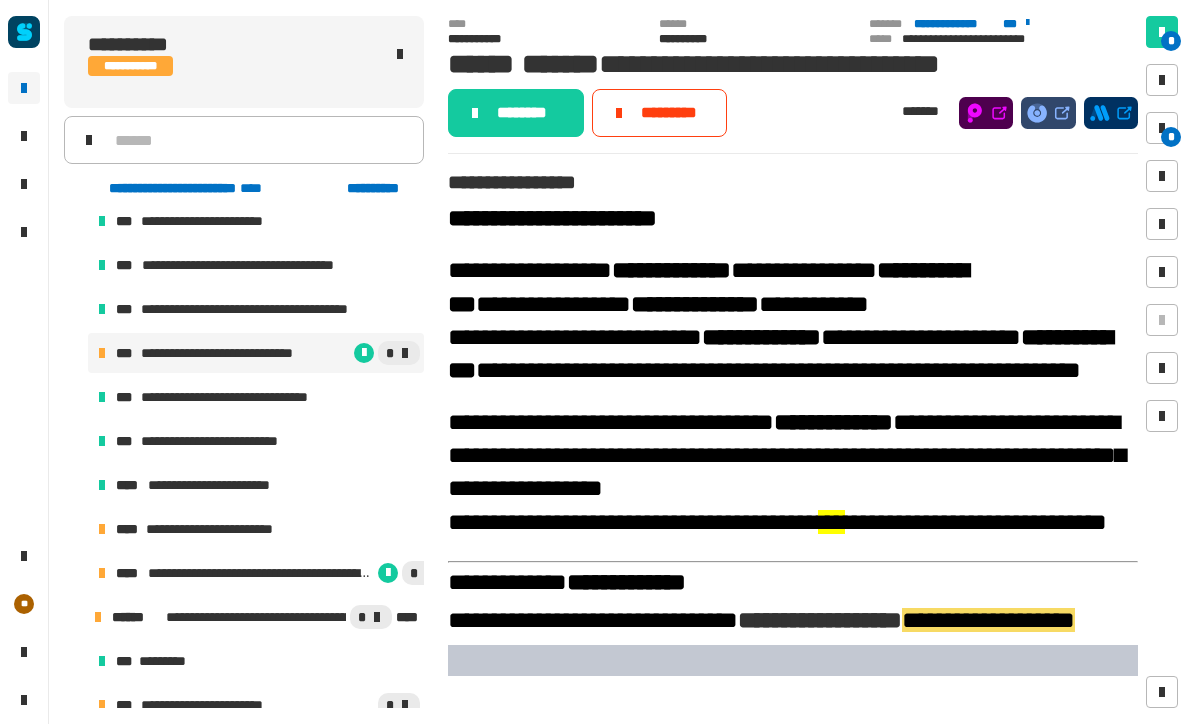 scroll, scrollTop: 0, scrollLeft: 0, axis: both 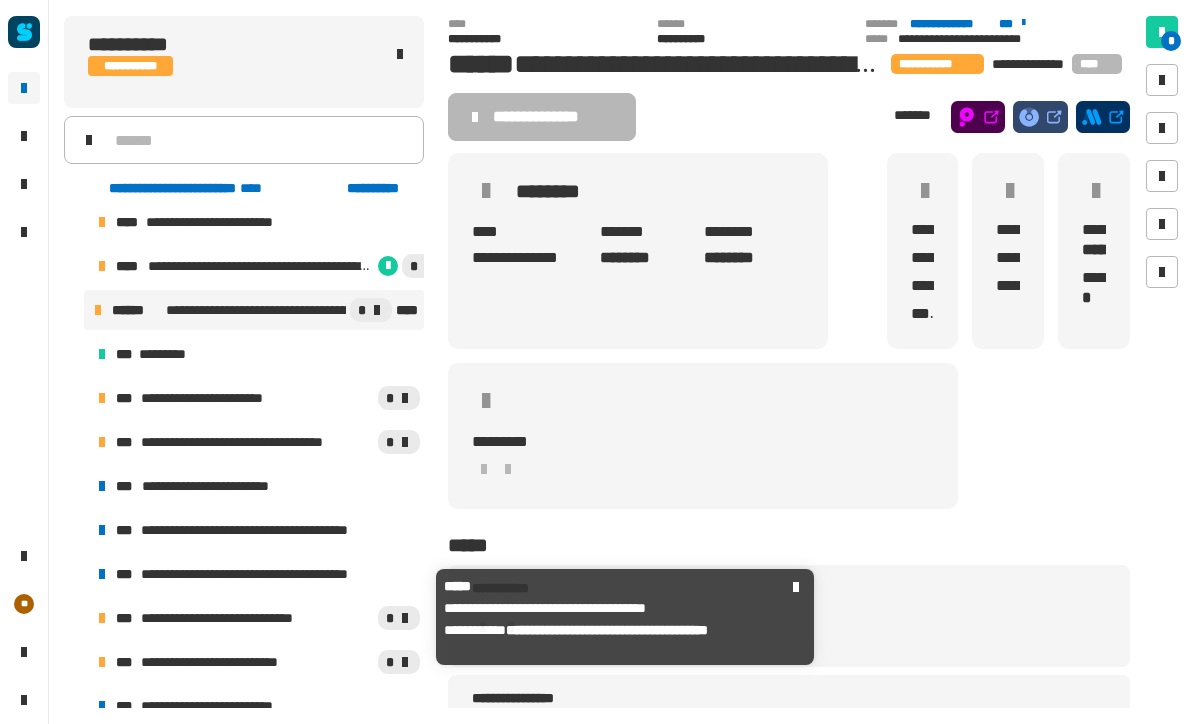 click on "**********" at bounding box center (212, 398) 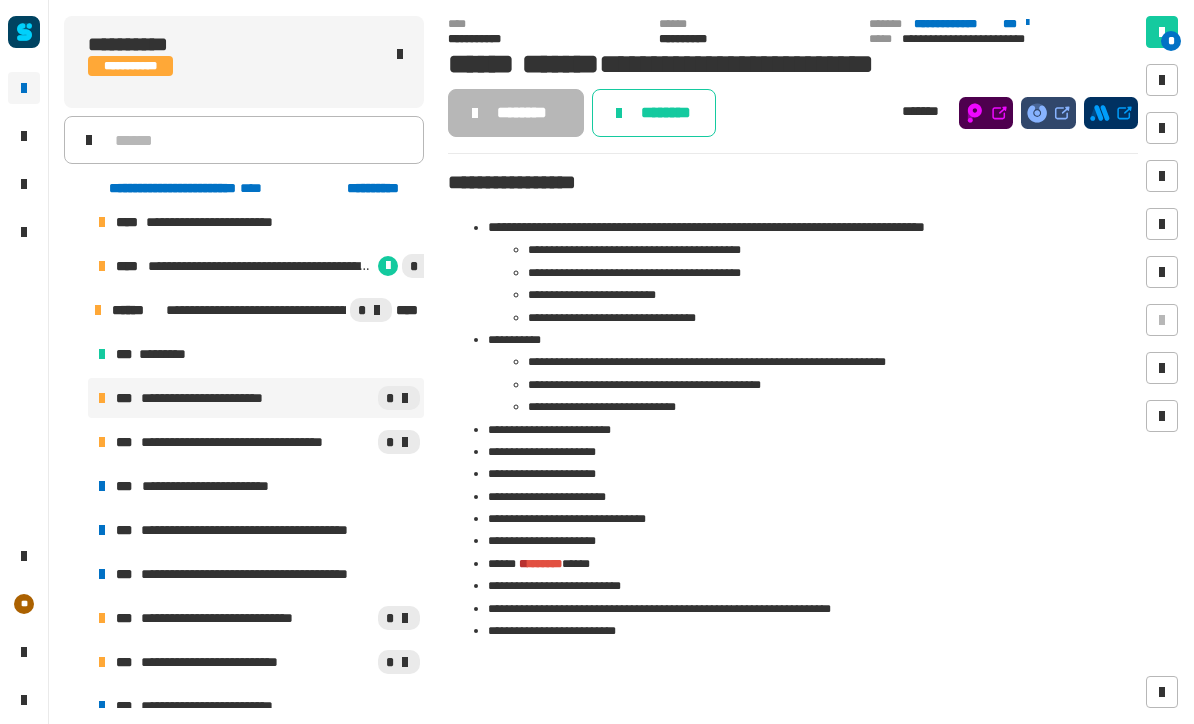 scroll, scrollTop: 0, scrollLeft: 0, axis: both 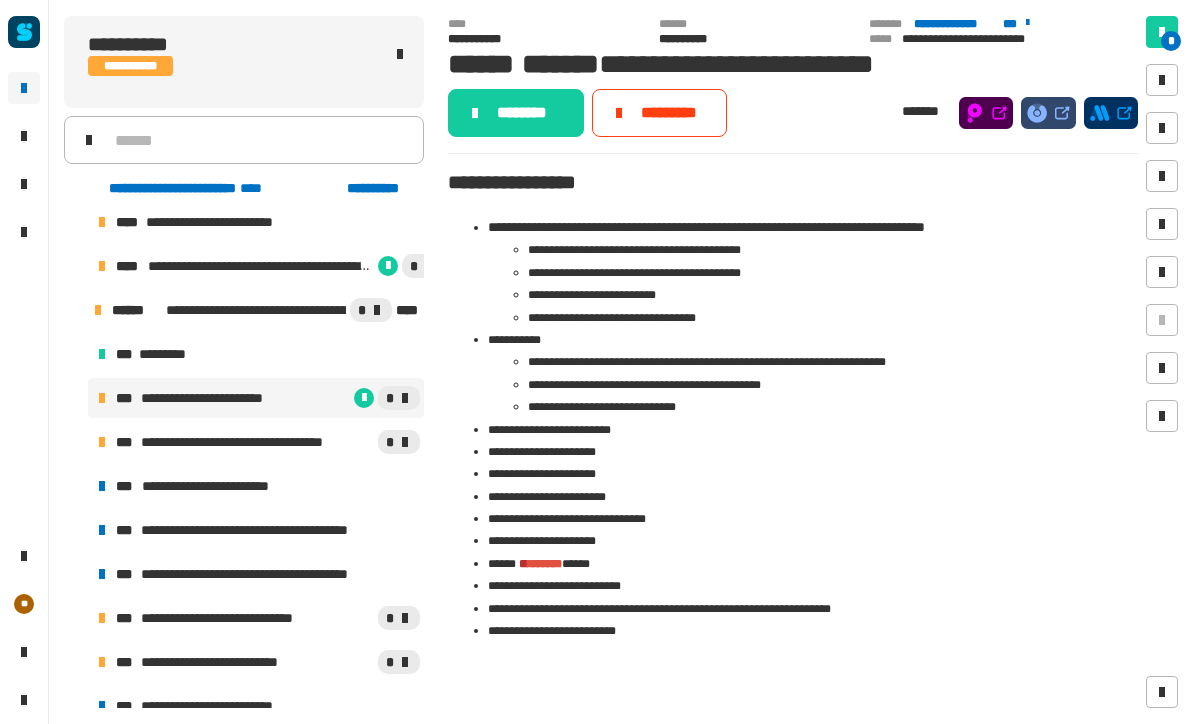 click on "********" 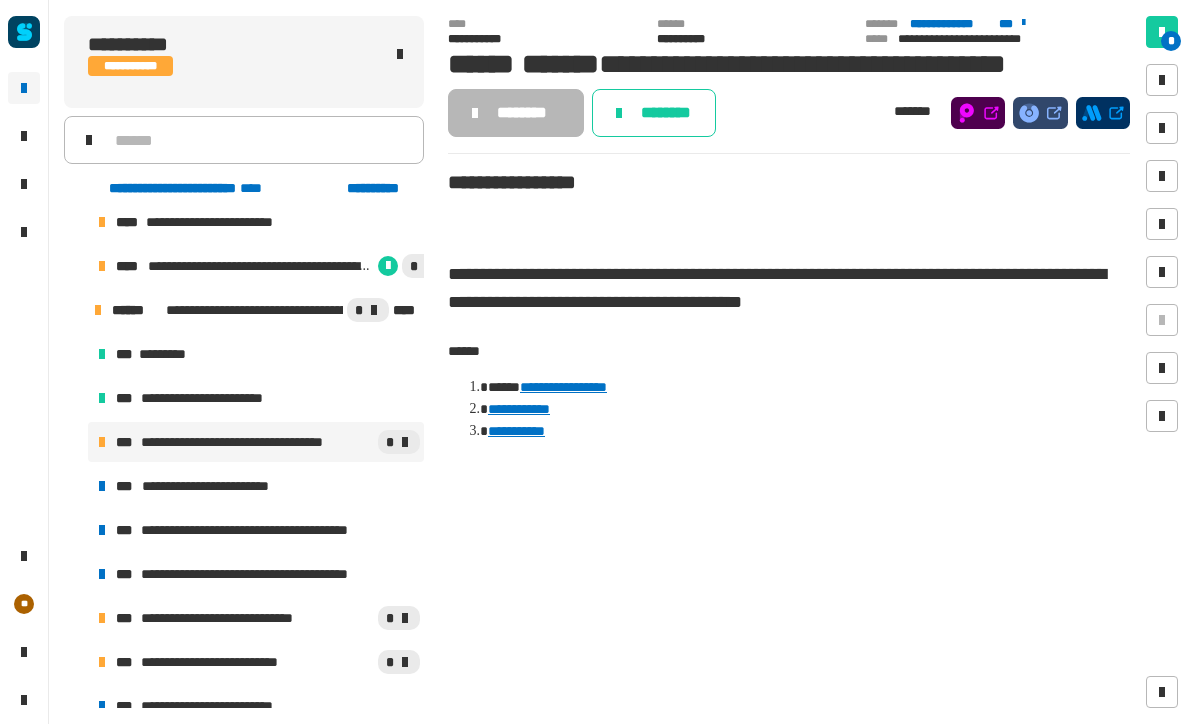 click on "**********" at bounding box center (256, 486) 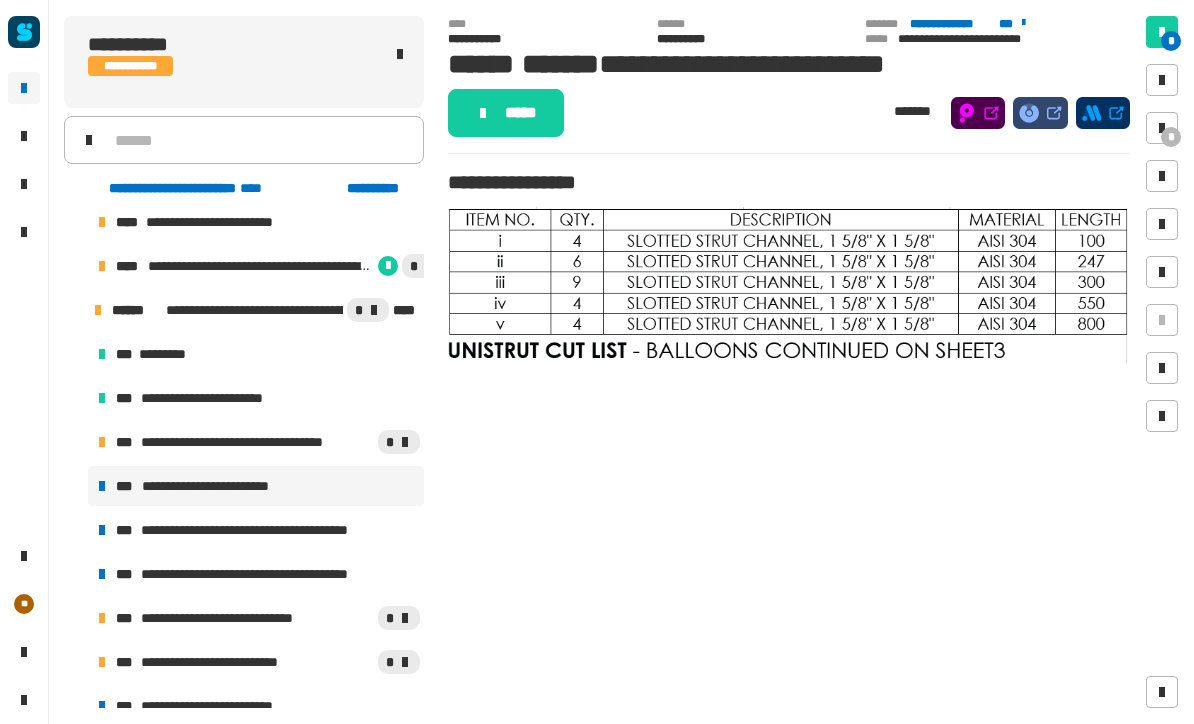 click 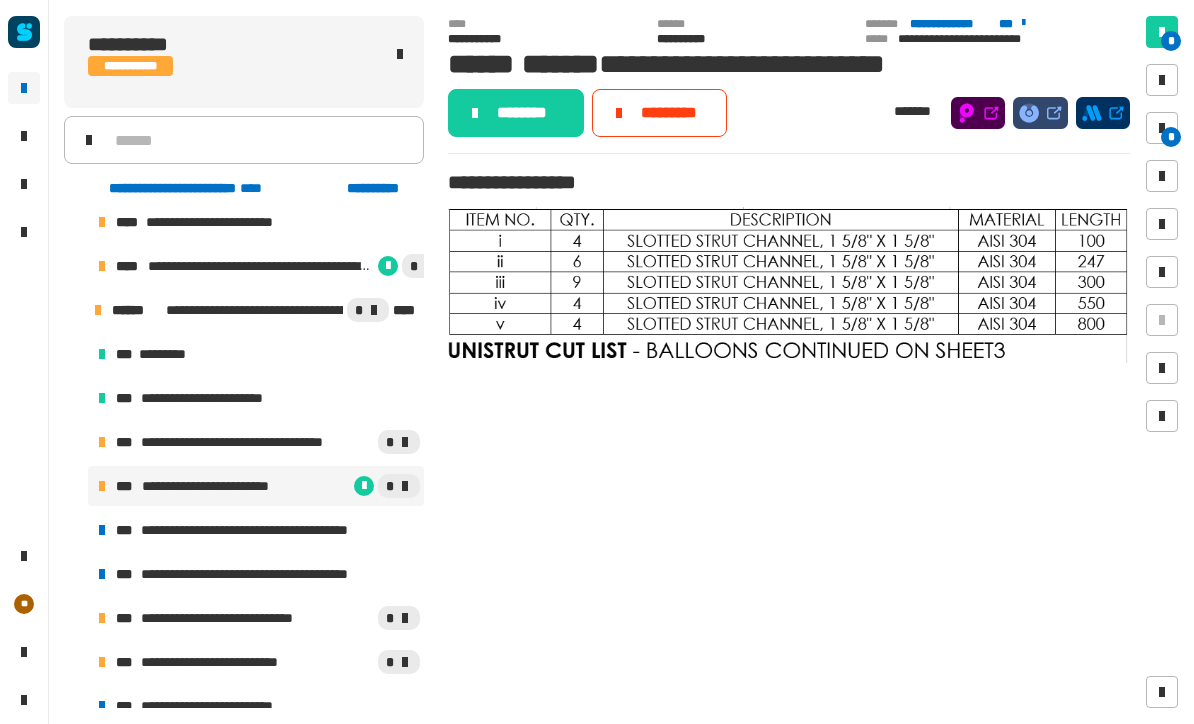 click on "********" 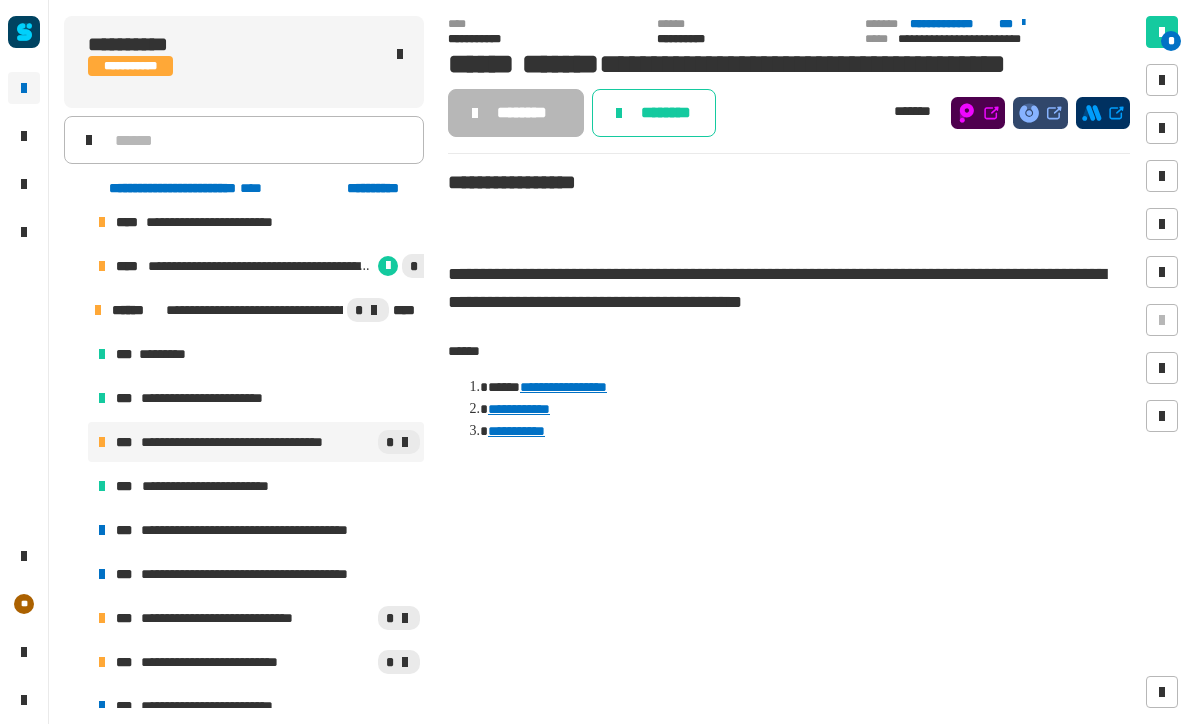 click on "**********" at bounding box center (278, 530) 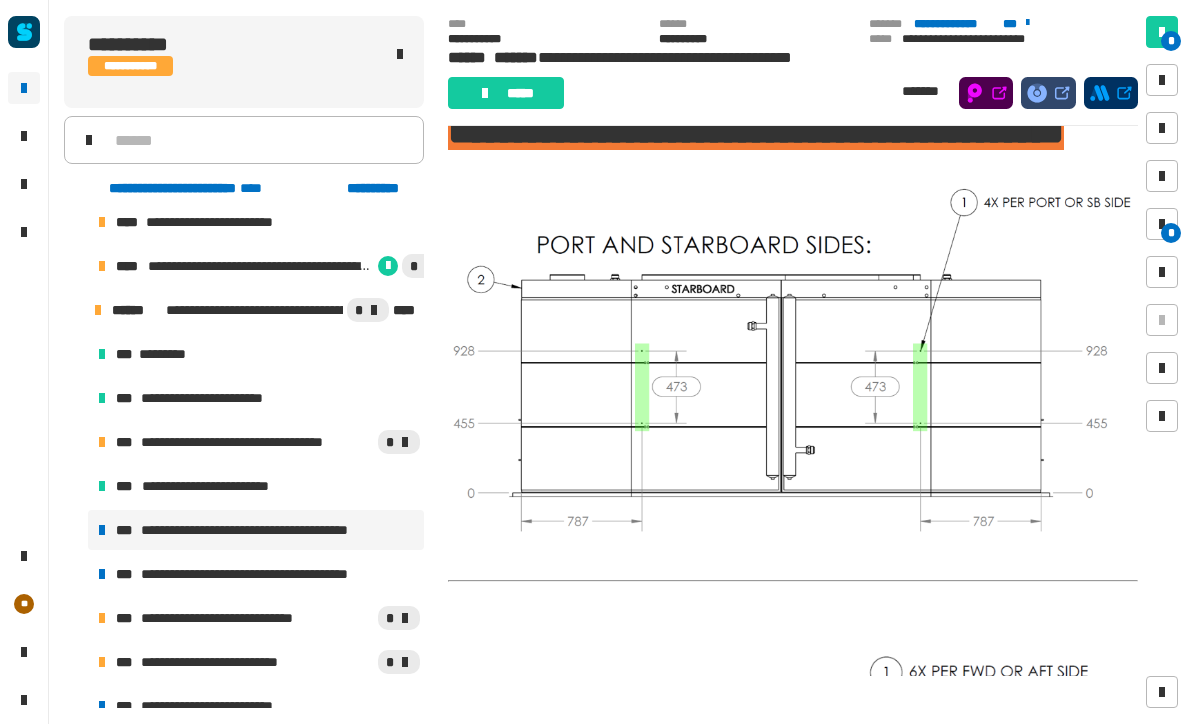 scroll, scrollTop: 266, scrollLeft: 0, axis: vertical 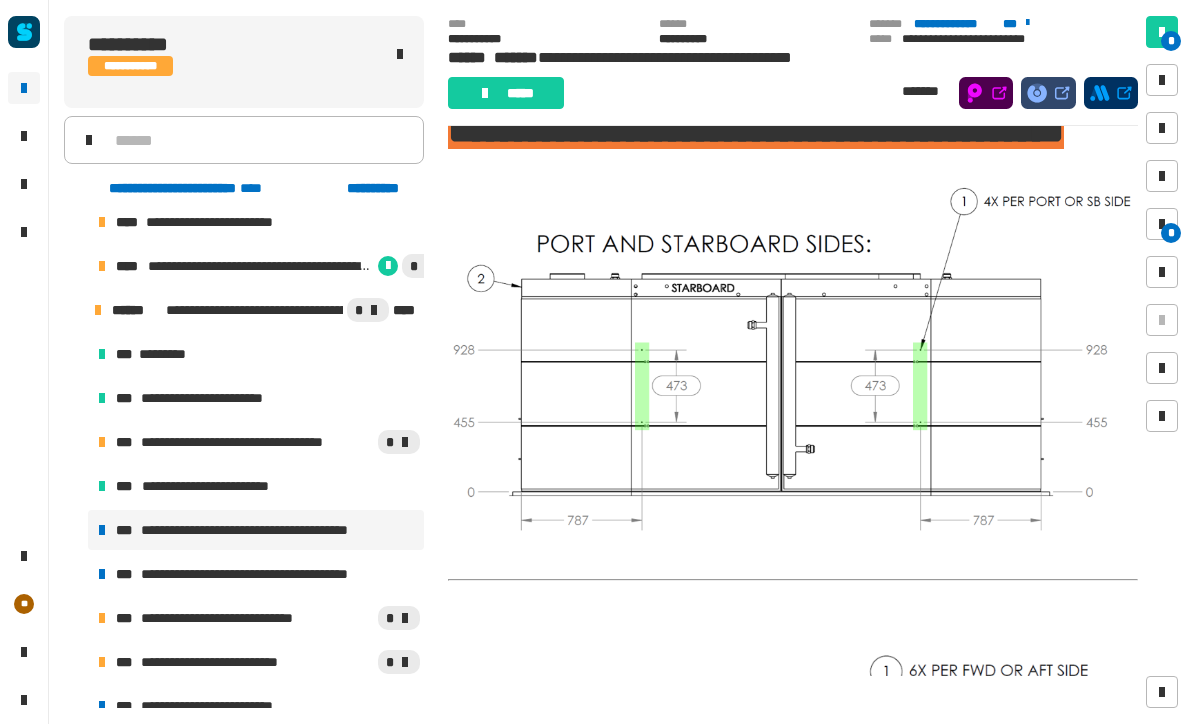 click 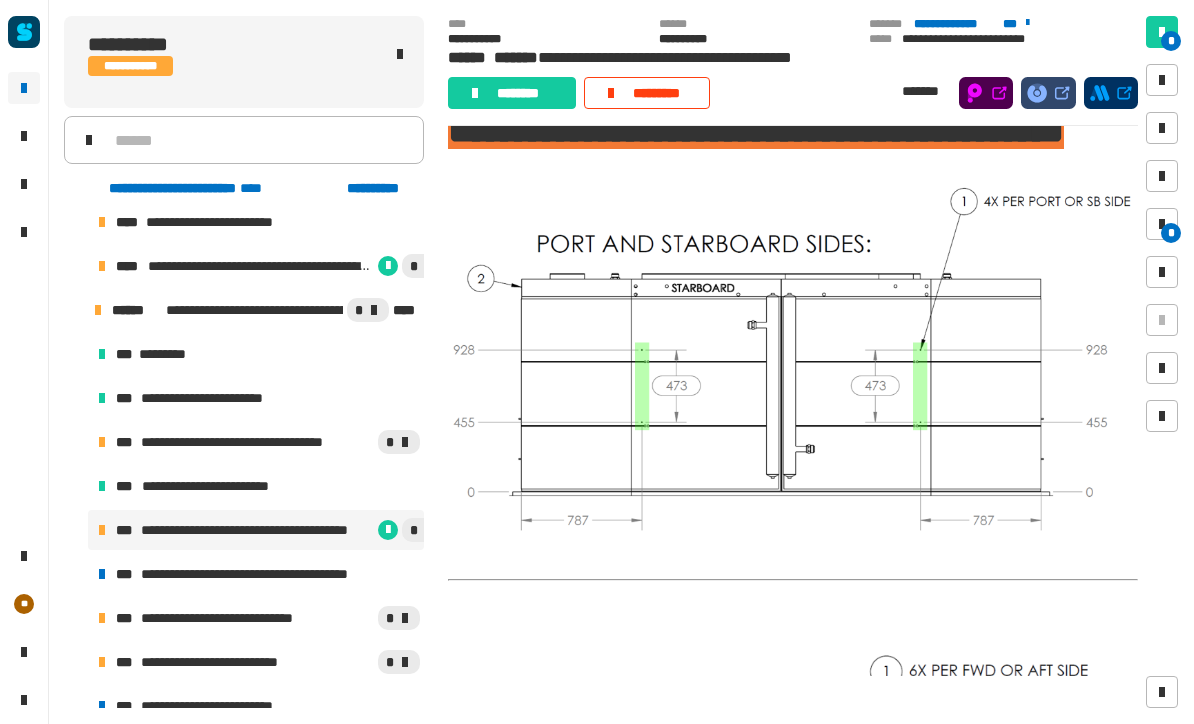 click on "********" 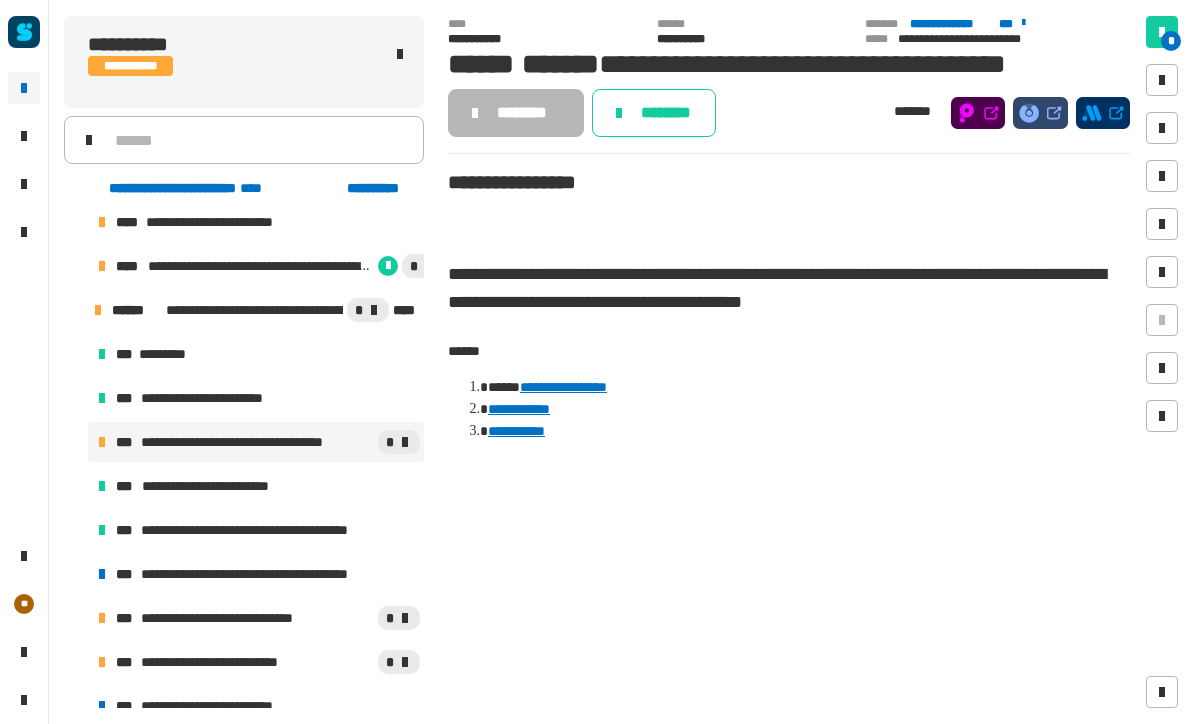 click on "**********" at bounding box center (256, 574) 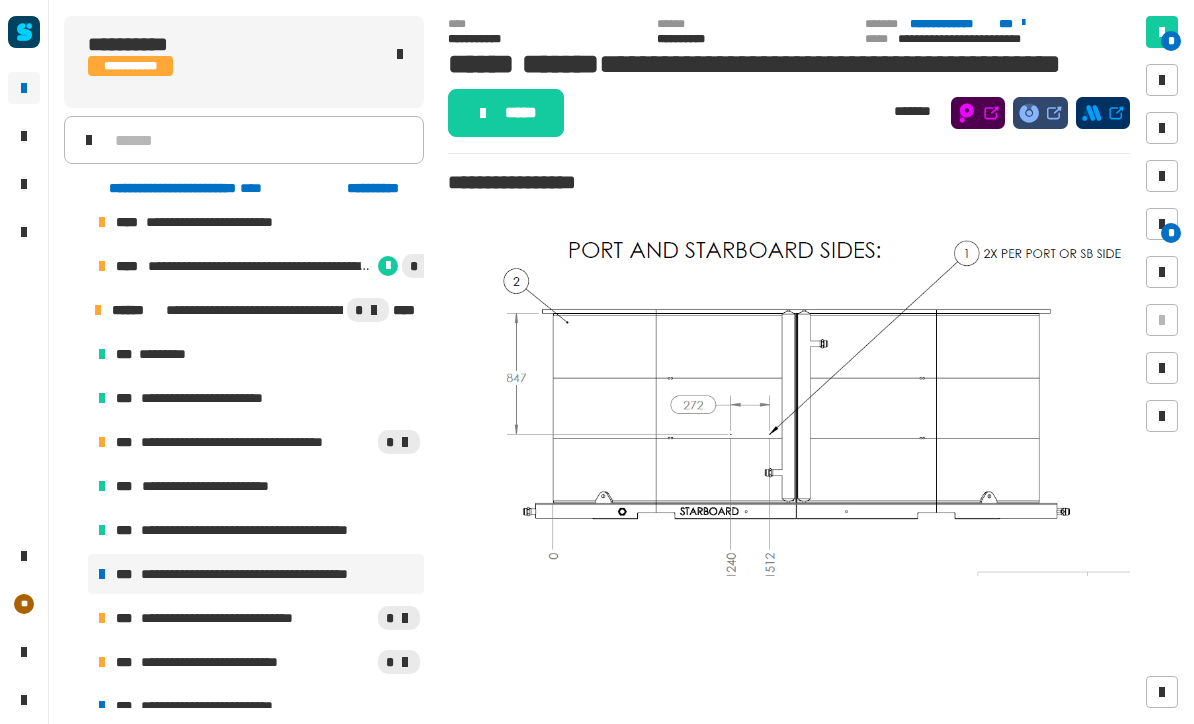 click on "**********" at bounding box center (278, 530) 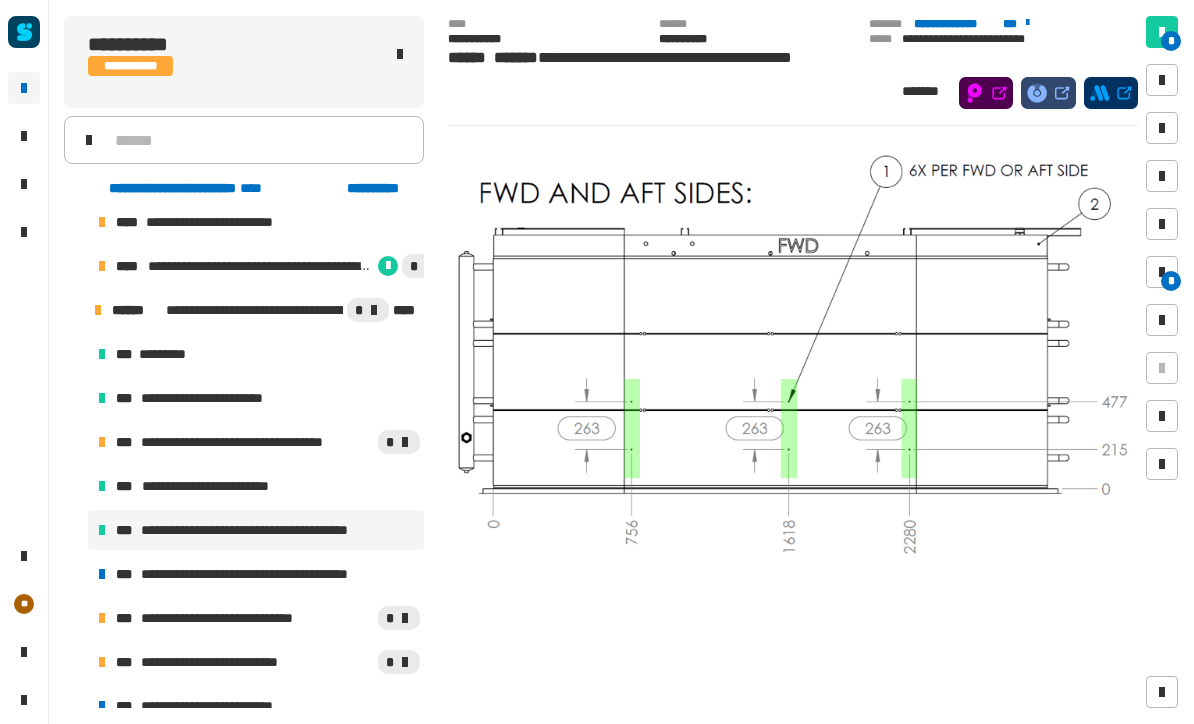 scroll, scrollTop: 830, scrollLeft: 0, axis: vertical 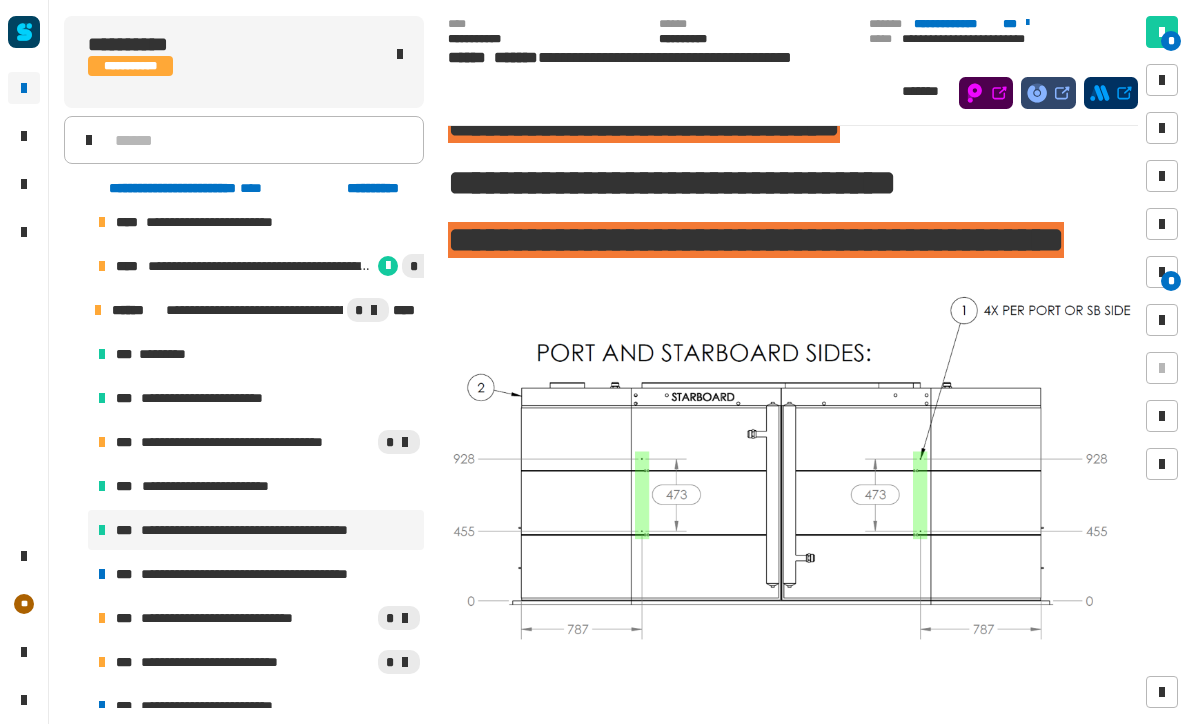 click on "**********" at bounding box center [278, 574] 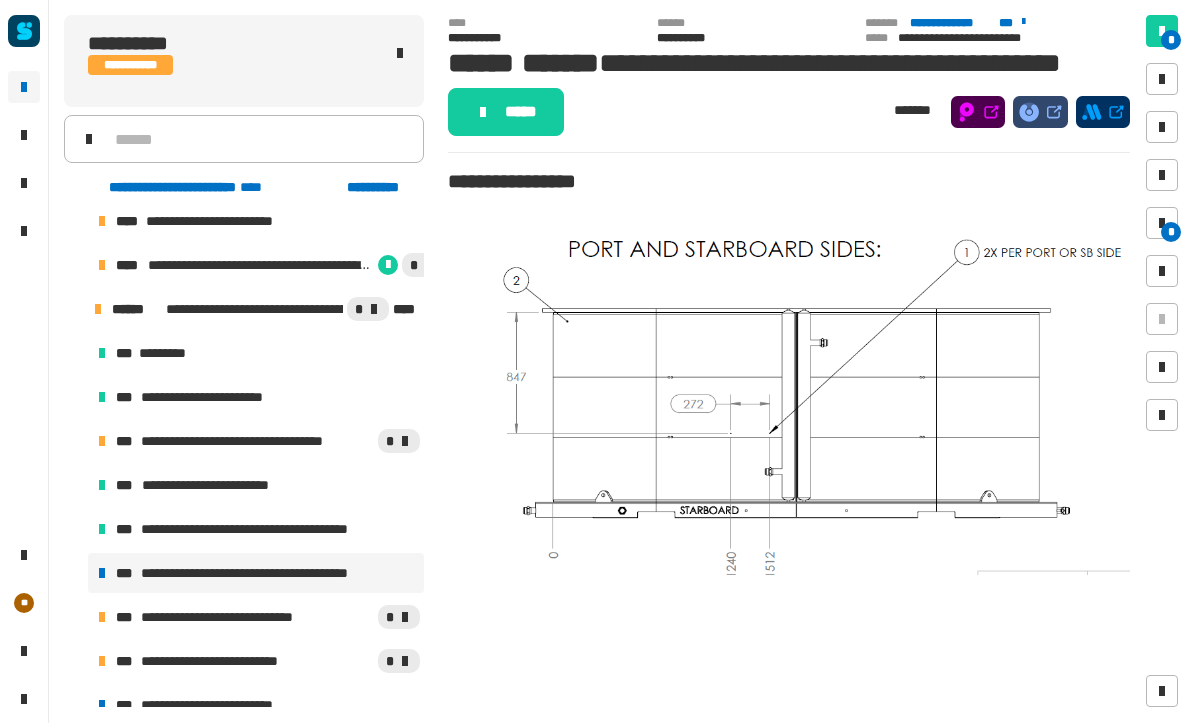 click on "**********" at bounding box center (242, 618) 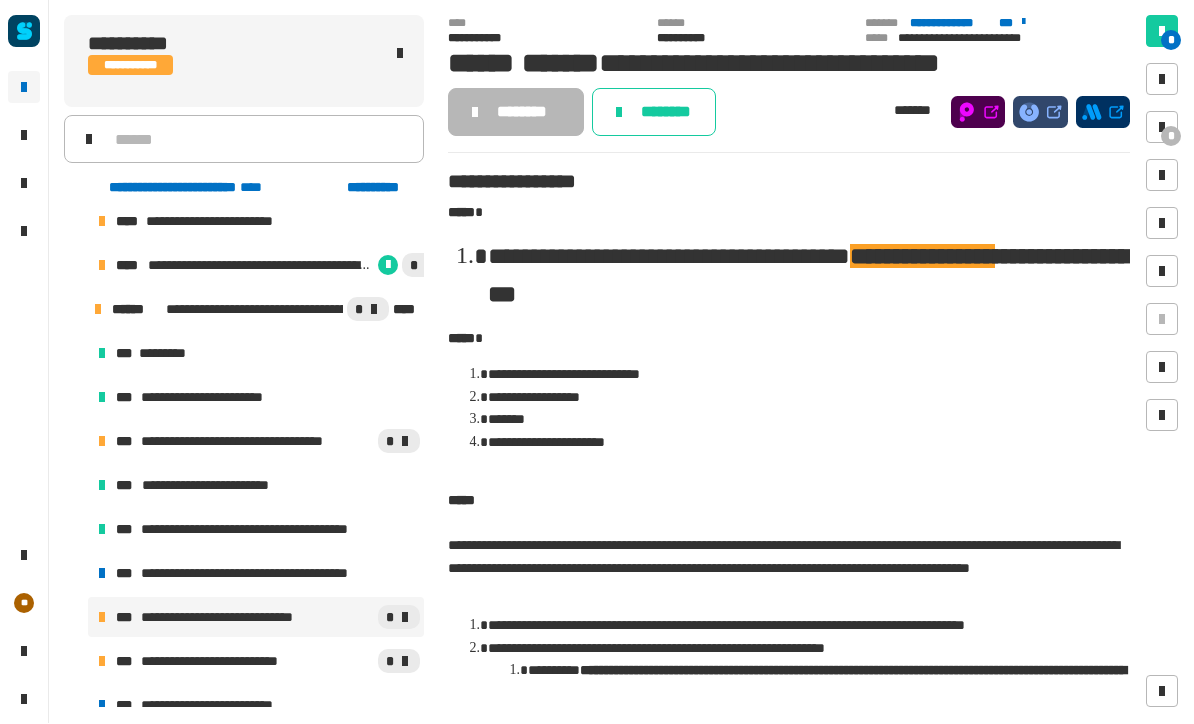 click on "**********" at bounding box center [256, 574] 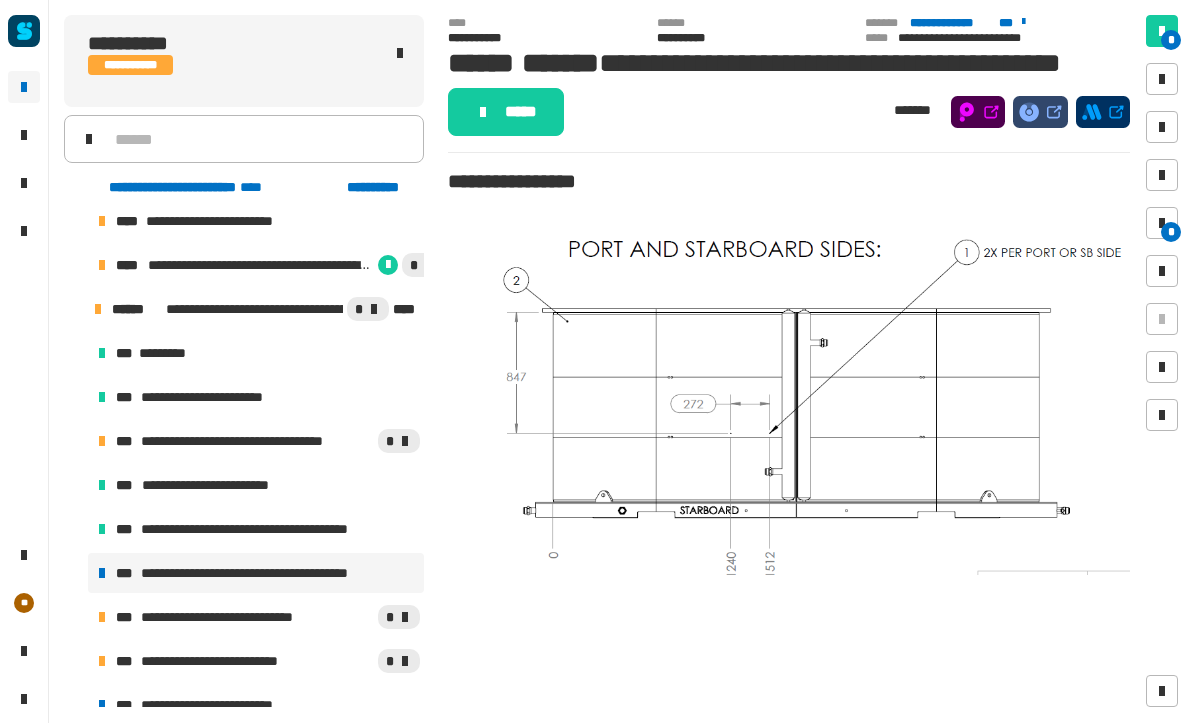click on "**********" at bounding box center (222, 662) 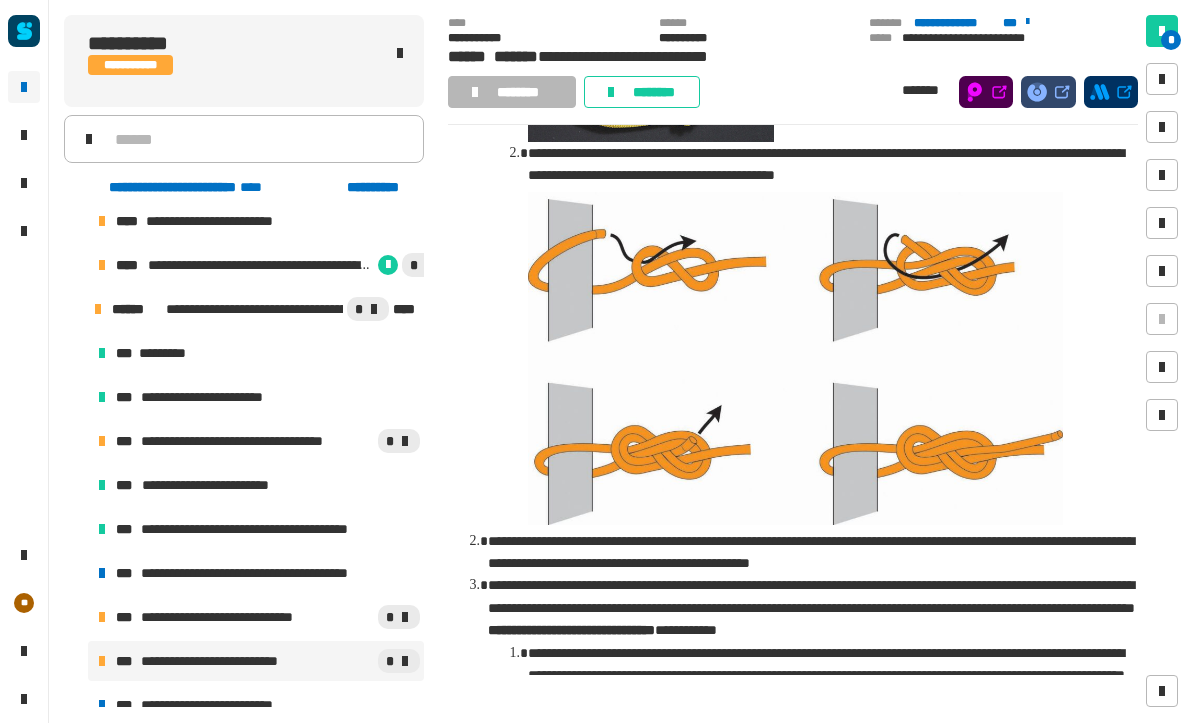 scroll, scrollTop: 669, scrollLeft: 0, axis: vertical 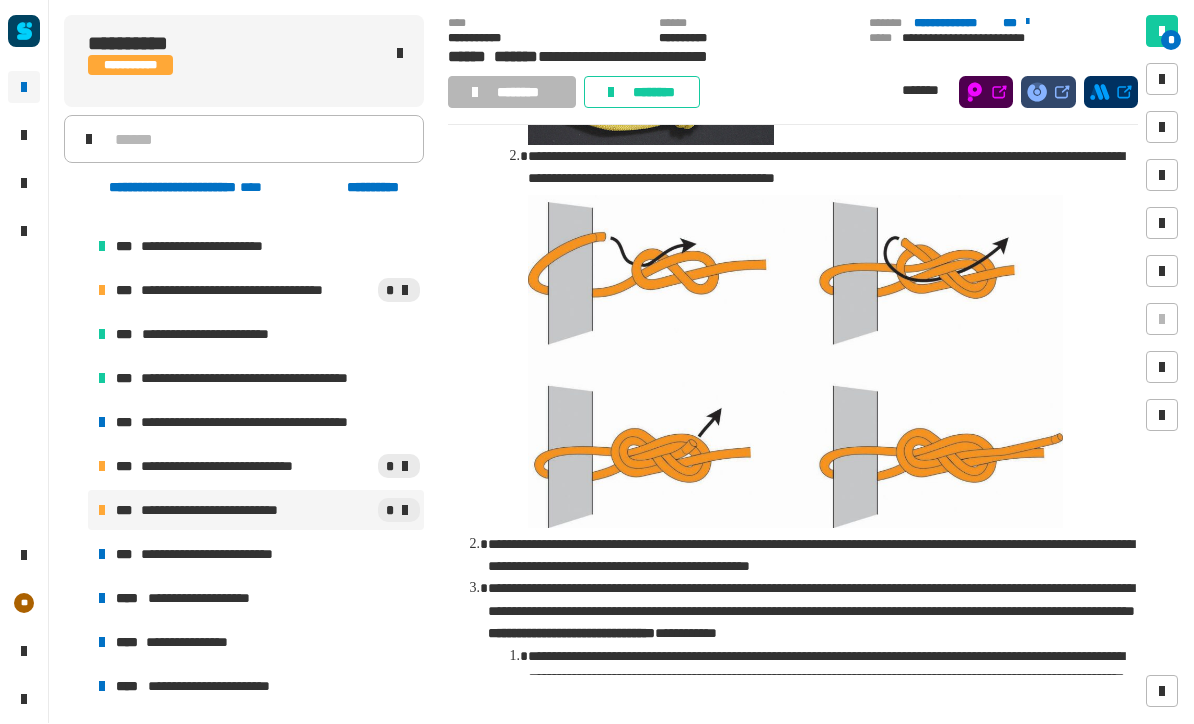 click on "**********" at bounding box center [230, 555] 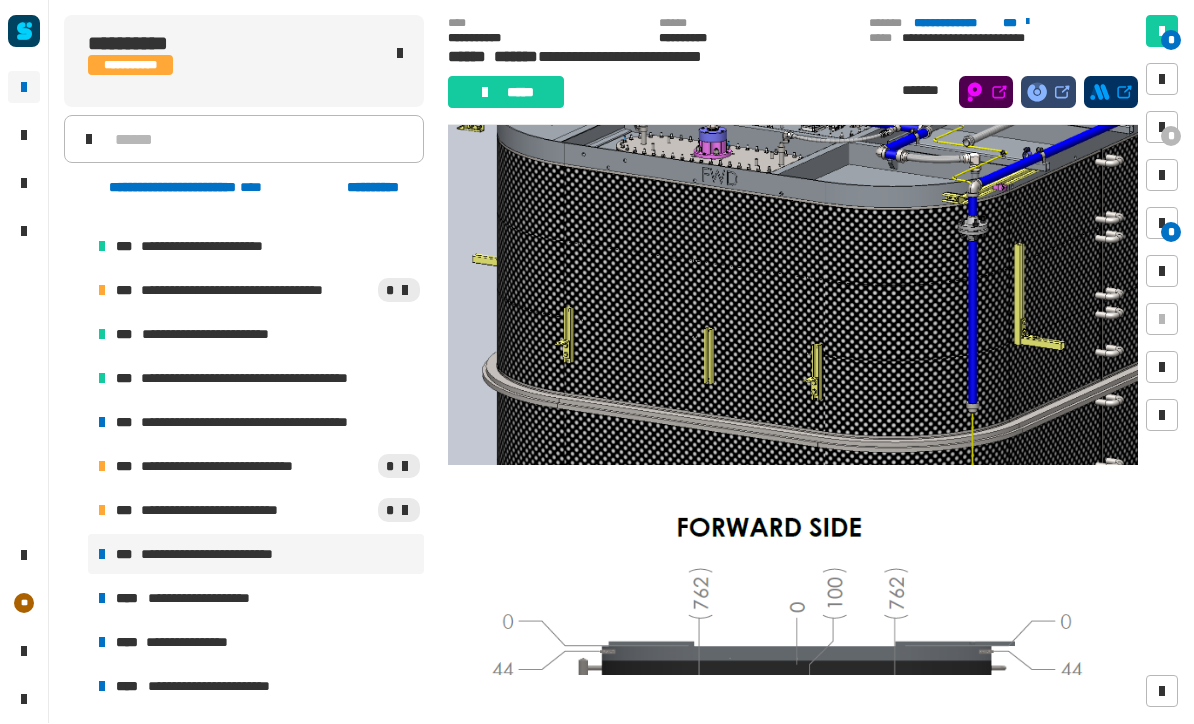 scroll, scrollTop: 1927, scrollLeft: 0, axis: vertical 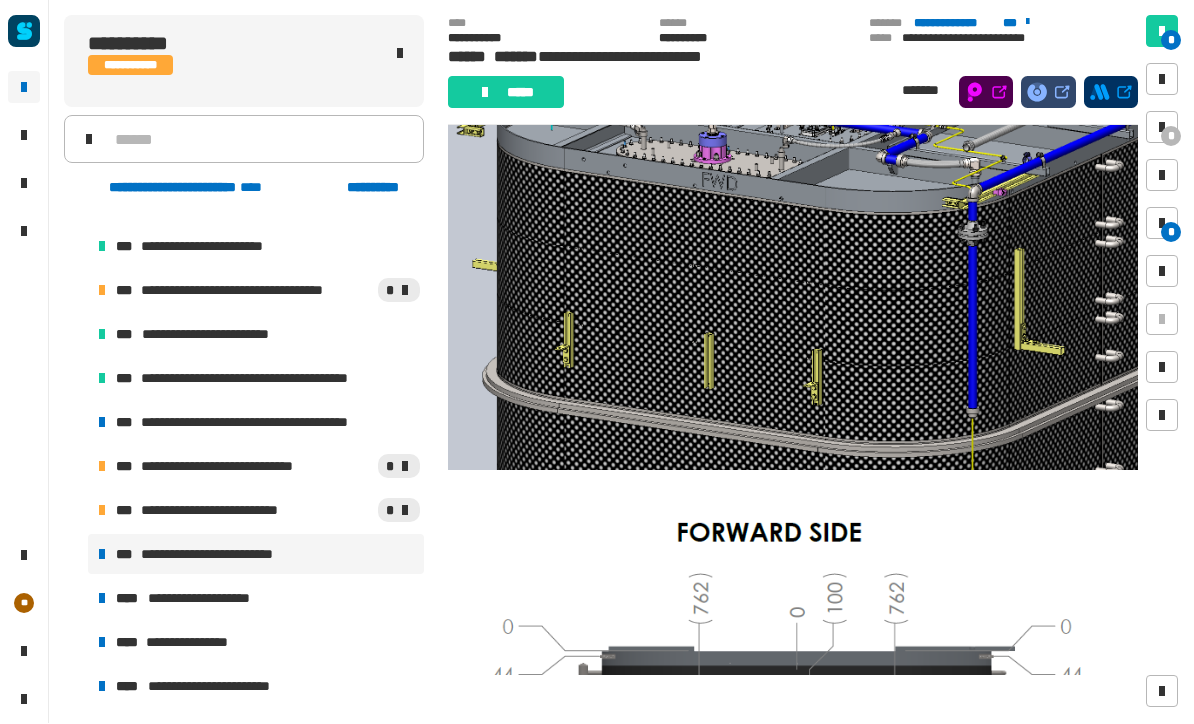 click at bounding box center [793, 298] 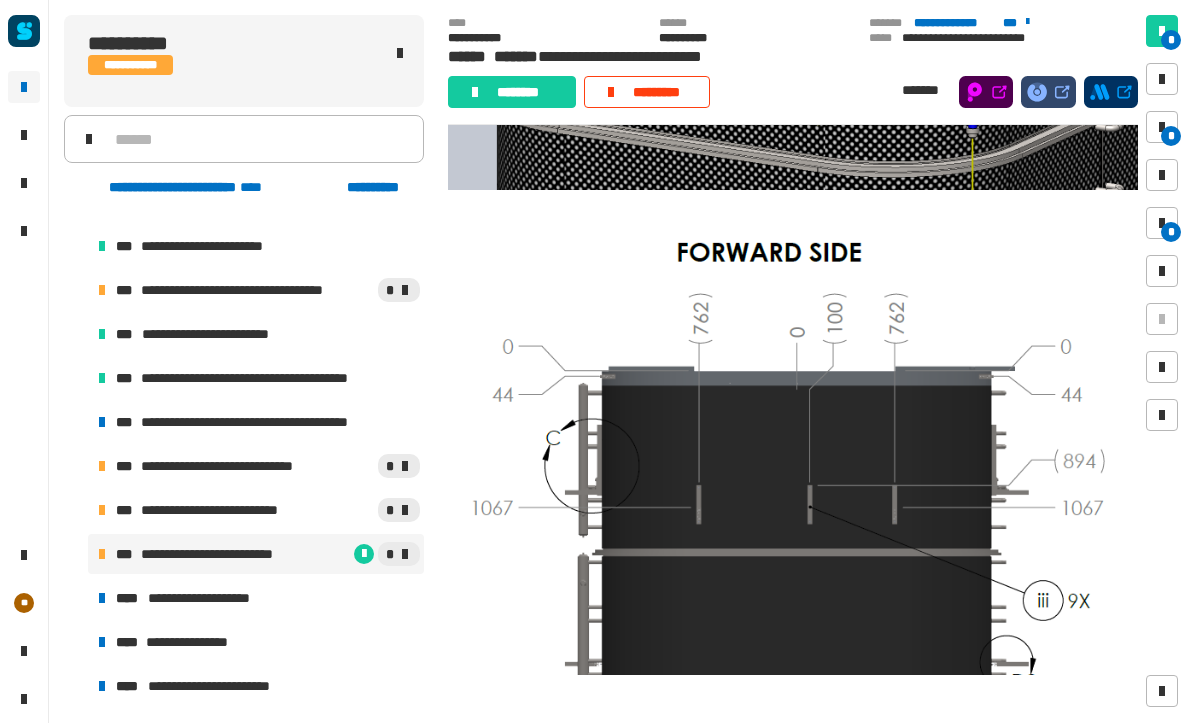scroll, scrollTop: 2225, scrollLeft: 0, axis: vertical 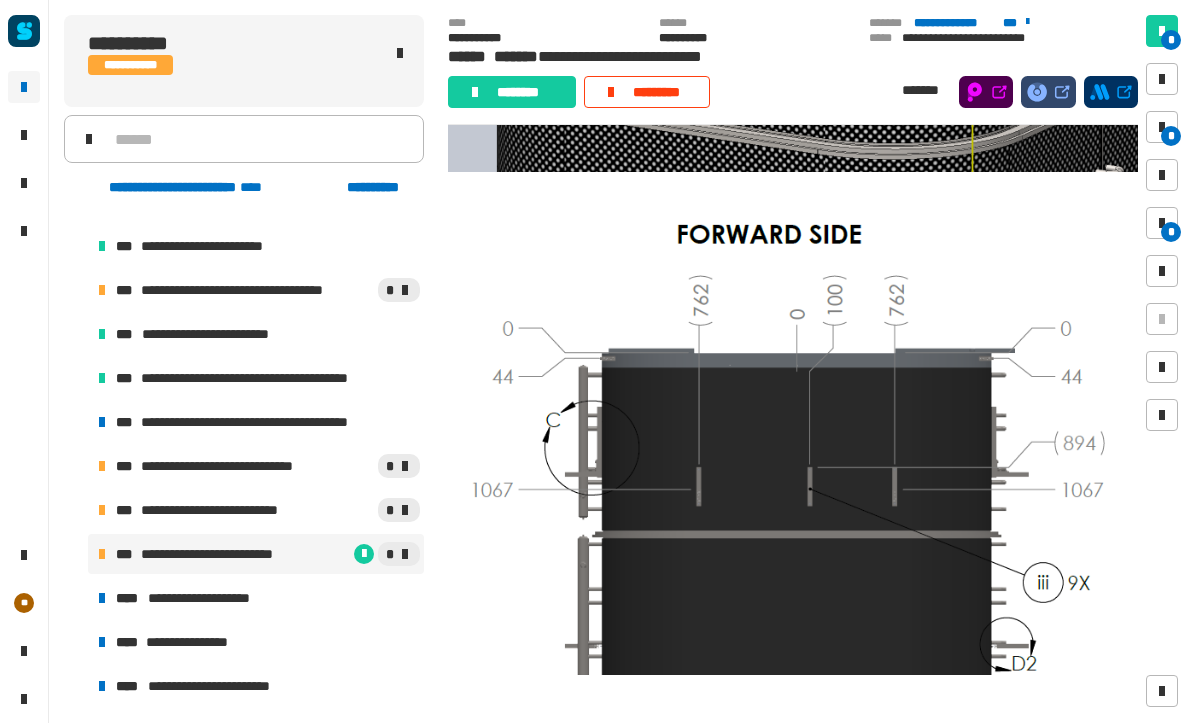 click at bounding box center (793, 467) 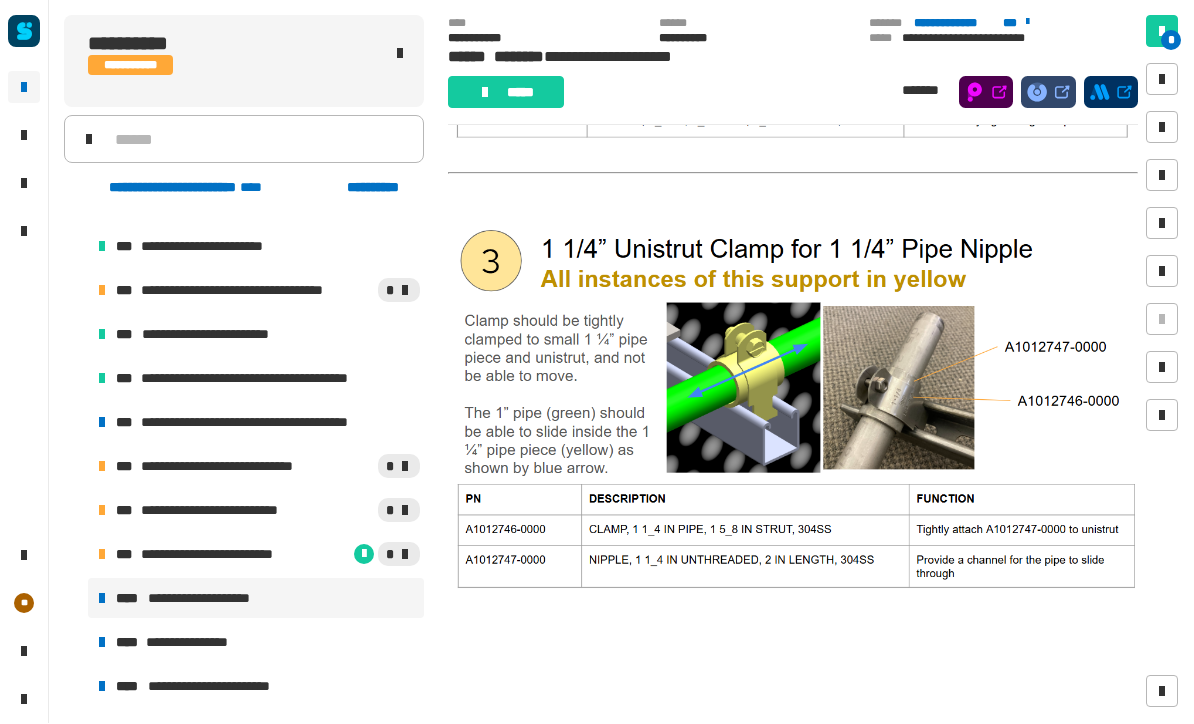 scroll, scrollTop: 907, scrollLeft: 0, axis: vertical 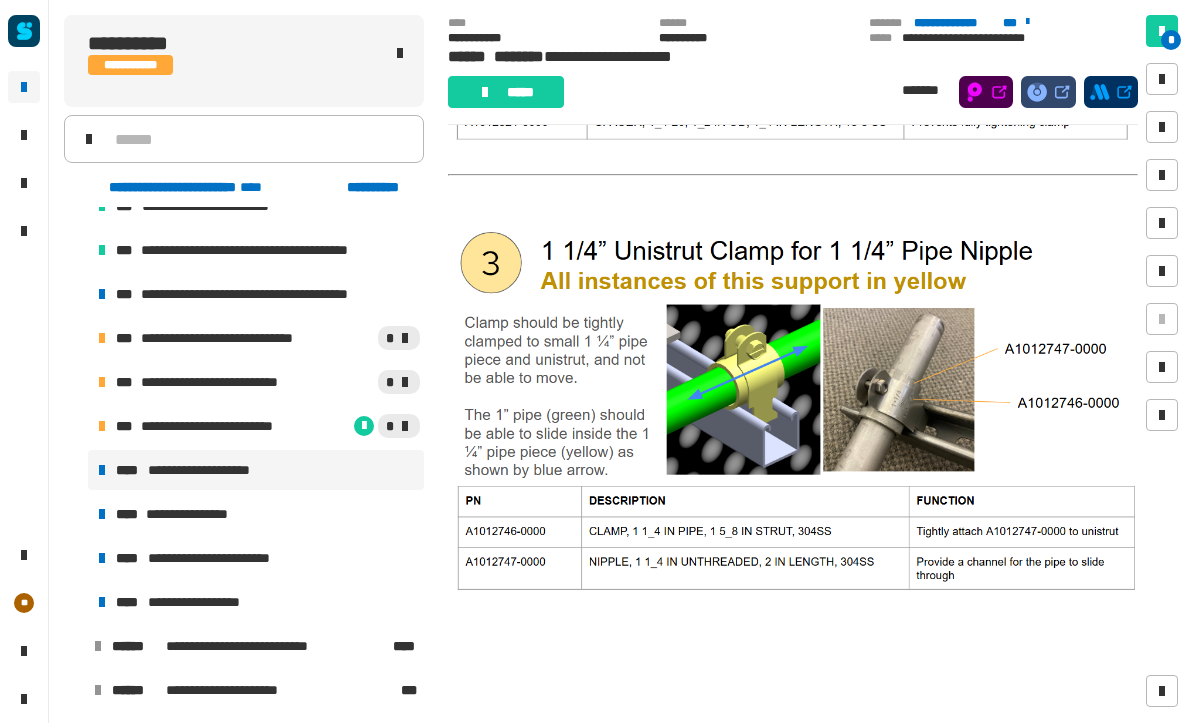click on "**********" at bounding box center [256, 515] 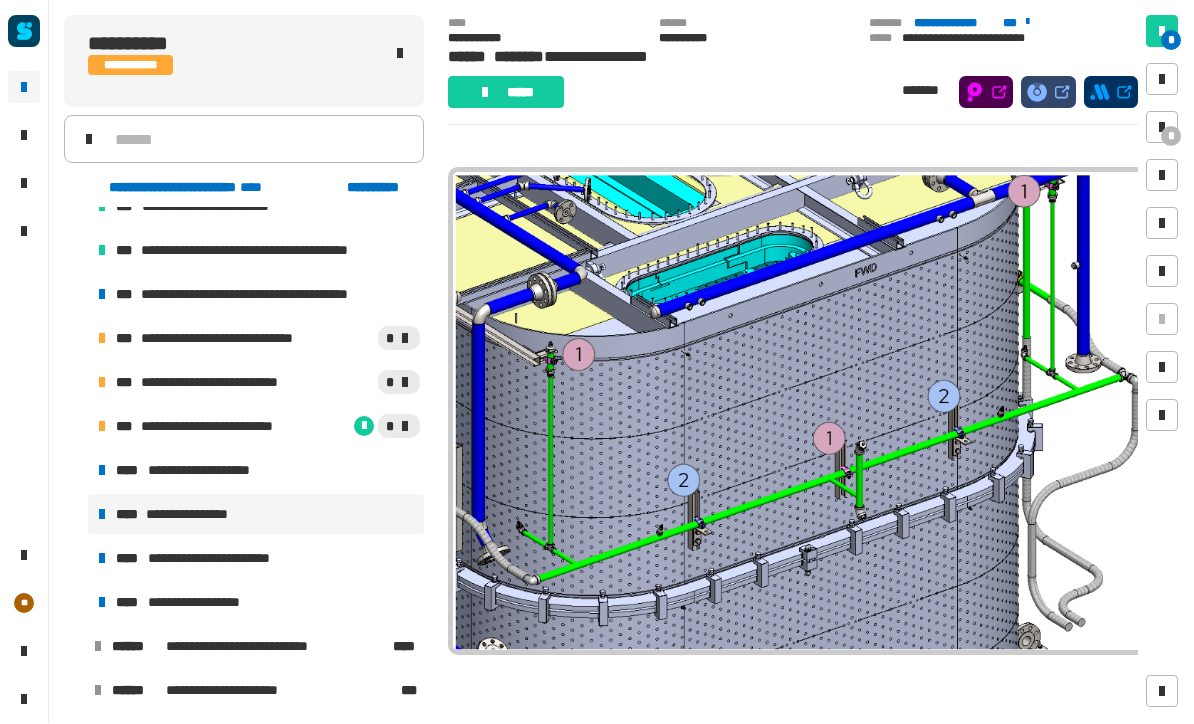 scroll, scrollTop: 1060, scrollLeft: 0, axis: vertical 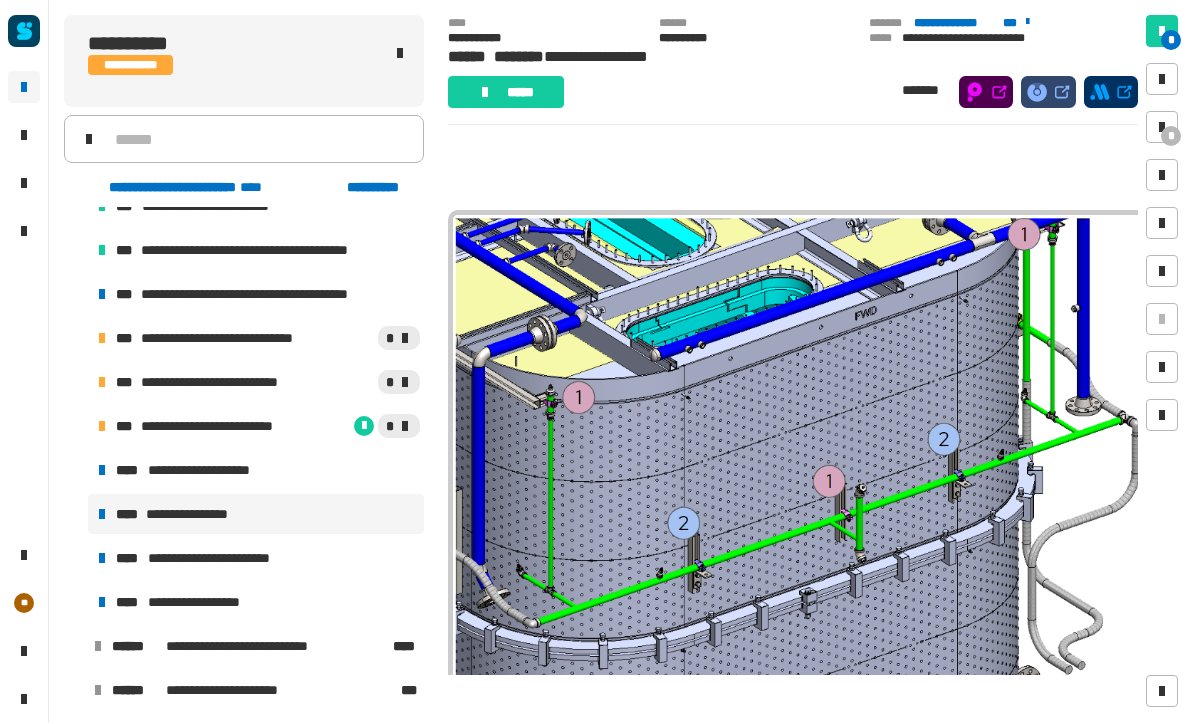 click 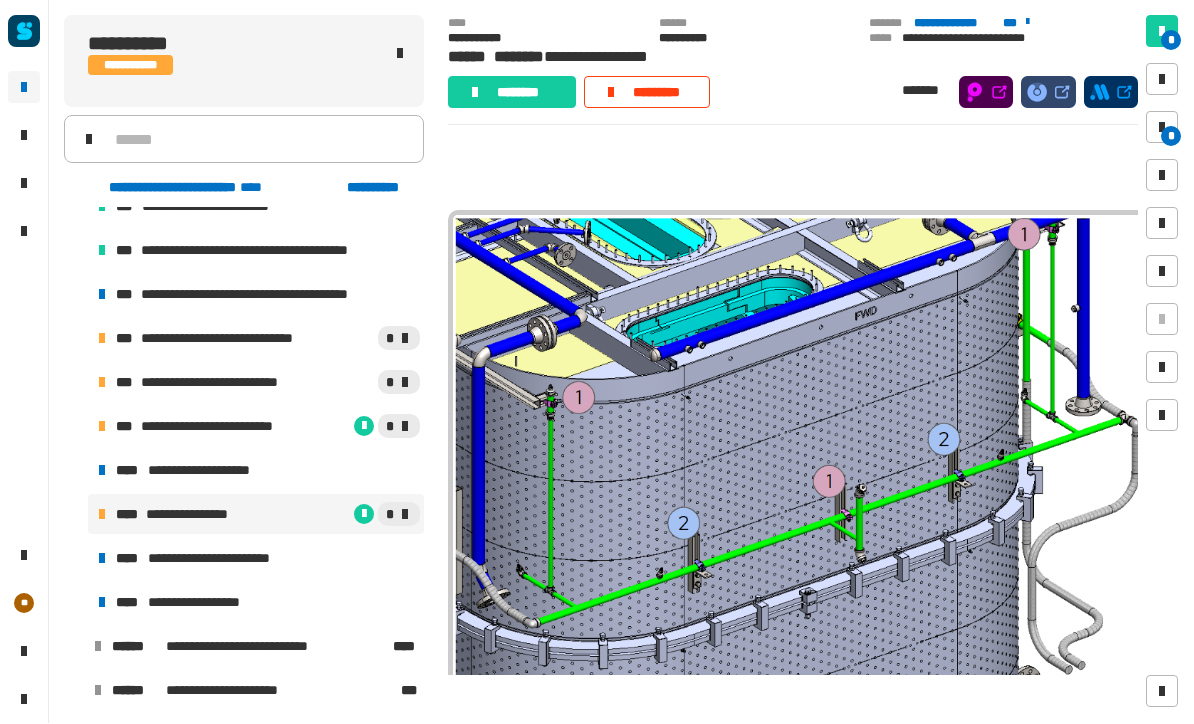 click on "********" 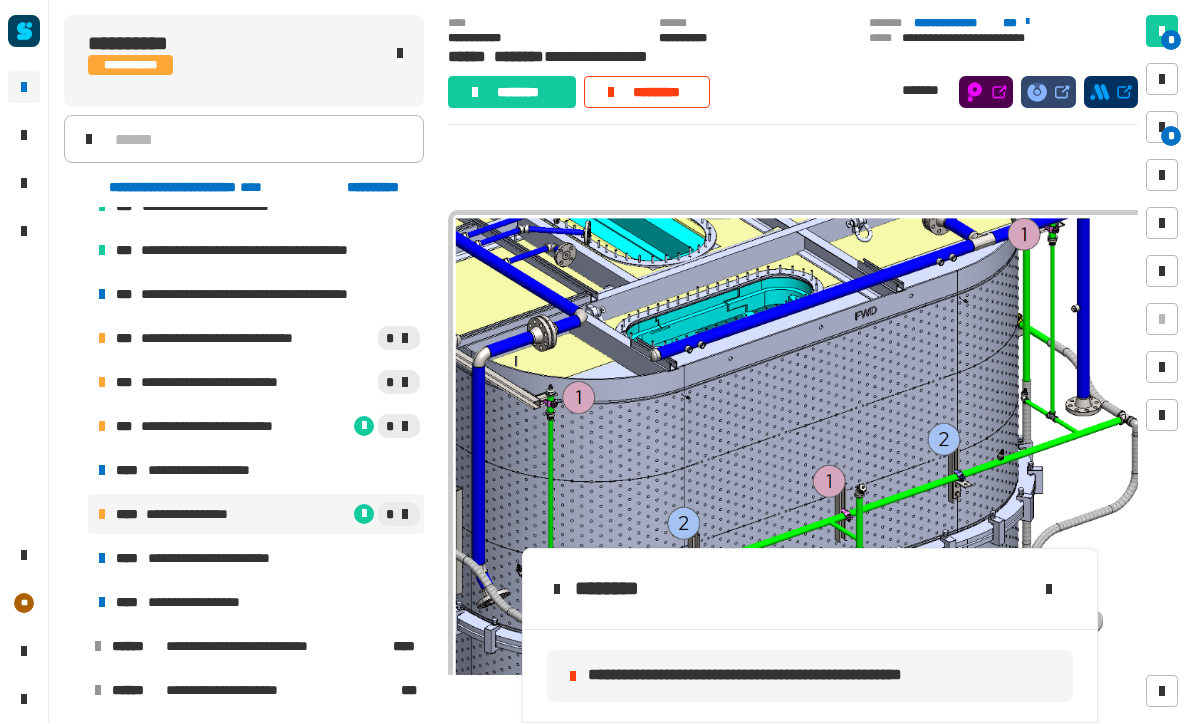 click at bounding box center (1162, 128) 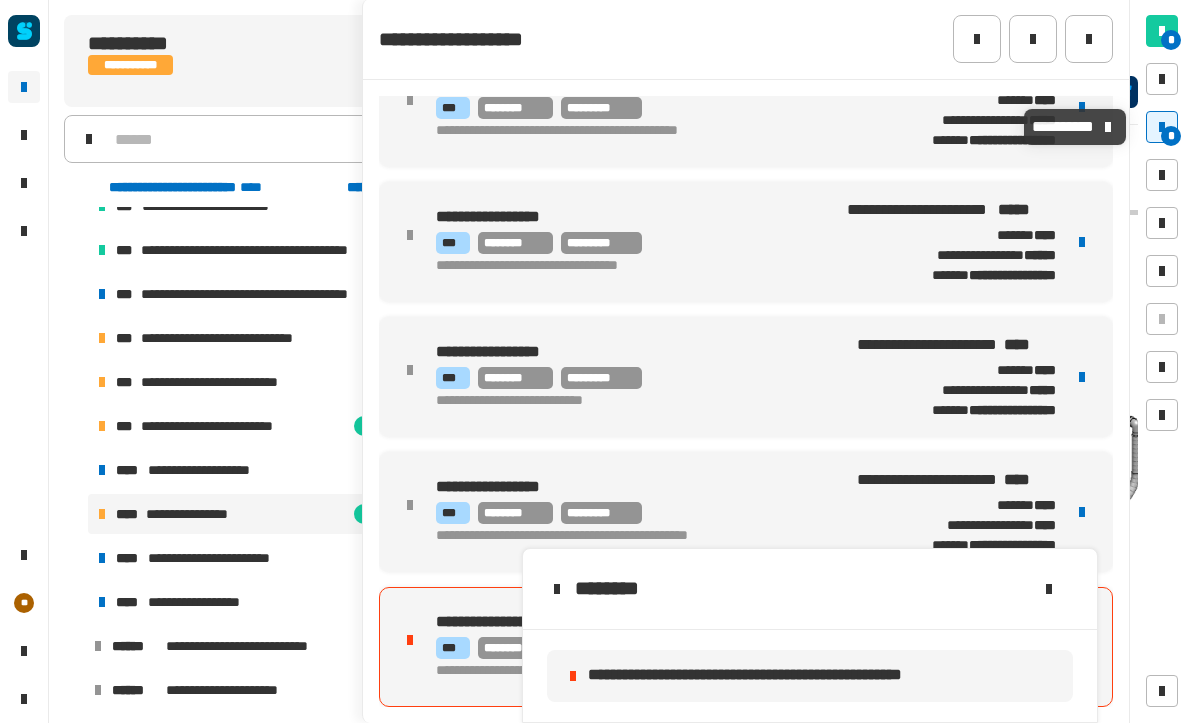 click 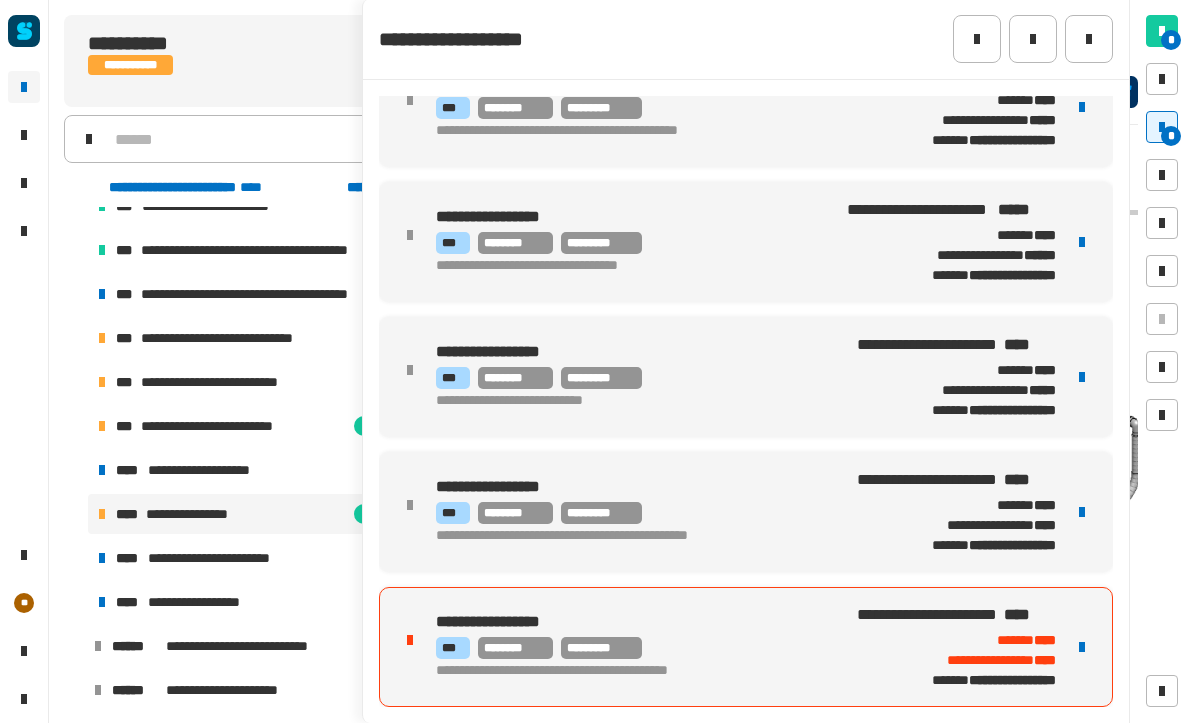 click at bounding box center [1082, 648] 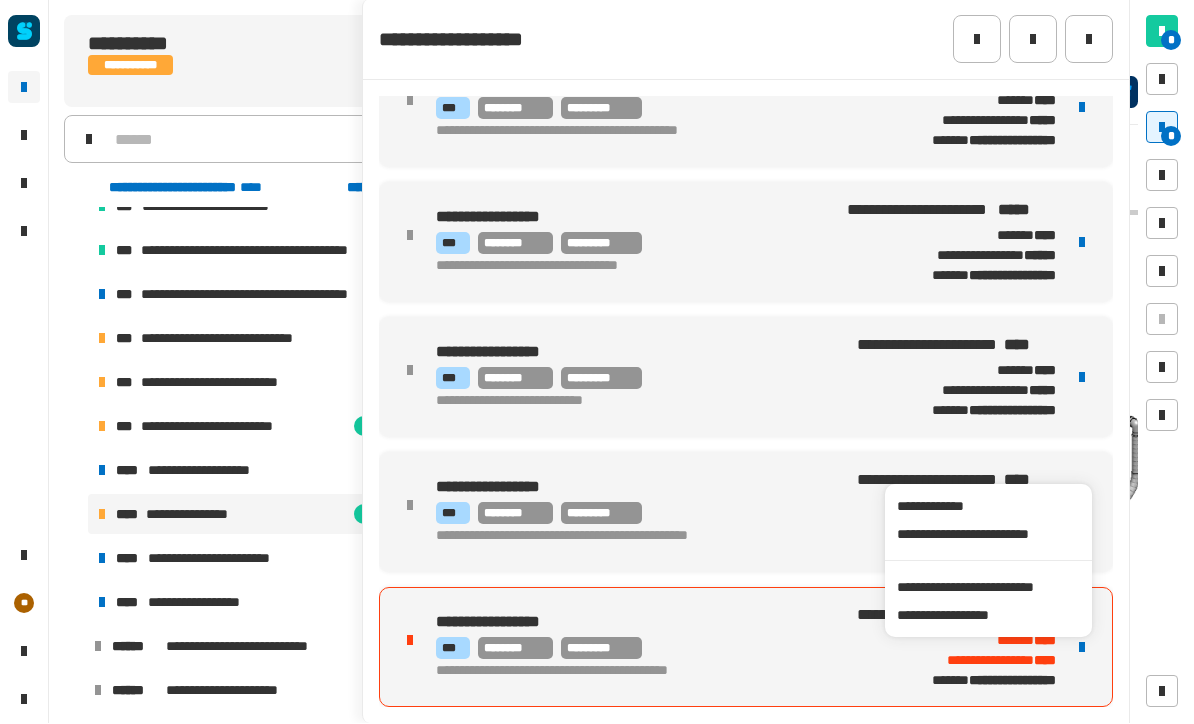 click on "**********" at bounding box center [988, 588] 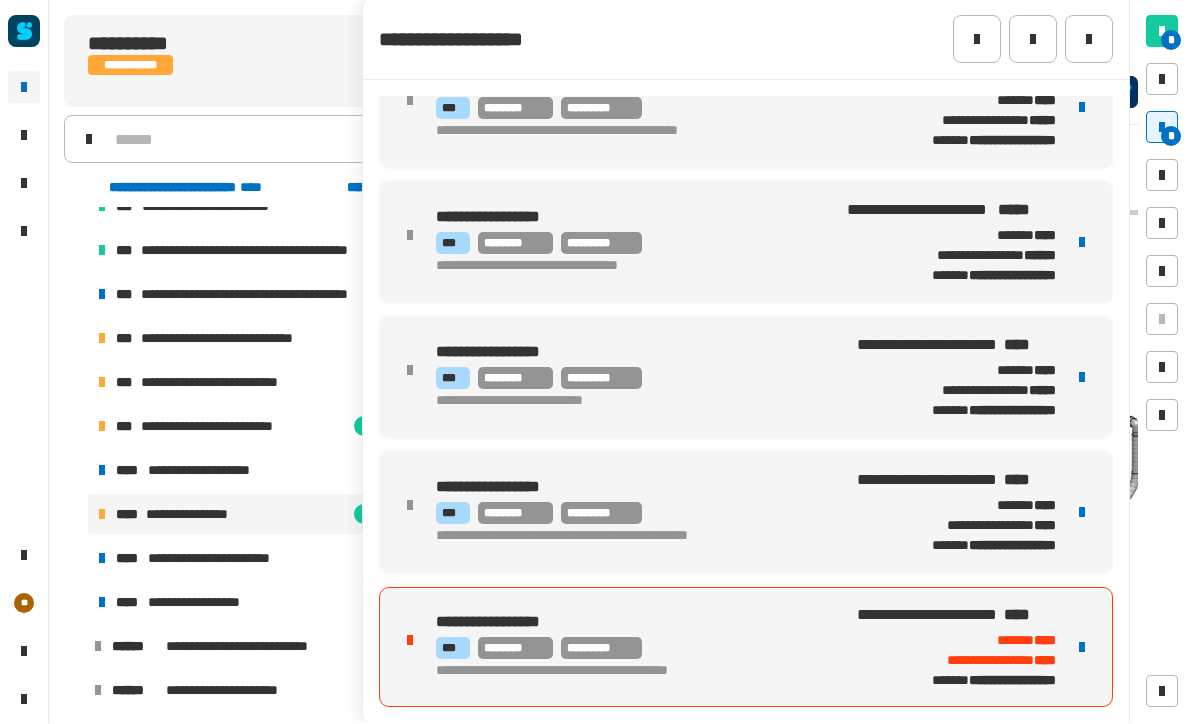 click at bounding box center (1082, 648) 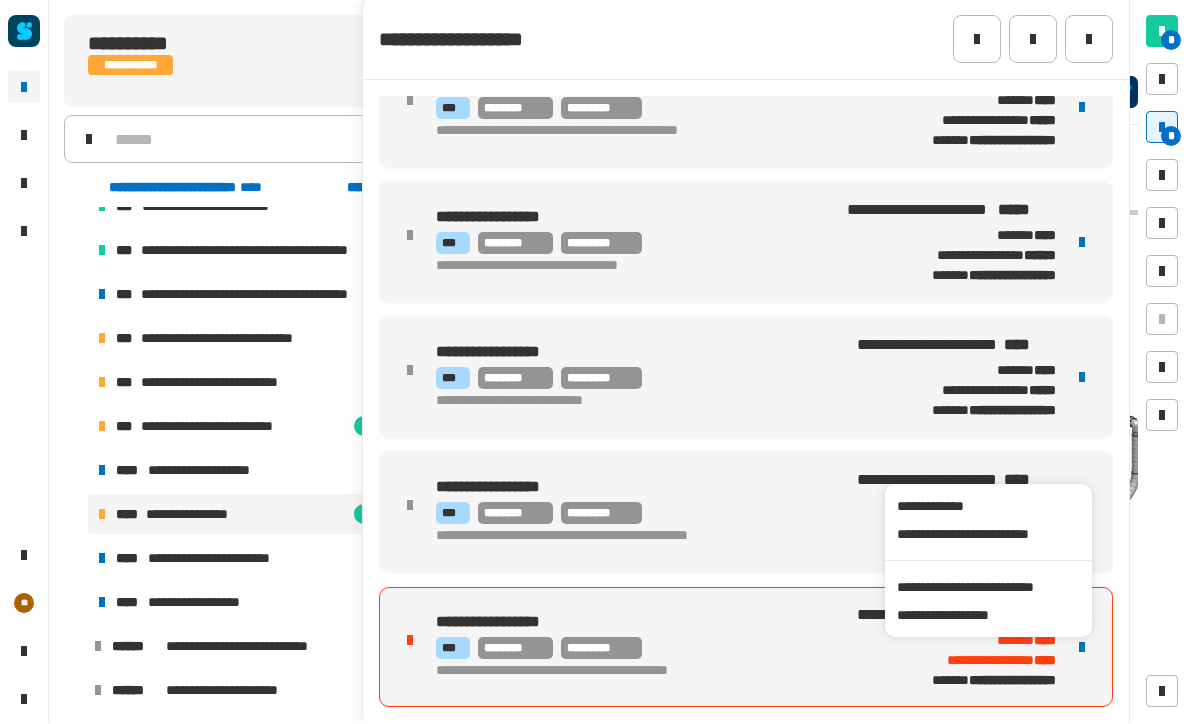click on "**********" at bounding box center (988, 588) 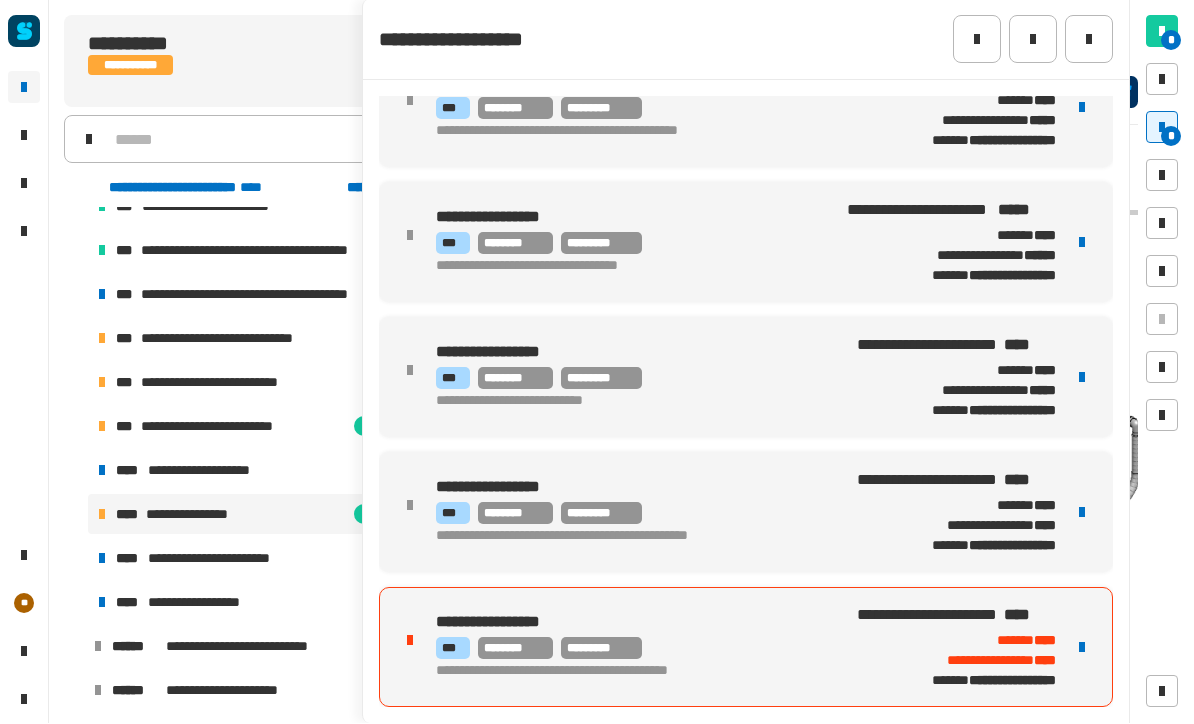click on "*** ******** *********" at bounding box center (638, 649) 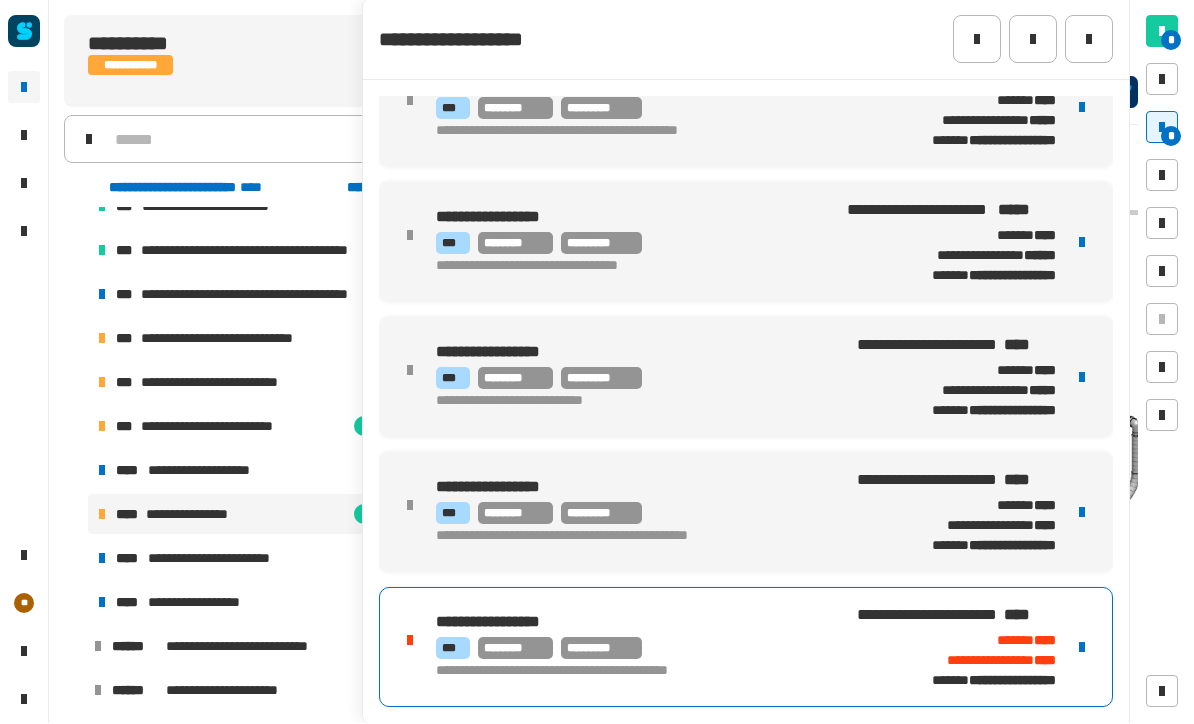 click 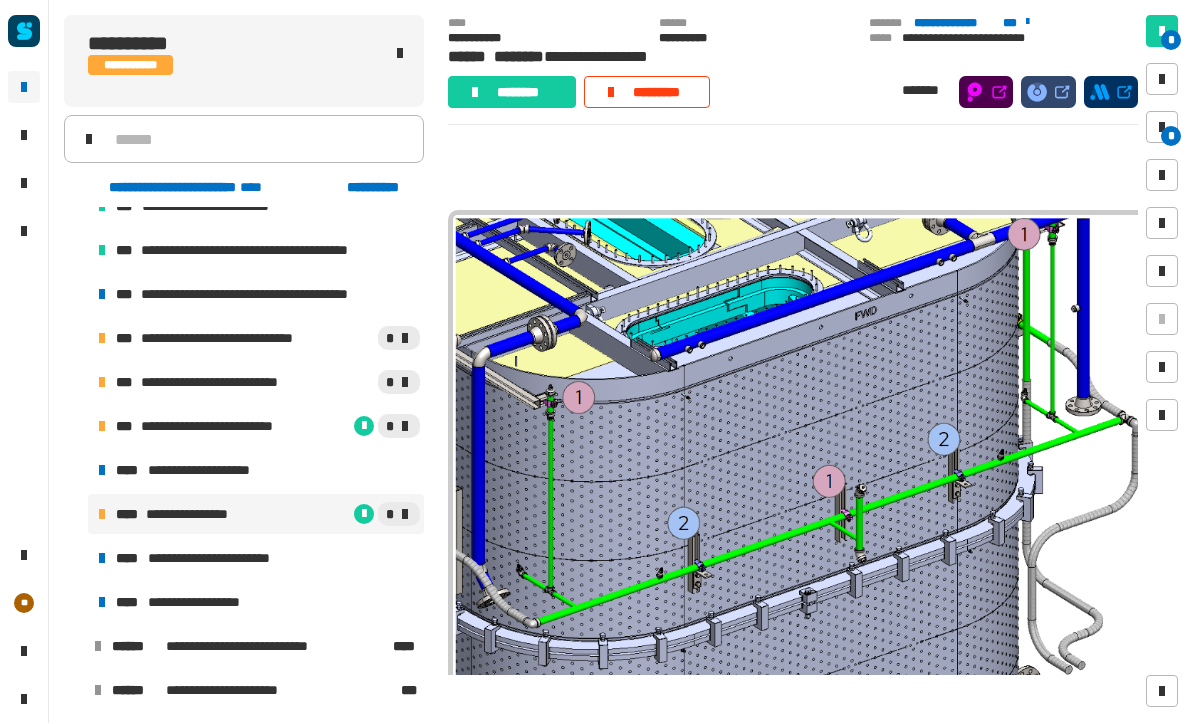 click at bounding box center [1162, 128] 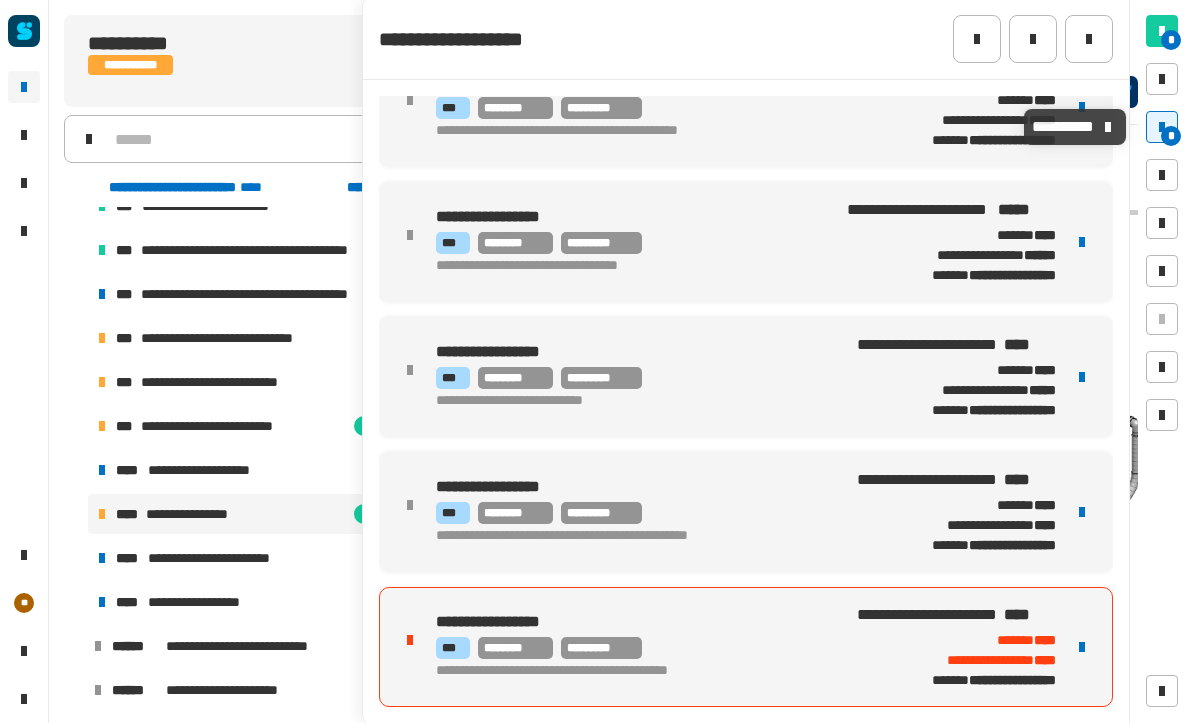 scroll, scrollTop: 49, scrollLeft: 0, axis: vertical 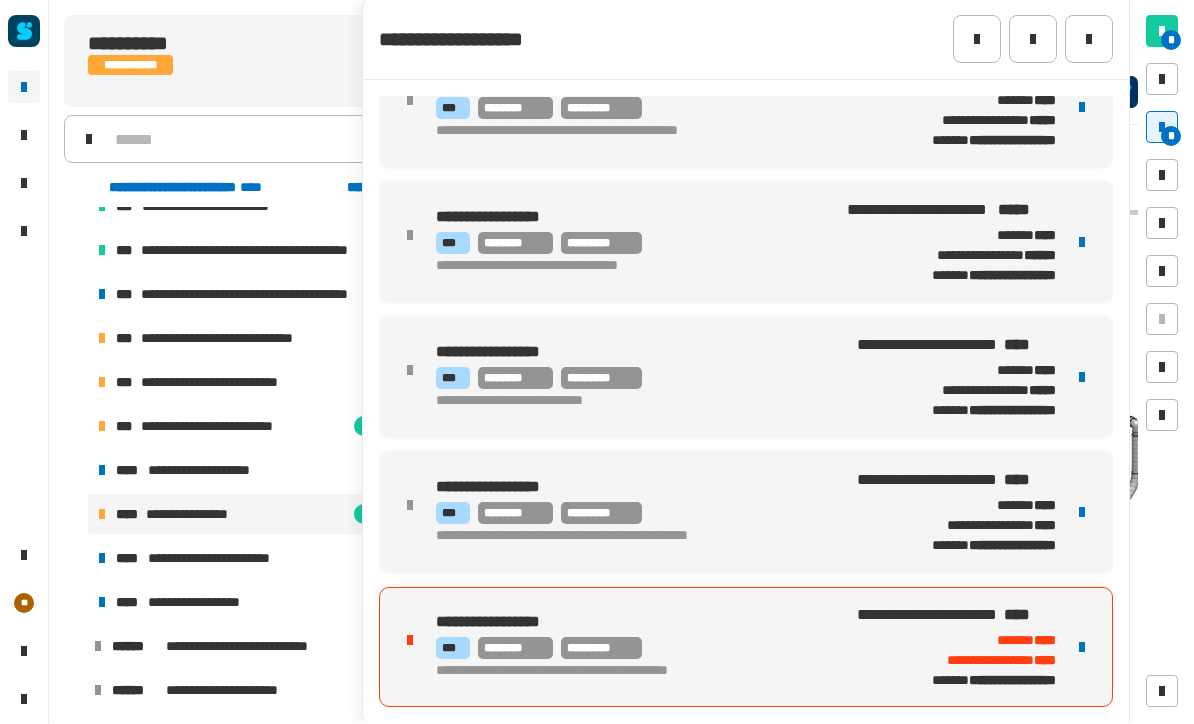 click at bounding box center [1082, 648] 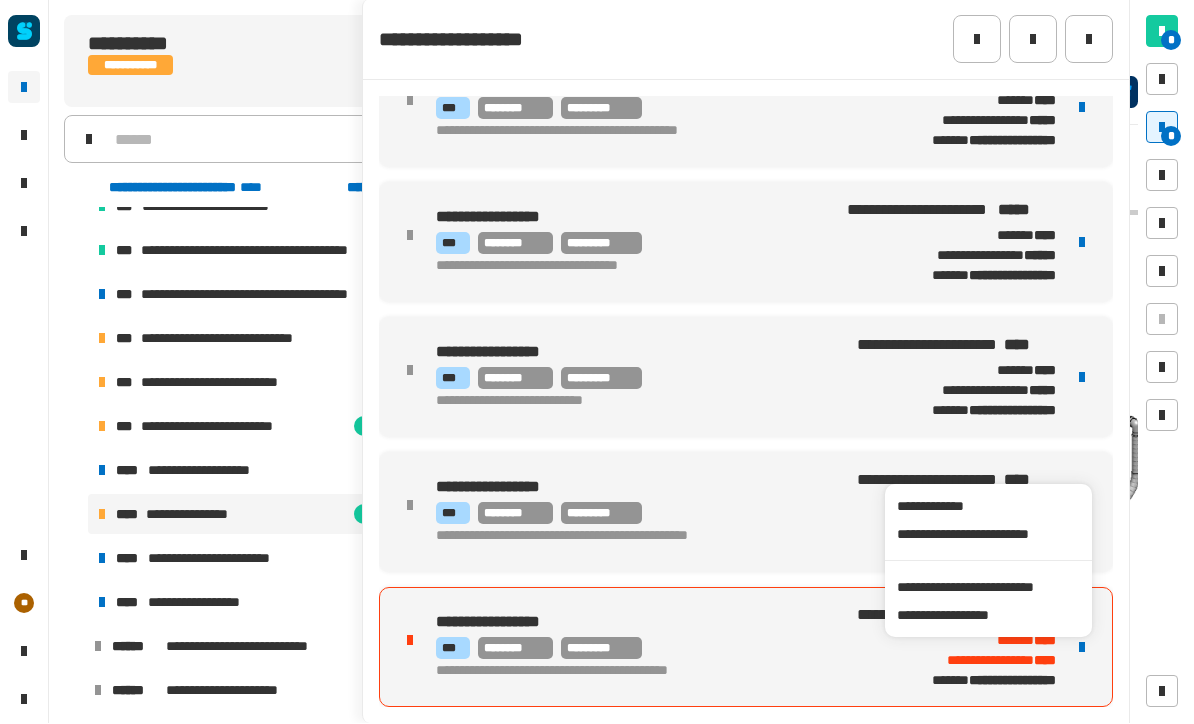 click on "**********" at bounding box center [988, 588] 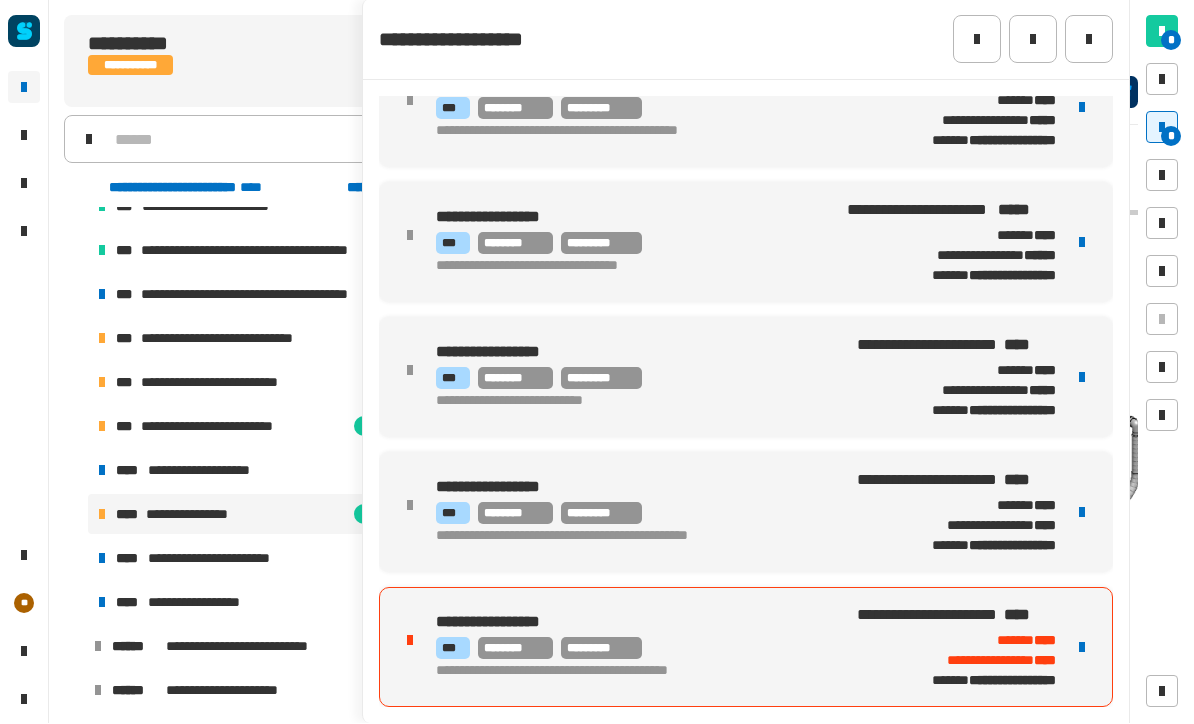 click 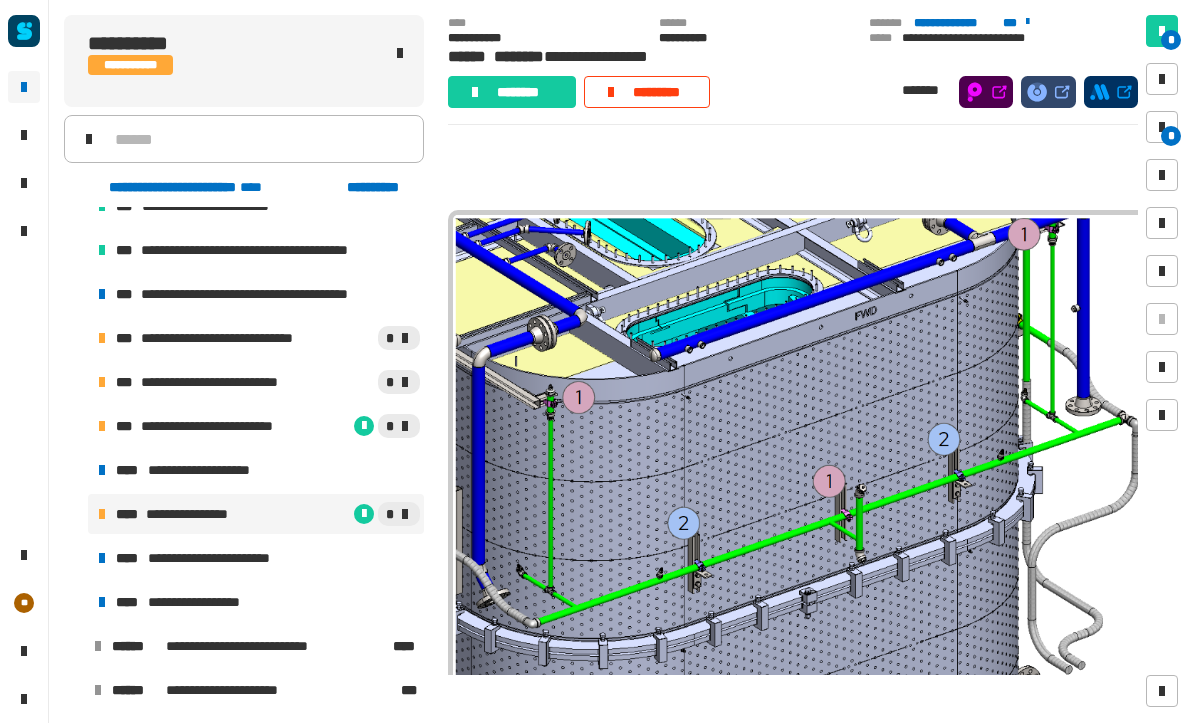 click on "**********" at bounding box center [256, 471] 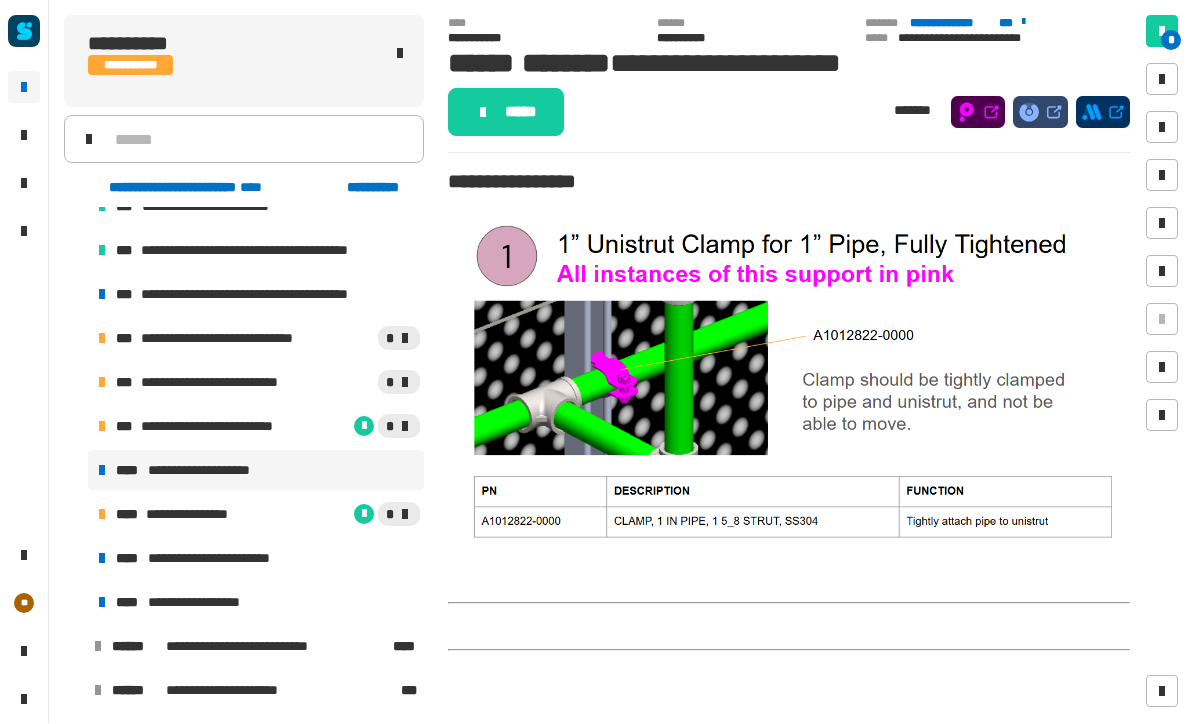 click on "**********" at bounding box center [256, 295] 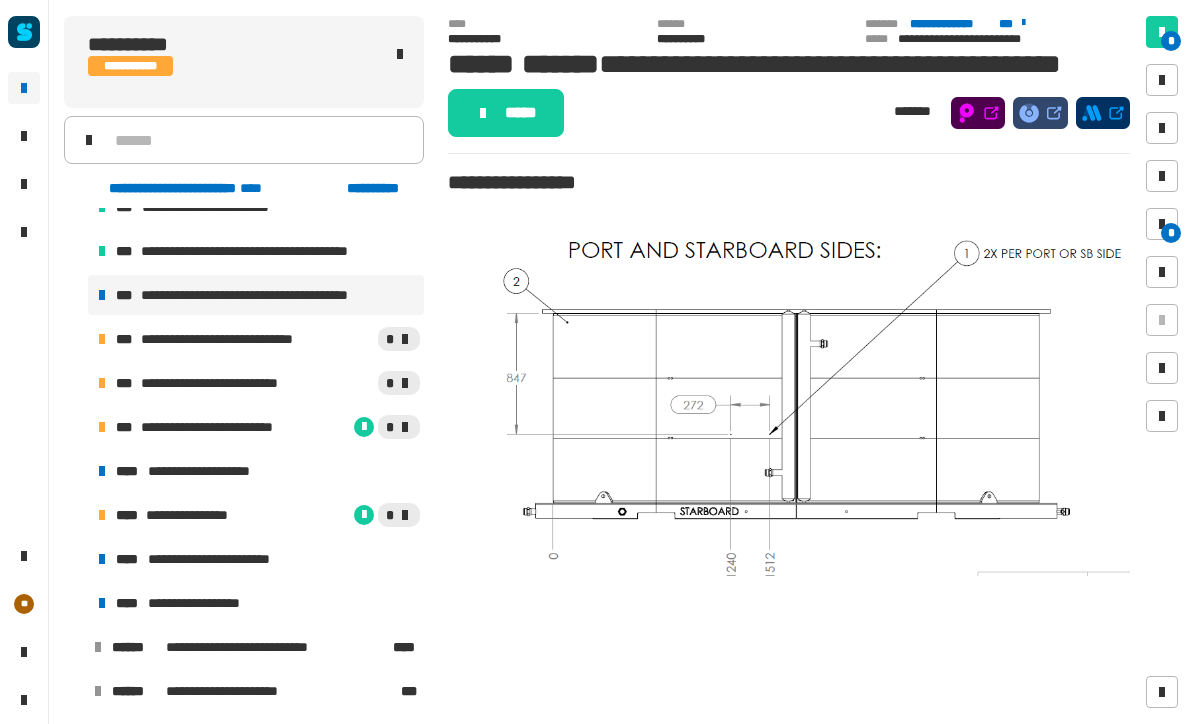 click on "**********" at bounding box center [278, 251] 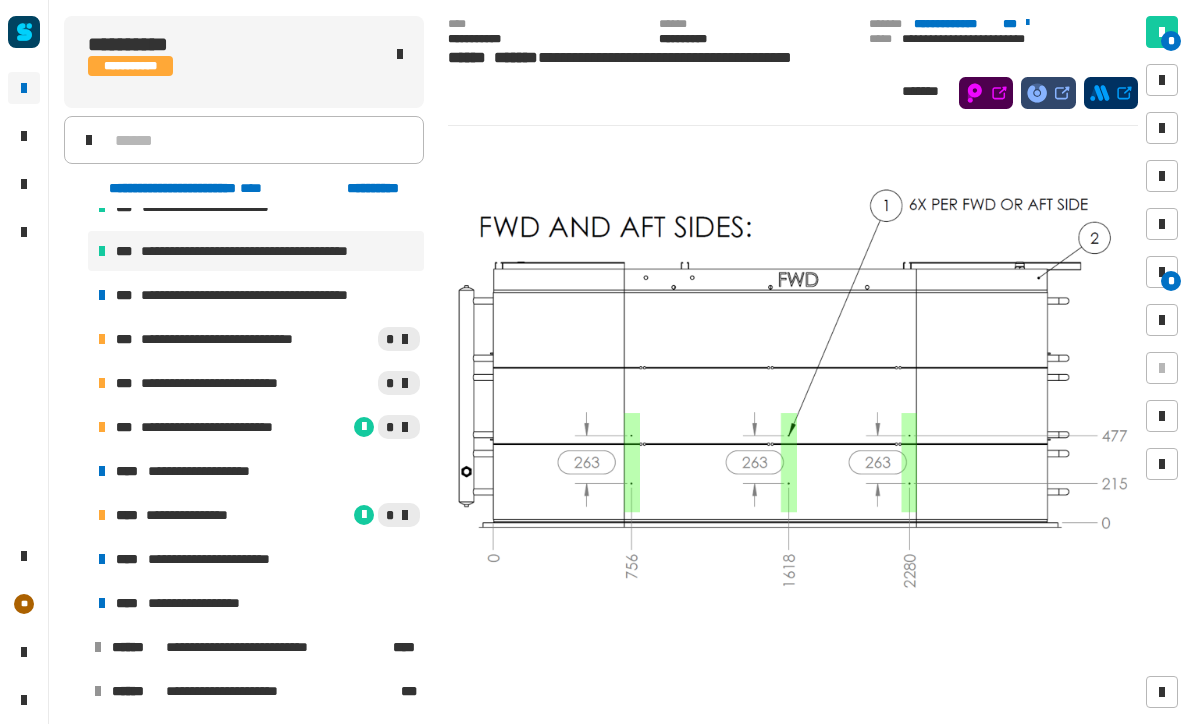 scroll, scrollTop: 802, scrollLeft: 0, axis: vertical 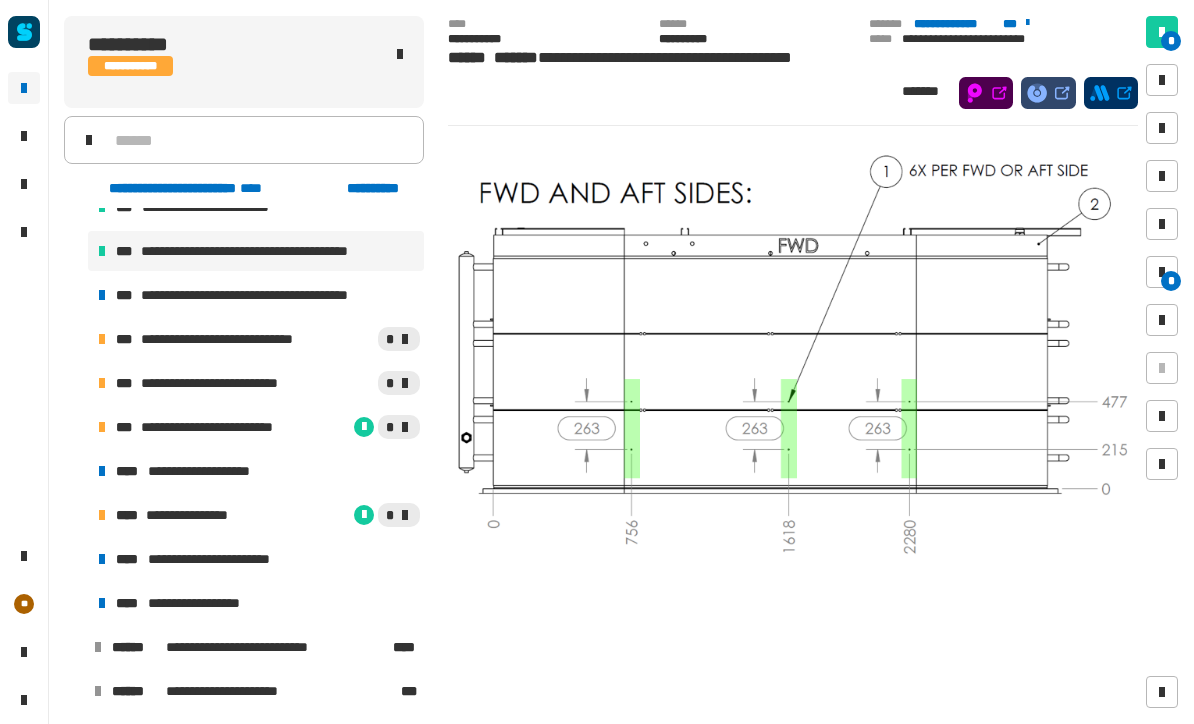click on "**********" at bounding box center [278, 295] 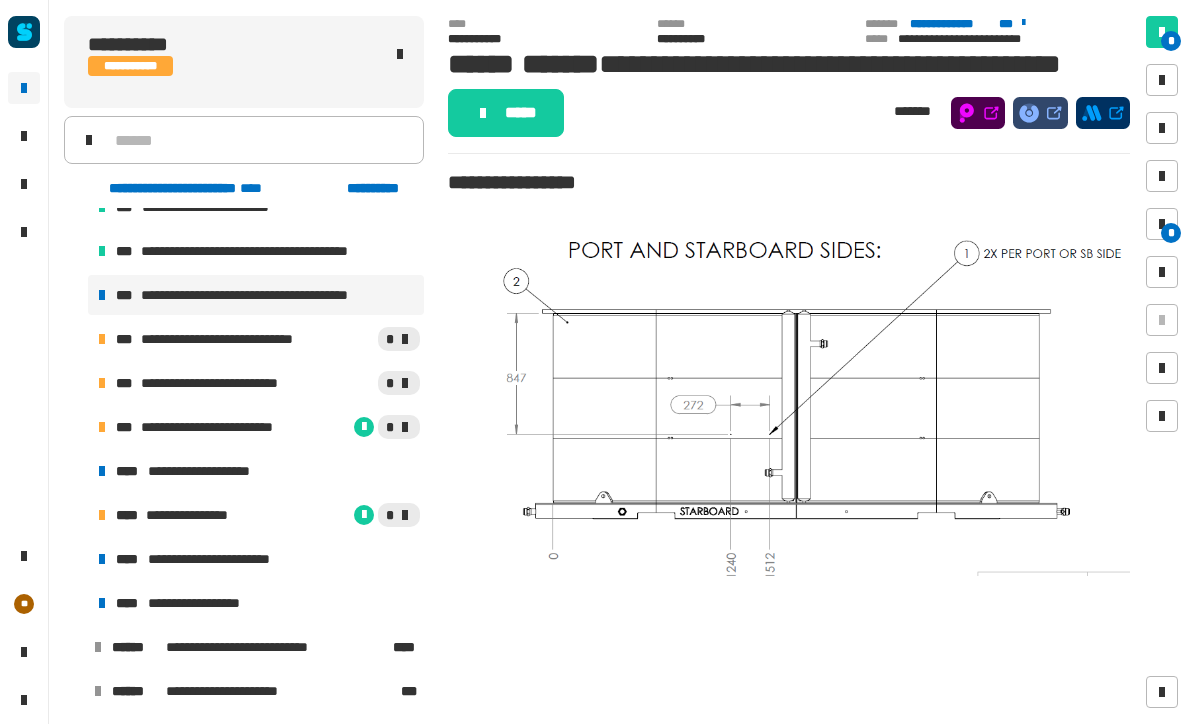 click on "*****" 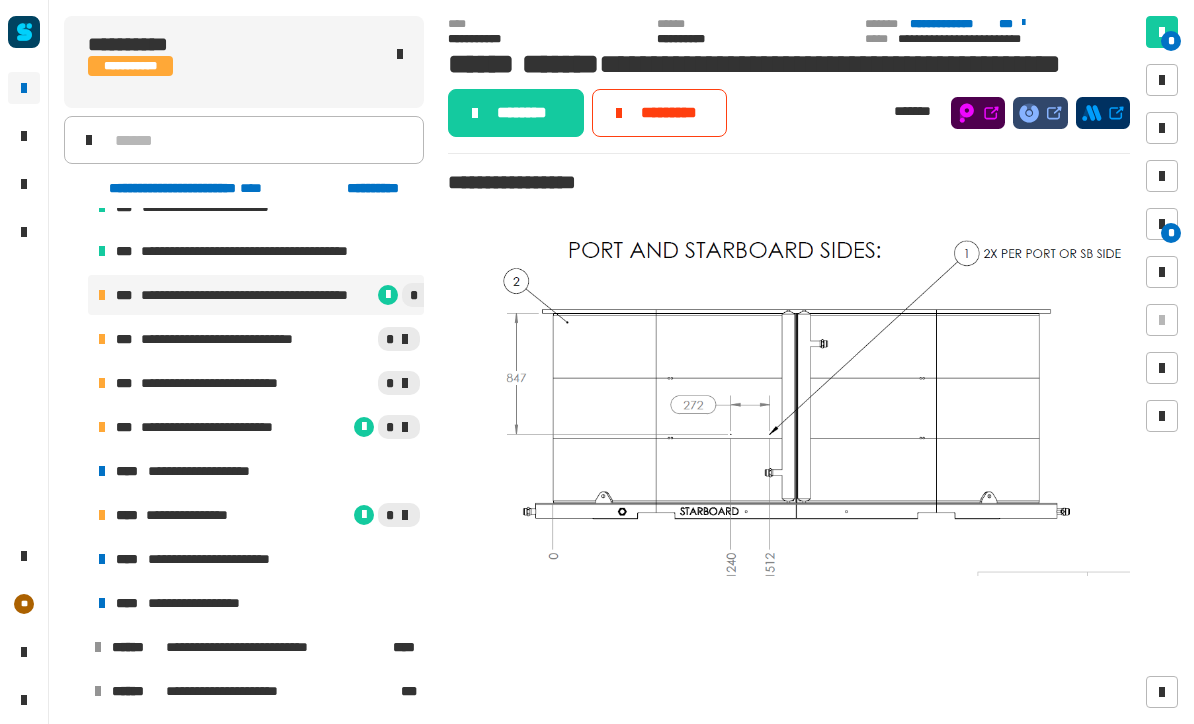click on "********" 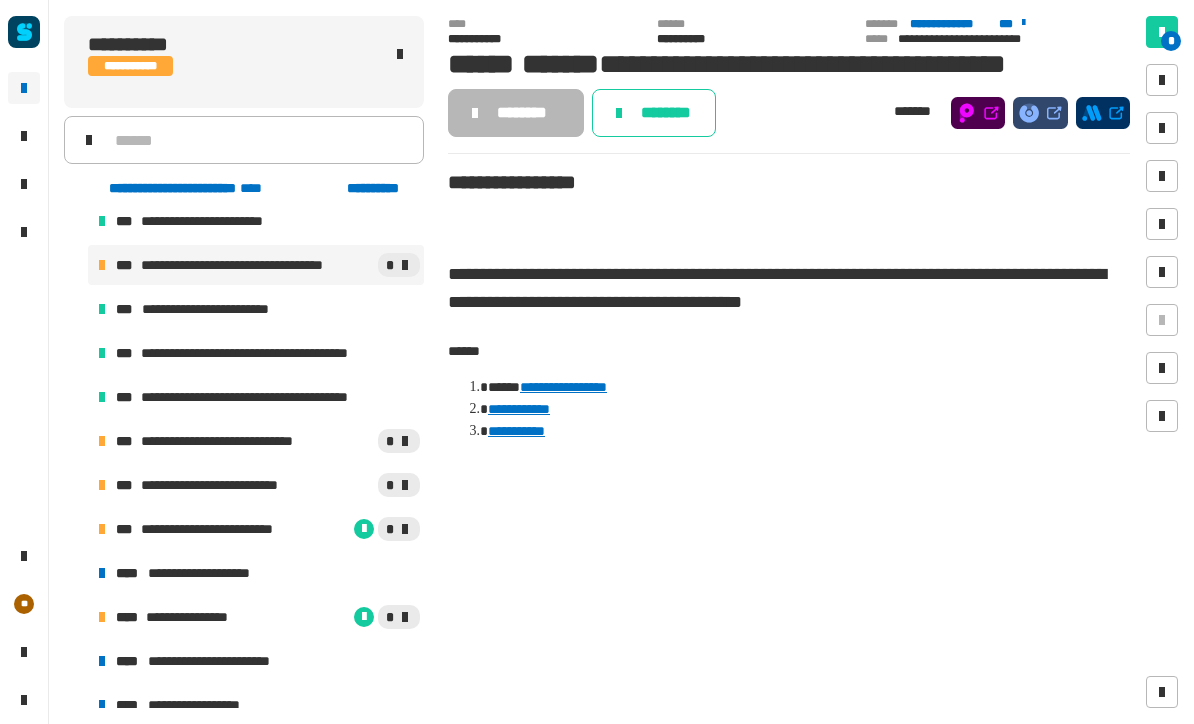 scroll, scrollTop: 892, scrollLeft: 0, axis: vertical 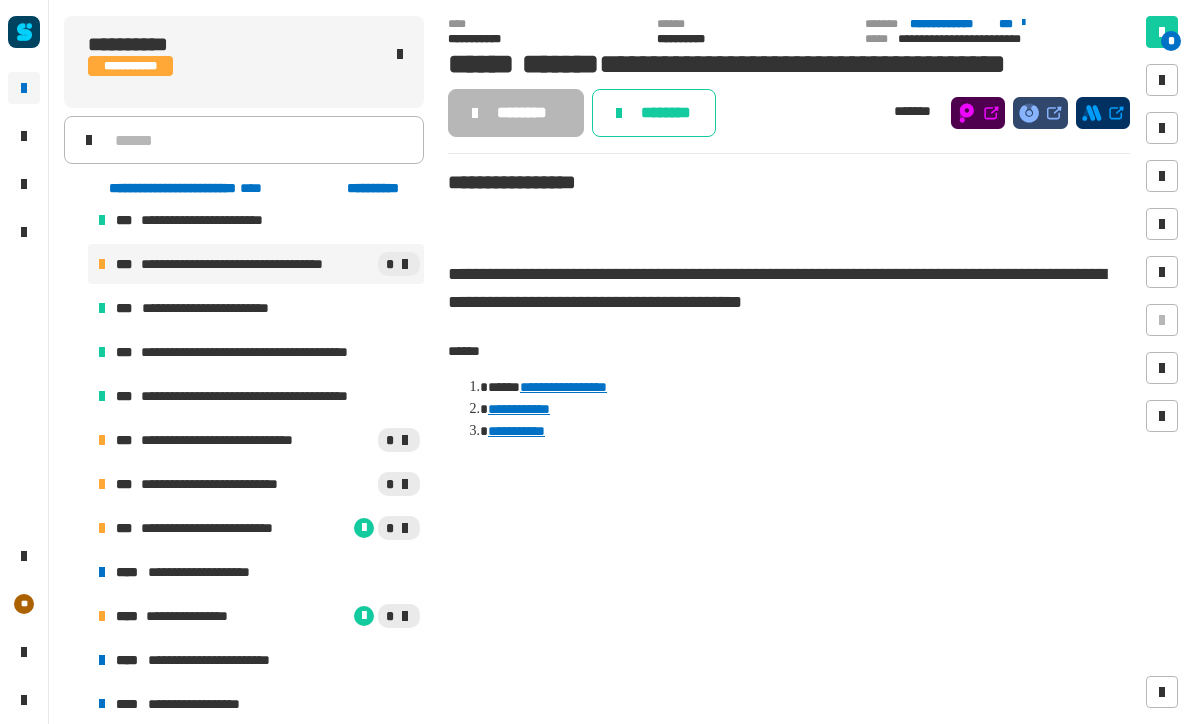 click on "**********" at bounding box center [242, 440] 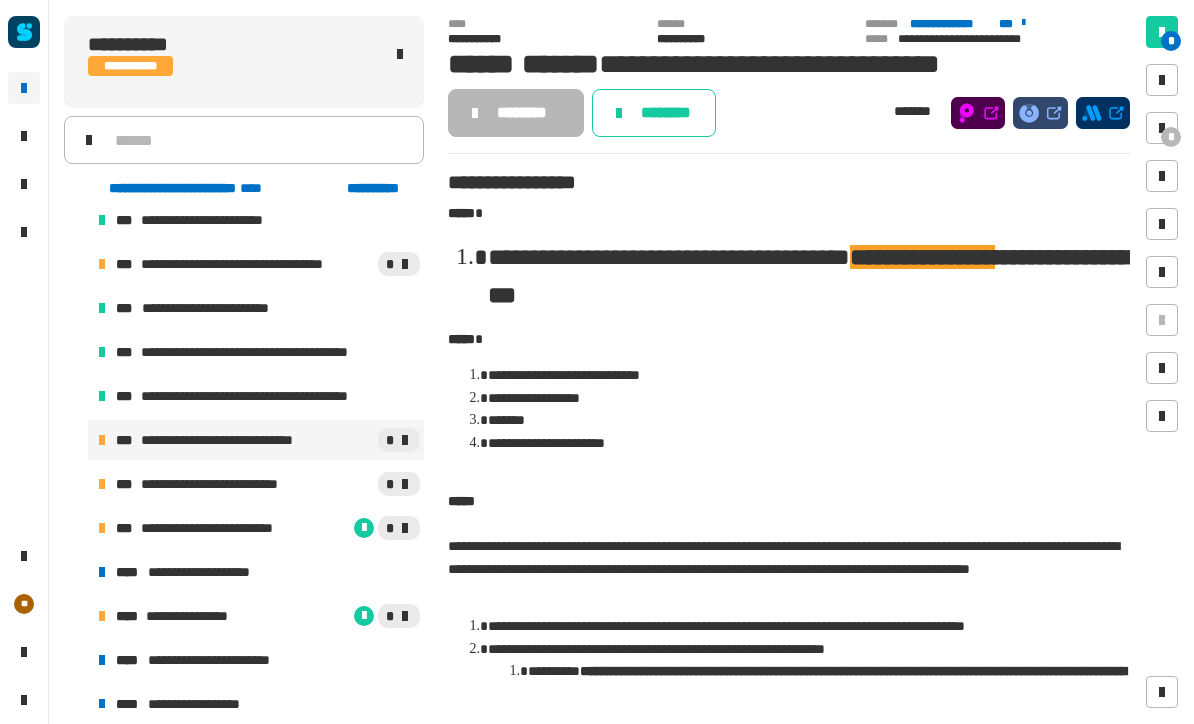 click on "**********" at bounding box center (222, 484) 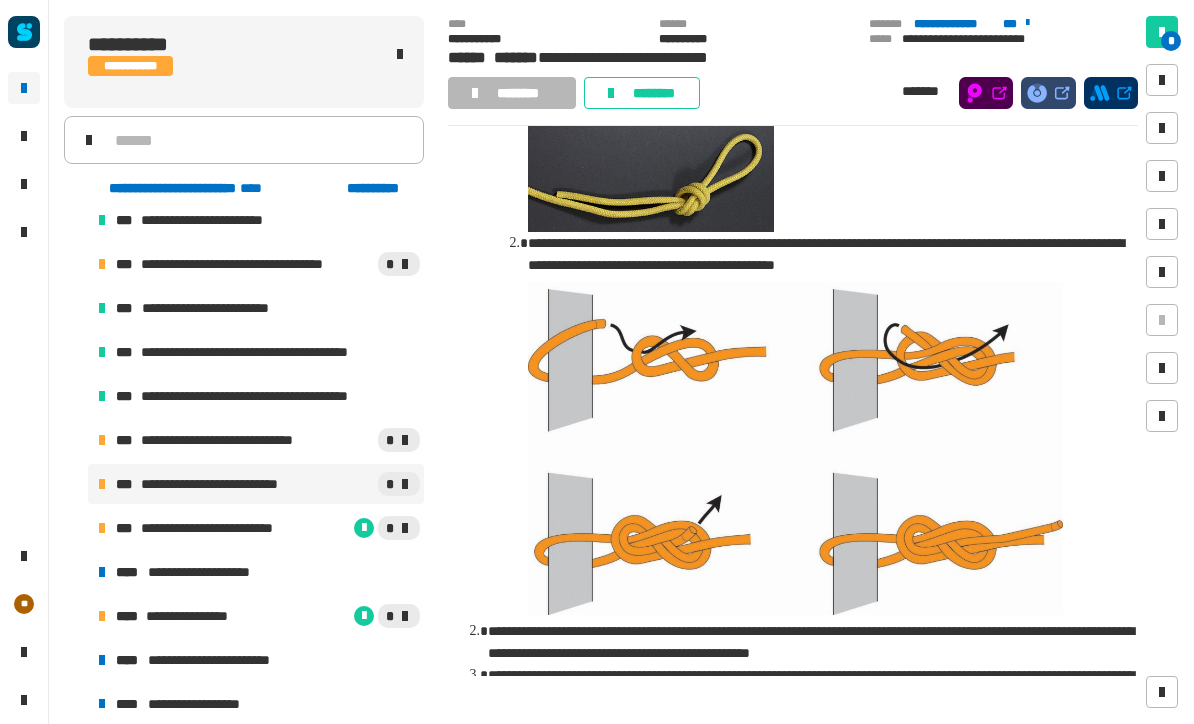 scroll, scrollTop: 586, scrollLeft: 0, axis: vertical 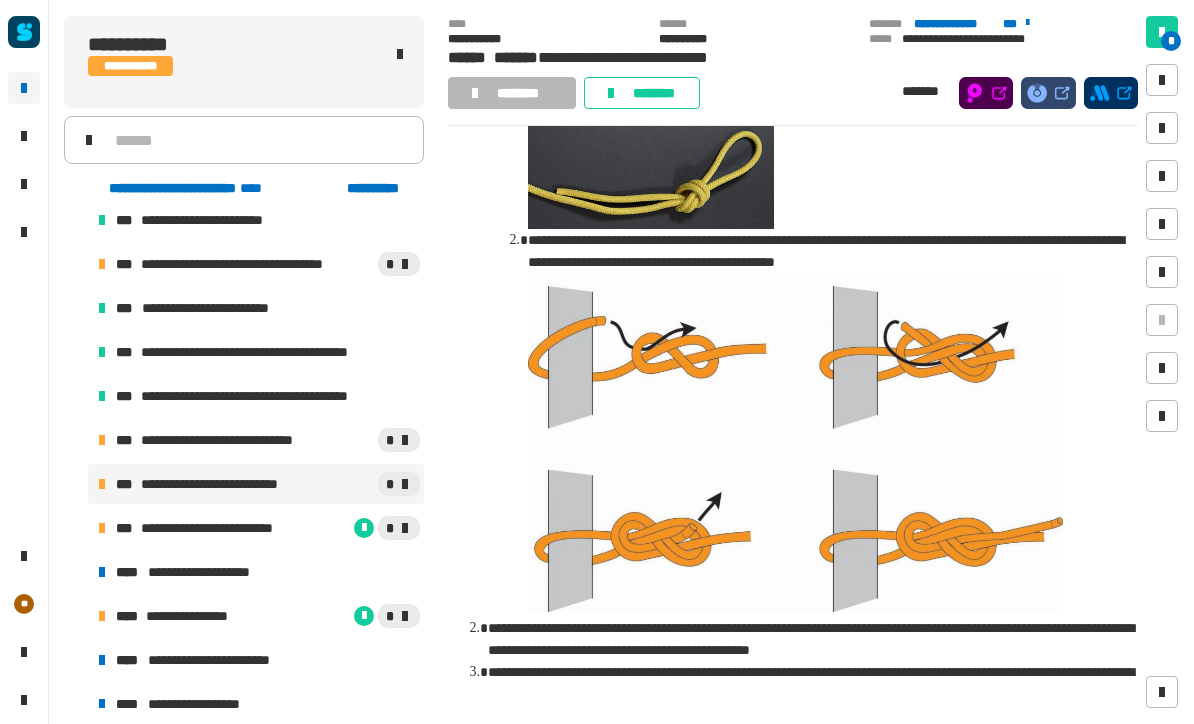 click on "**********" at bounding box center [230, 528] 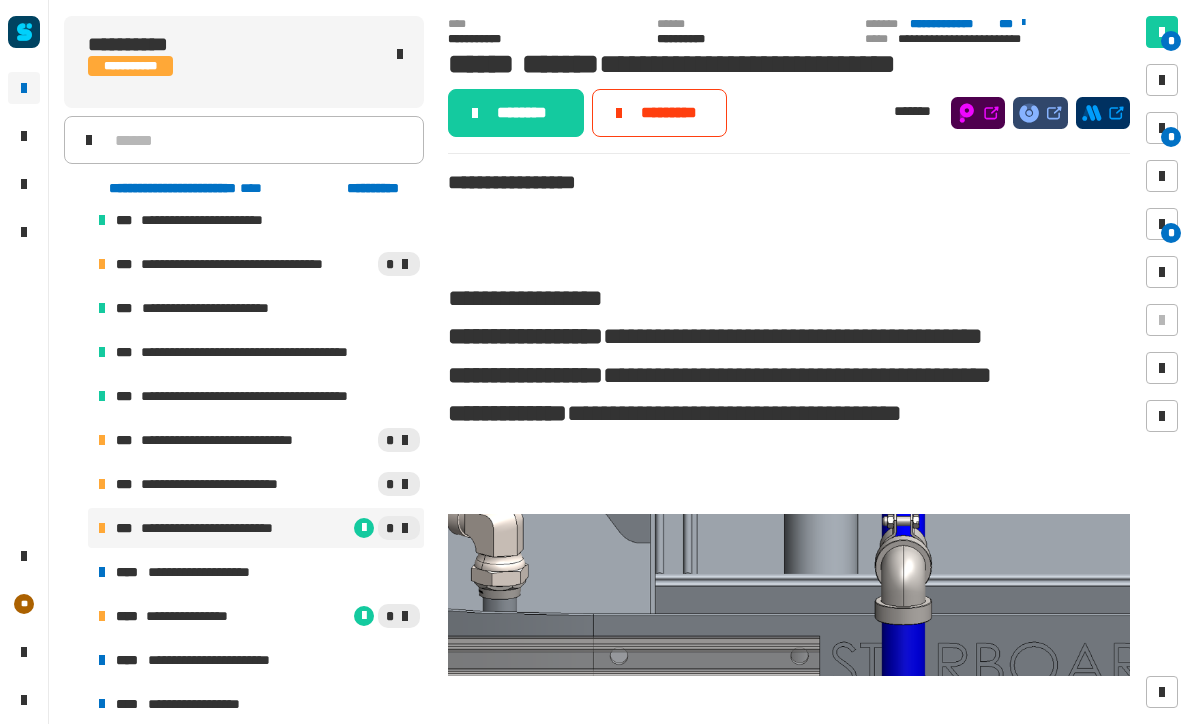click on "**********" at bounding box center (256, 572) 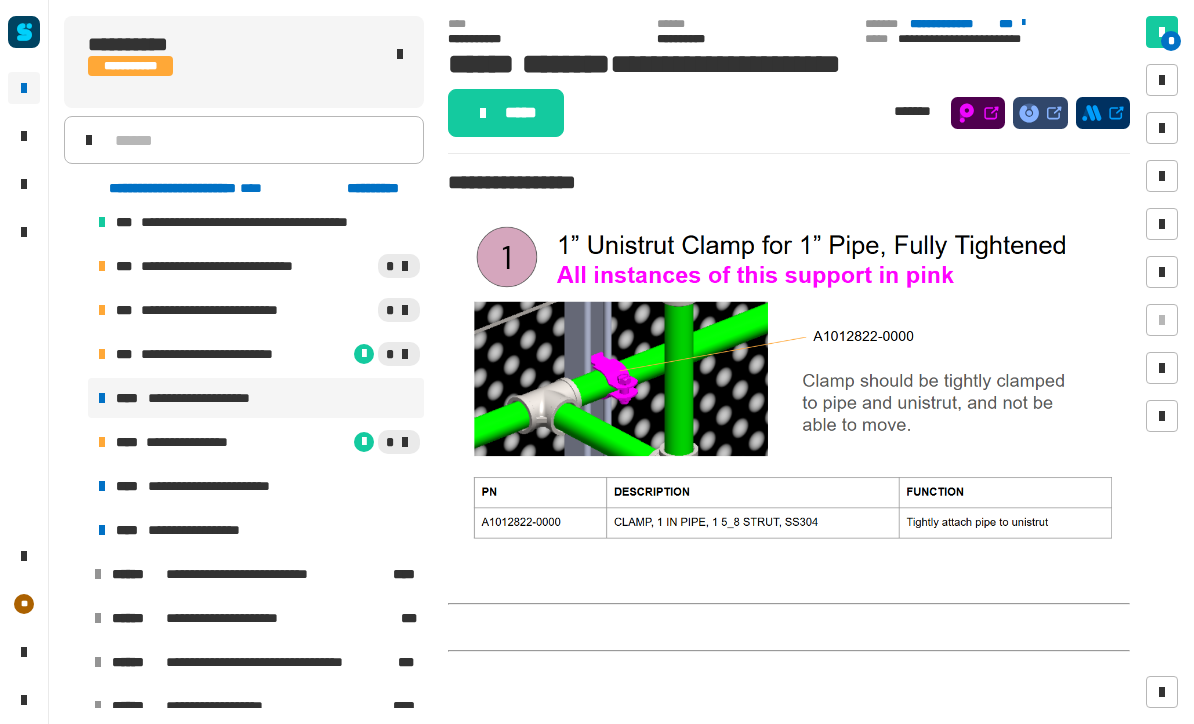 scroll, scrollTop: 1086, scrollLeft: 0, axis: vertical 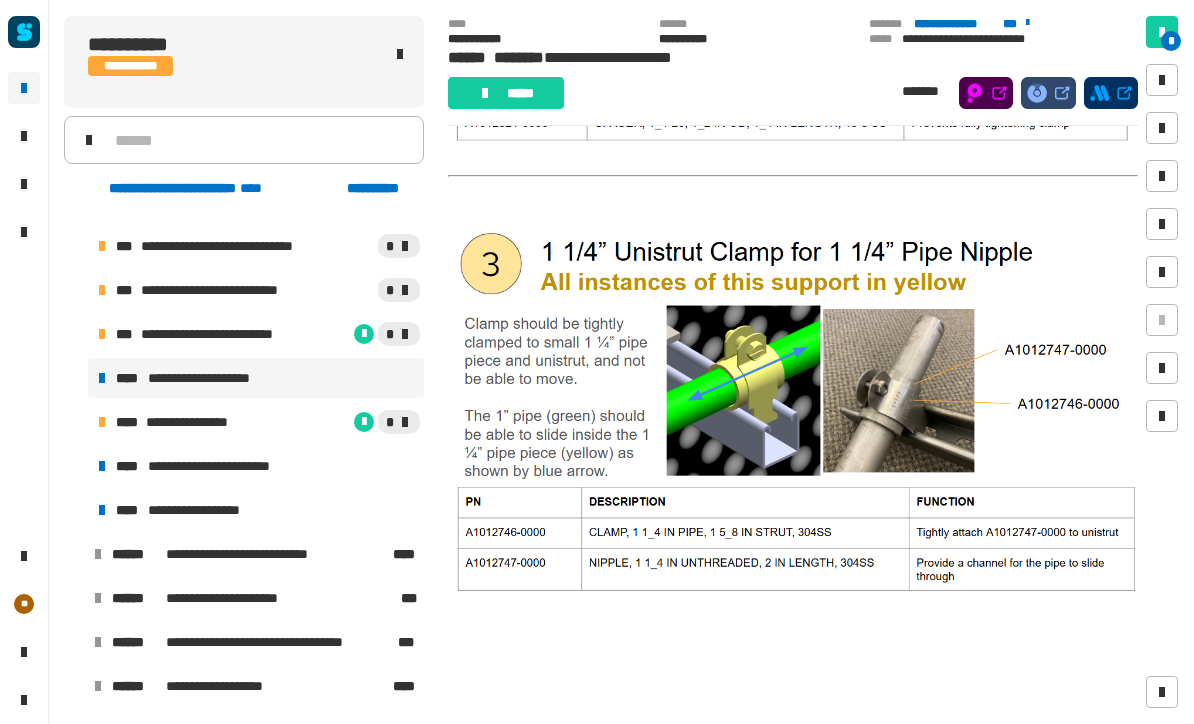 click on "**********" at bounding box center [226, 466] 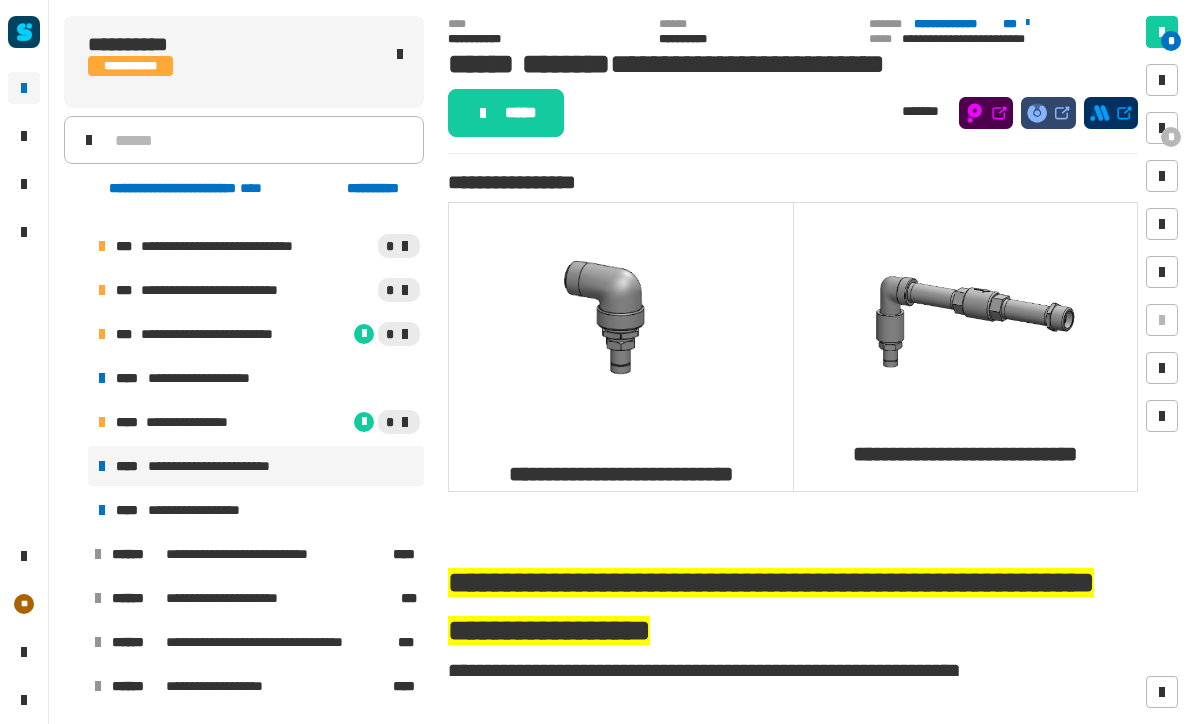 scroll, scrollTop: 0, scrollLeft: 0, axis: both 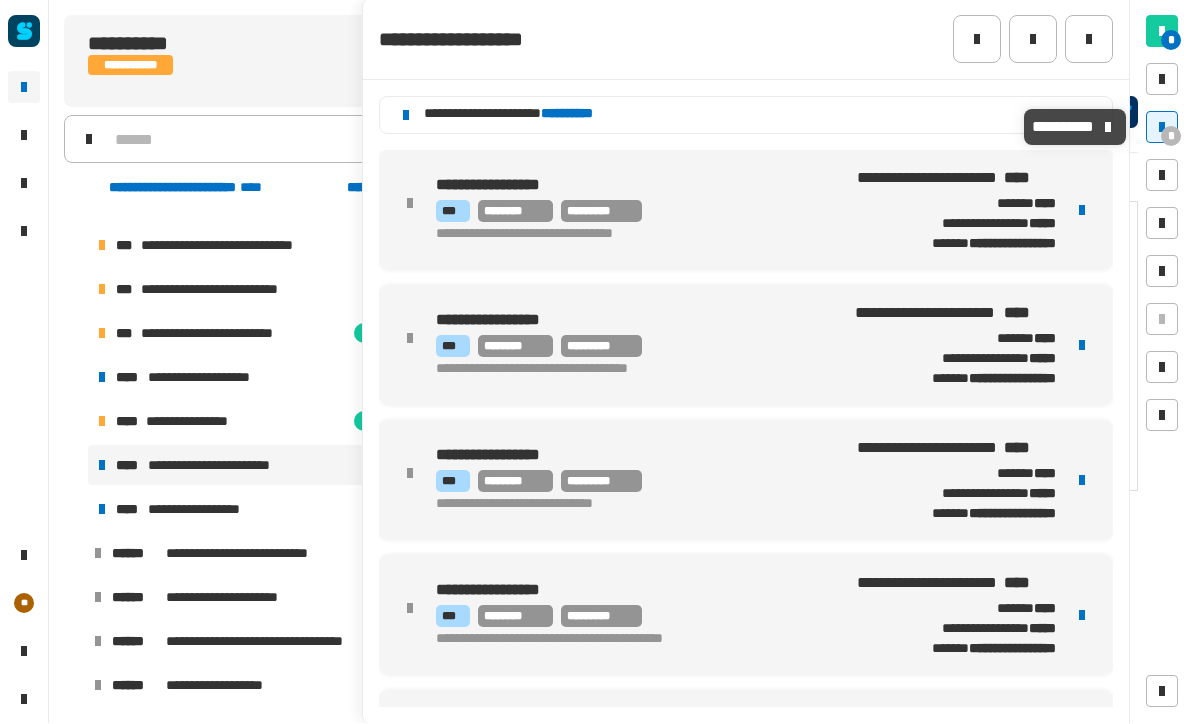 click 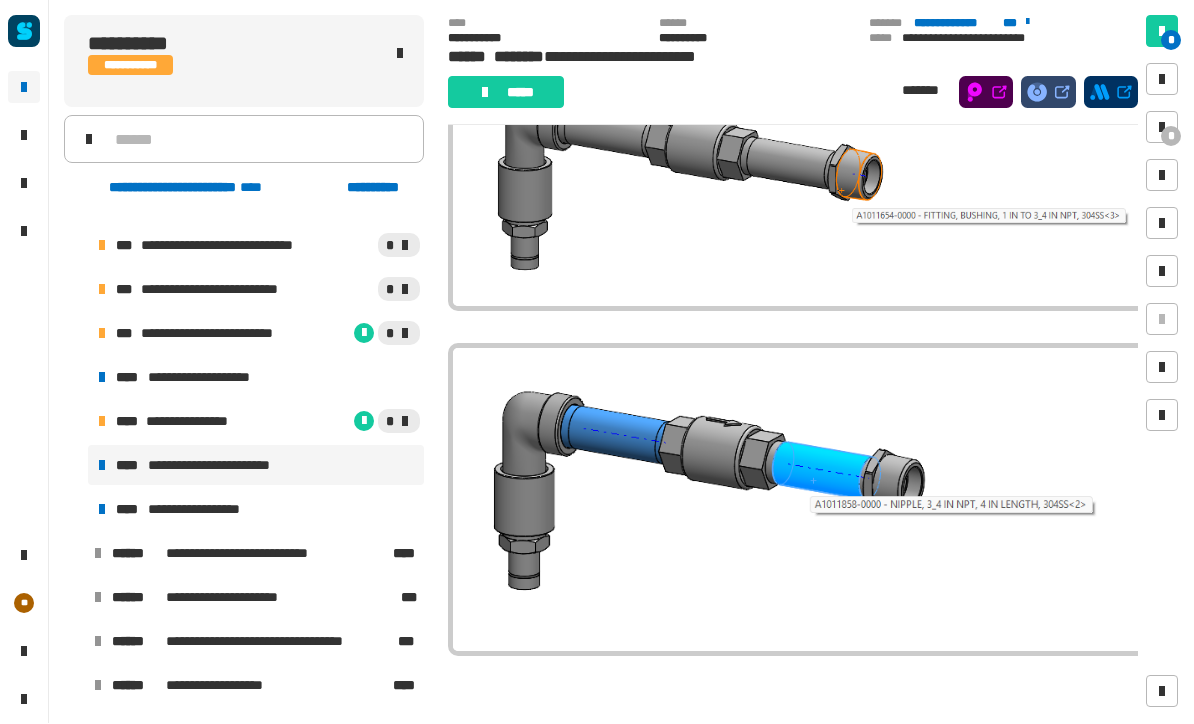 scroll, scrollTop: 709, scrollLeft: 0, axis: vertical 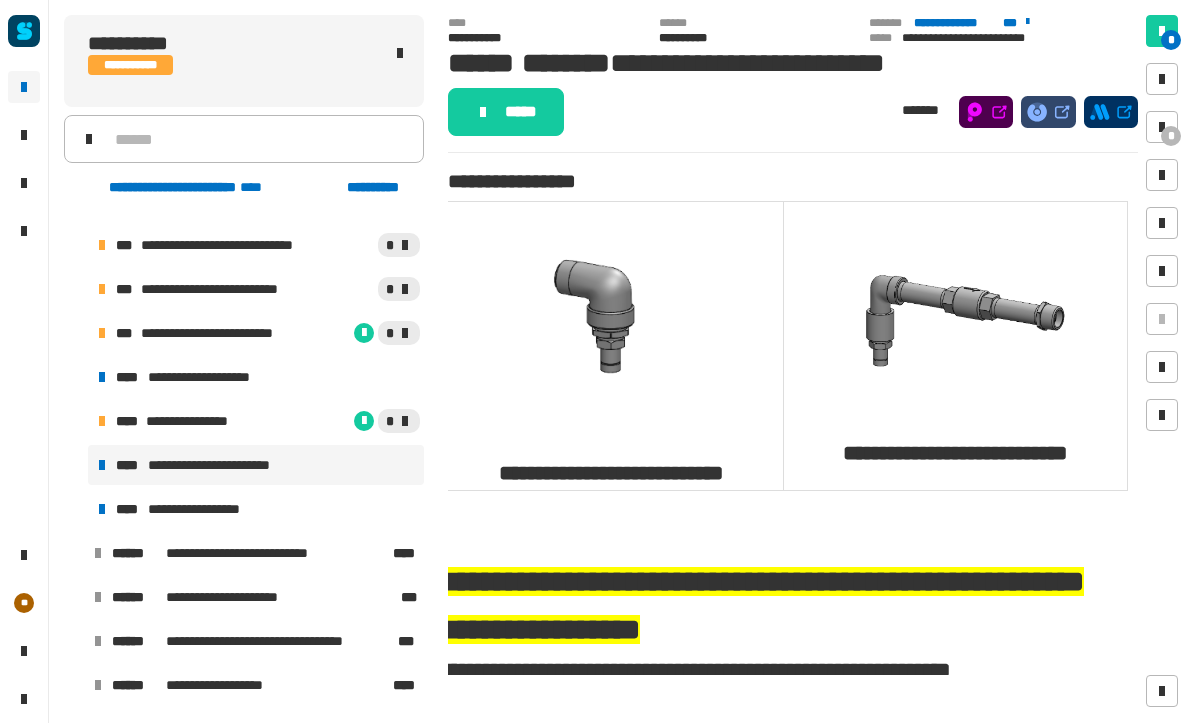 click on "*" at bounding box center [1171, 137] 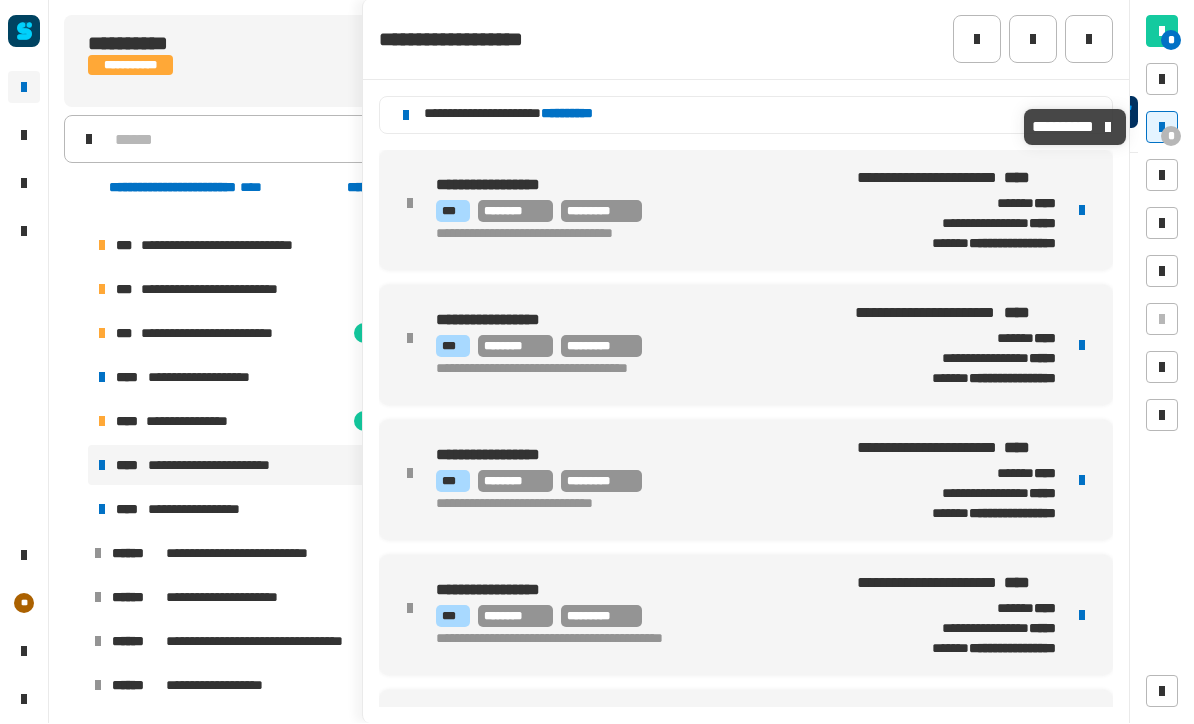 scroll, scrollTop: 0, scrollLeft: 0, axis: both 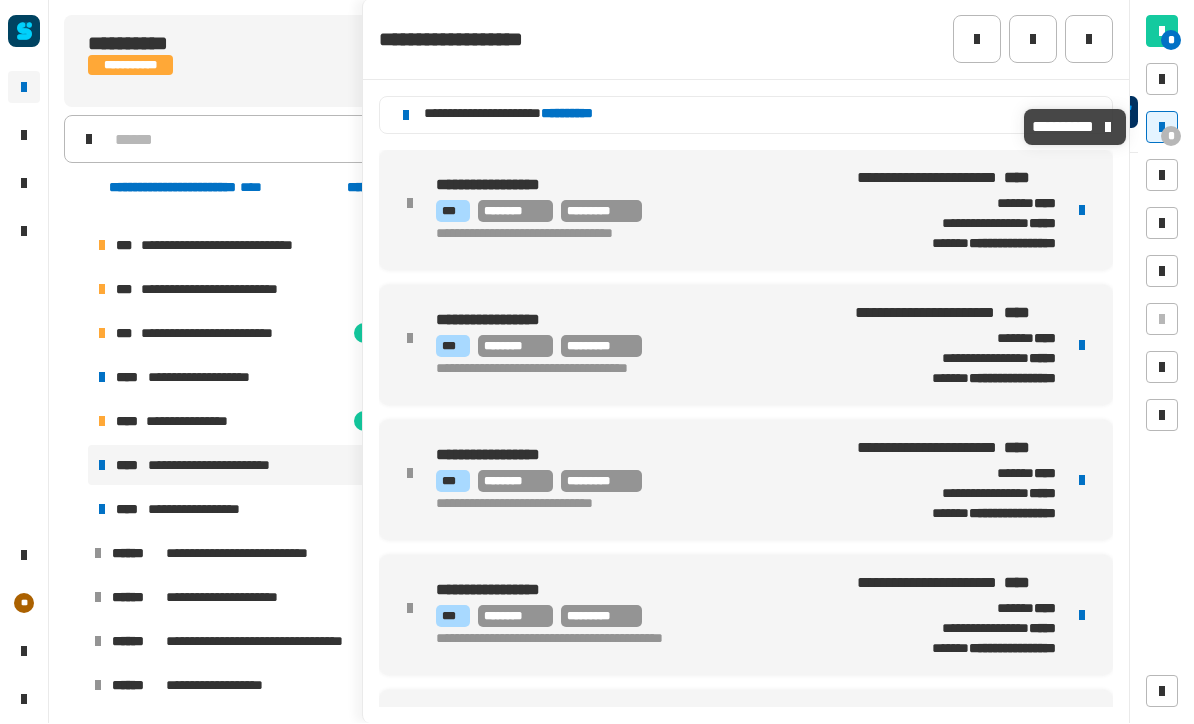 click 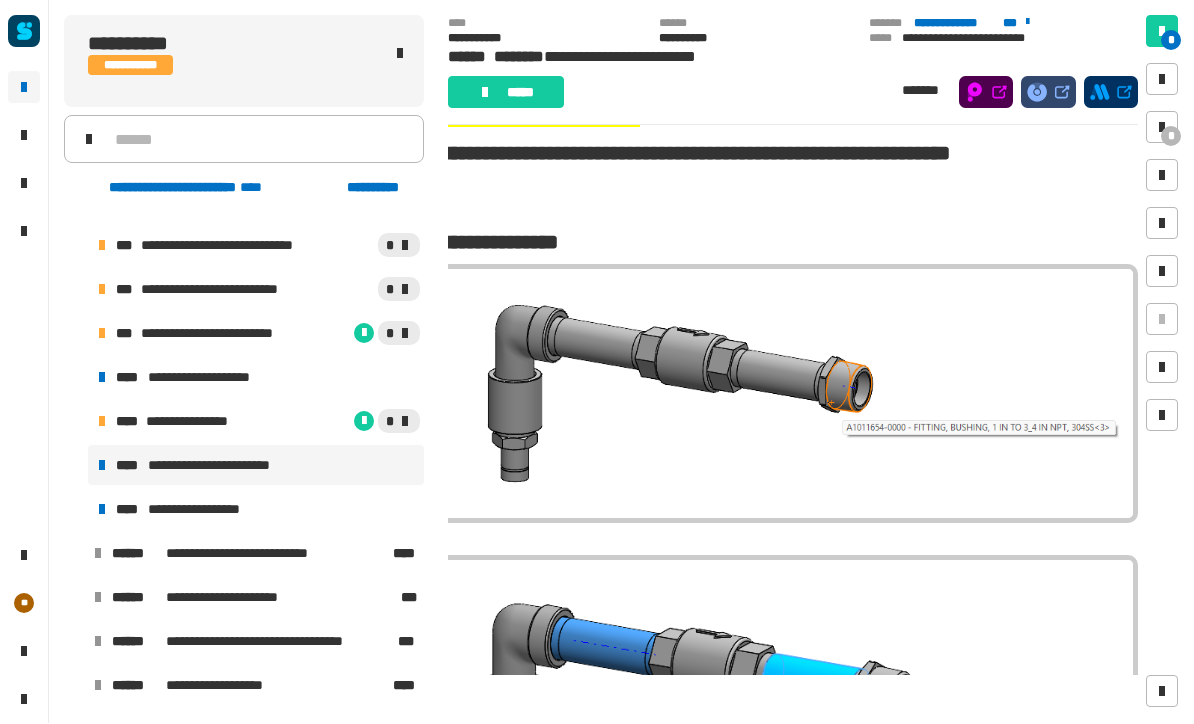 scroll, scrollTop: 507, scrollLeft: 0, axis: vertical 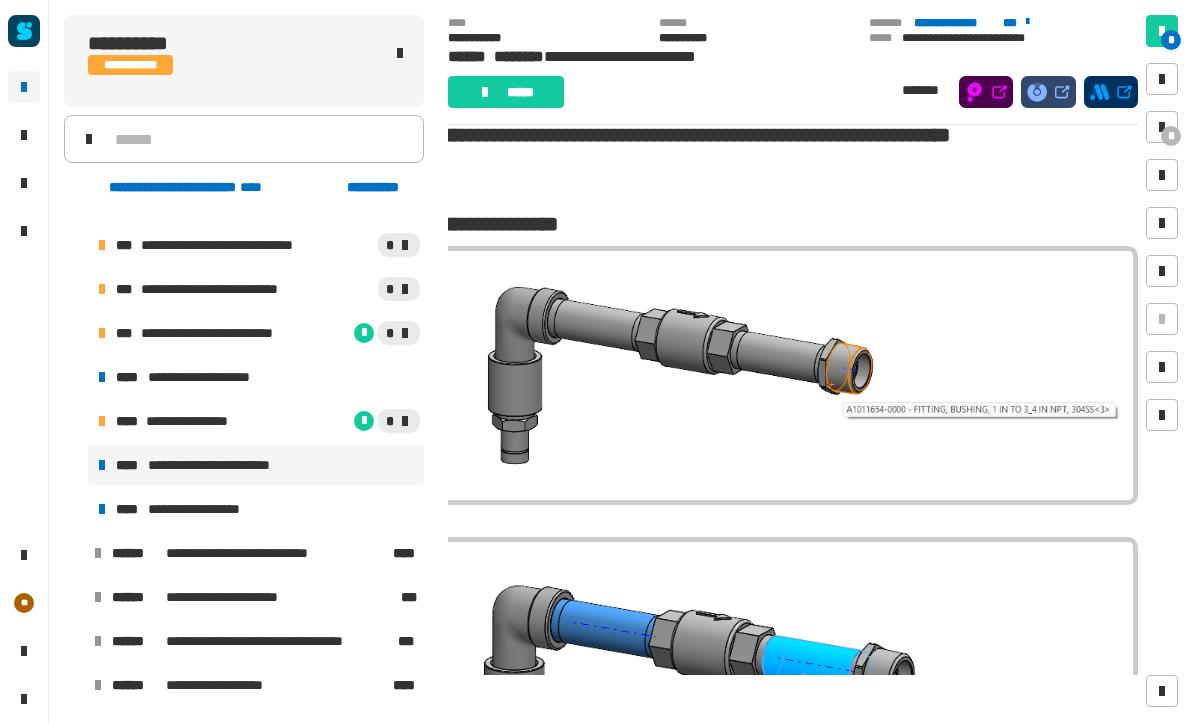 click 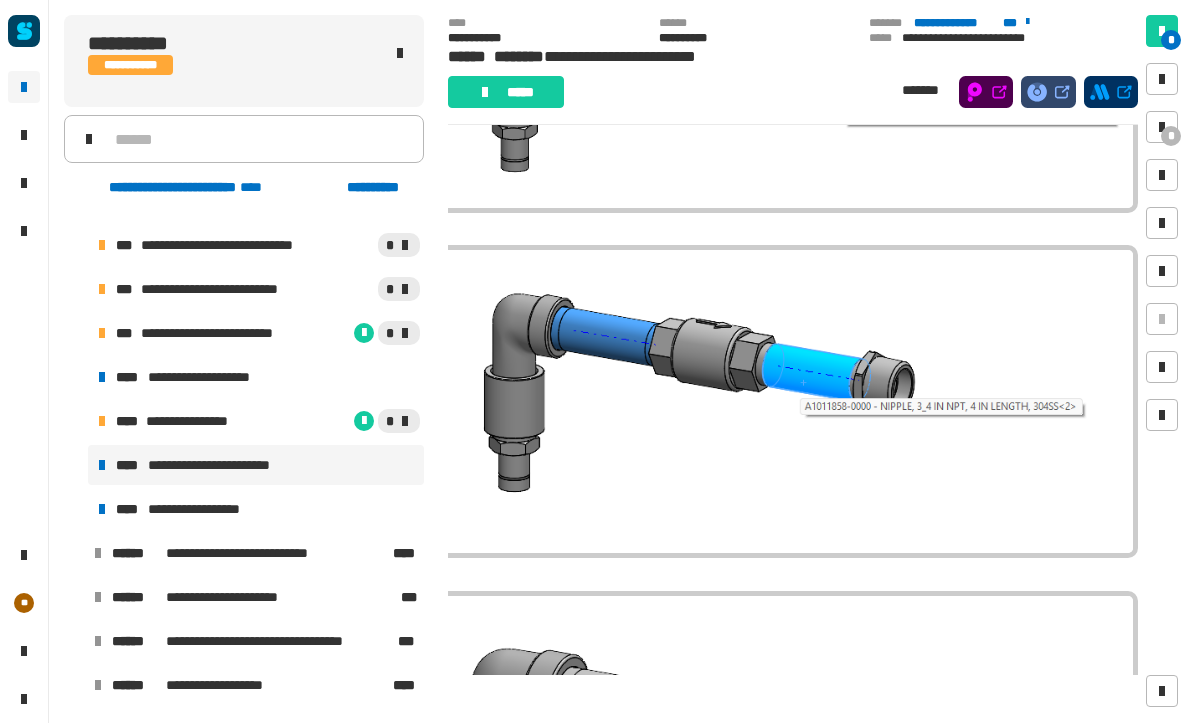 scroll, scrollTop: 800, scrollLeft: 0, axis: vertical 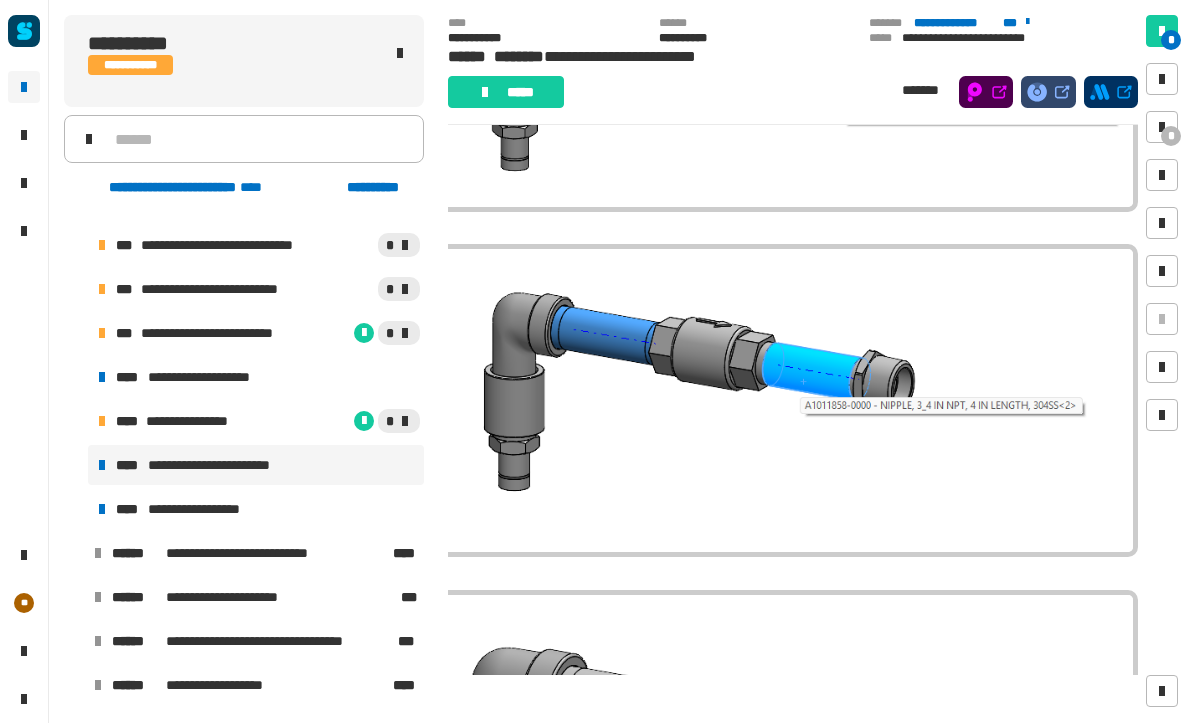 click 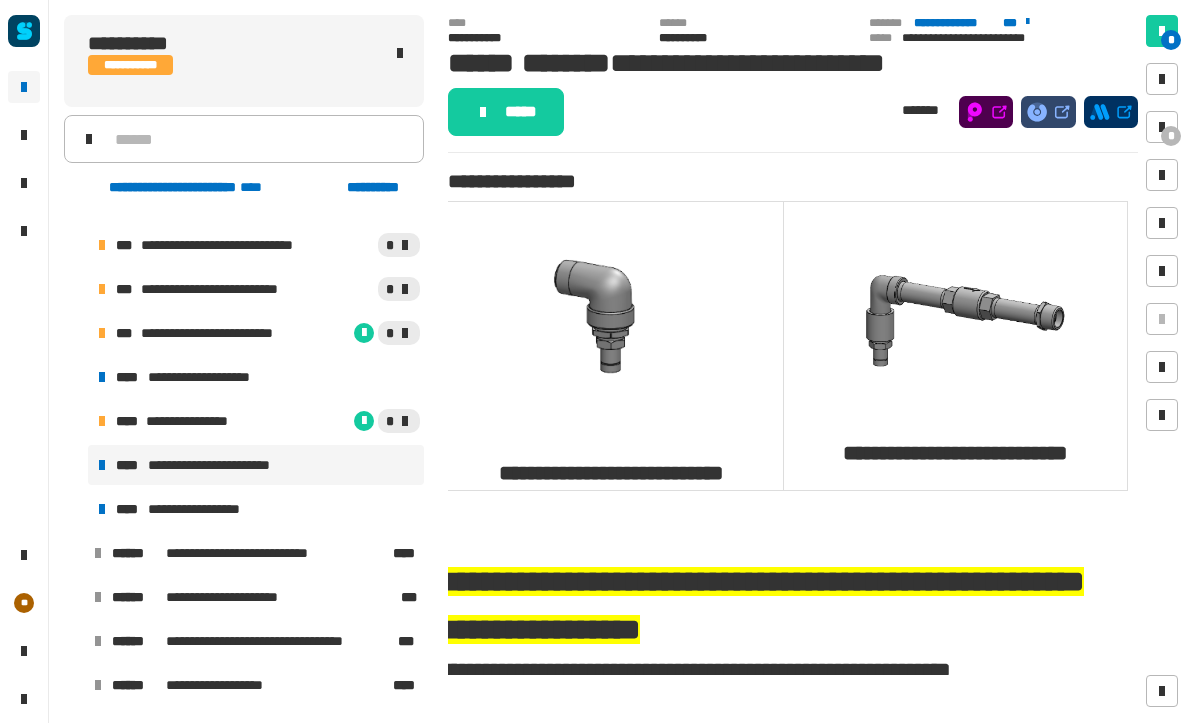 scroll, scrollTop: -2, scrollLeft: 0, axis: vertical 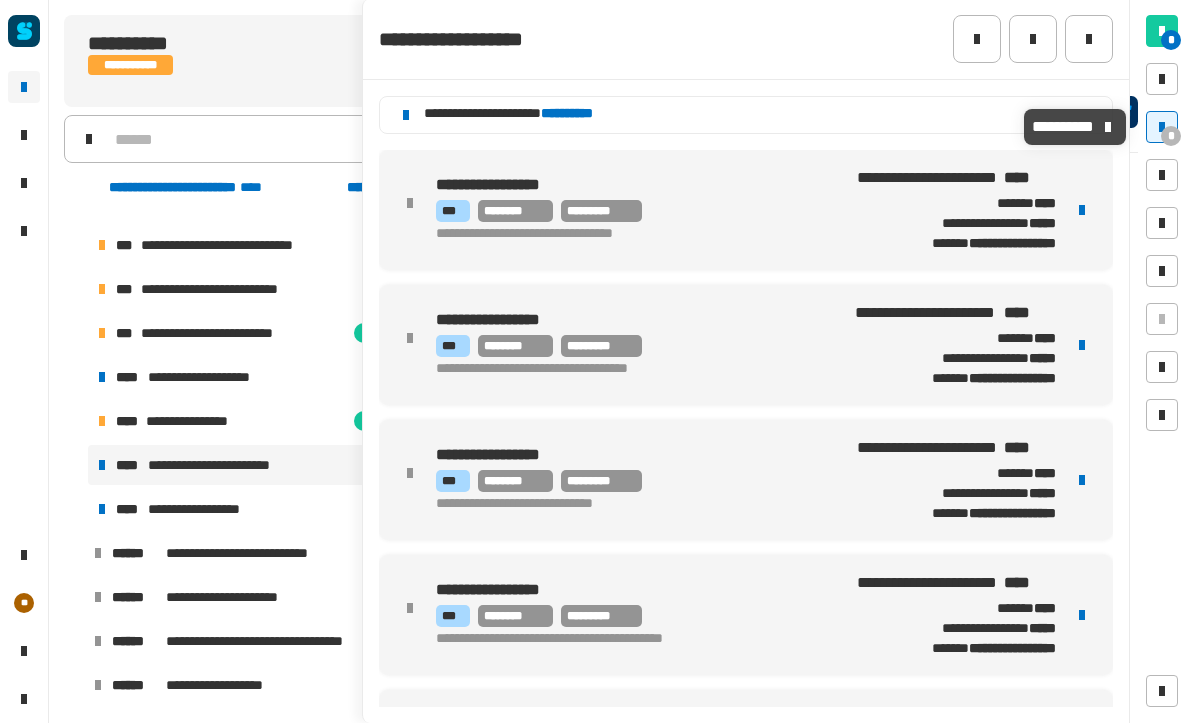 click on "**********" at bounding box center (746, 346) 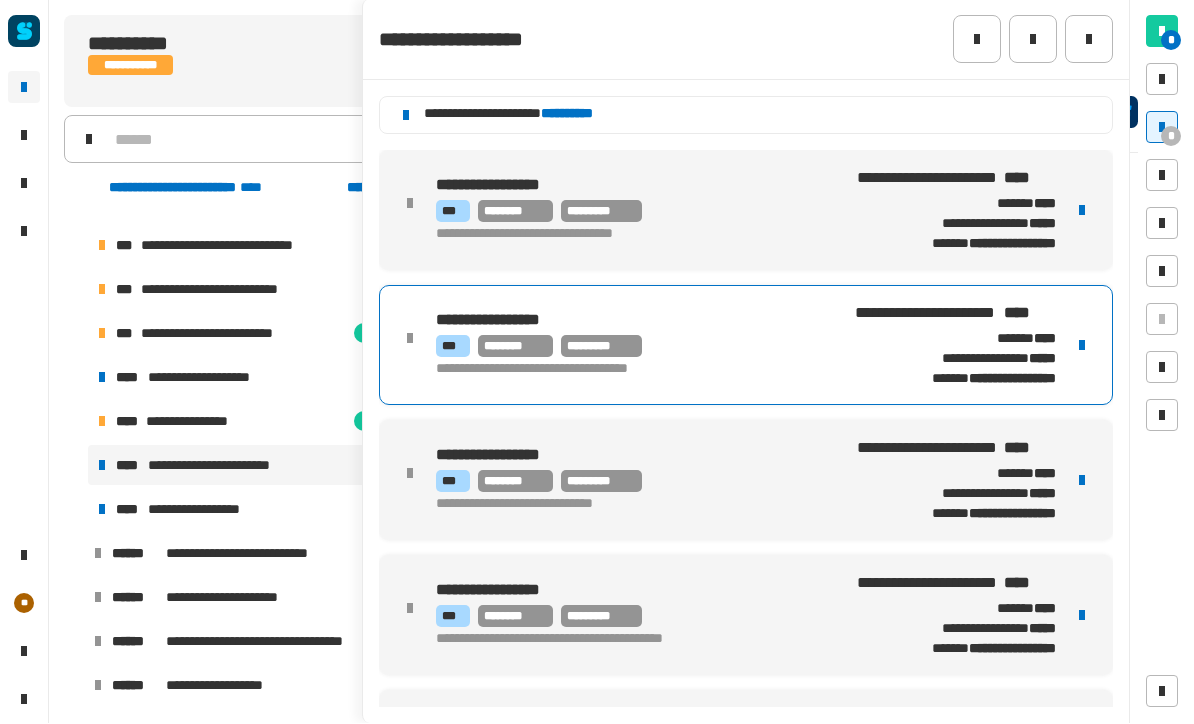 click at bounding box center [1082, 346] 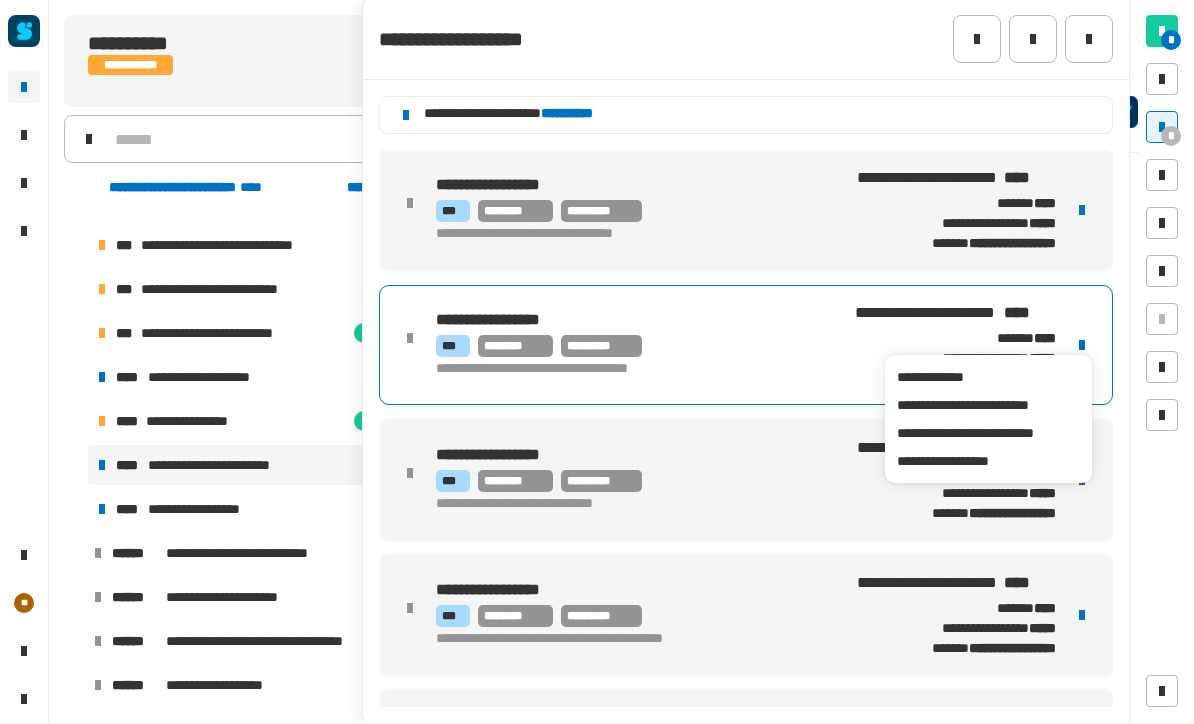 click on "**********" at bounding box center (988, 434) 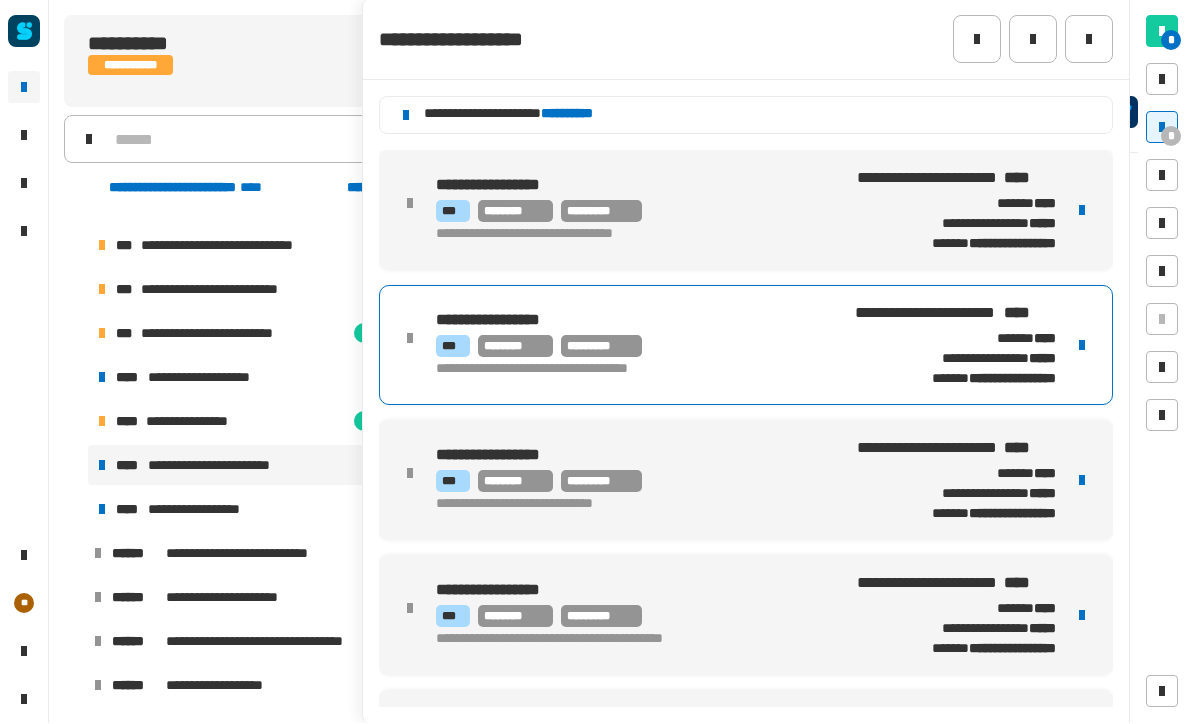 click 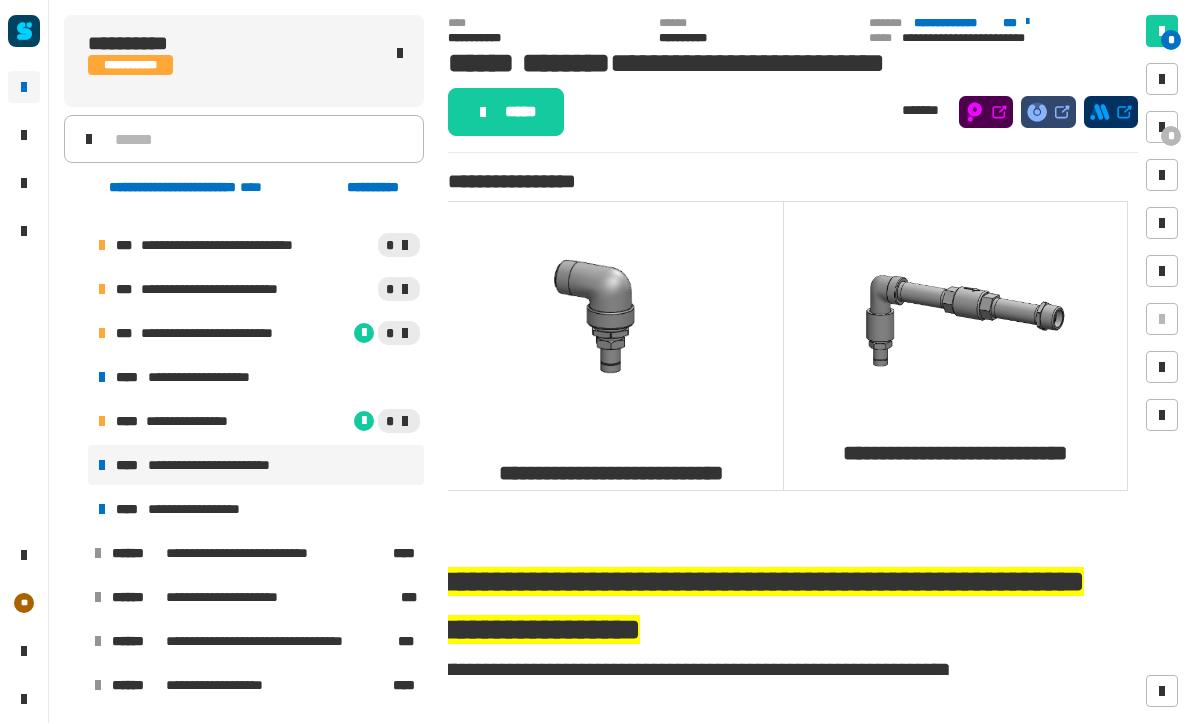 click on "**********" at bounding box center [213, 378] 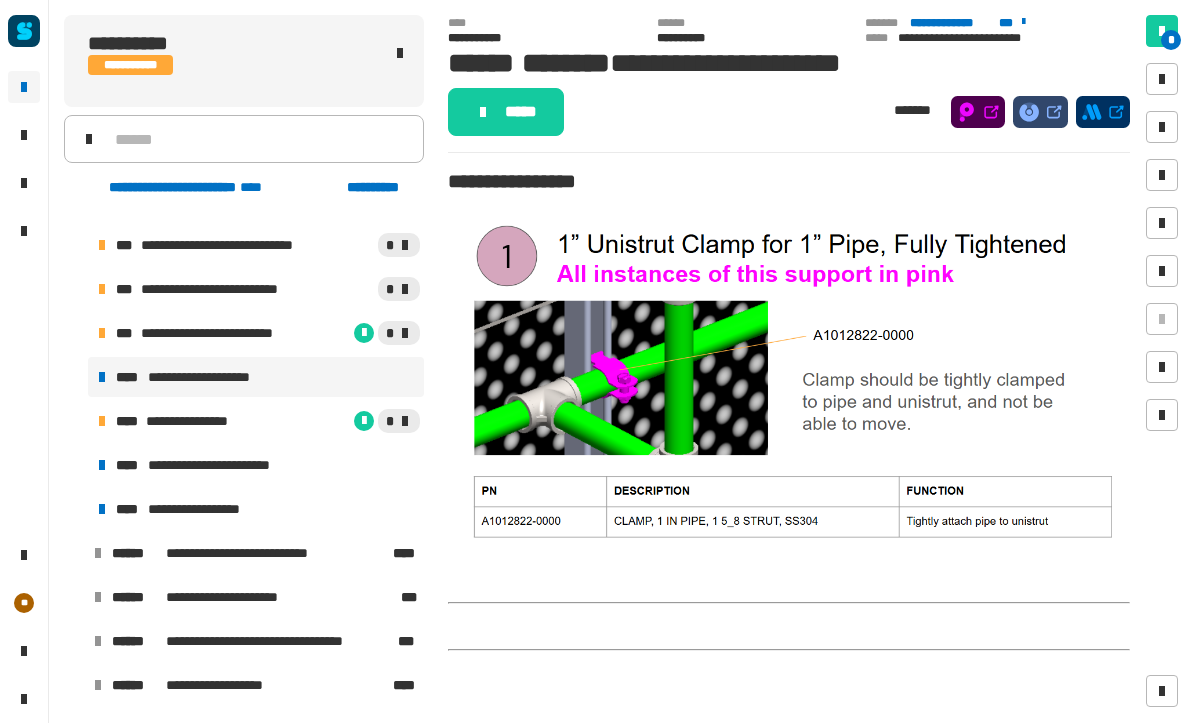 click on "**********" at bounding box center [230, 334] 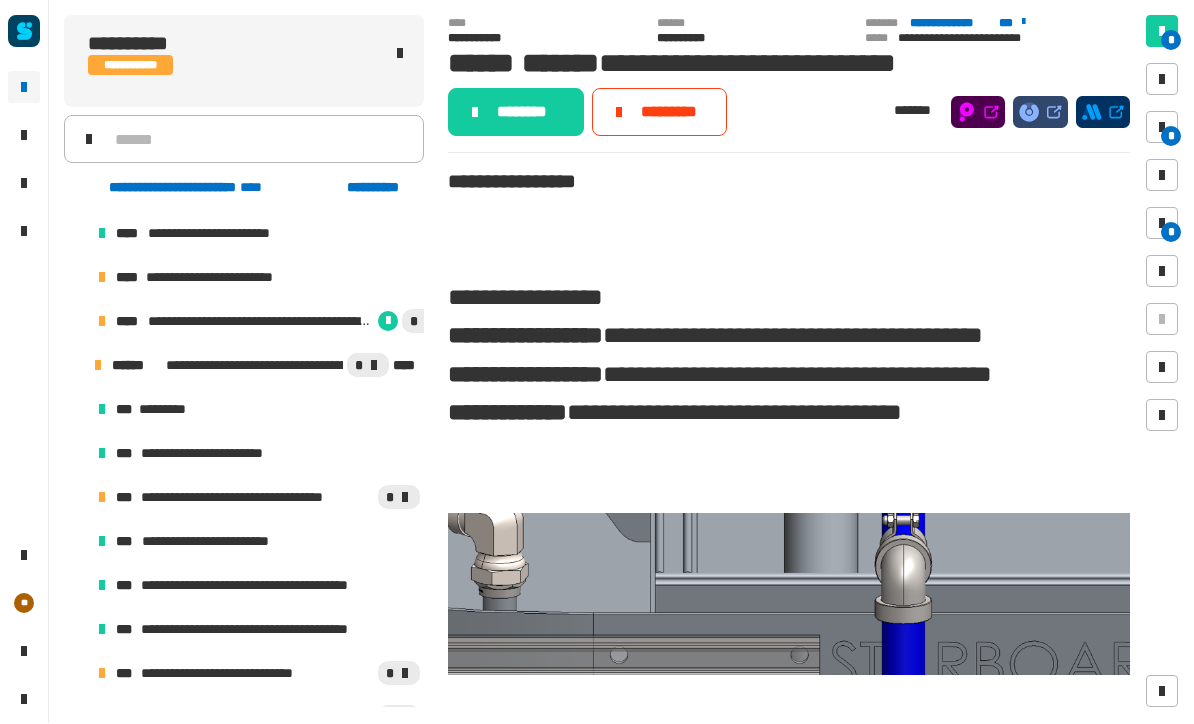 scroll, scrollTop: 657, scrollLeft: 0, axis: vertical 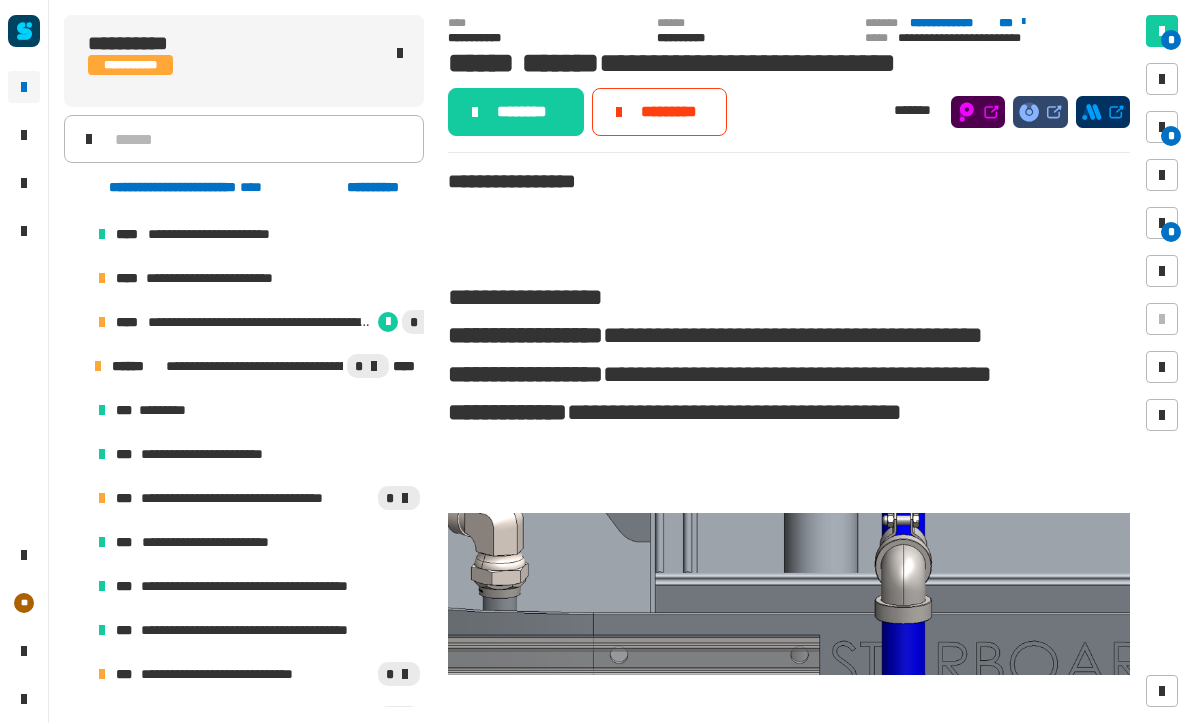 click on "**********" at bounding box center [256, 499] 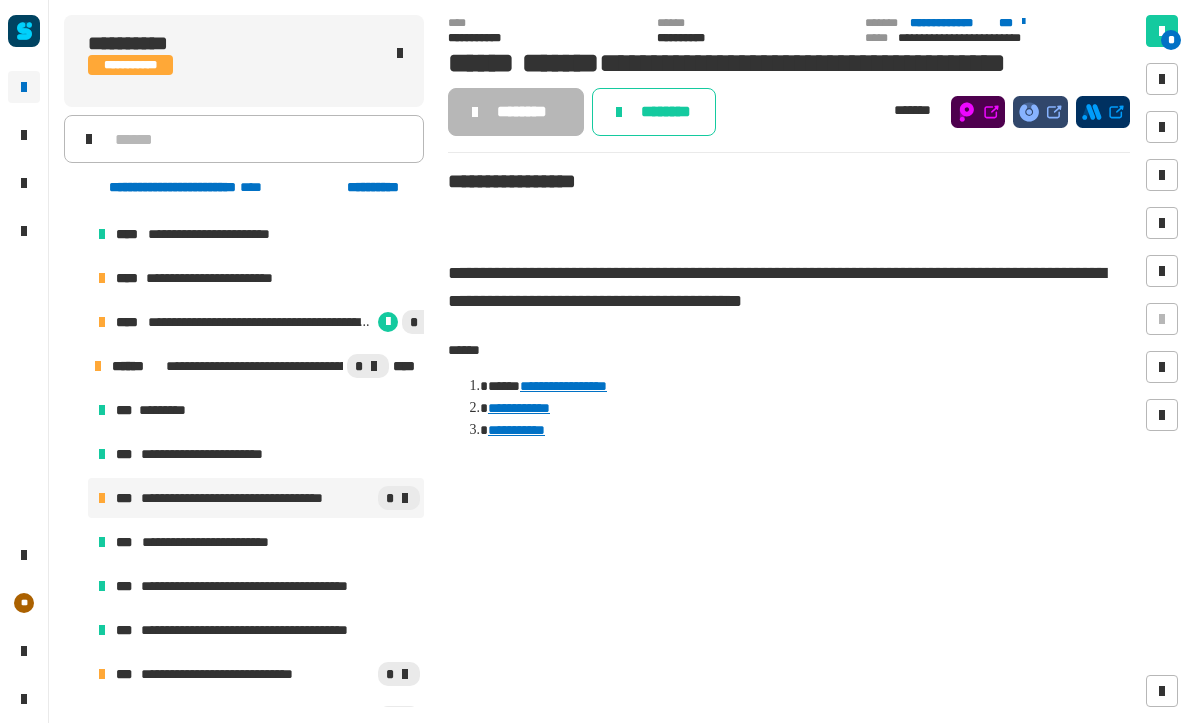 click on "**********" at bounding box center (242, 675) 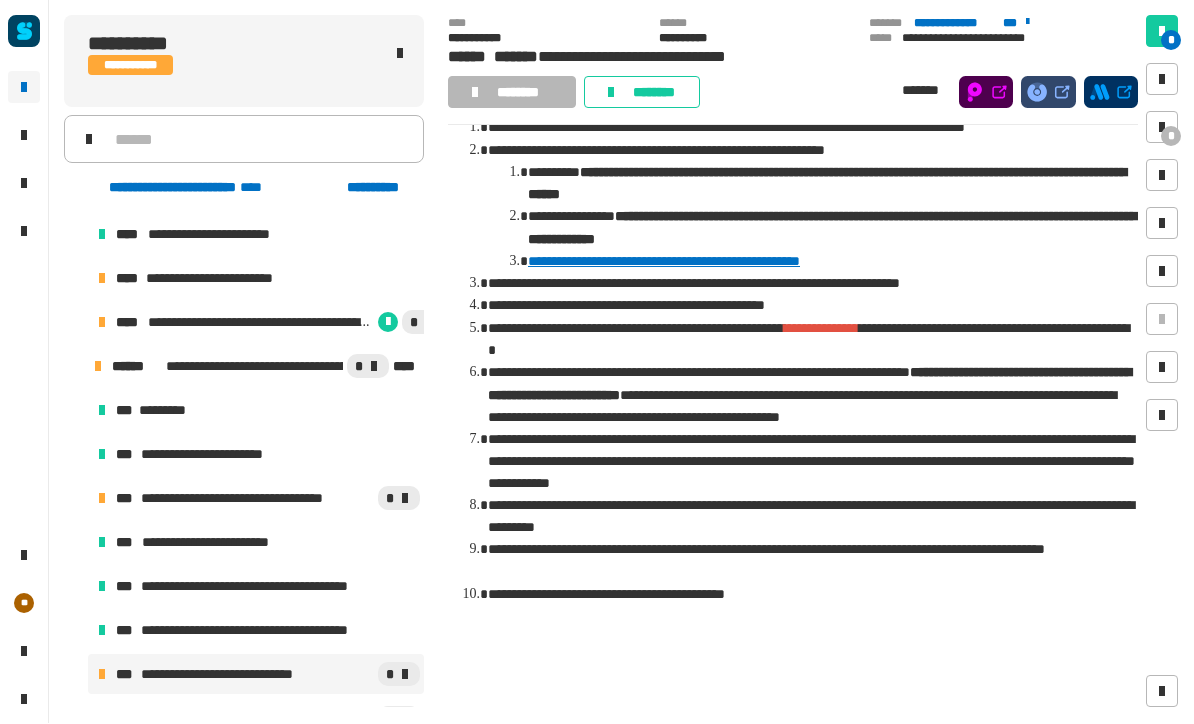 scroll, scrollTop: 470, scrollLeft: 0, axis: vertical 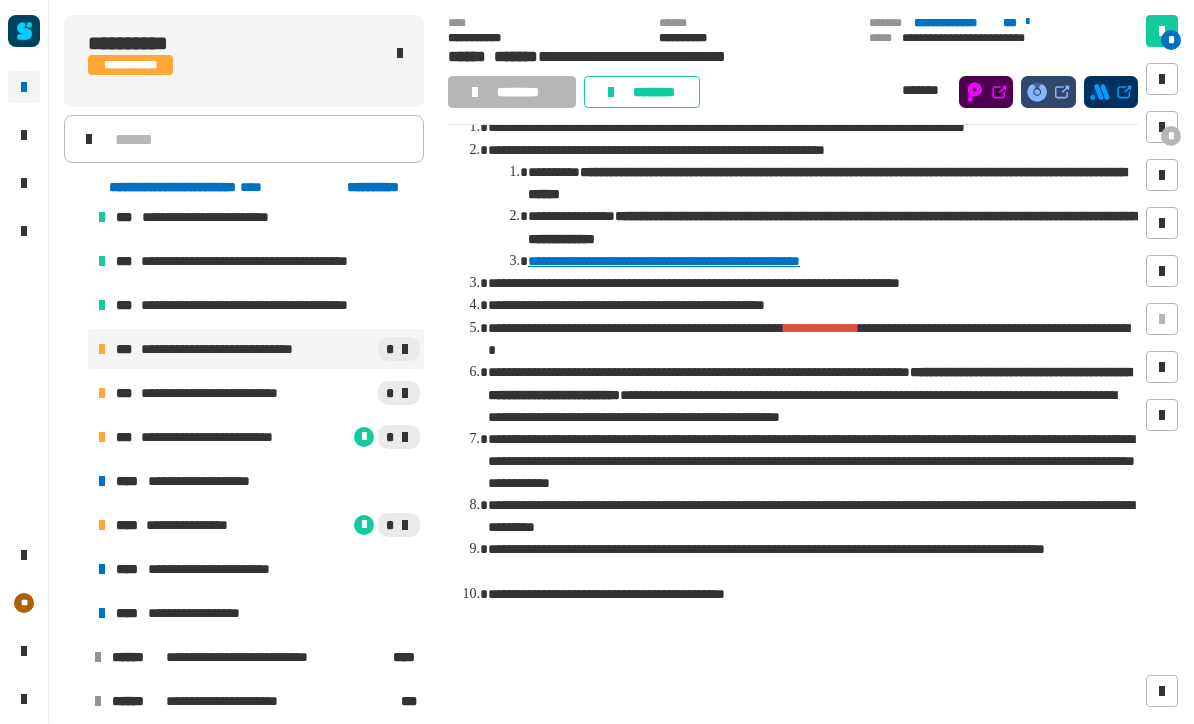 click on "**********" at bounding box center [222, 394] 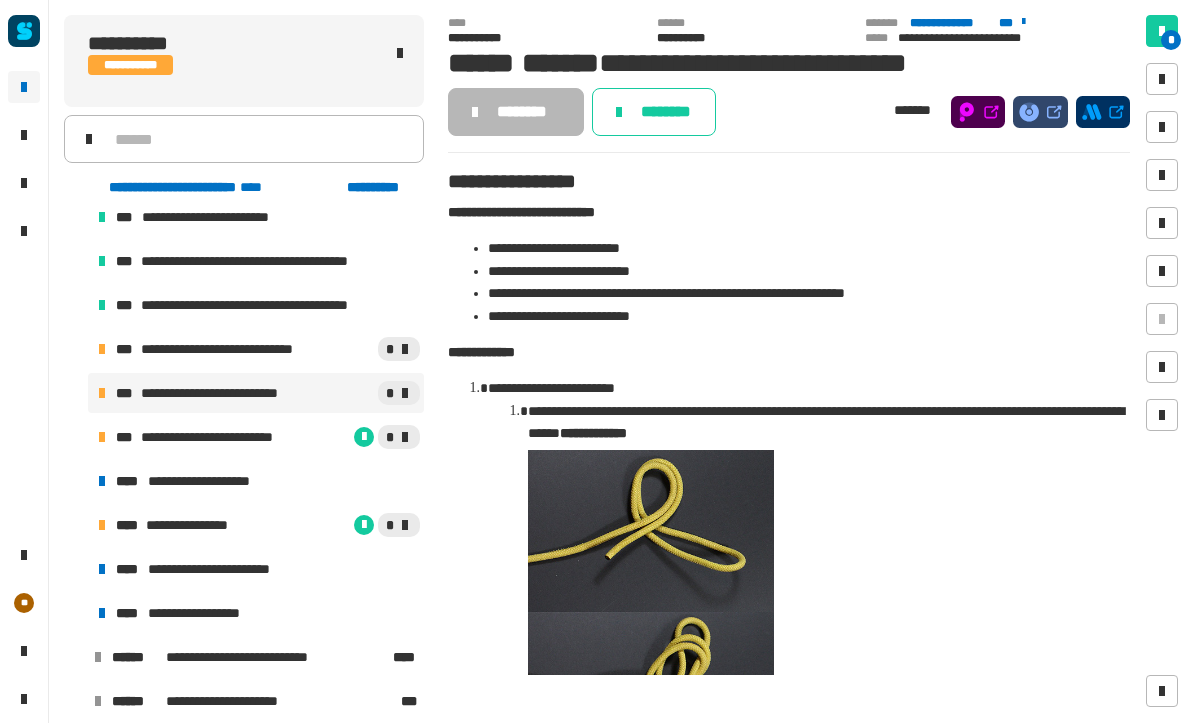 click on "**********" at bounding box center [256, 438] 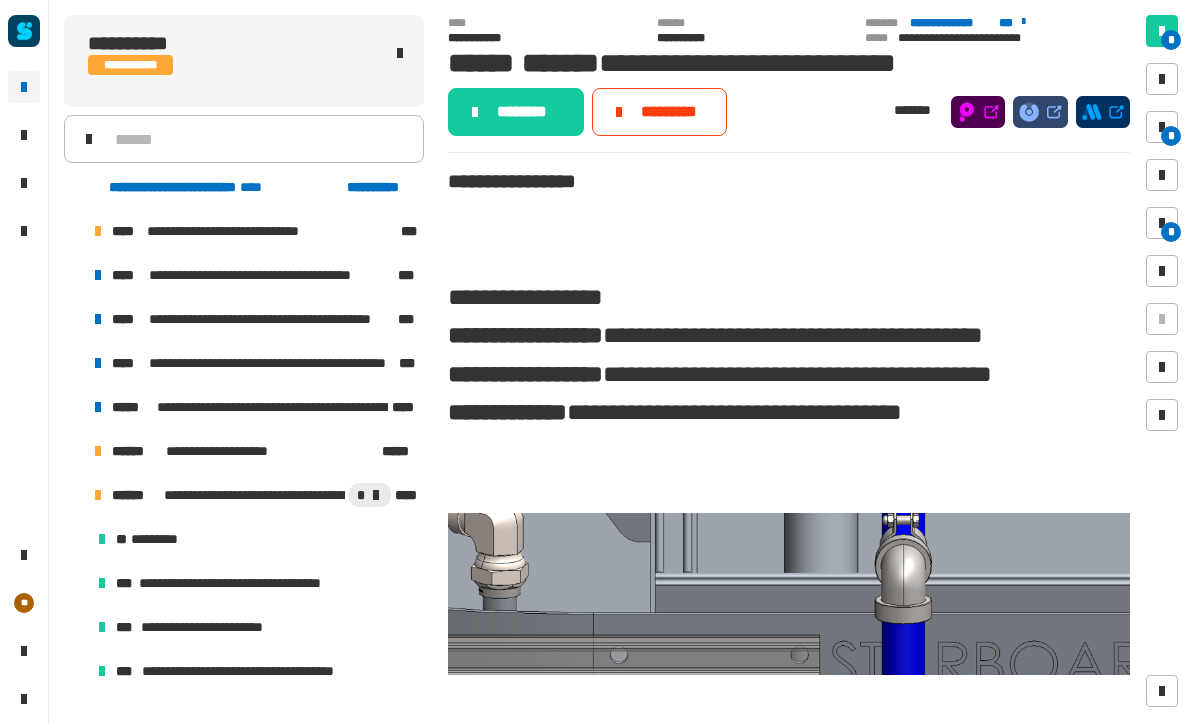 scroll, scrollTop: 0, scrollLeft: 0, axis: both 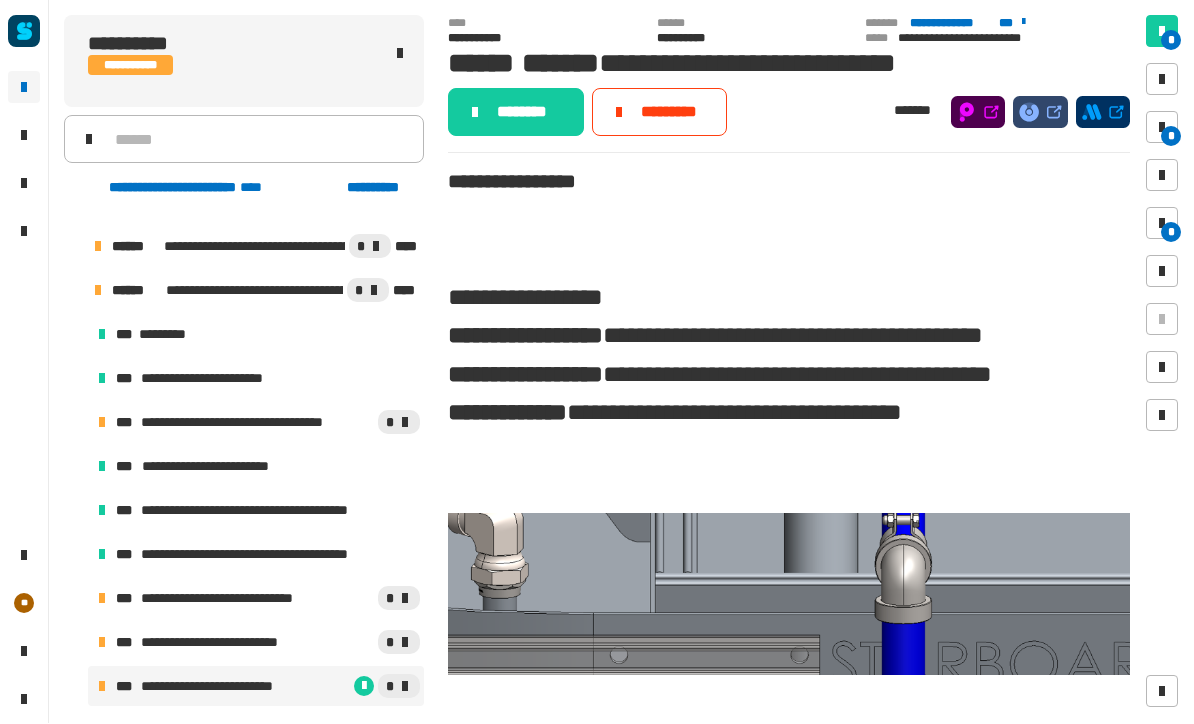 click on "**********" at bounding box center (254, 423) 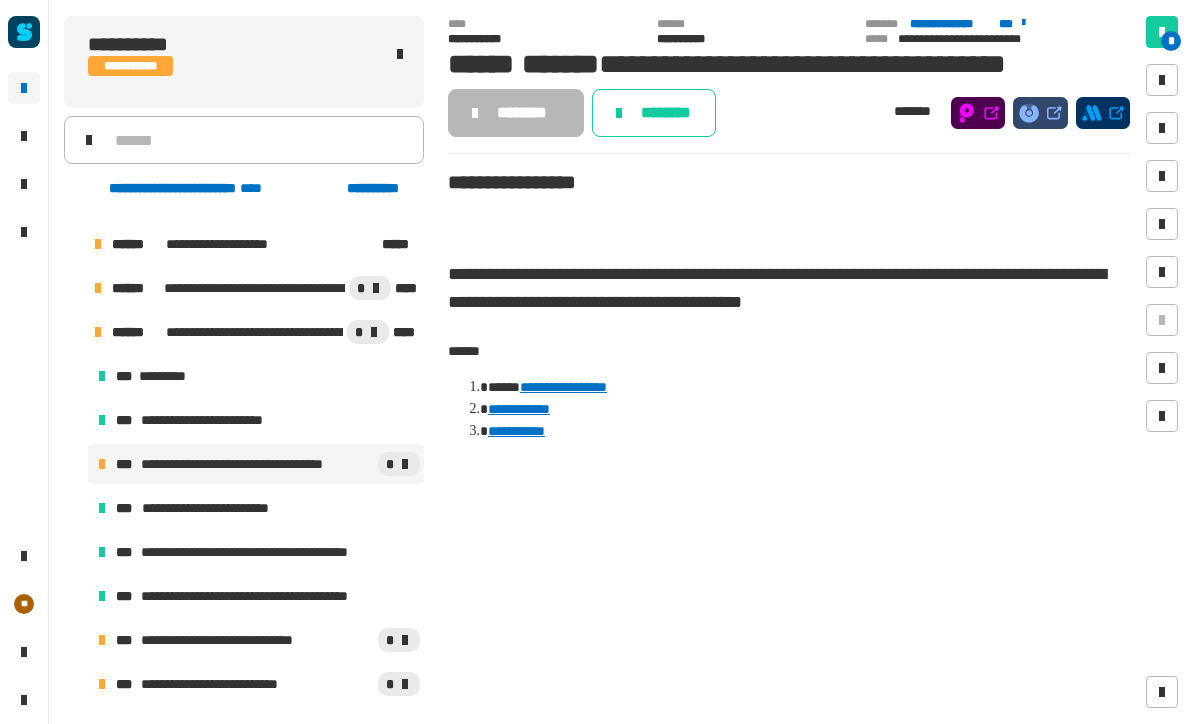 scroll, scrollTop: 146, scrollLeft: 0, axis: vertical 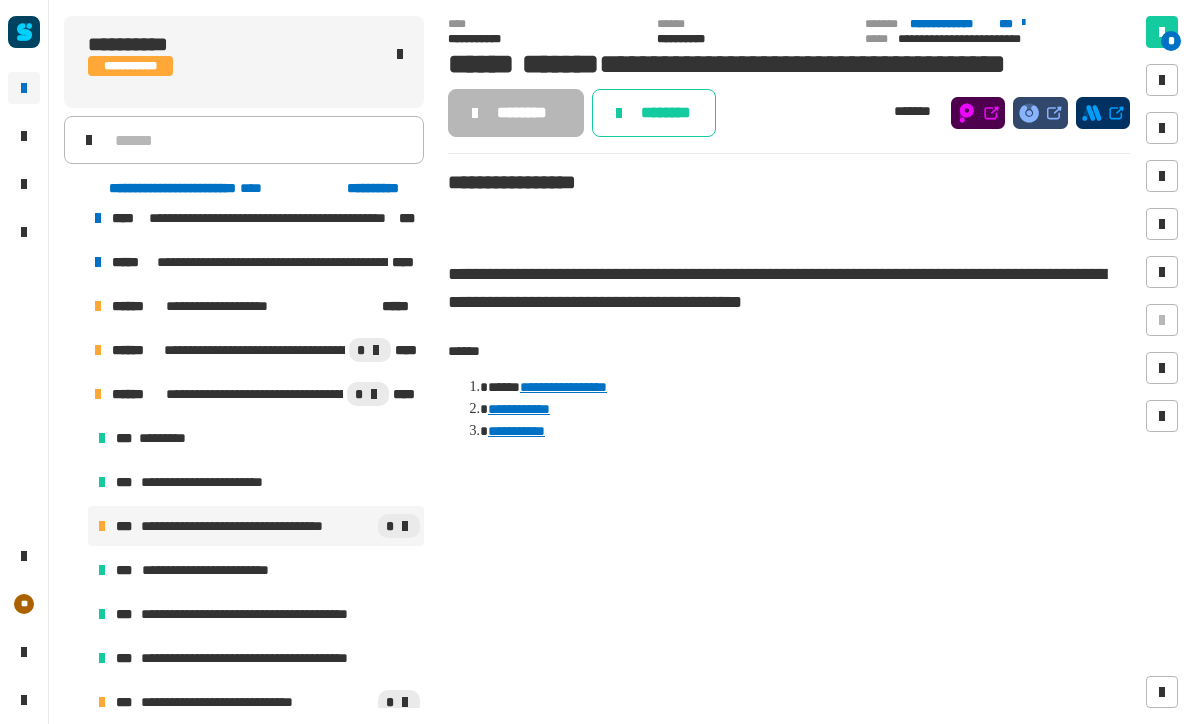 click on "**********" at bounding box center (254, 350) 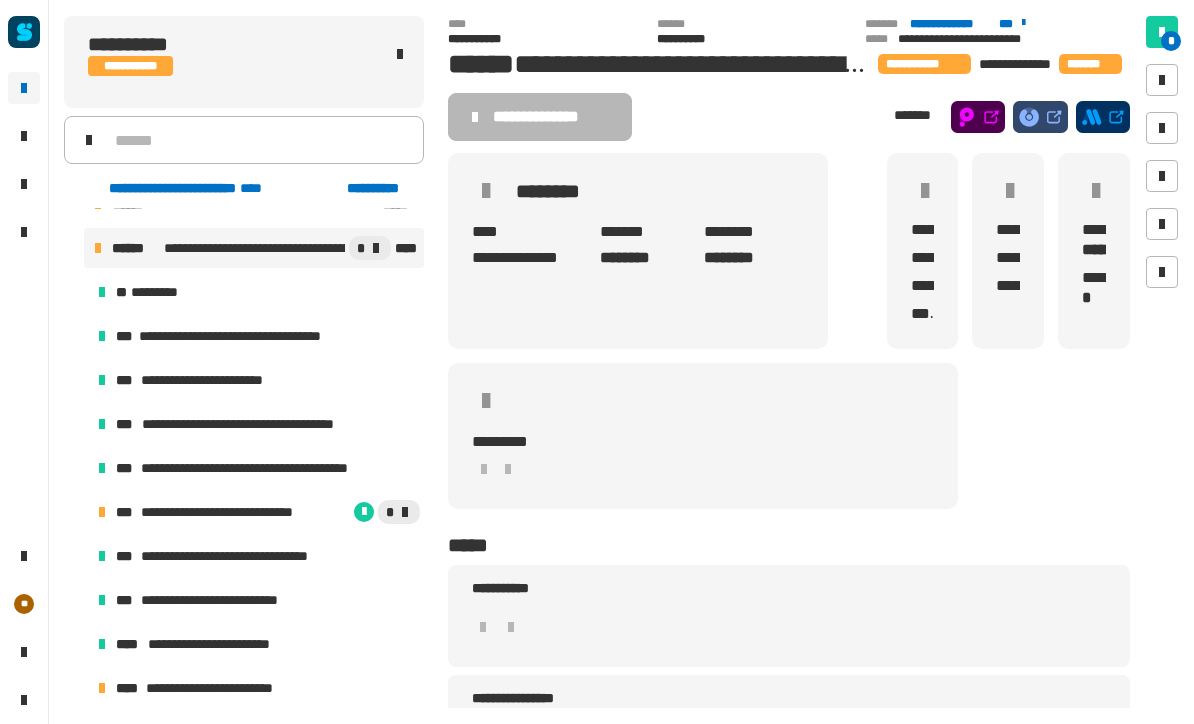 click on "**********" at bounding box center [227, 512] 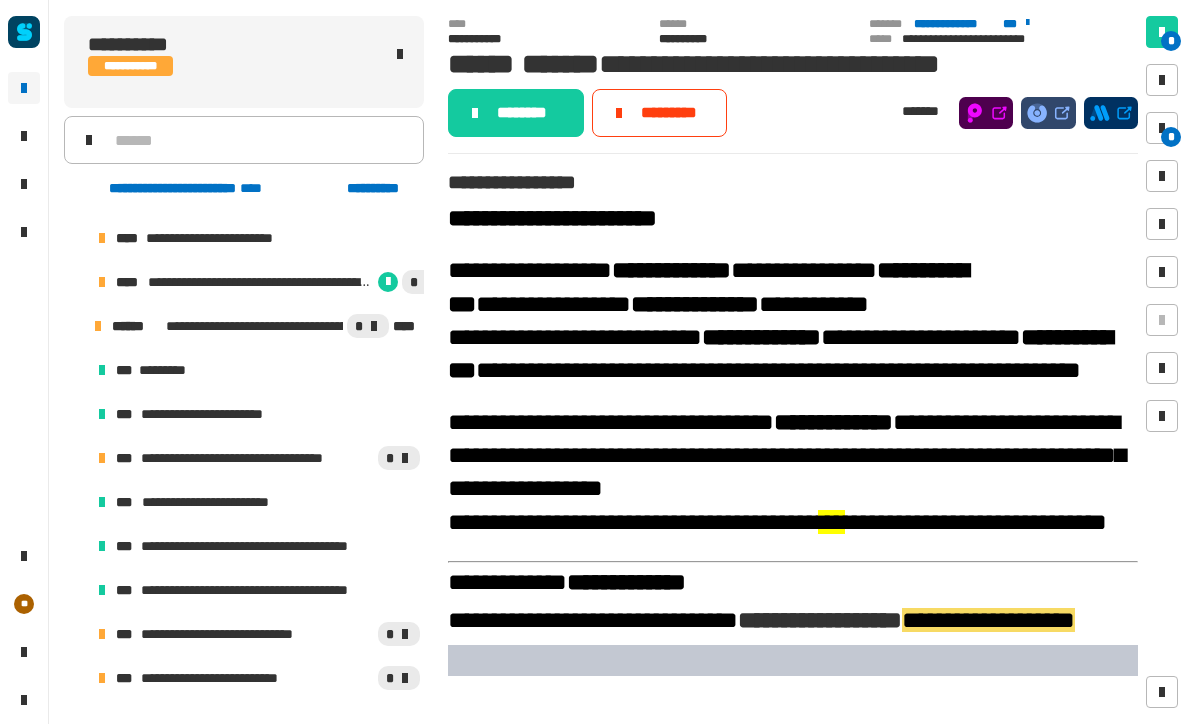 click at bounding box center [1162, 128] 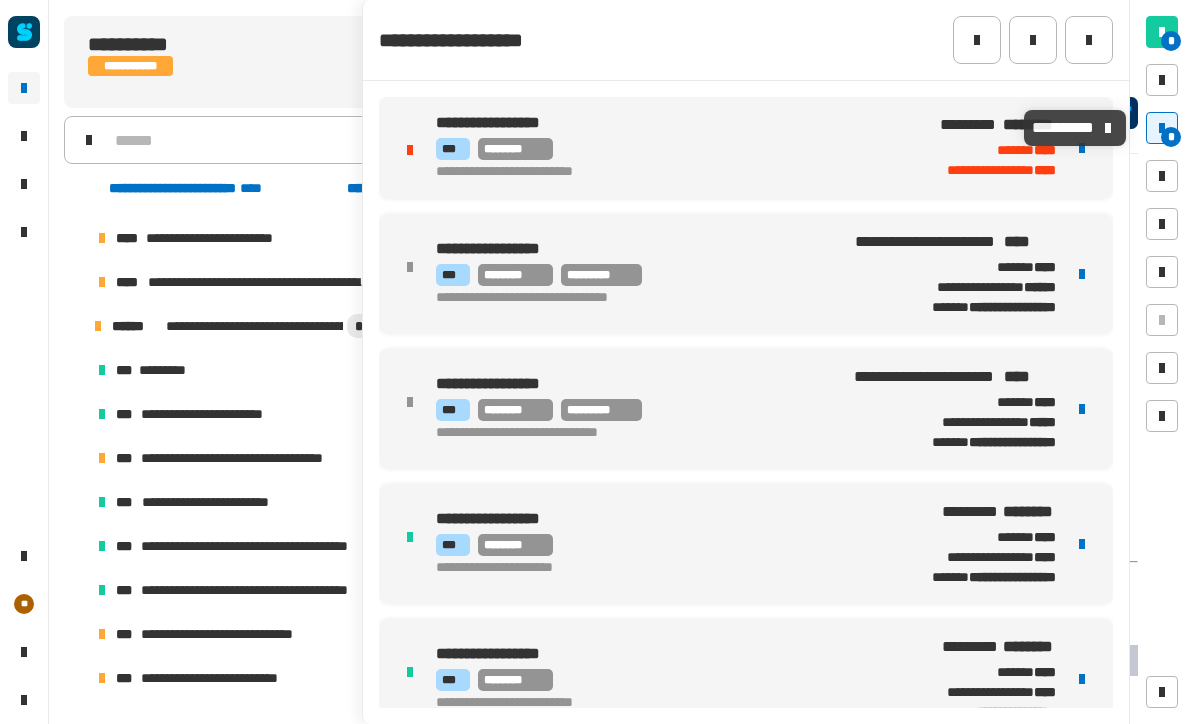 scroll, scrollTop: 0, scrollLeft: 0, axis: both 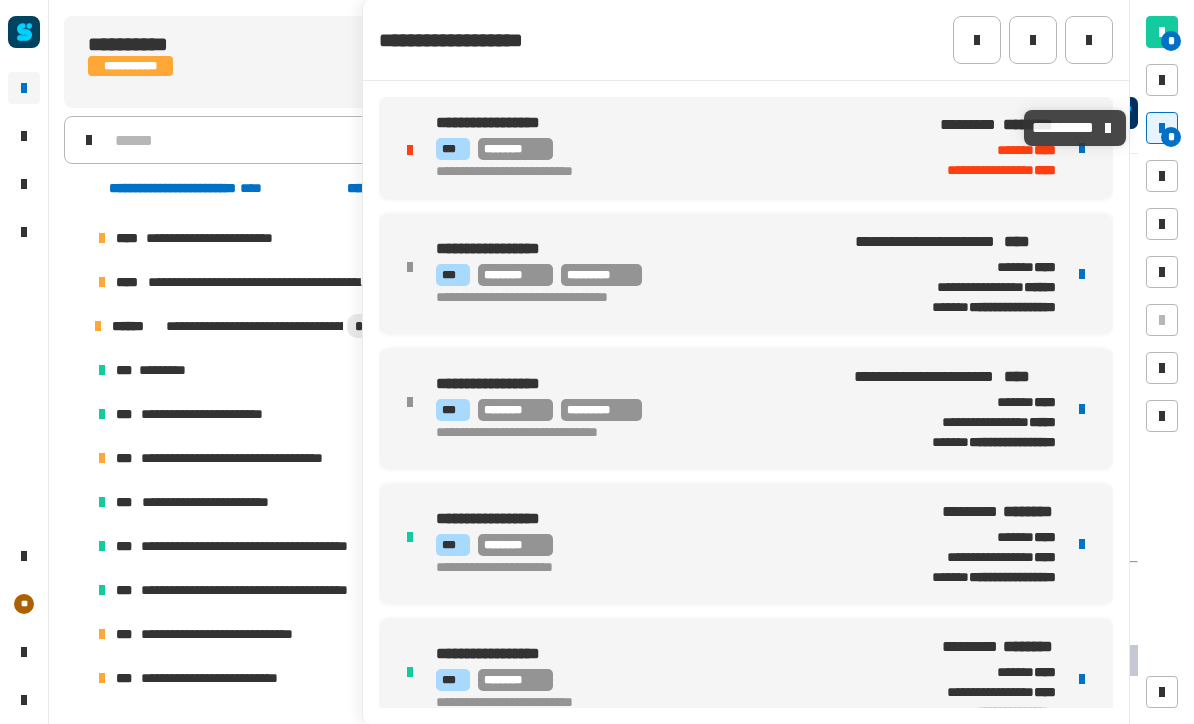 click on "**********" 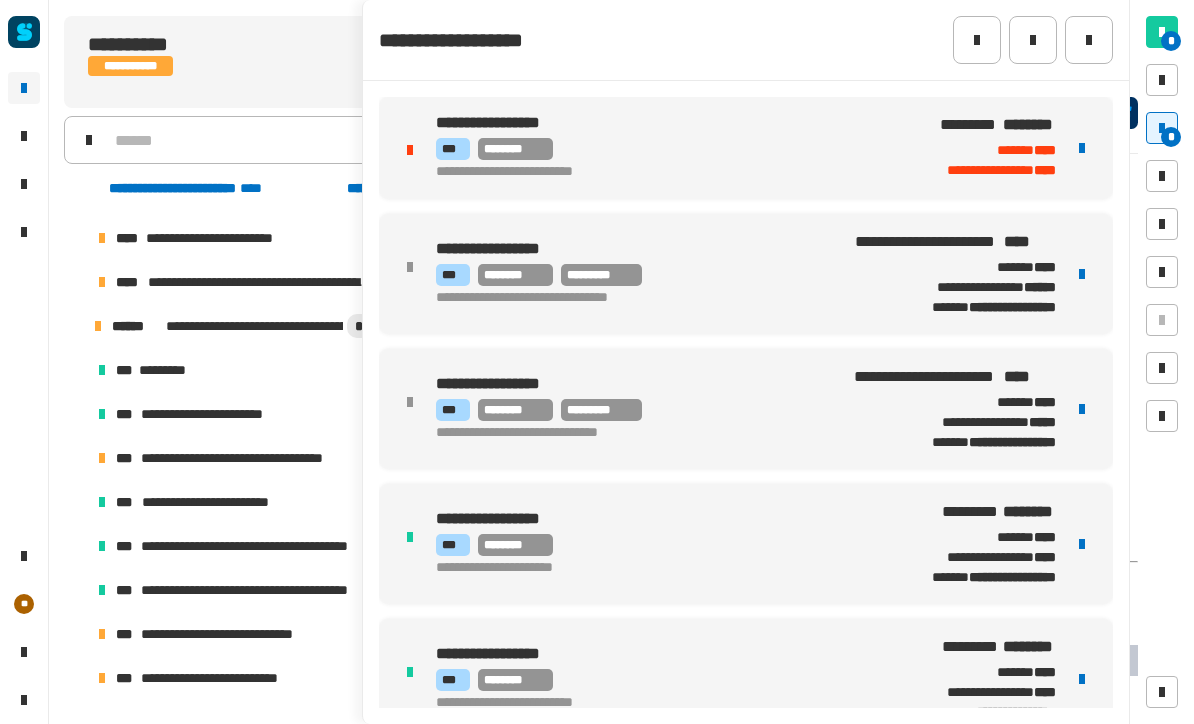 click at bounding box center (1082, 148) 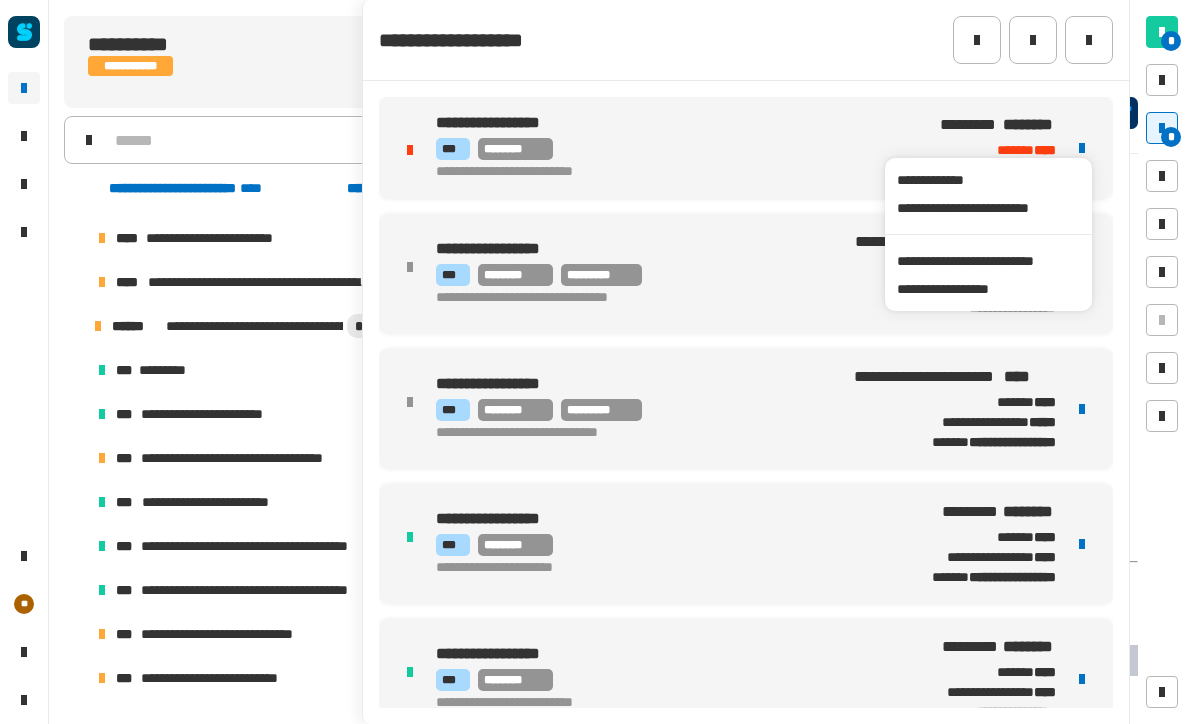 click on "**********" at bounding box center [988, 261] 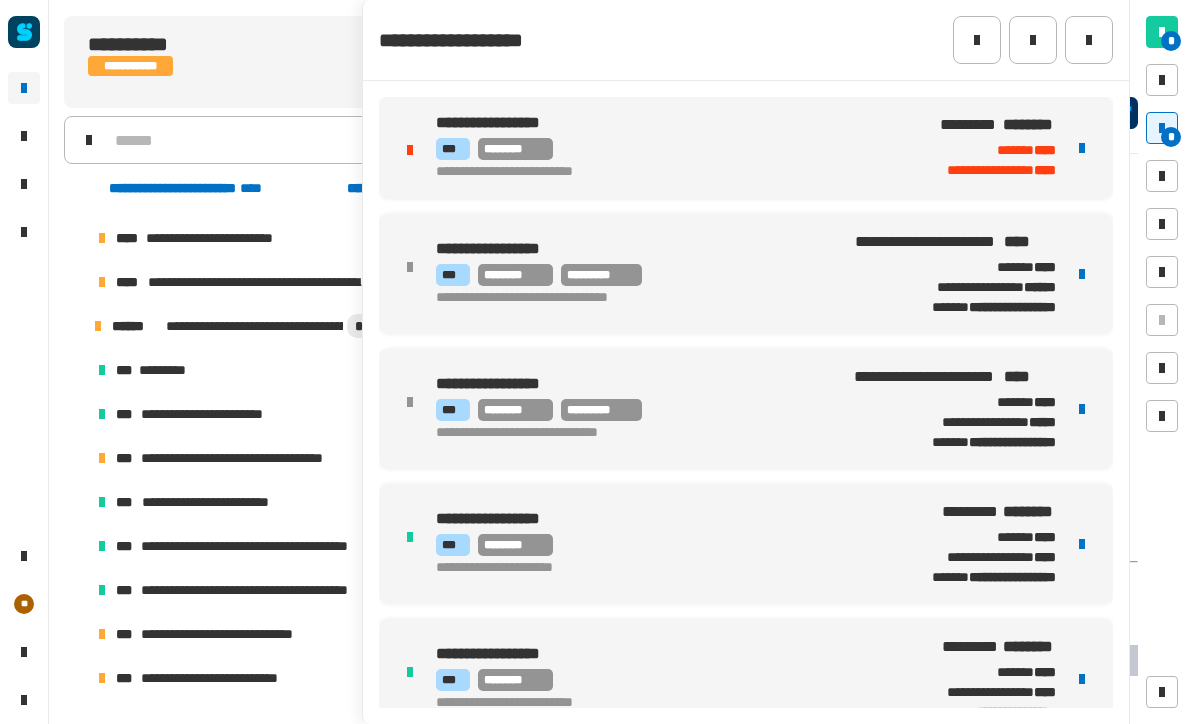 click 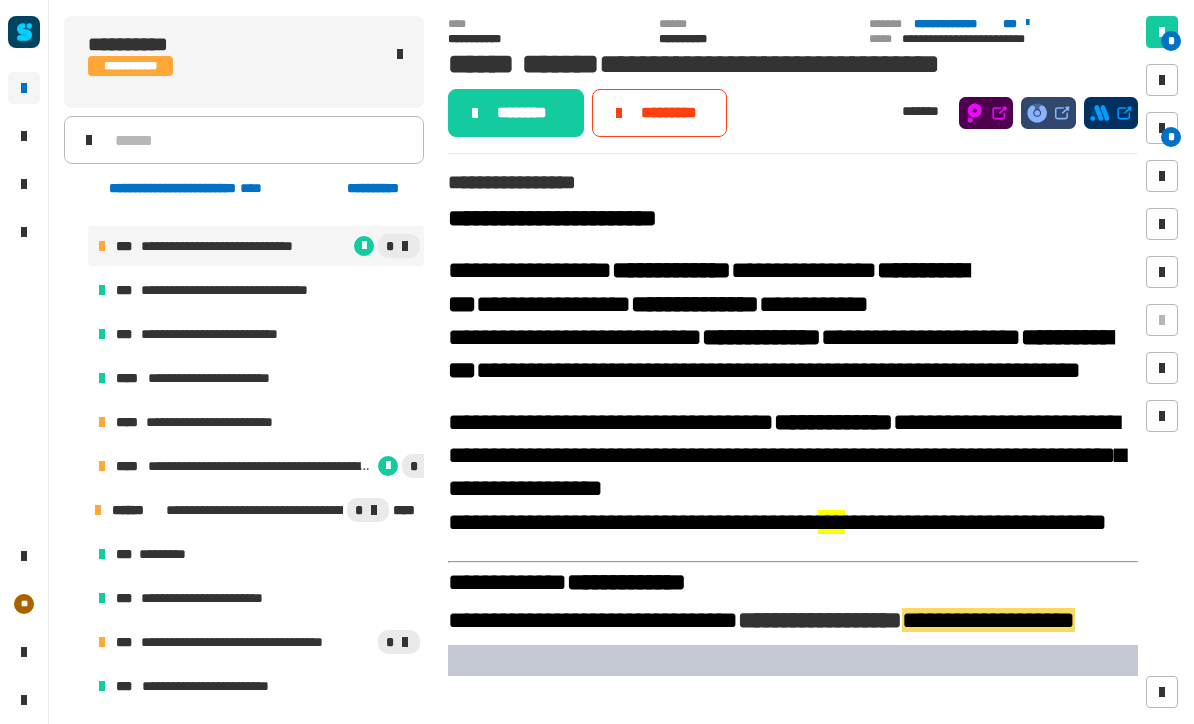 scroll, scrollTop: 463, scrollLeft: 0, axis: vertical 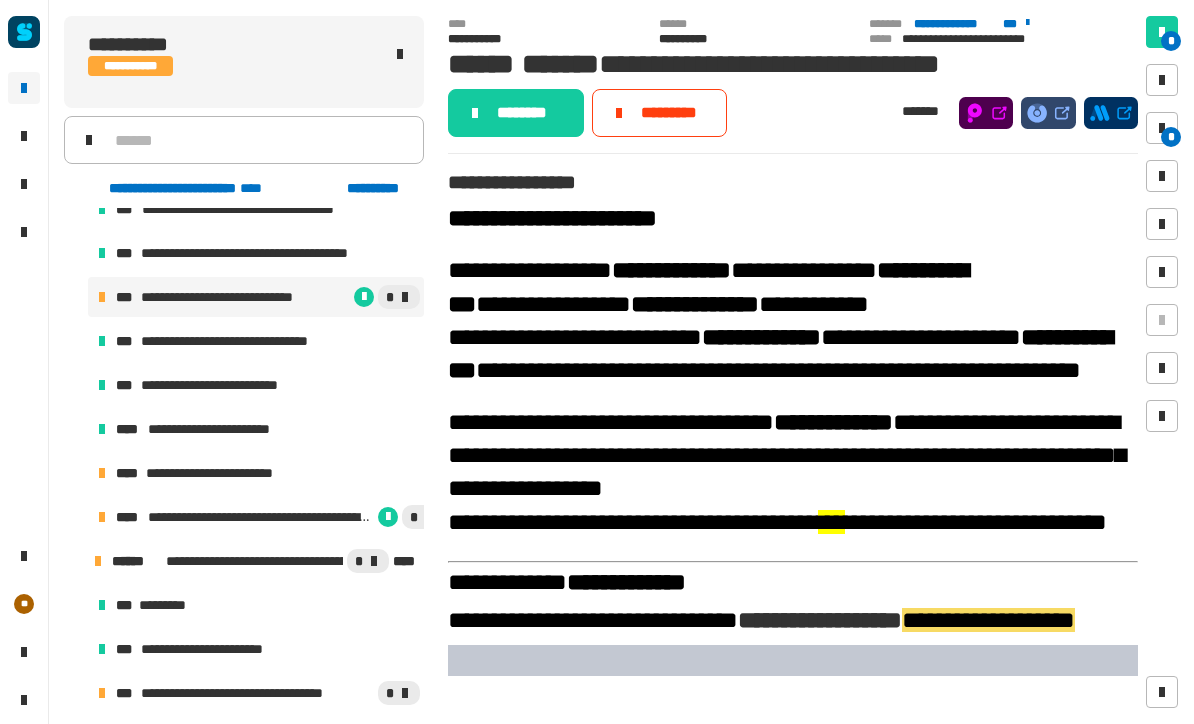 click on "**********" at bounding box center [256, 473] 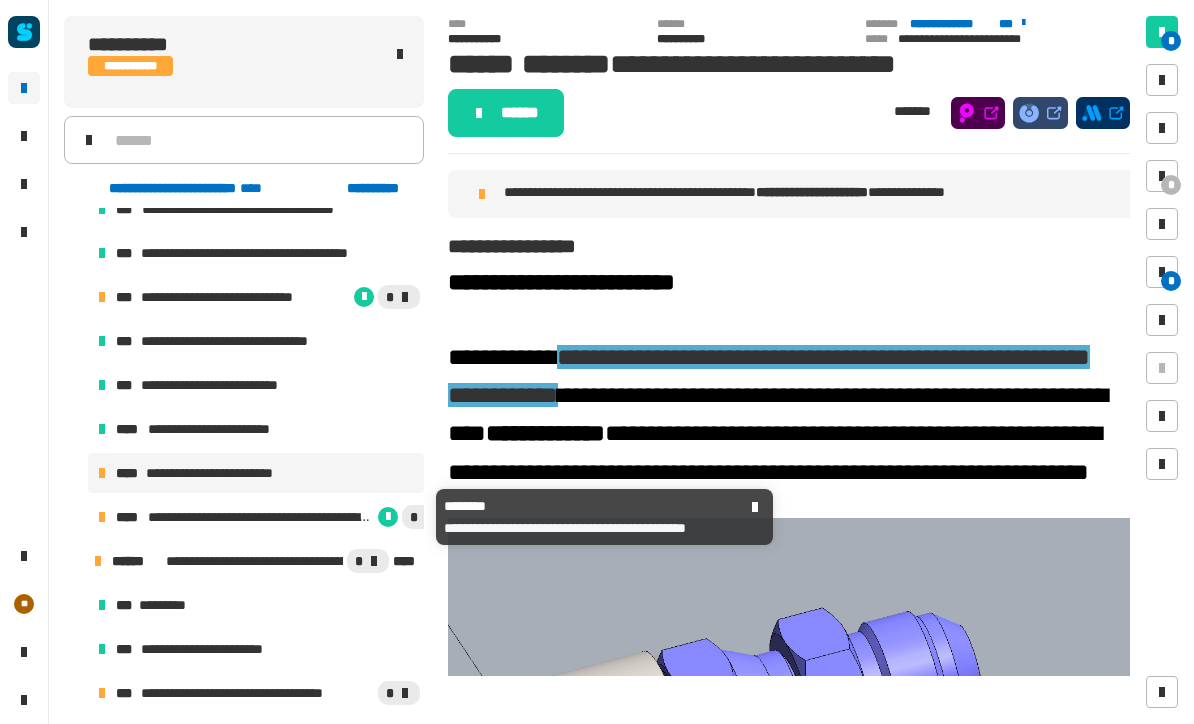 click on "**********" at bounding box center [256, 517] 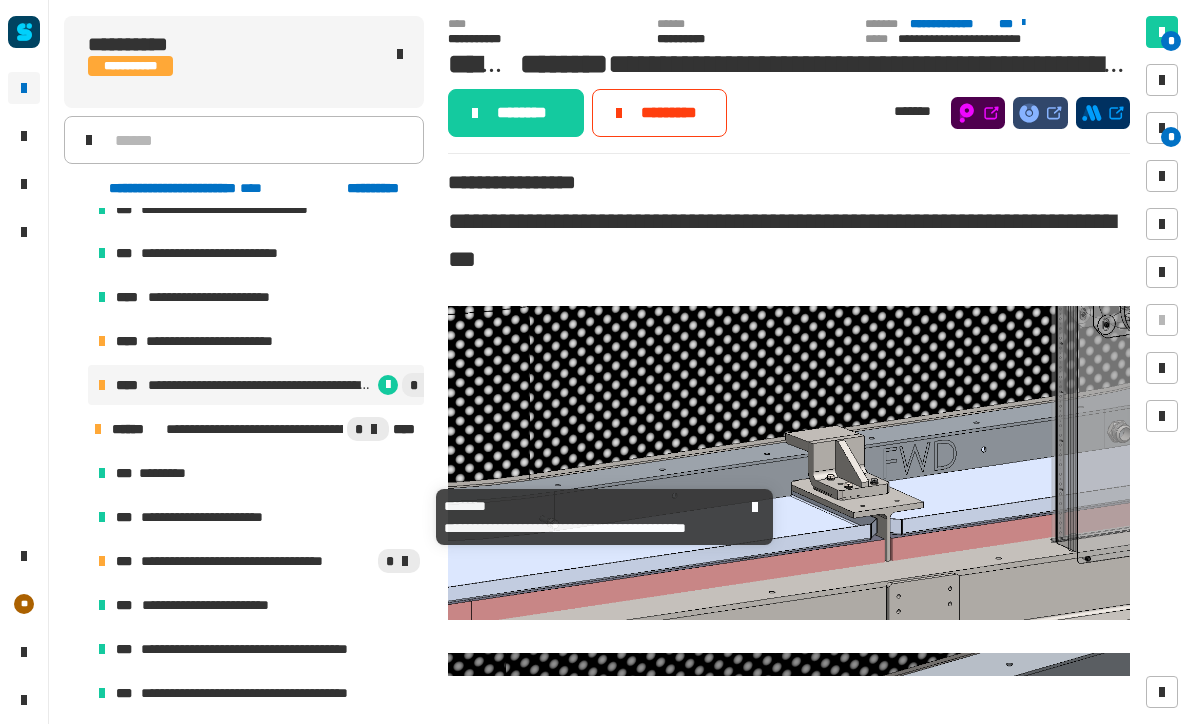 scroll, scrollTop: 600, scrollLeft: 0, axis: vertical 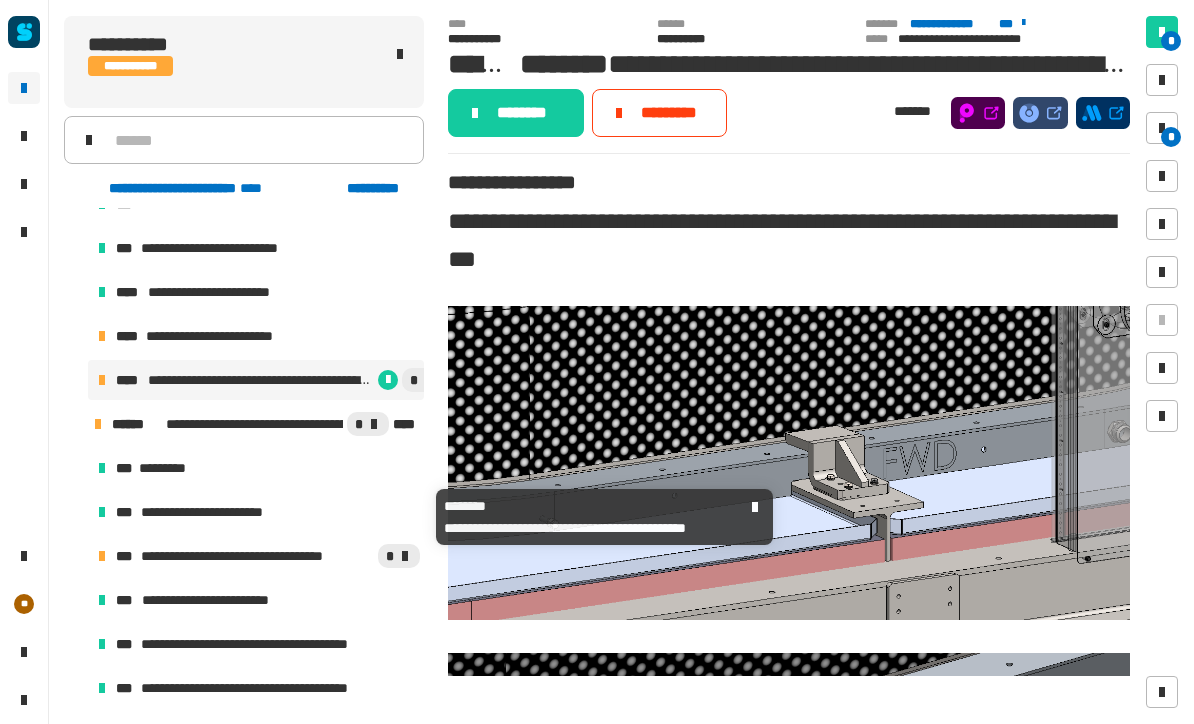 click on "**********" at bounding box center [254, 556] 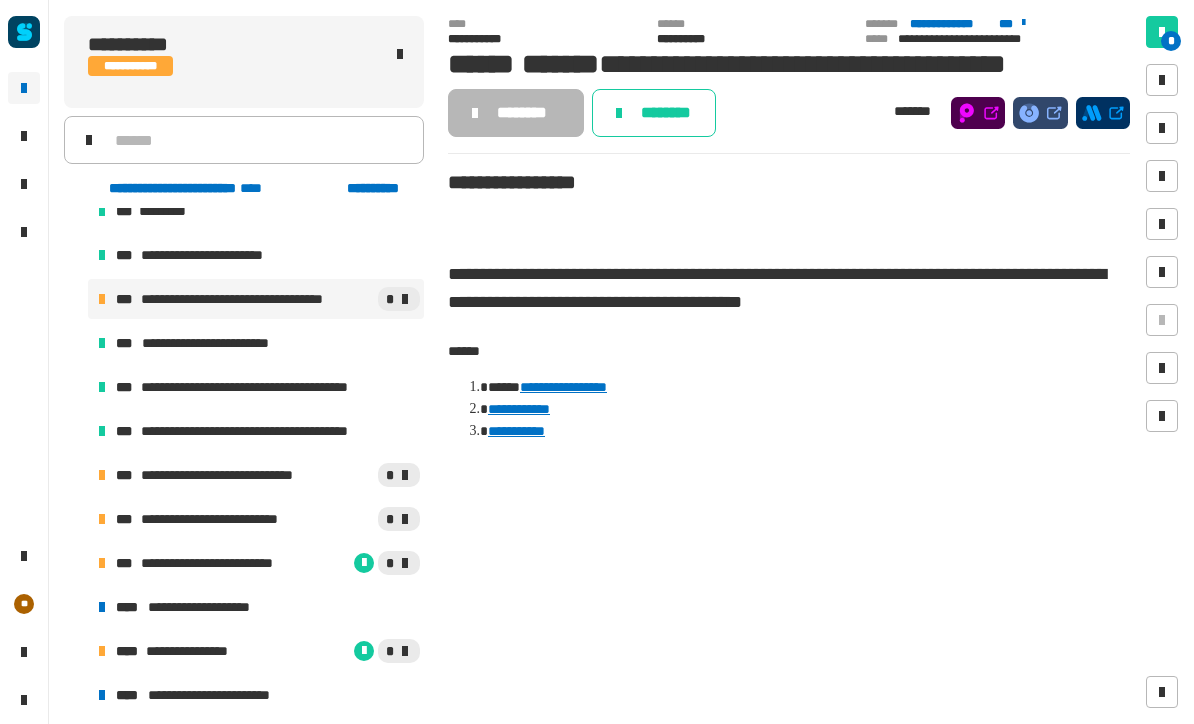 scroll, scrollTop: 957, scrollLeft: 0, axis: vertical 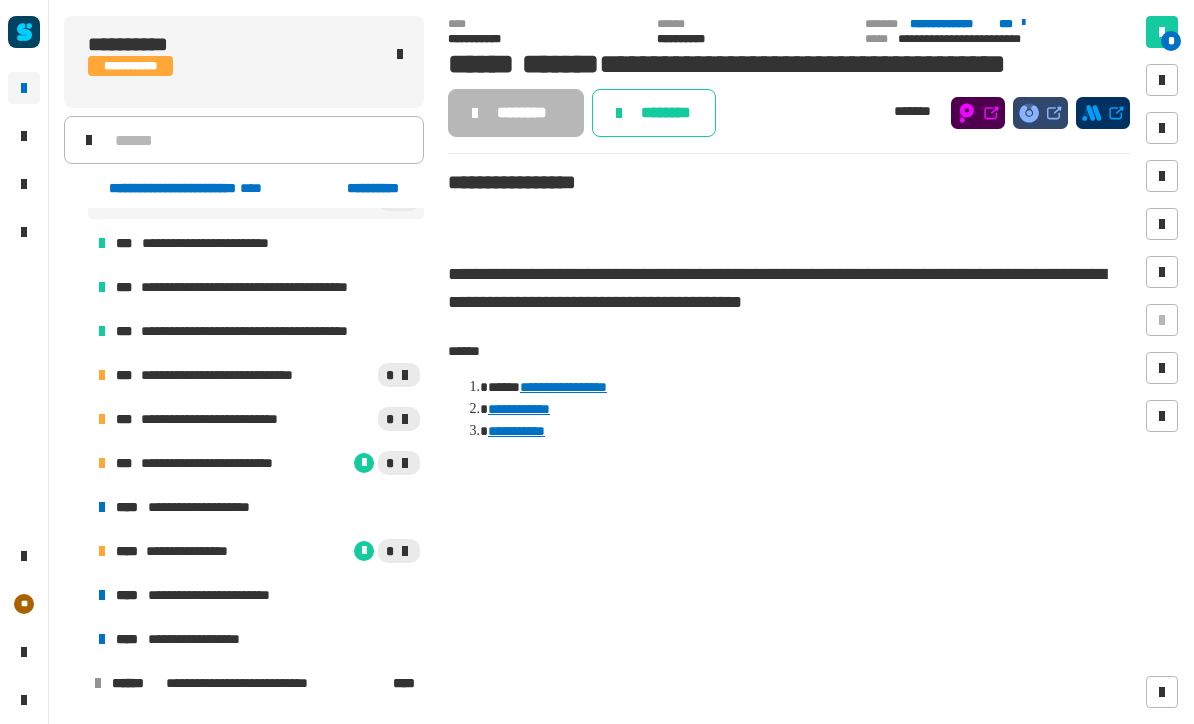 click on "**********" at bounding box center [242, 375] 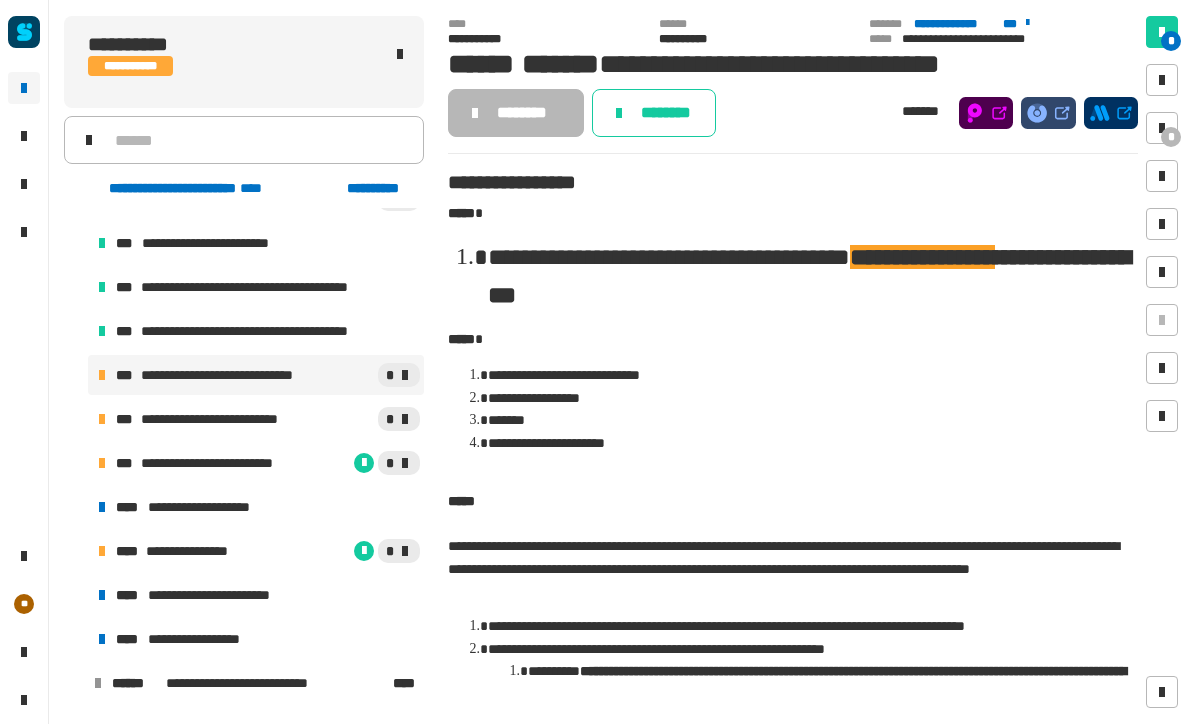 scroll, scrollTop: 0, scrollLeft: 0, axis: both 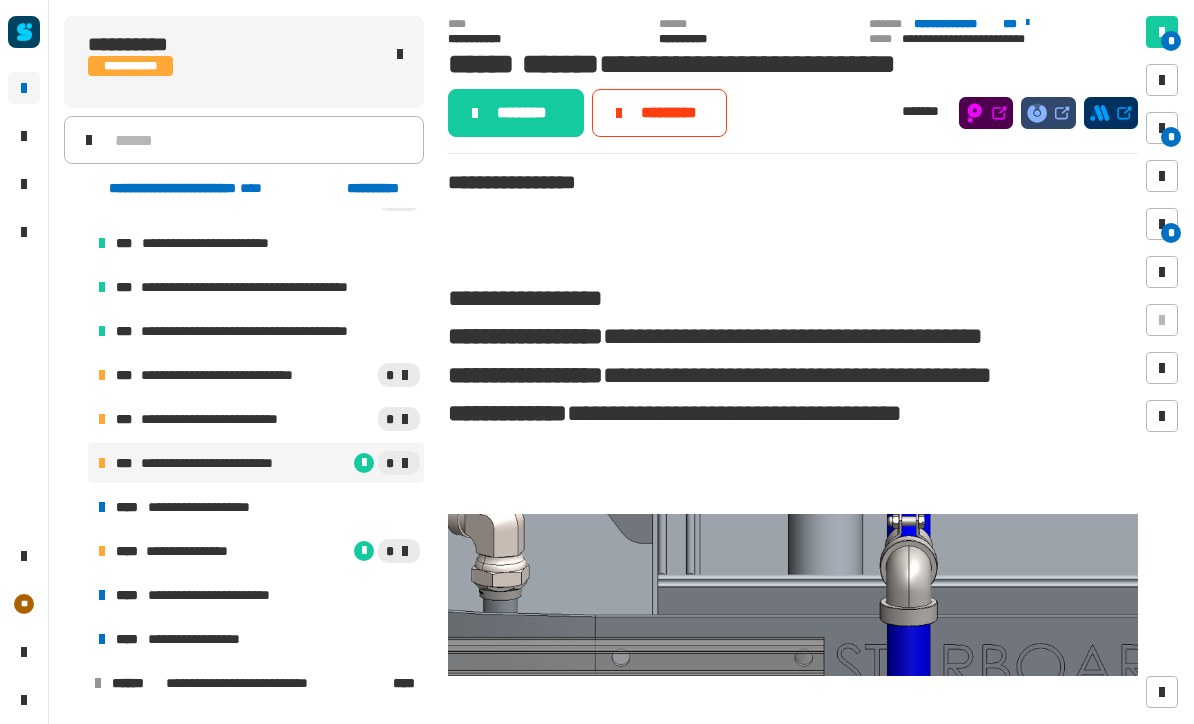 click on "********" 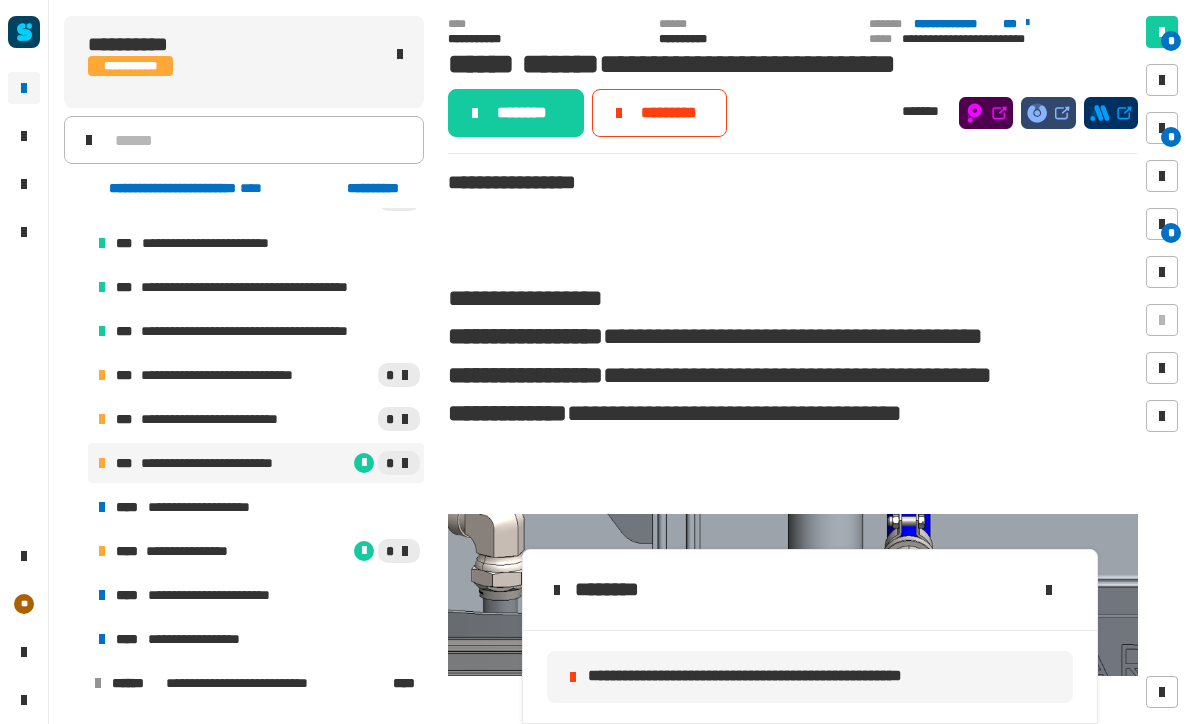 click at bounding box center (1162, 128) 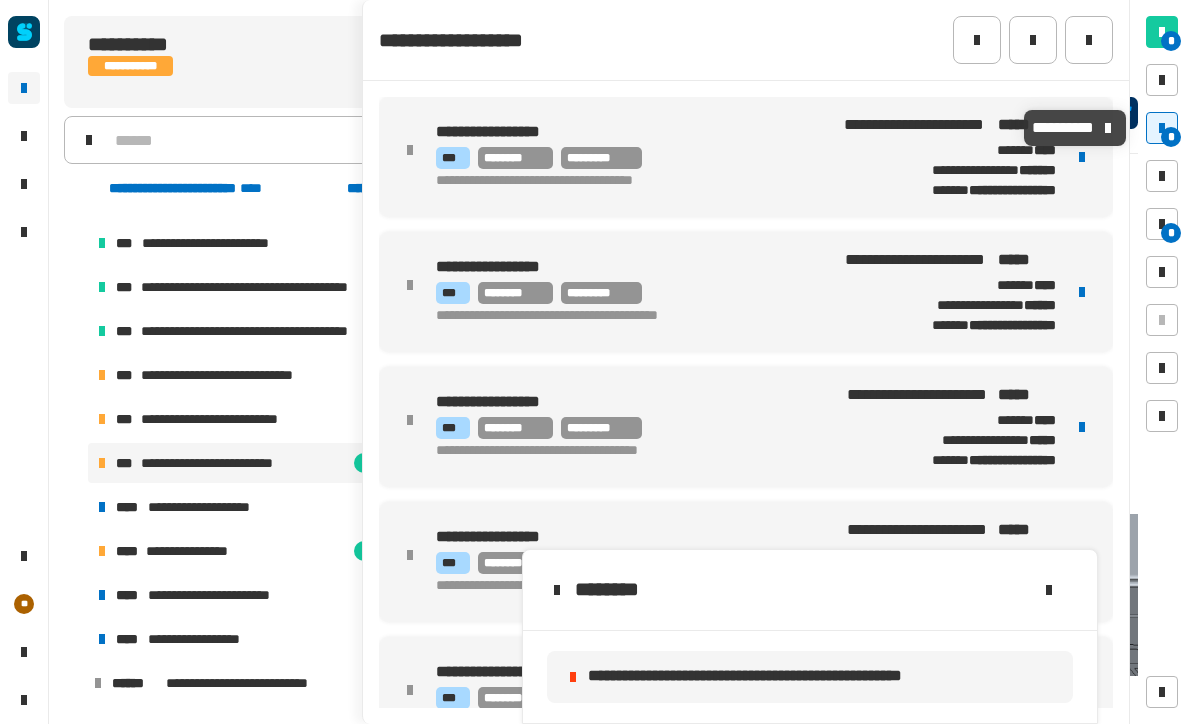 click 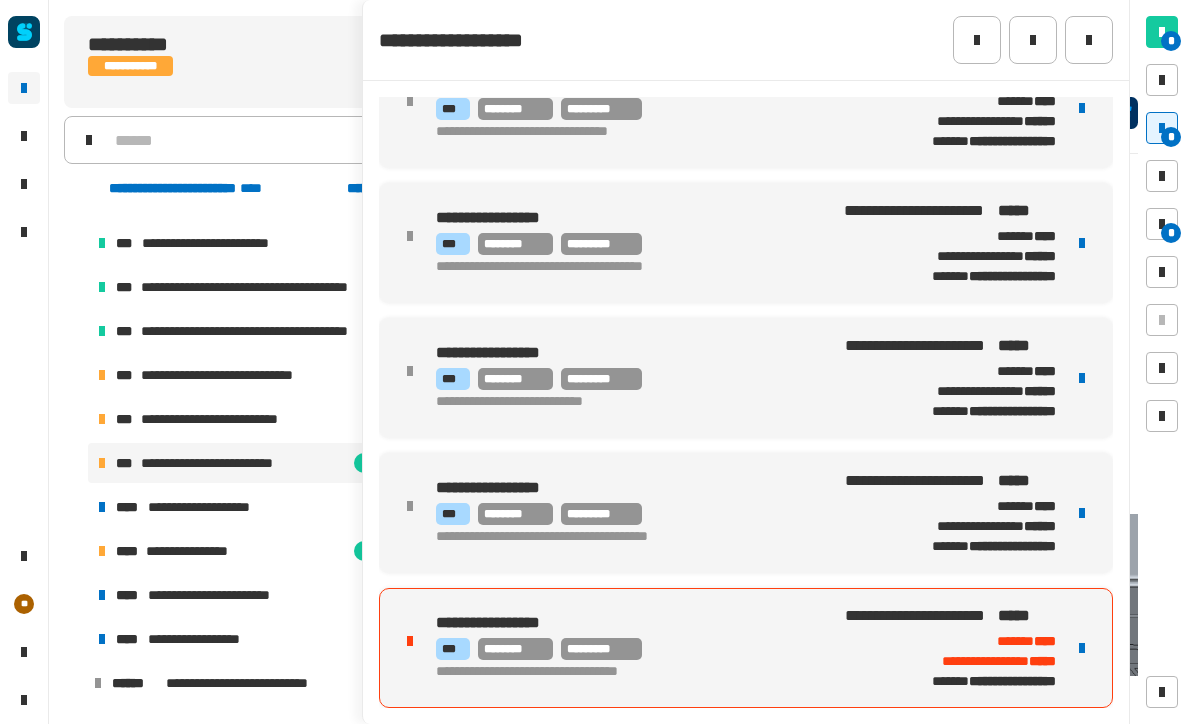 scroll, scrollTop: 454, scrollLeft: 0, axis: vertical 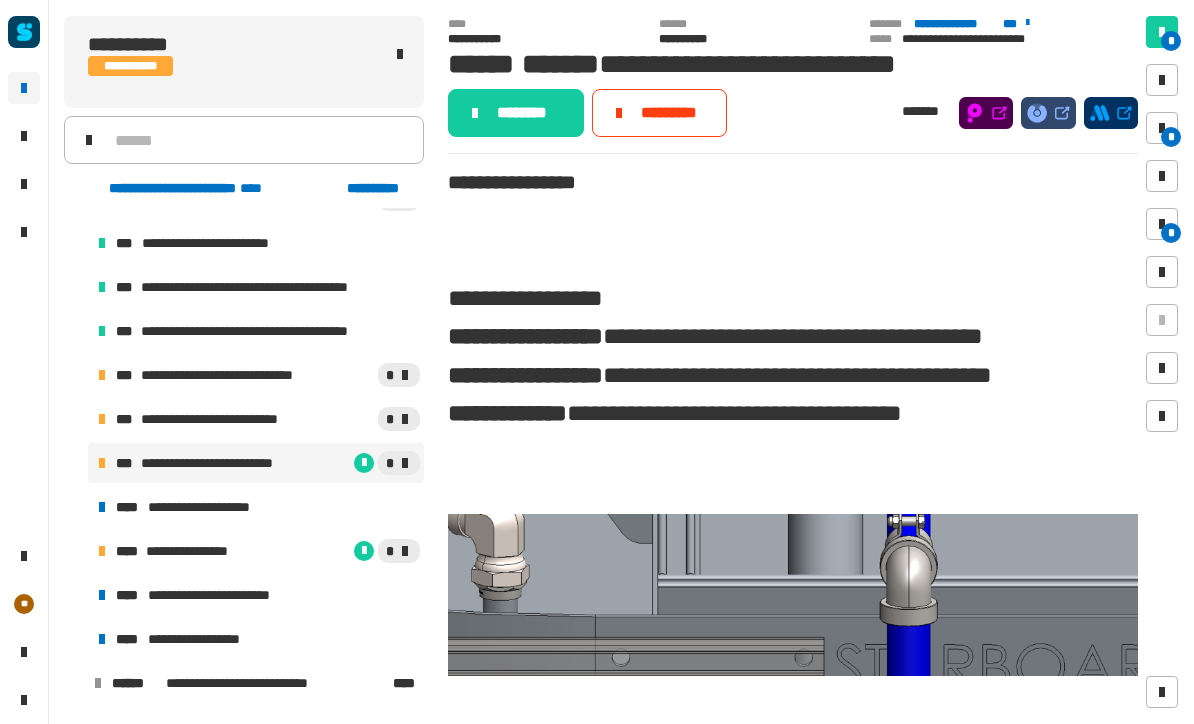 click on "*" at bounding box center (1171, 137) 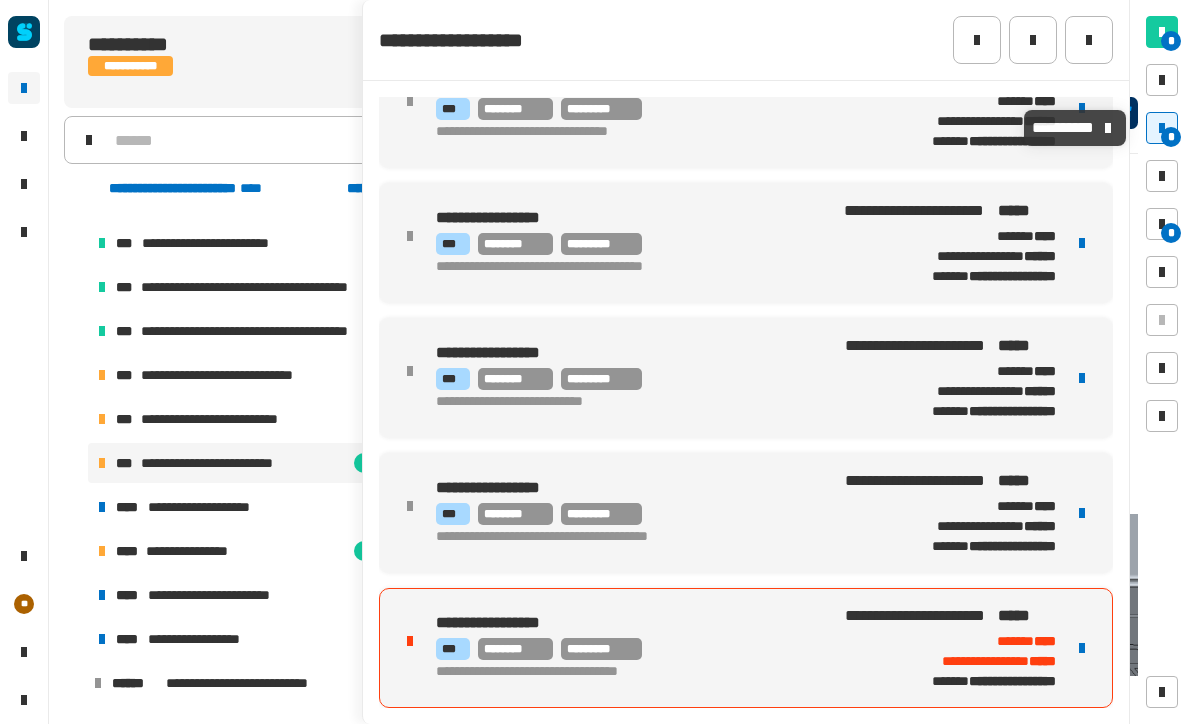 scroll, scrollTop: 454, scrollLeft: 0, axis: vertical 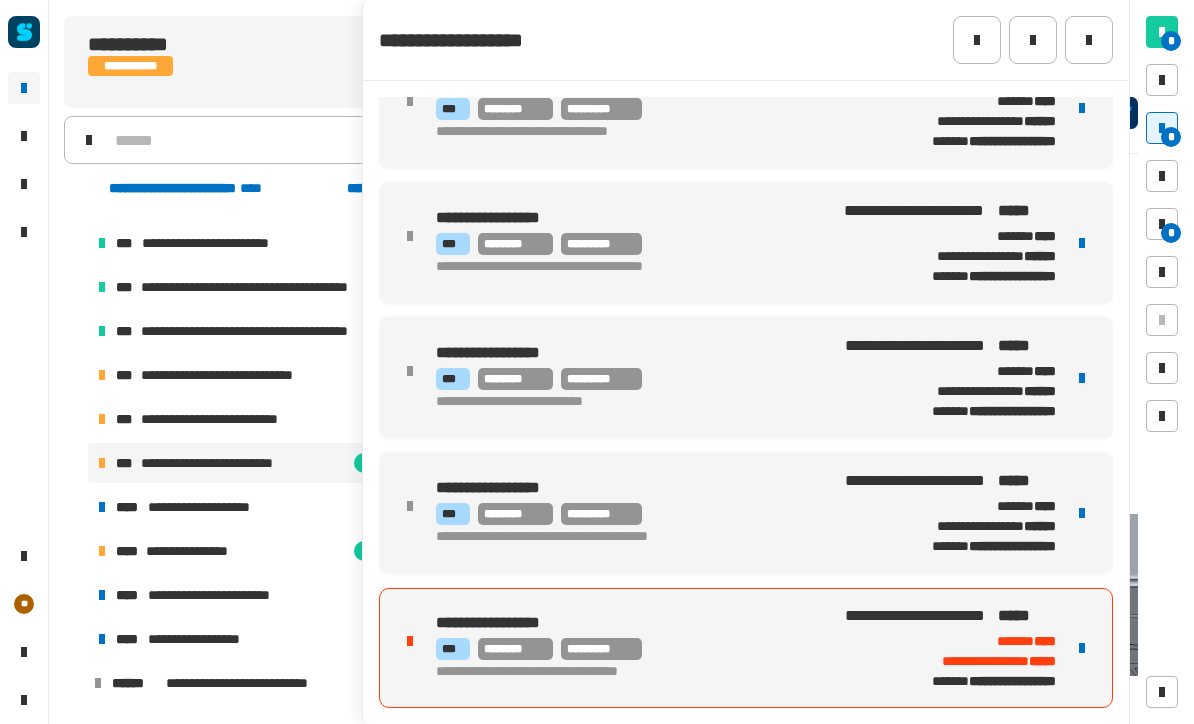 click on "**********" at bounding box center (632, 624) 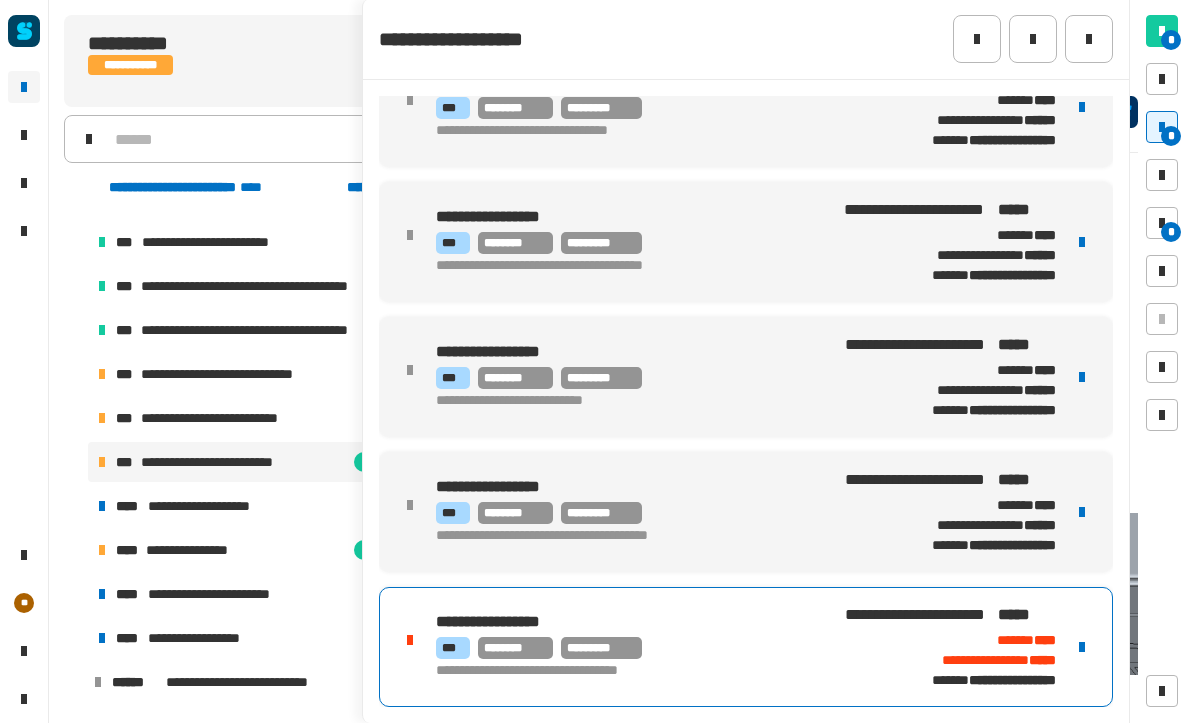 click on "**********" at bounding box center (632, 624) 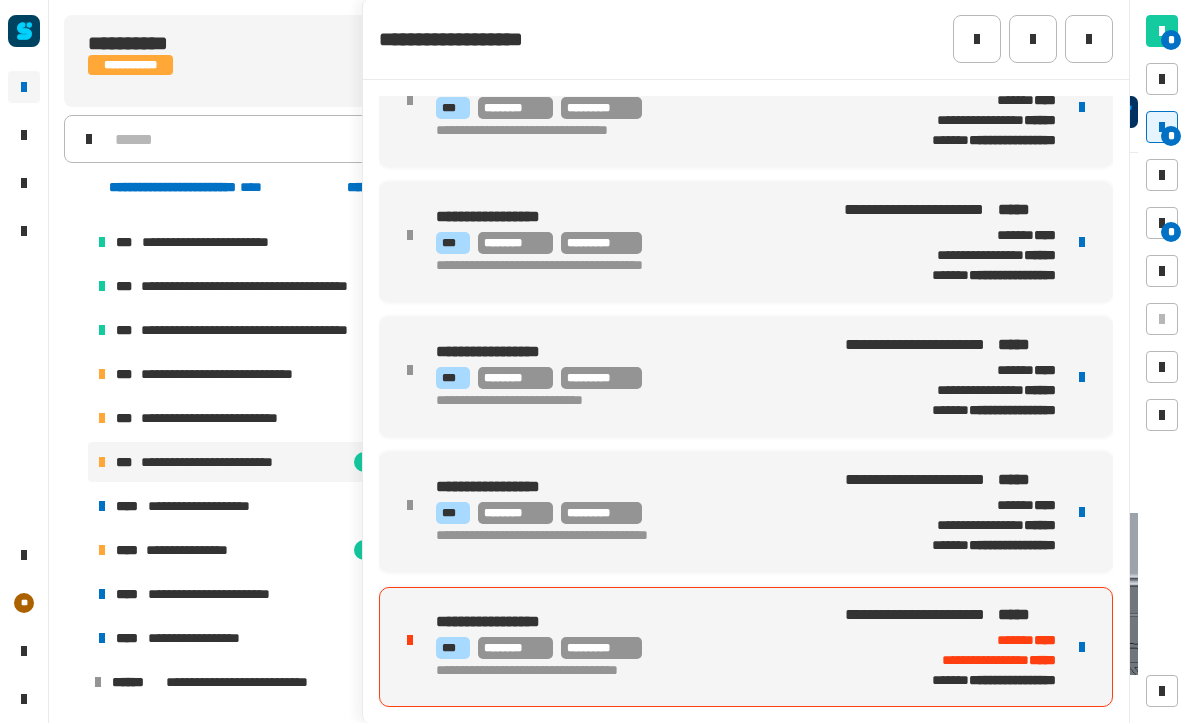 click on "**********" at bounding box center (950, 616) 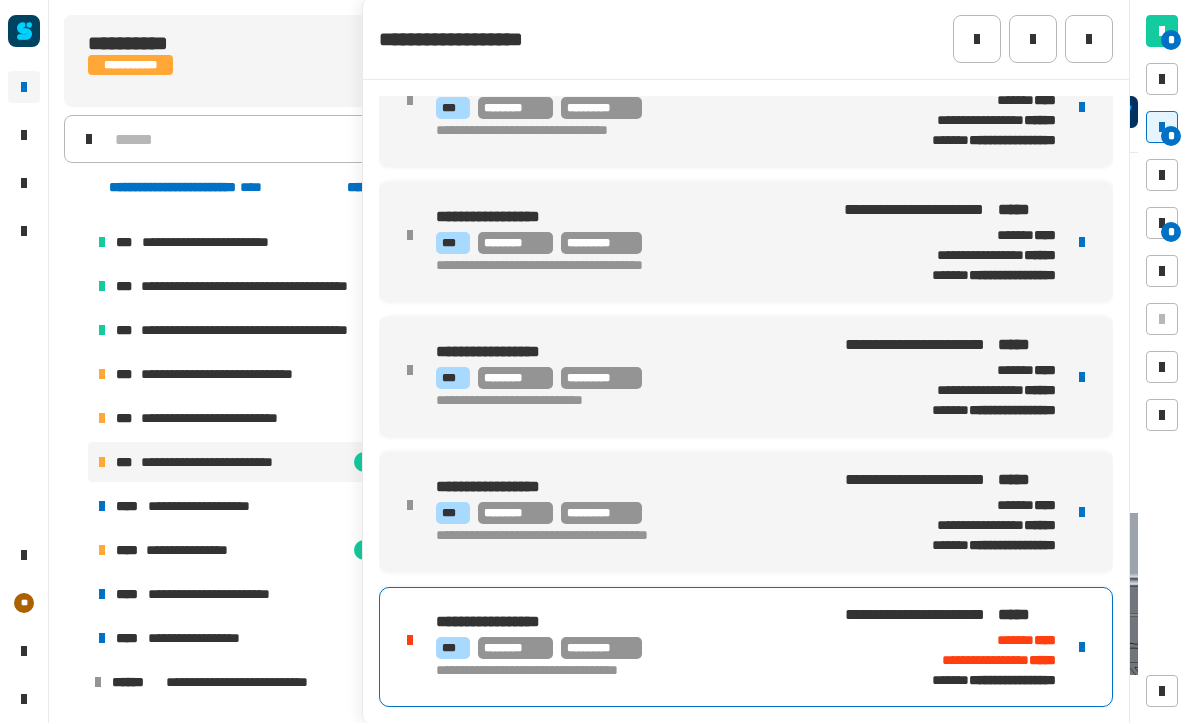 click 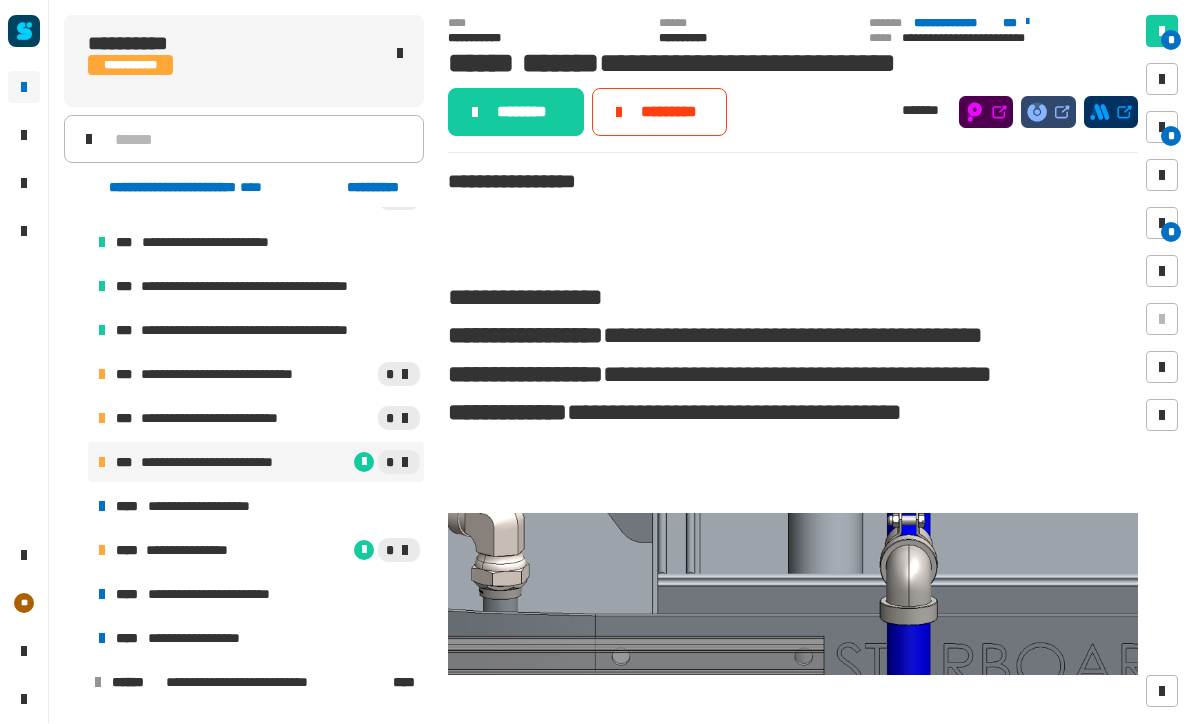 click on "********" 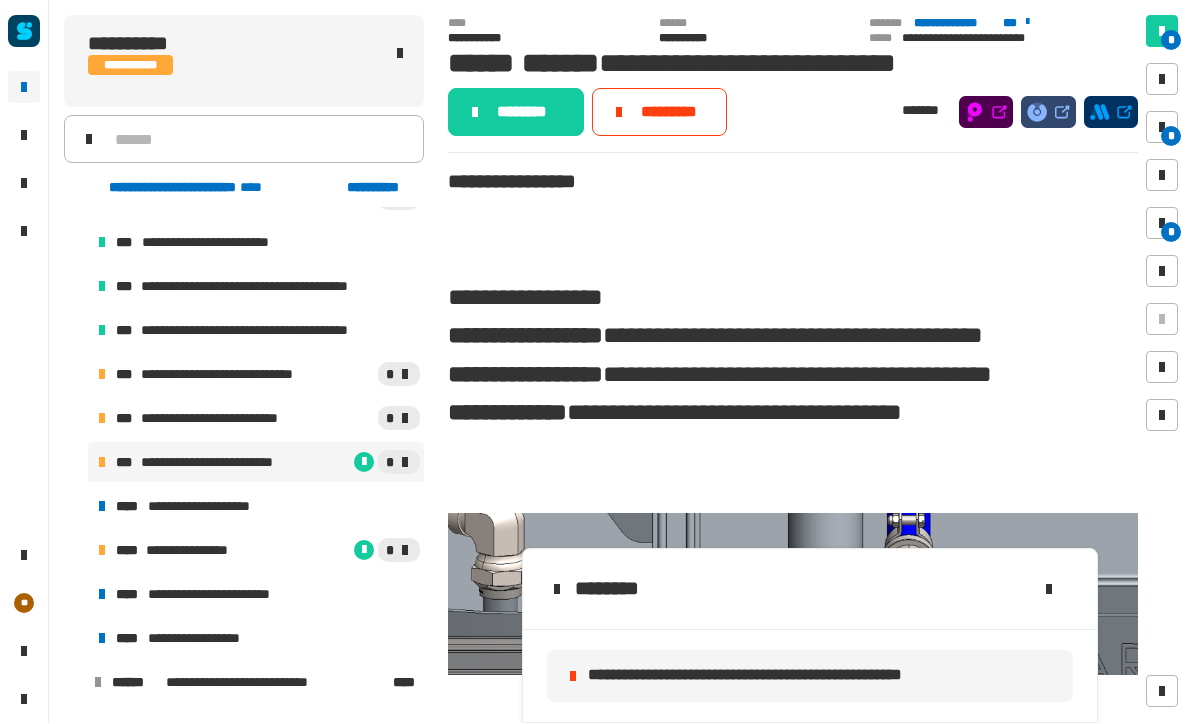 click 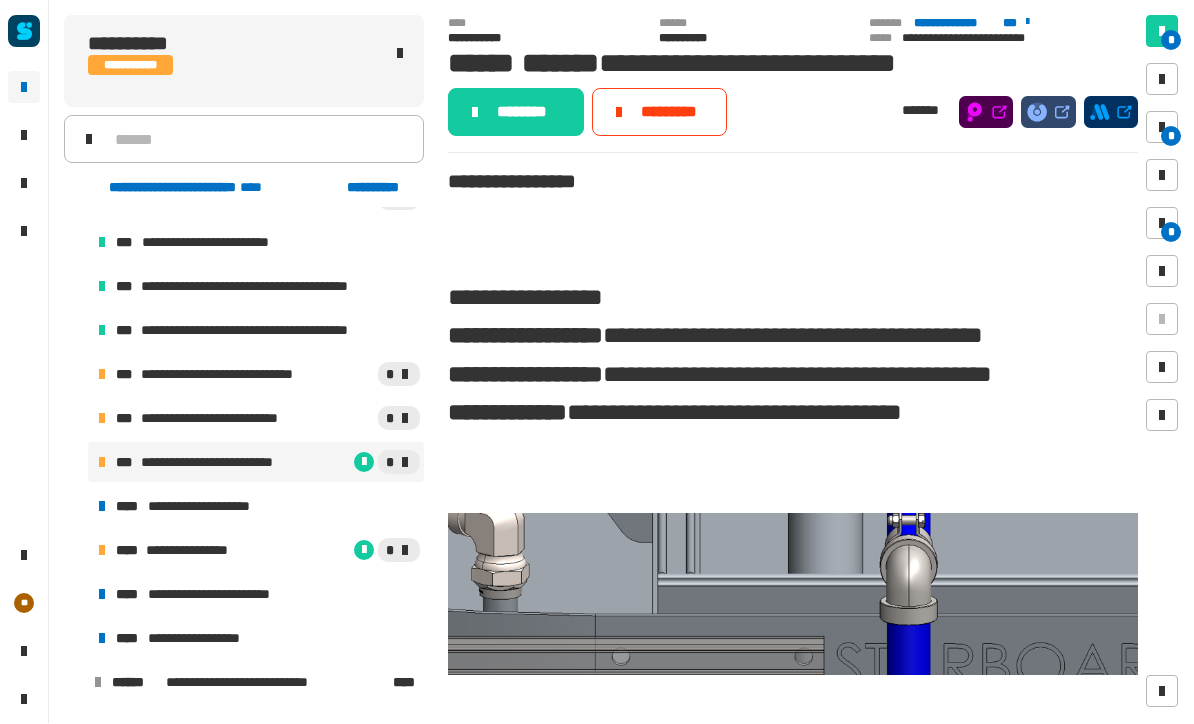 click at bounding box center [1162, 128] 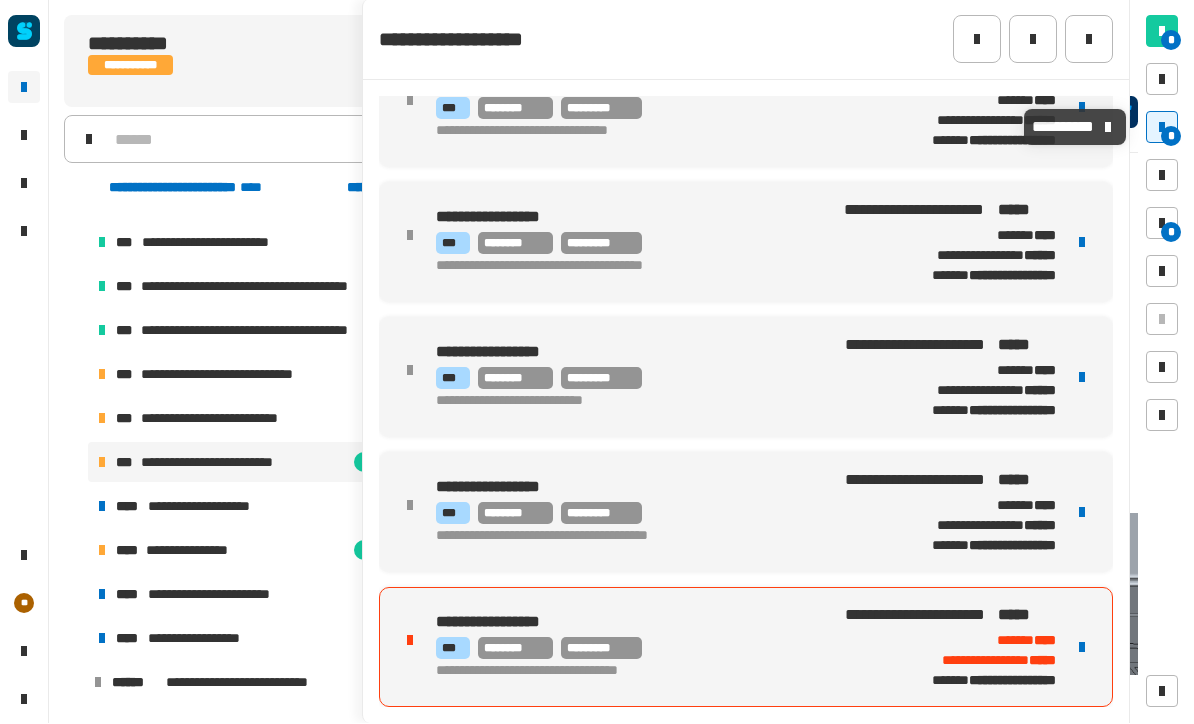 scroll, scrollTop: 454, scrollLeft: 0, axis: vertical 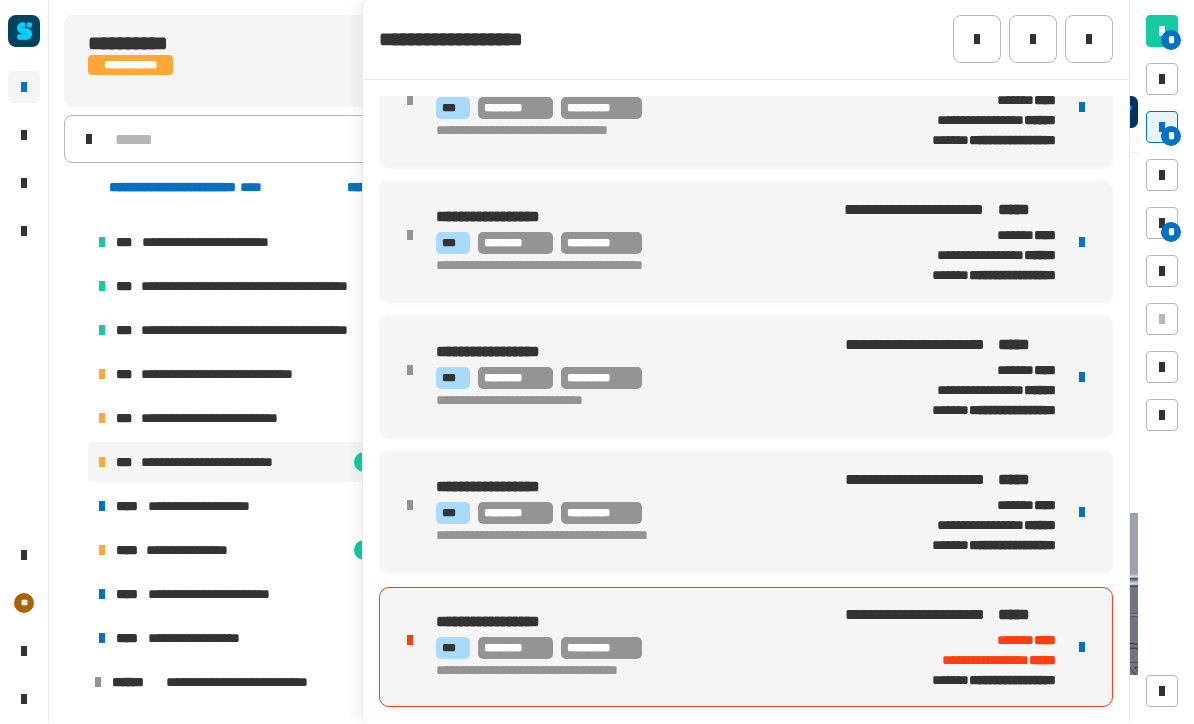 click on "**********" at bounding box center [632, 624] 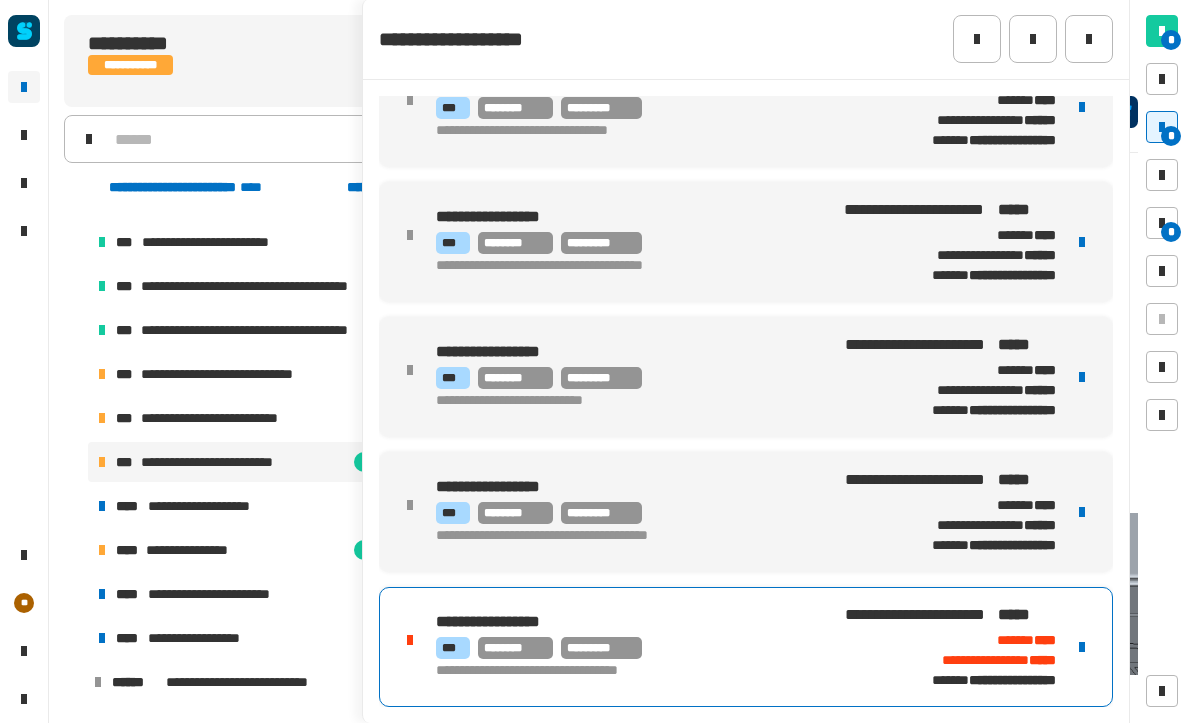 click 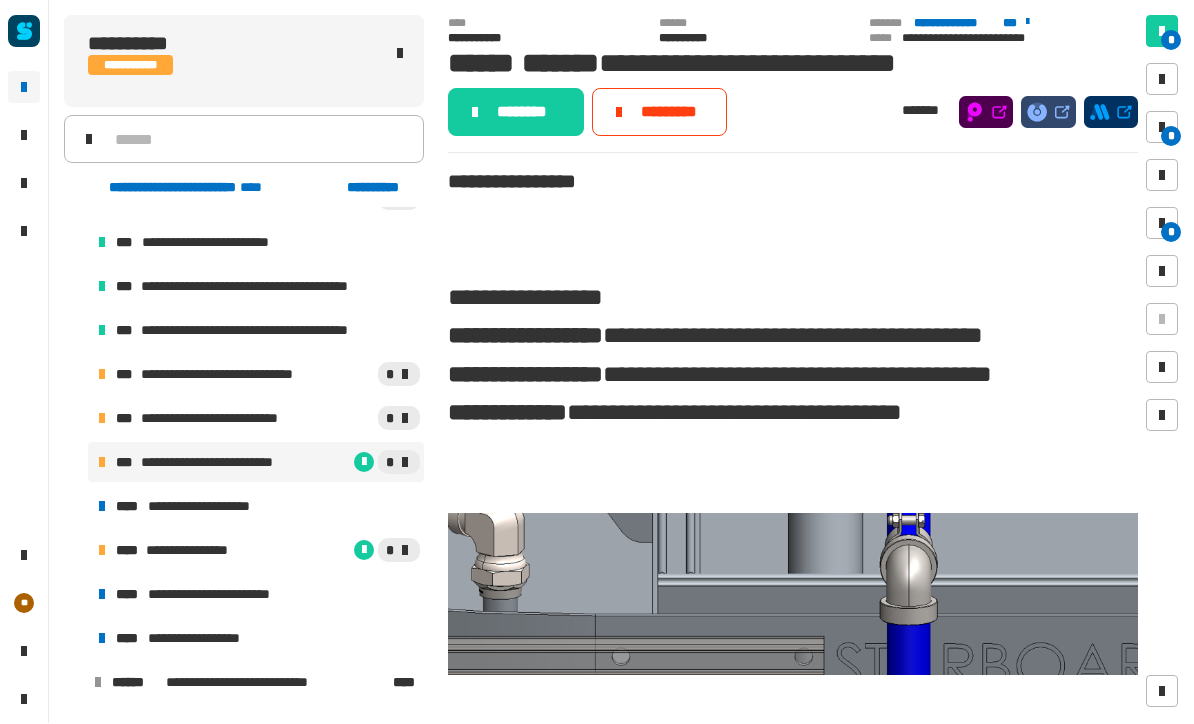 click on "*********" 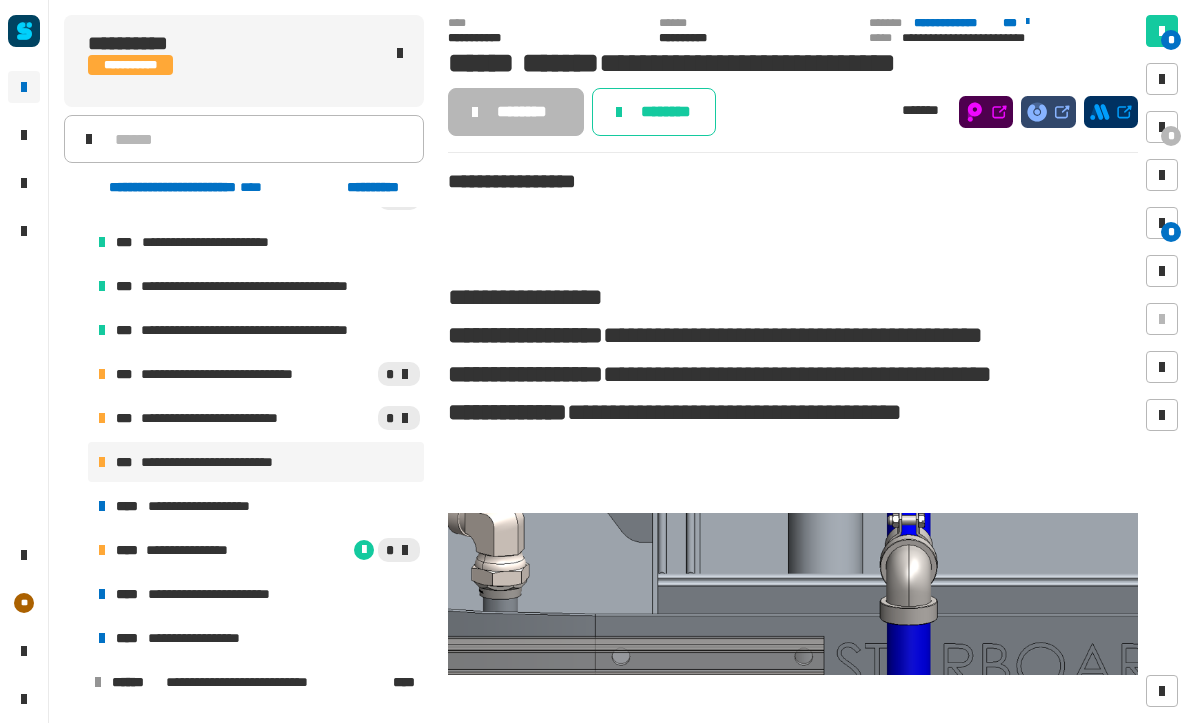 click on "********" 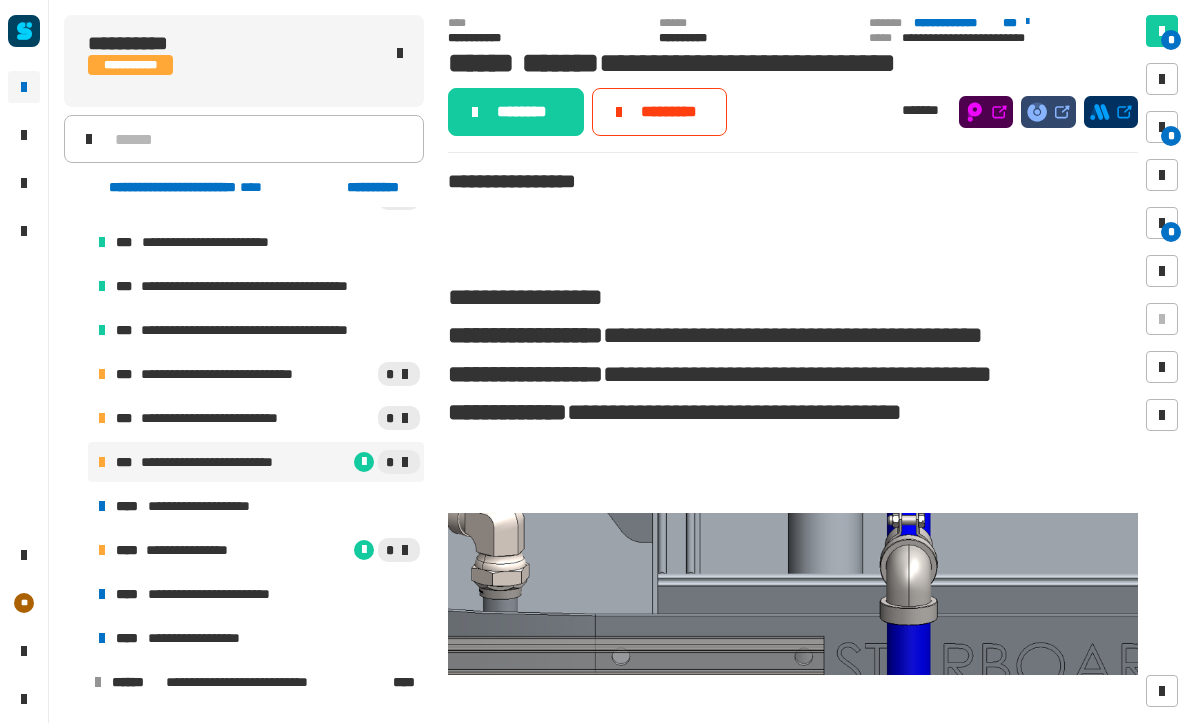 click on "********" 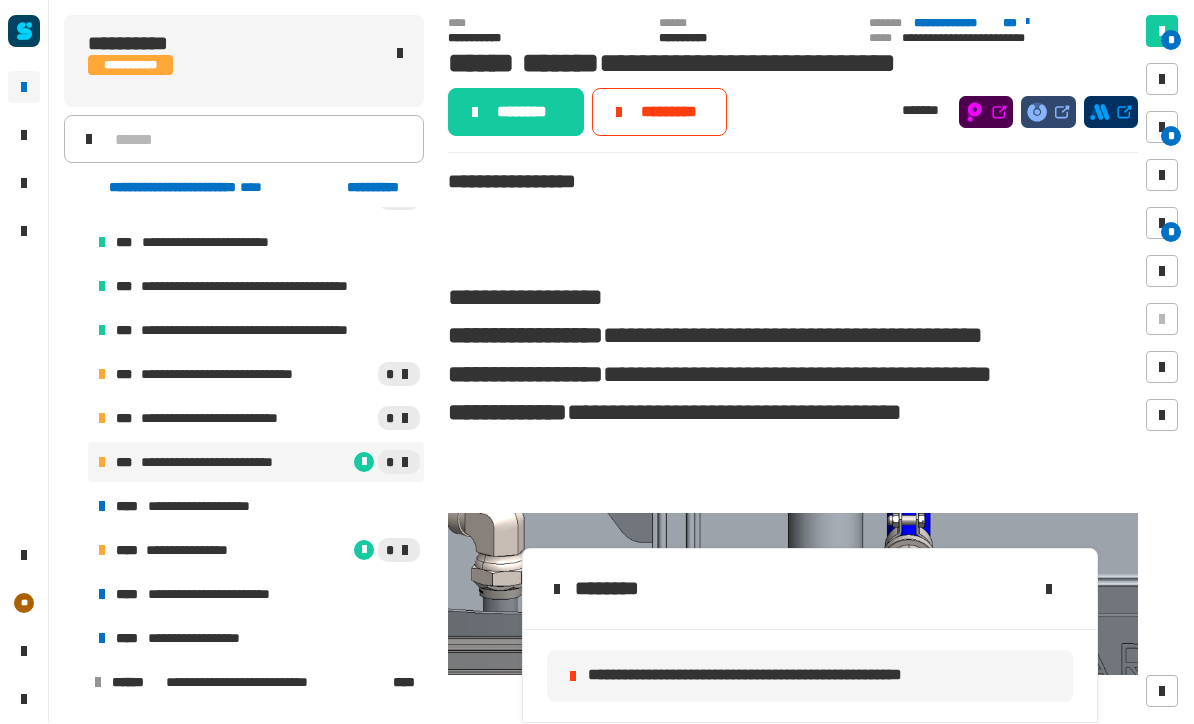 click on "**********" 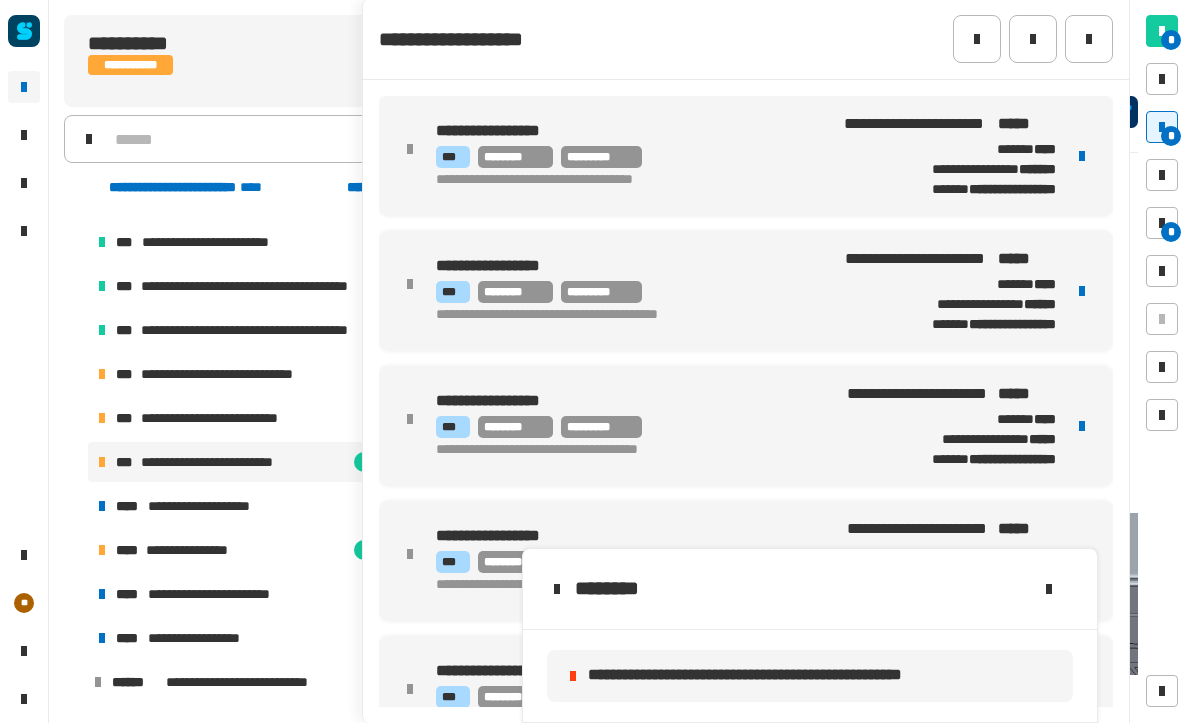 click 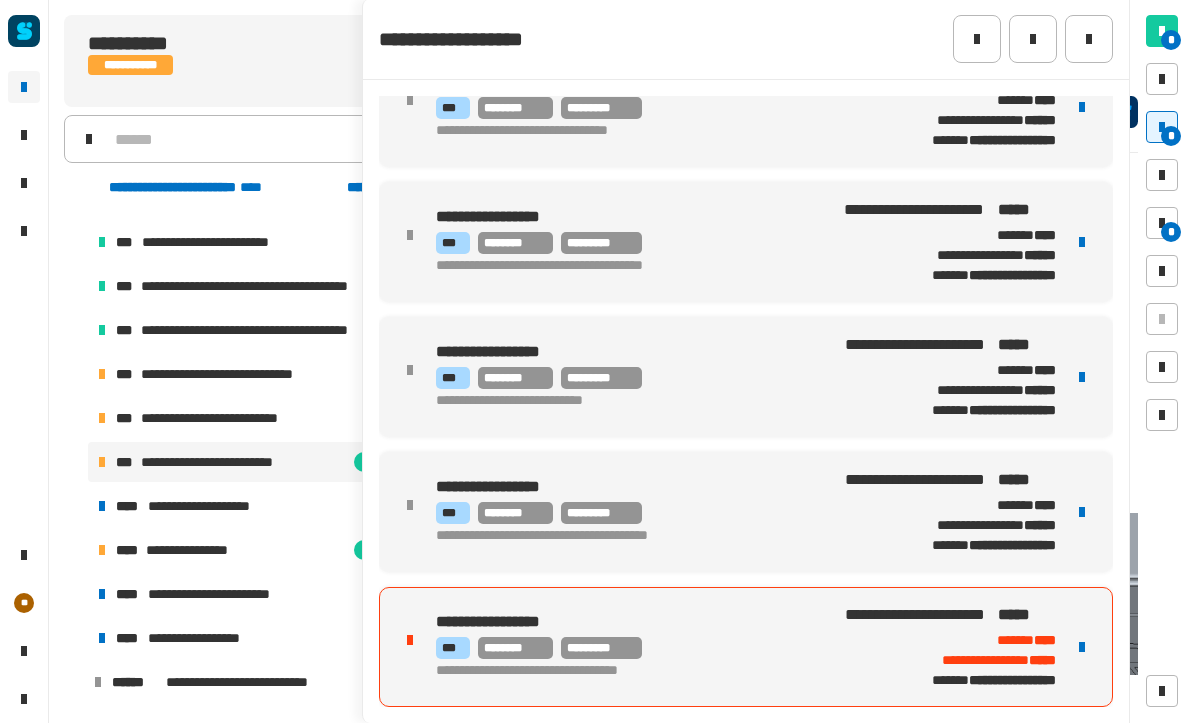 scroll, scrollTop: 454, scrollLeft: 0, axis: vertical 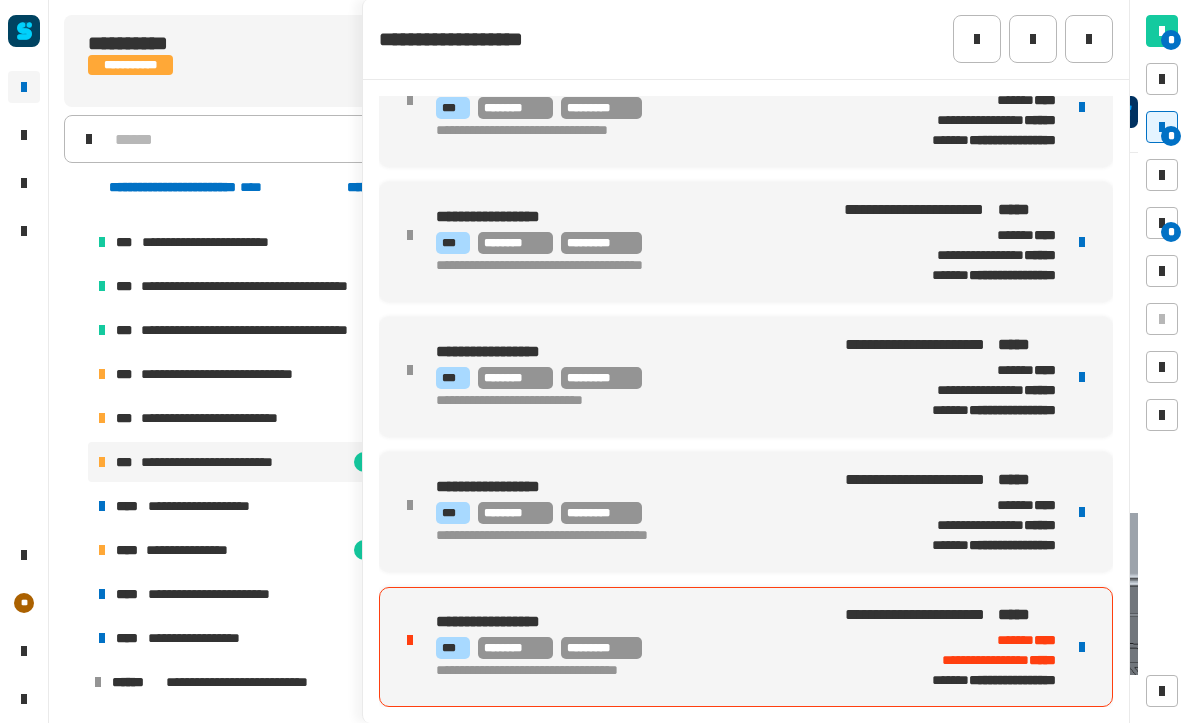 click on "*** ******** *********" at bounding box center [632, 649] 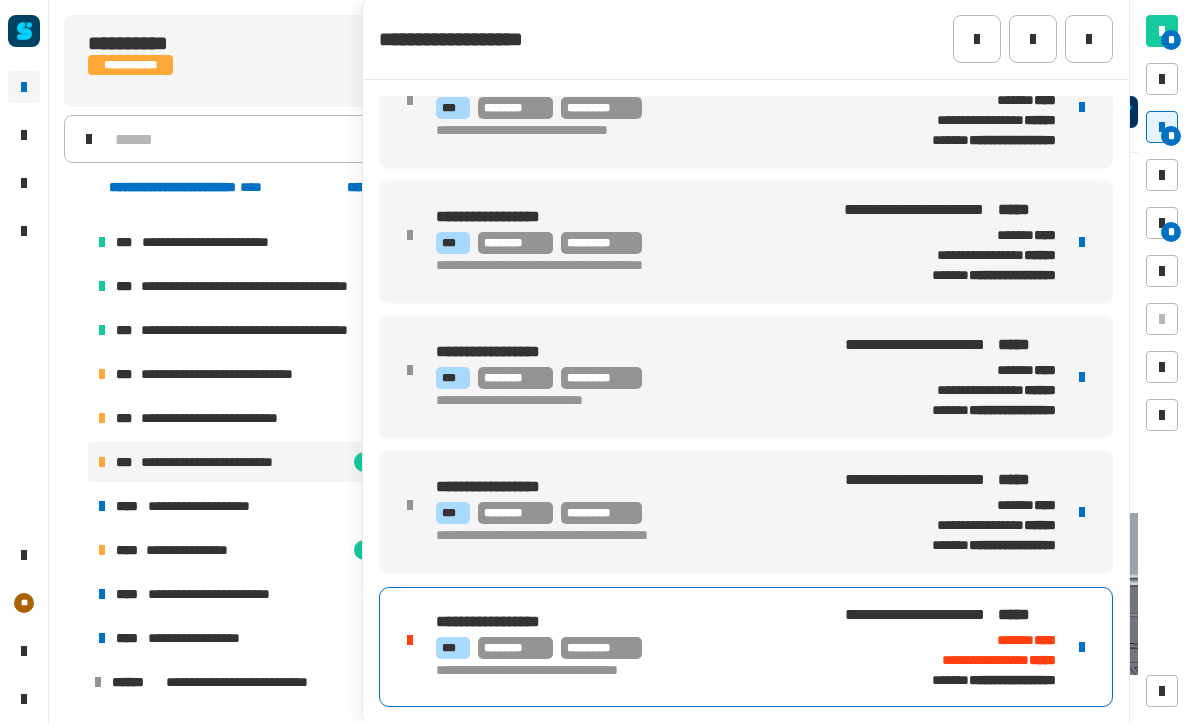click on "**********" at bounding box center (632, 624) 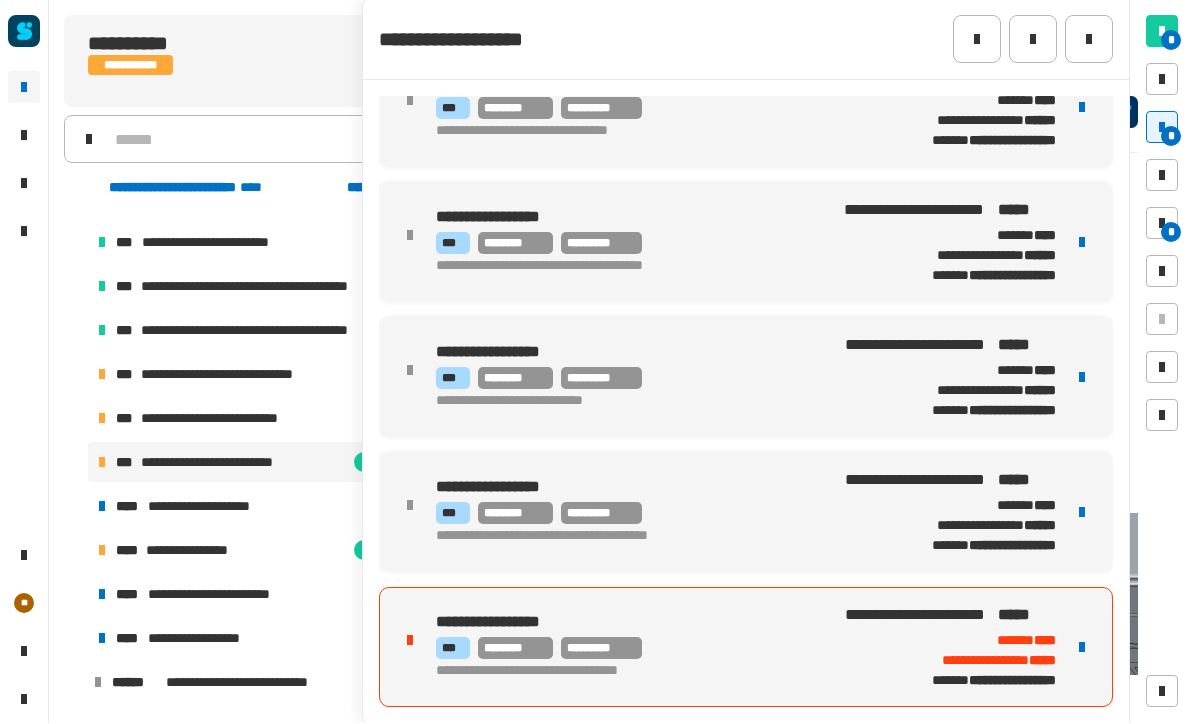 click on "**********" at bounding box center (632, 624) 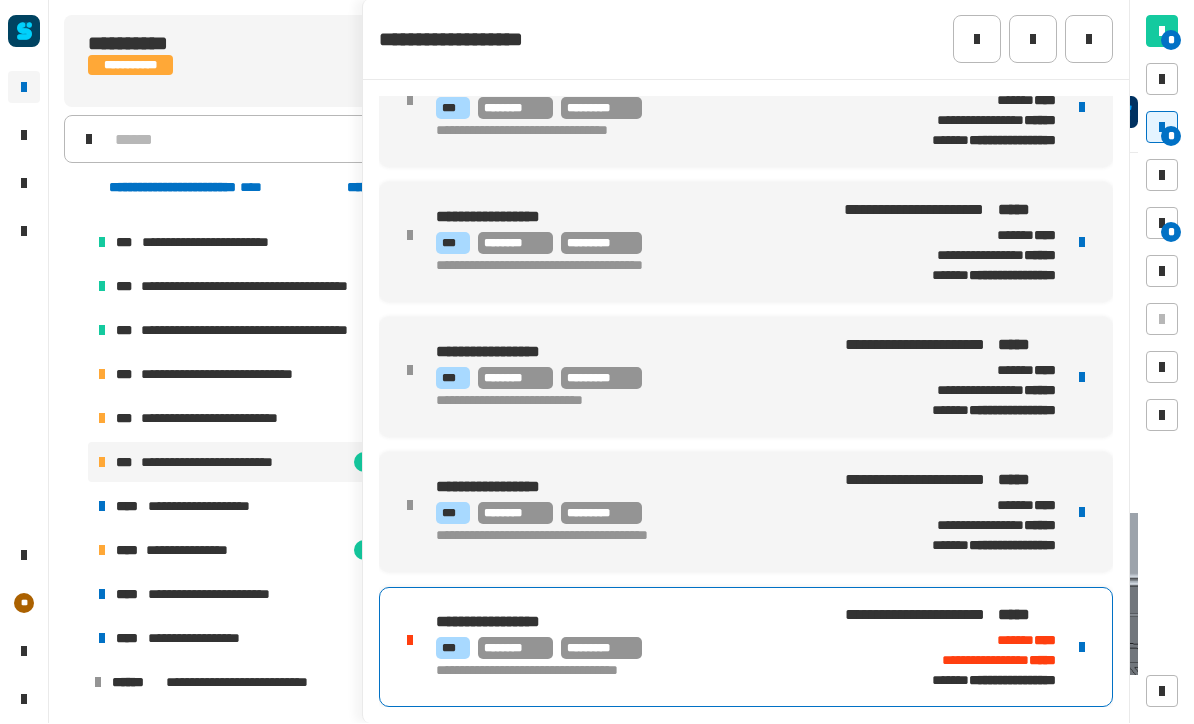 click on "**********" at bounding box center (632, 624) 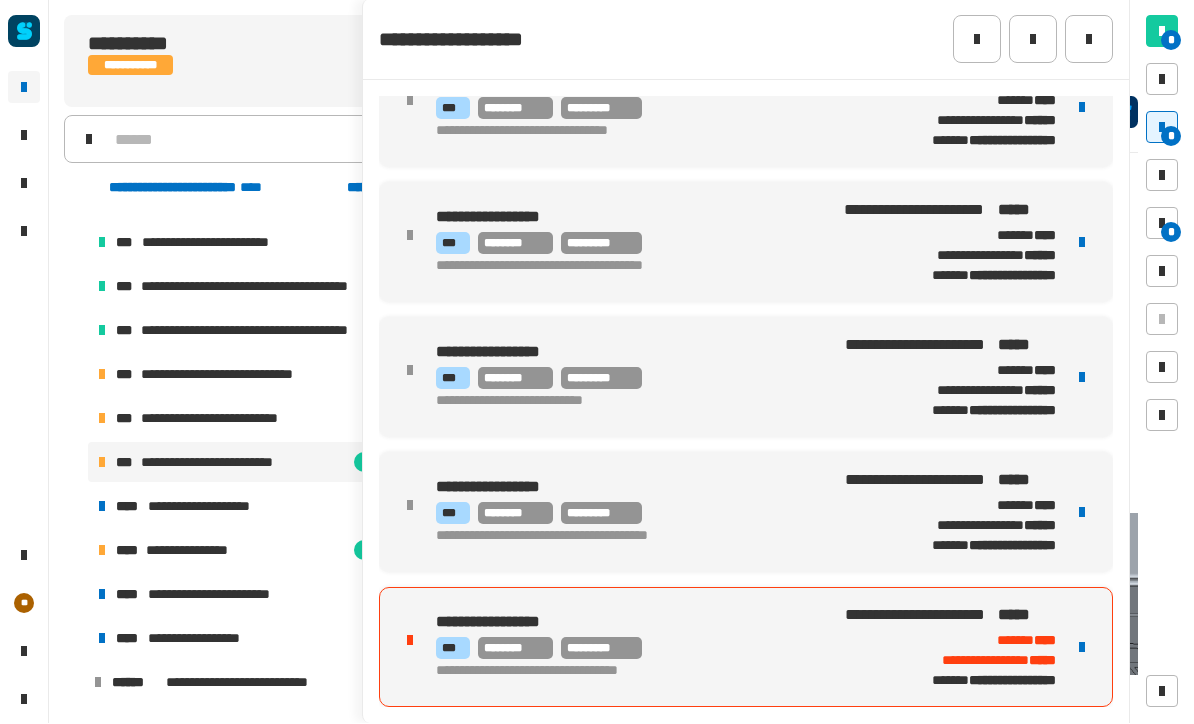 click on "*** ******** *********" at bounding box center (632, 649) 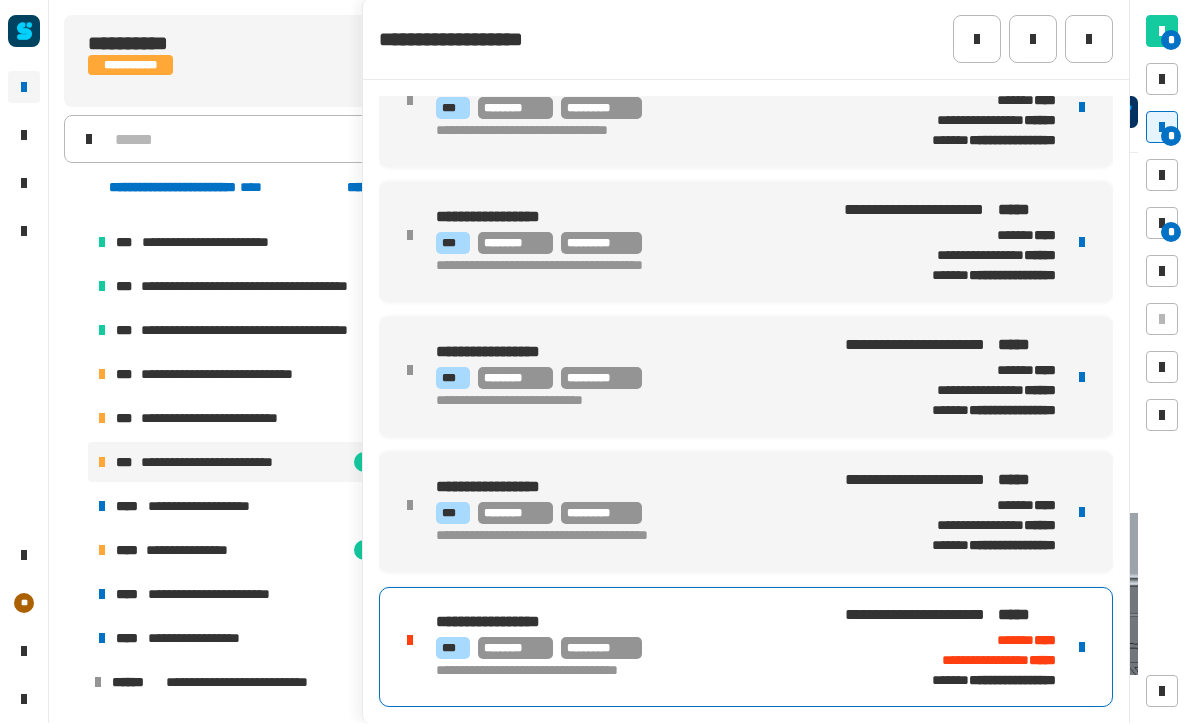 click at bounding box center [1082, 648] 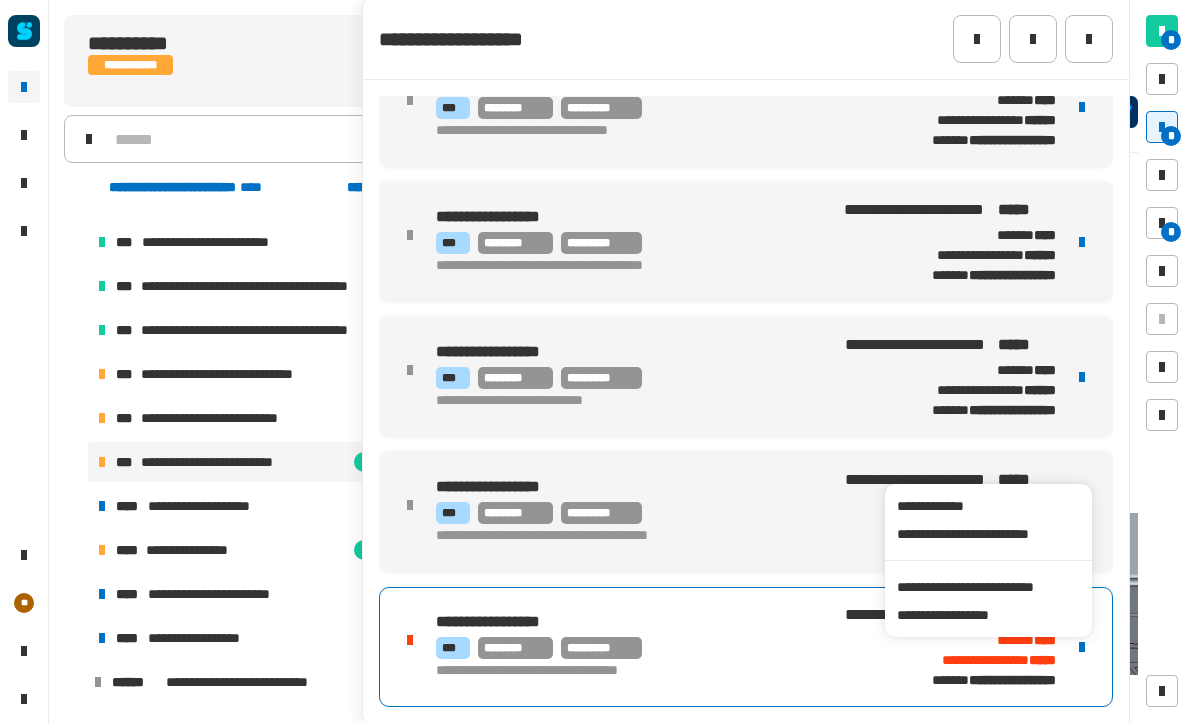click on "**********" at bounding box center (988, 588) 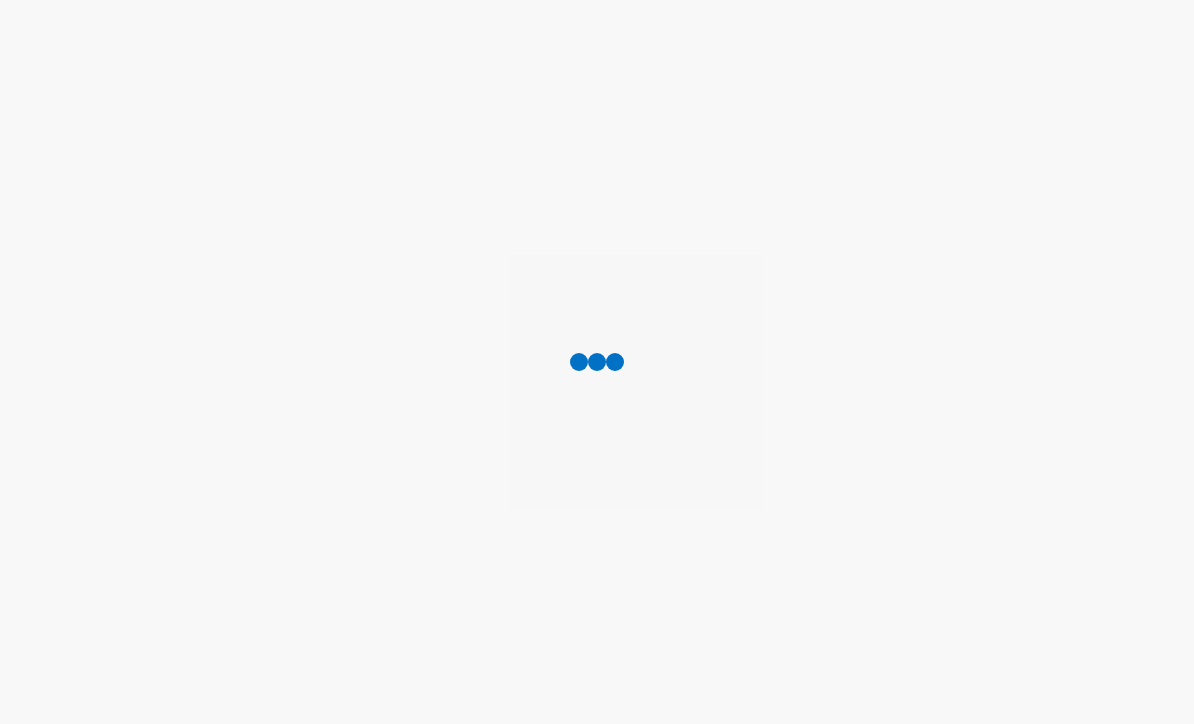 scroll, scrollTop: 0, scrollLeft: 0, axis: both 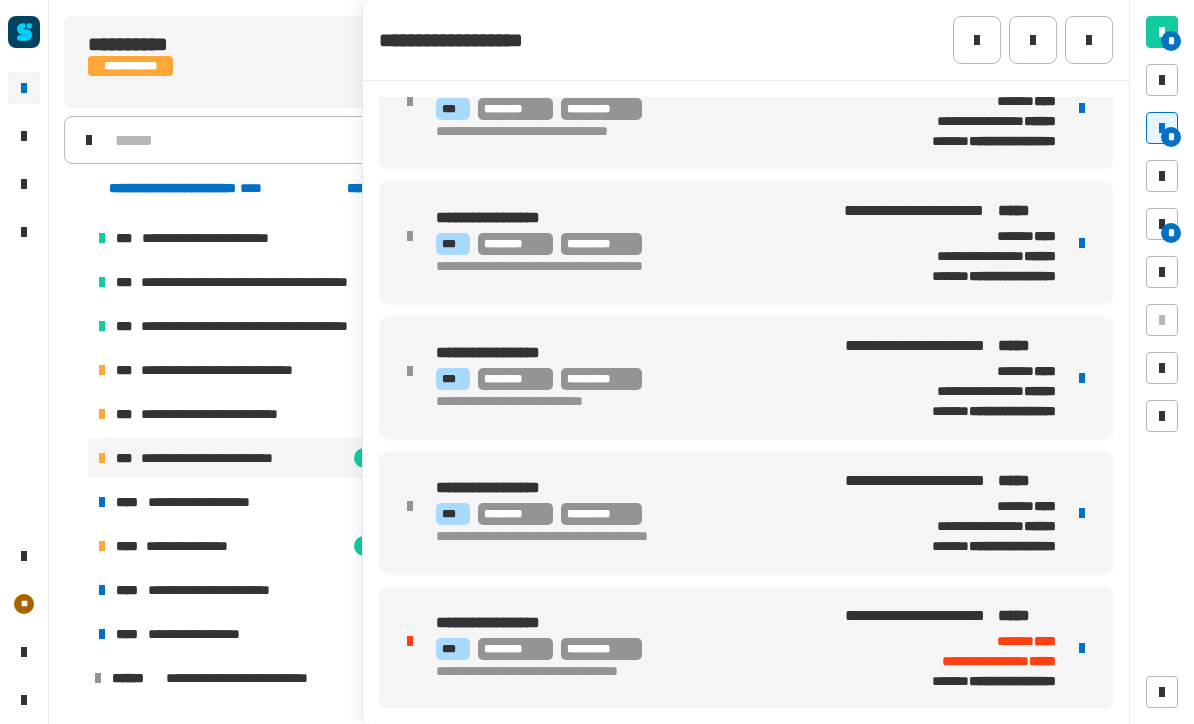 click on "**********" at bounding box center (987, 661) 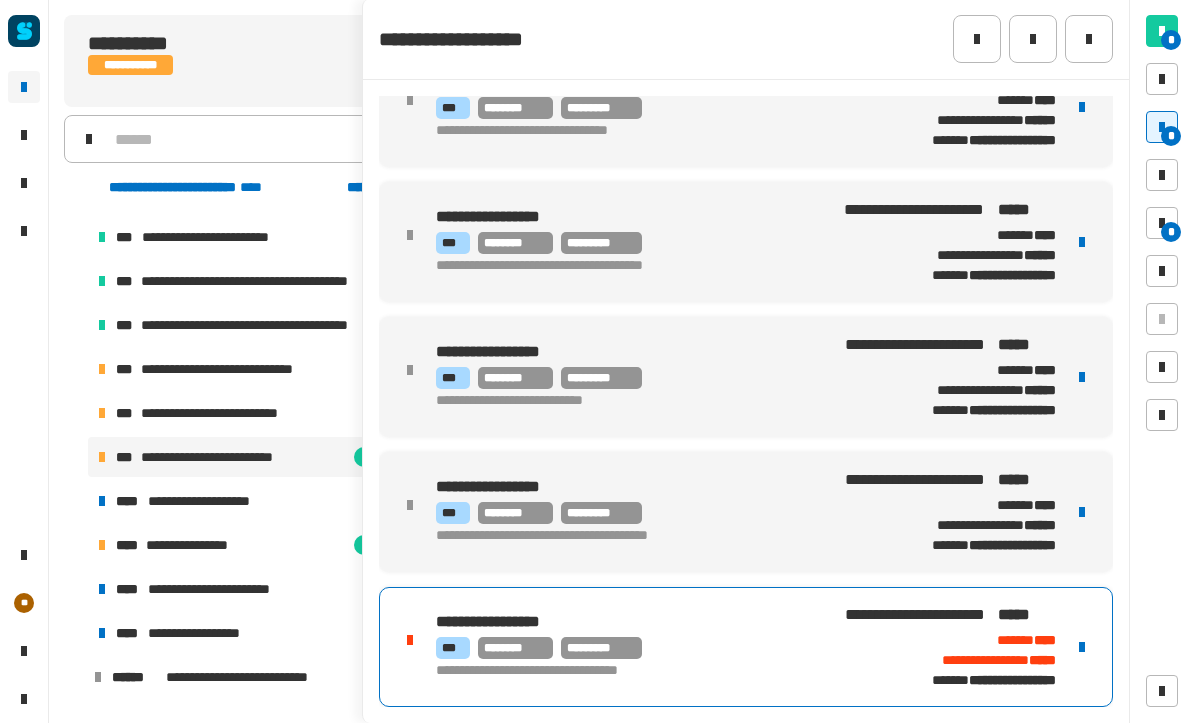 click on "**********" at bounding box center (632, 624) 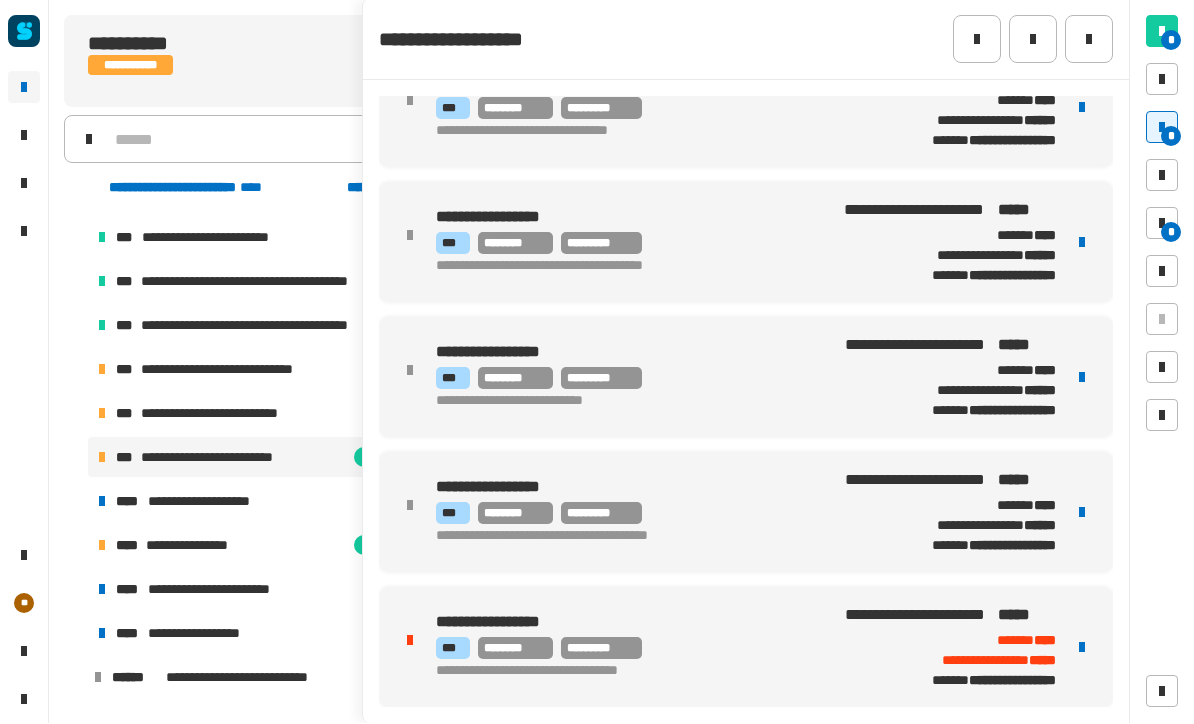 click on "**********" at bounding box center [632, 624] 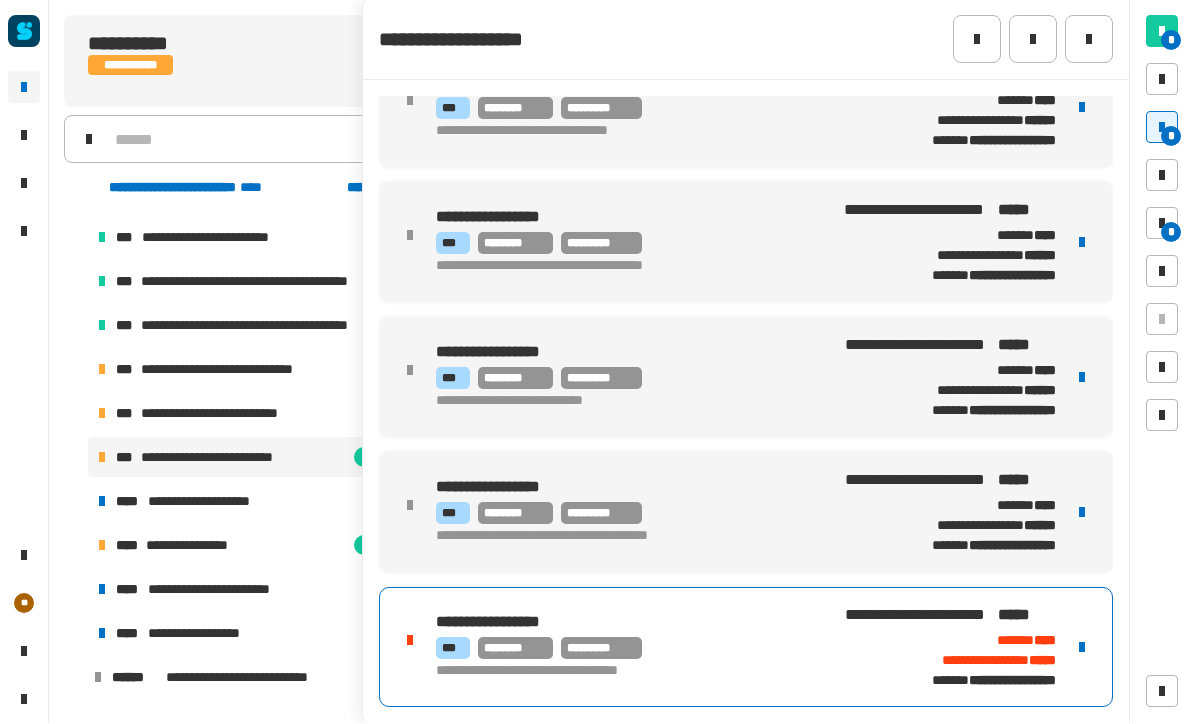 click on "*** ******** *********" at bounding box center (632, 649) 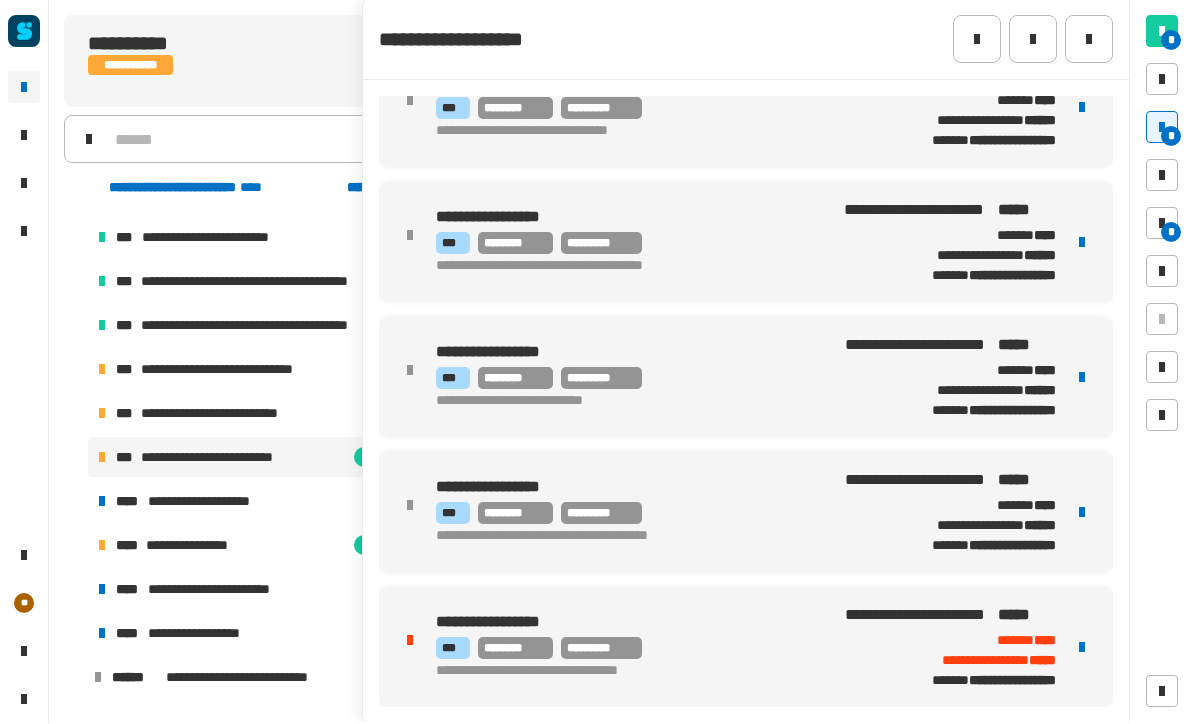 click on "**********" at bounding box center (632, 624) 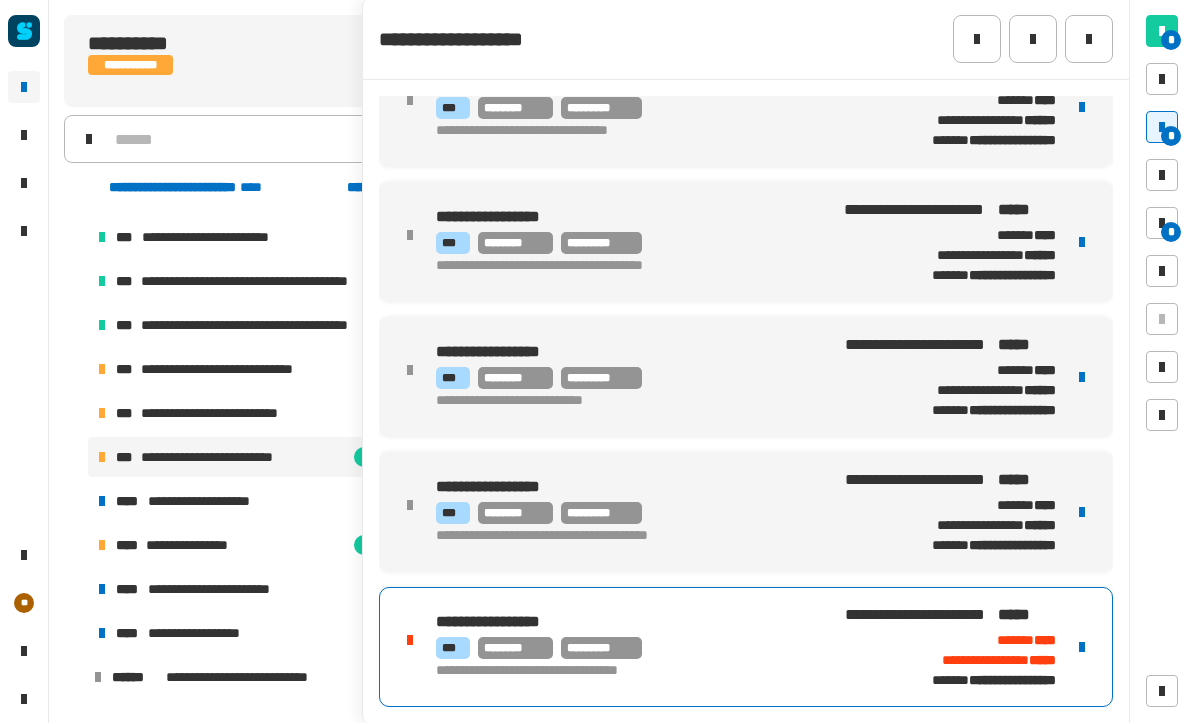 click on "**********" at bounding box center (242, 370) 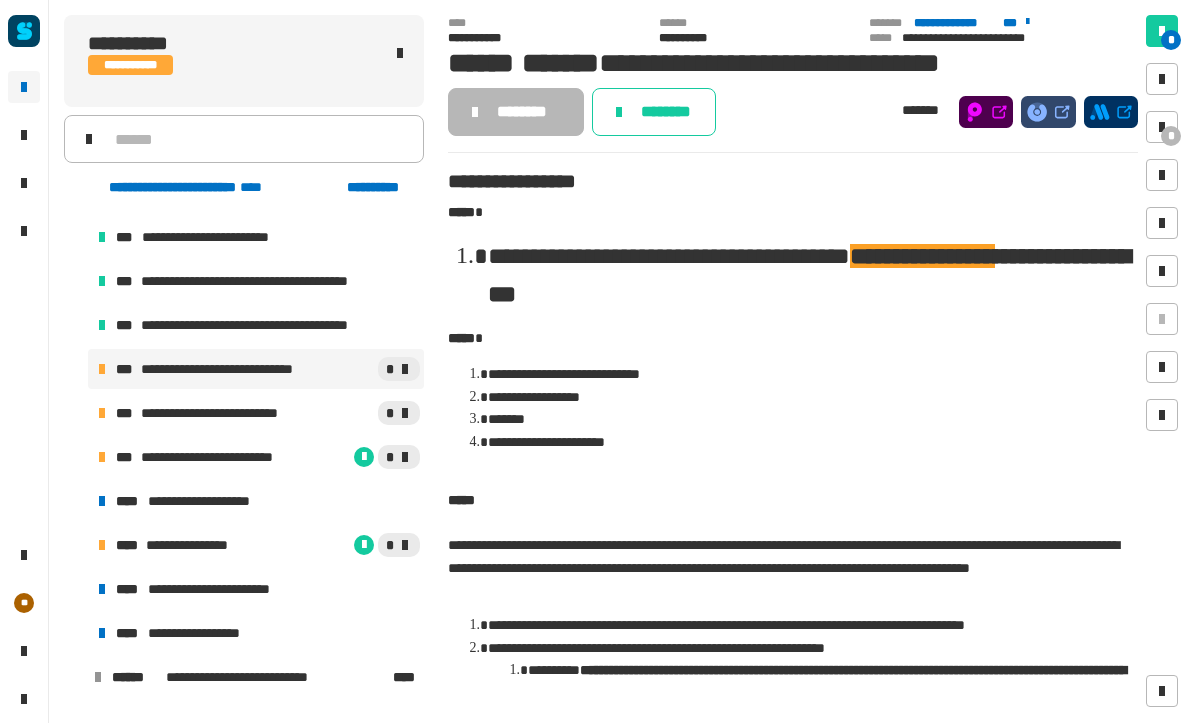 scroll, scrollTop: 0, scrollLeft: 0, axis: both 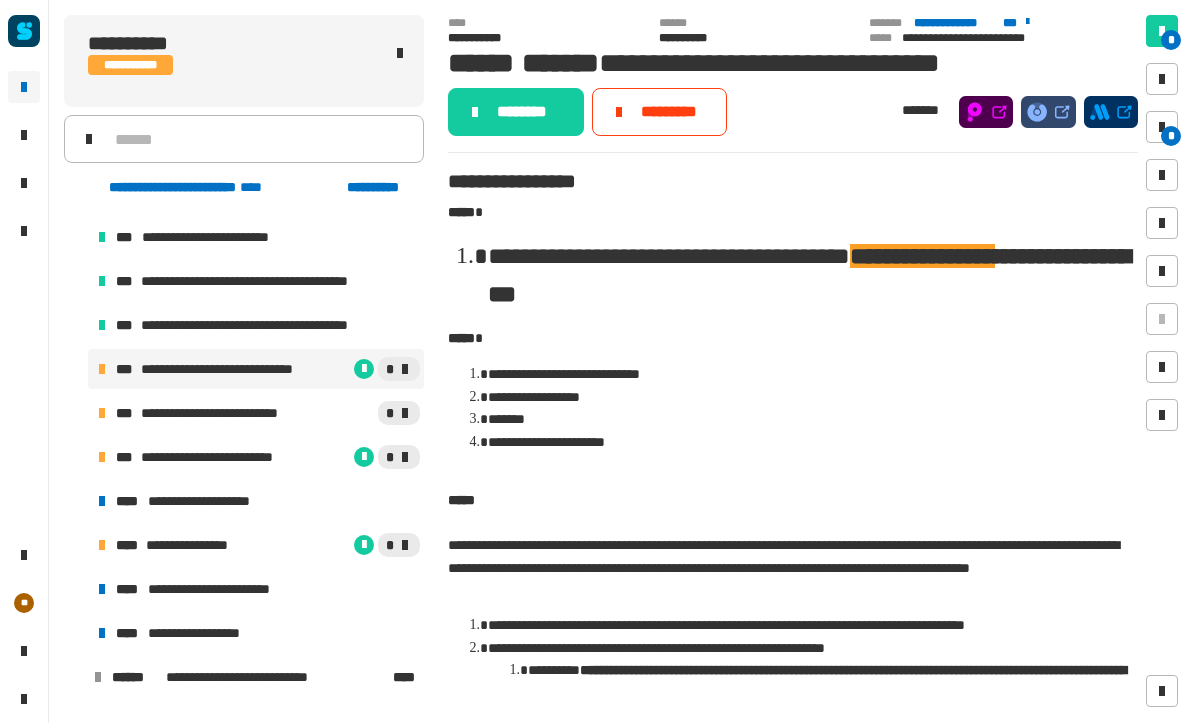 click on "********" 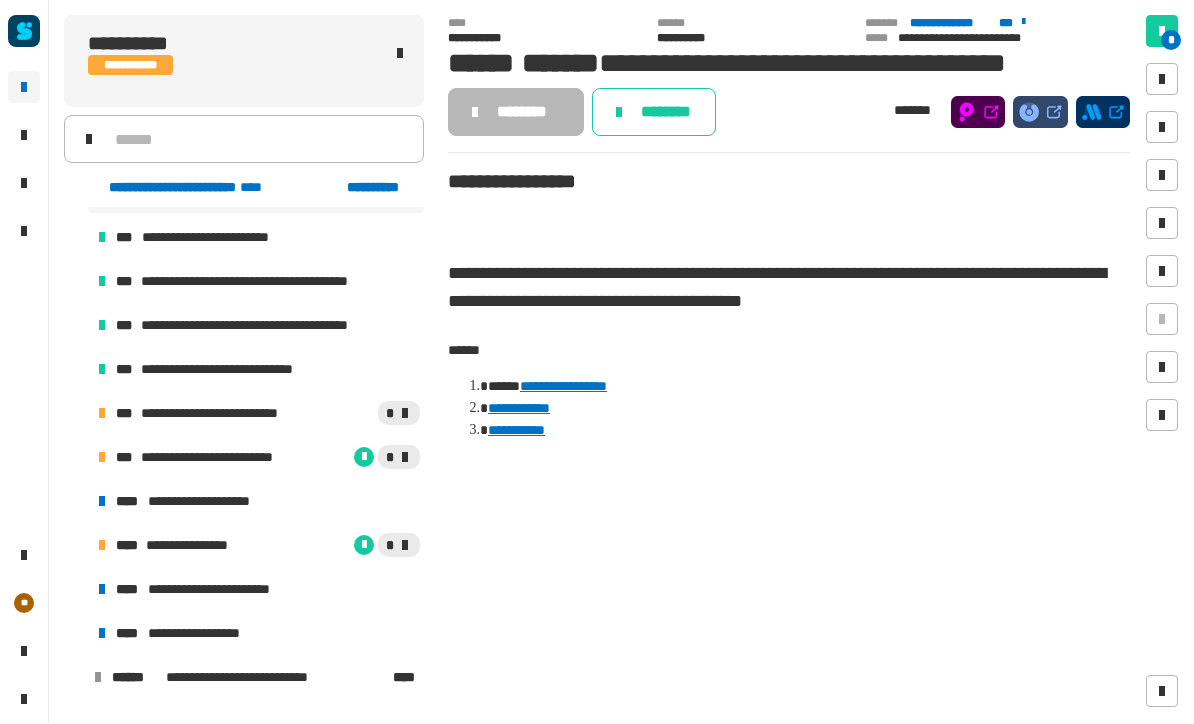 click on "**********" at bounding box center (222, 414) 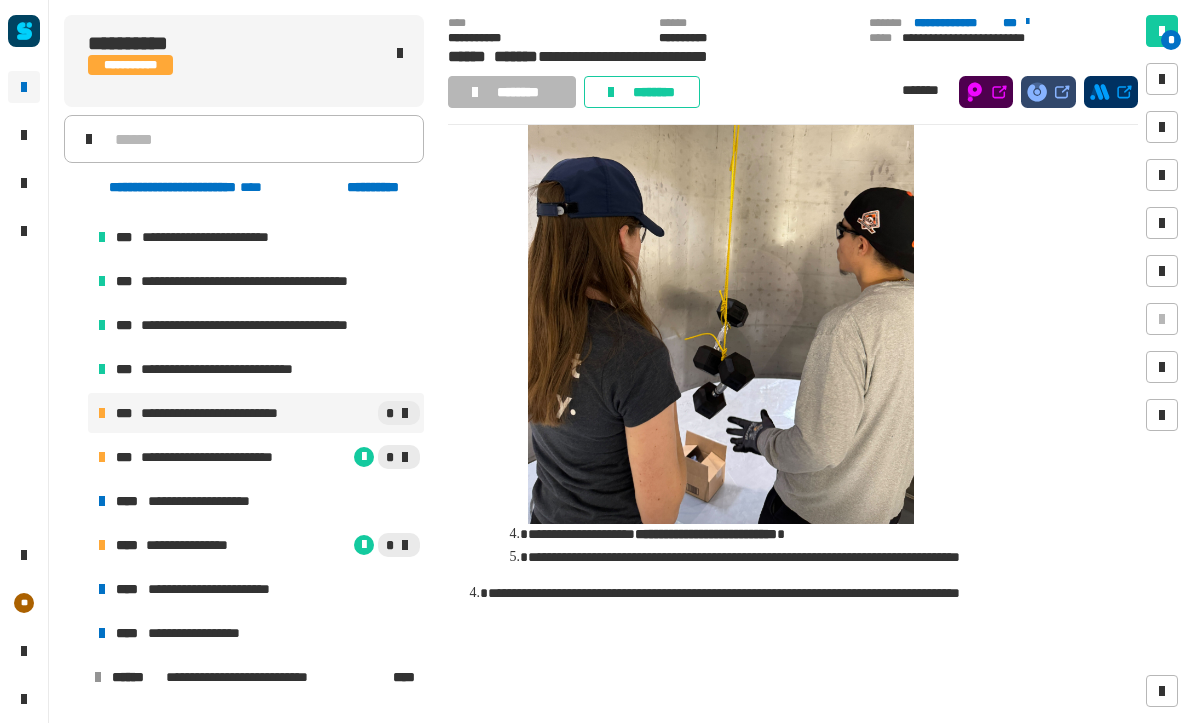 scroll, scrollTop: 3475, scrollLeft: 0, axis: vertical 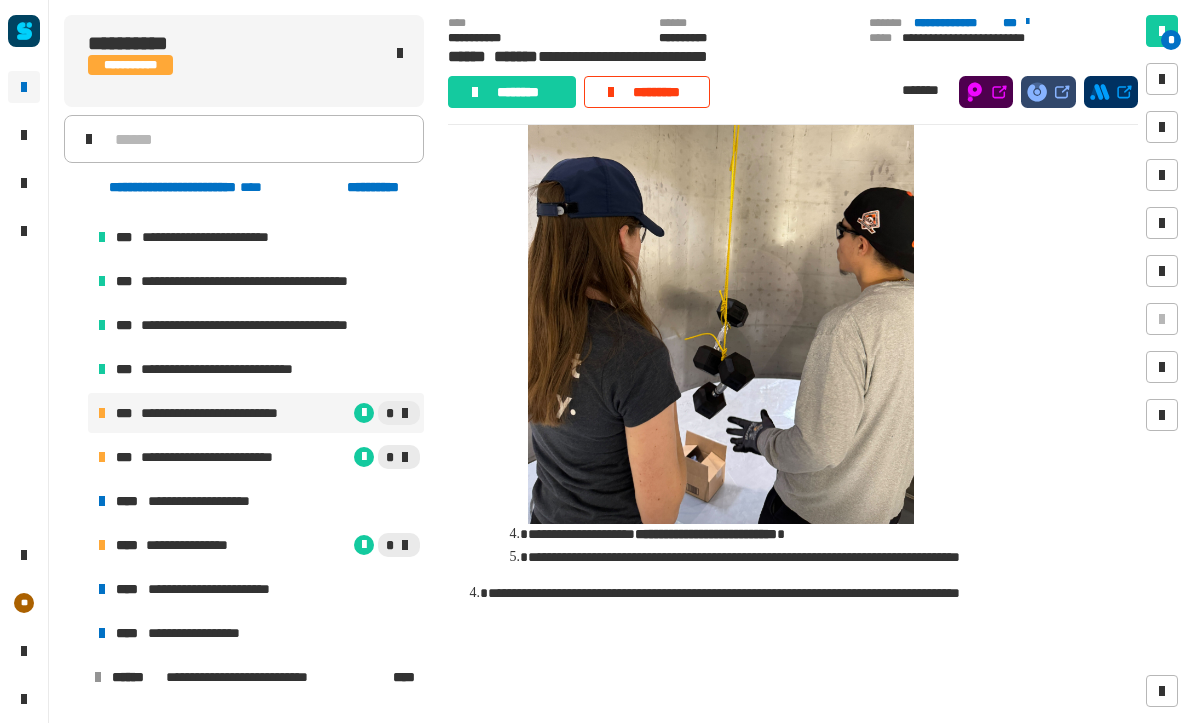 click on "********" 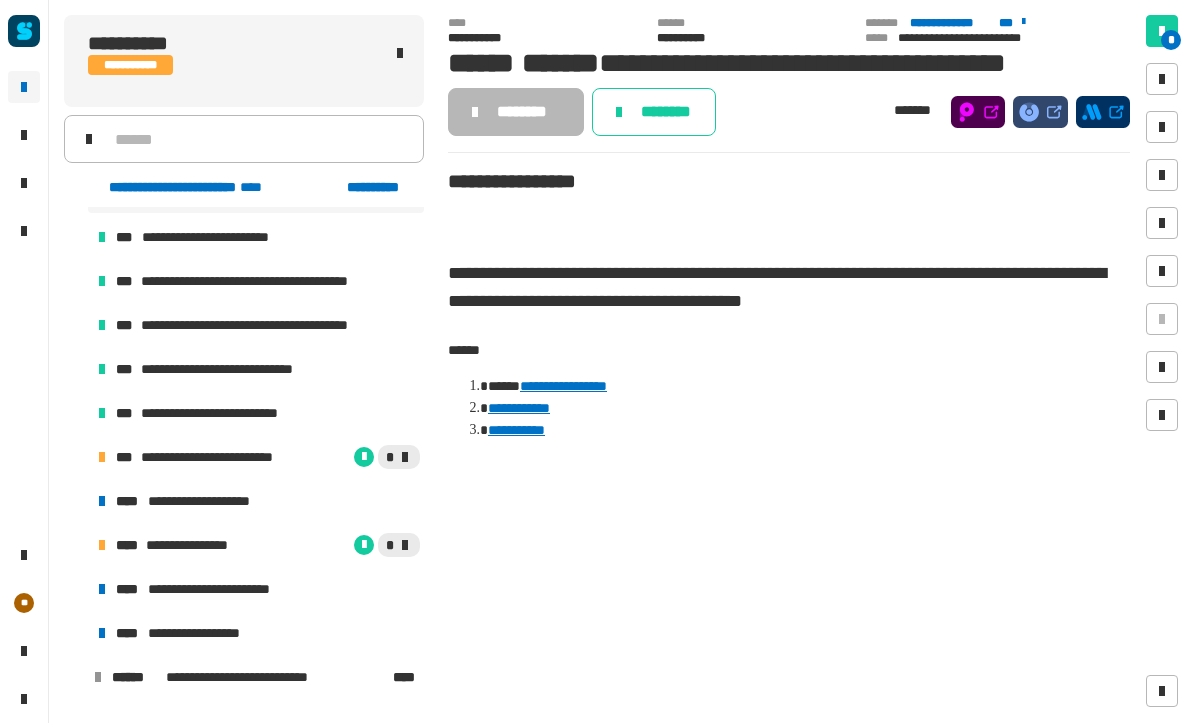 click on "**********" at bounding box center [230, 458] 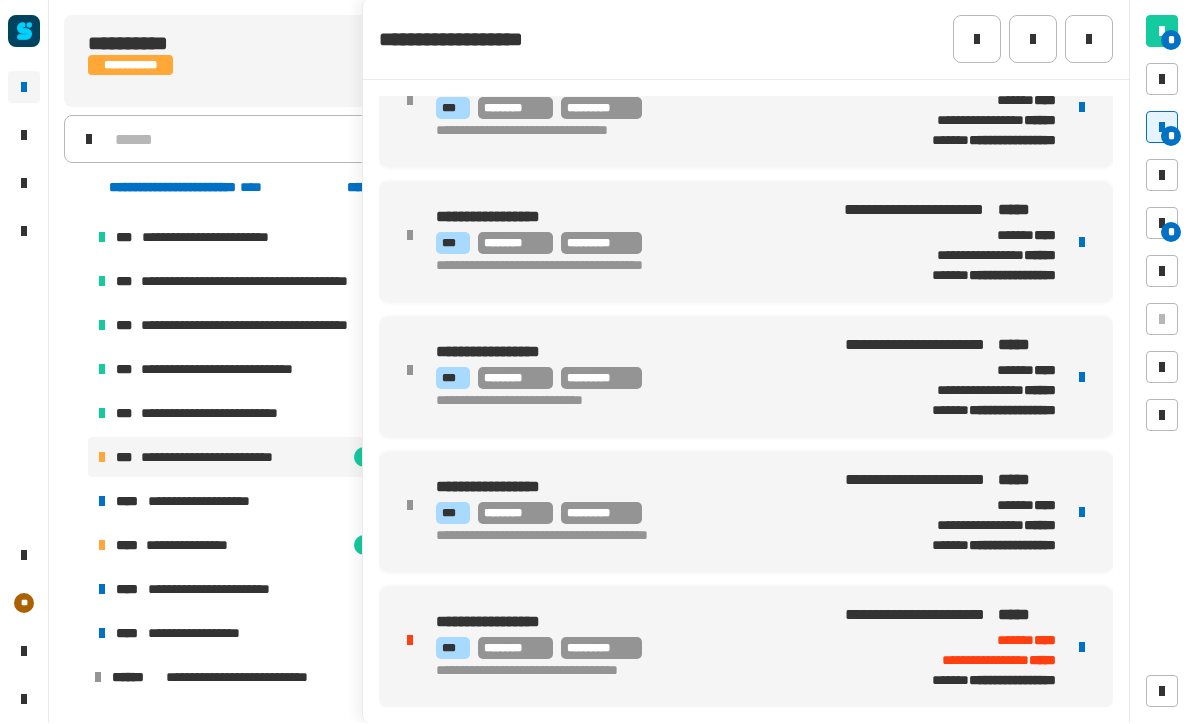 scroll, scrollTop: 454, scrollLeft: 0, axis: vertical 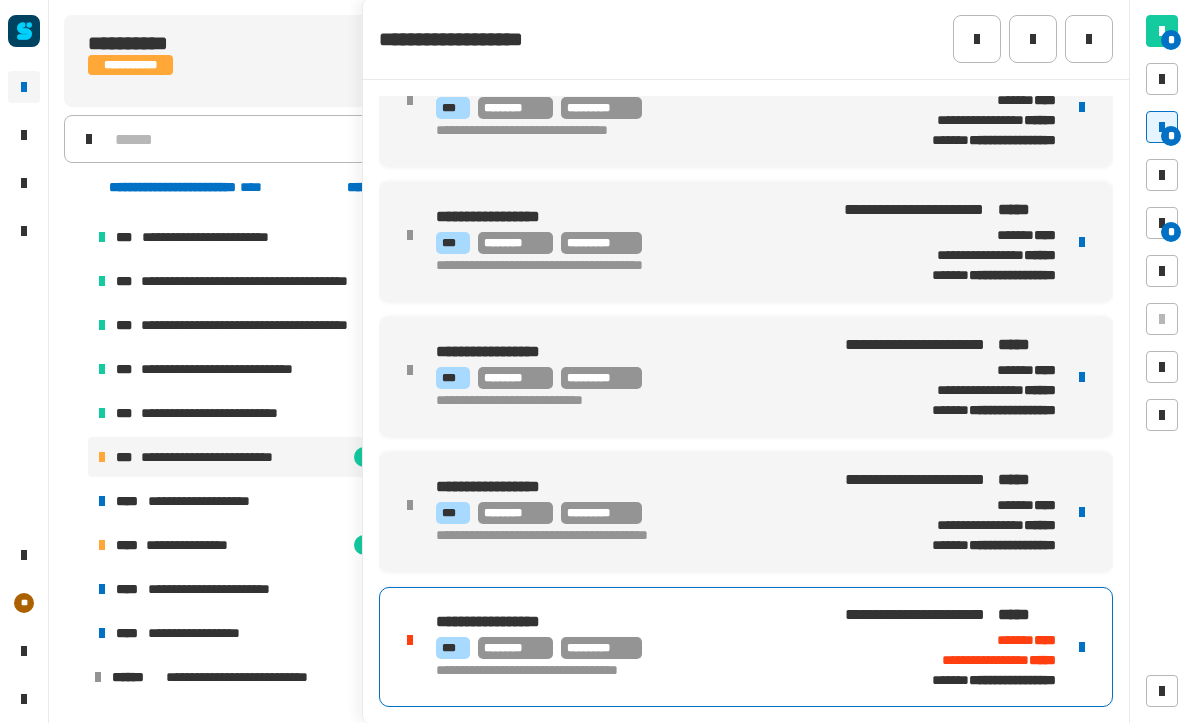 click 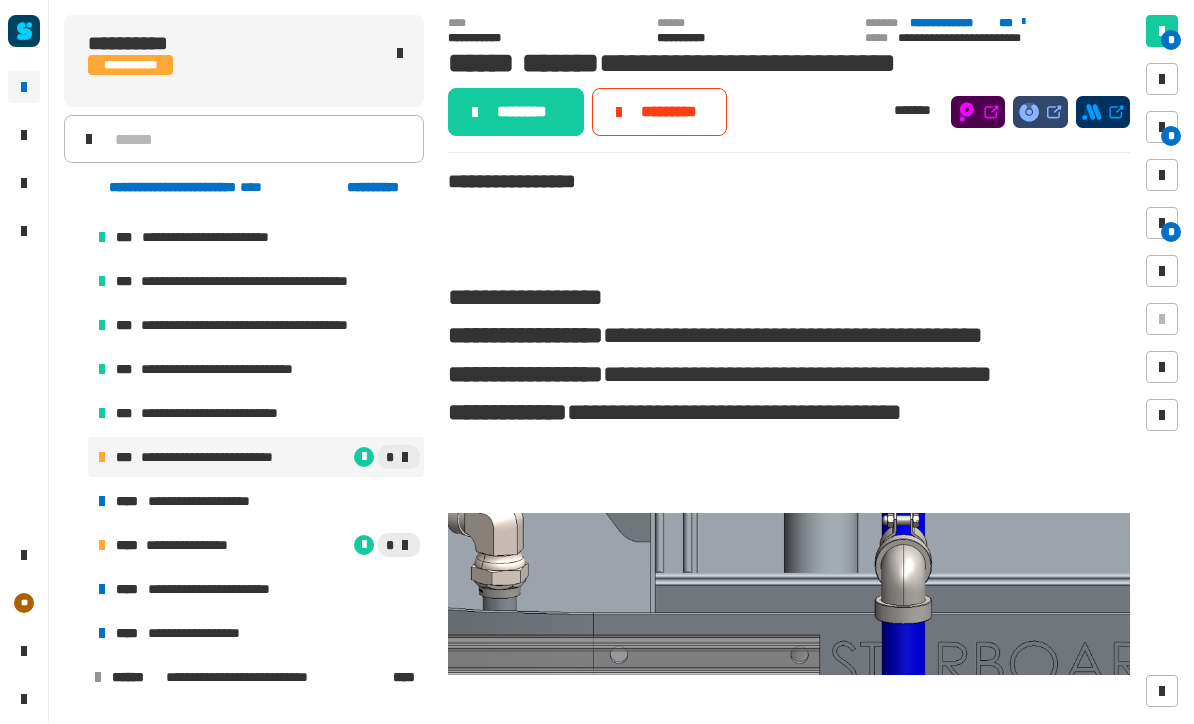 click on "********" 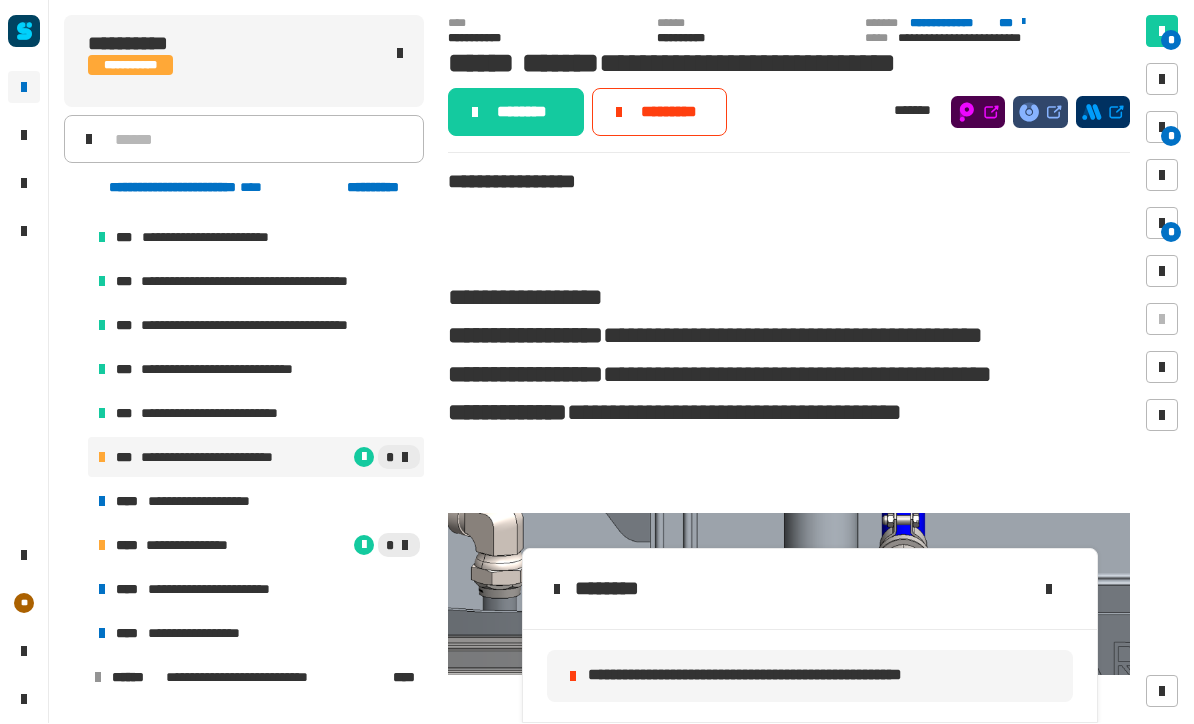 click 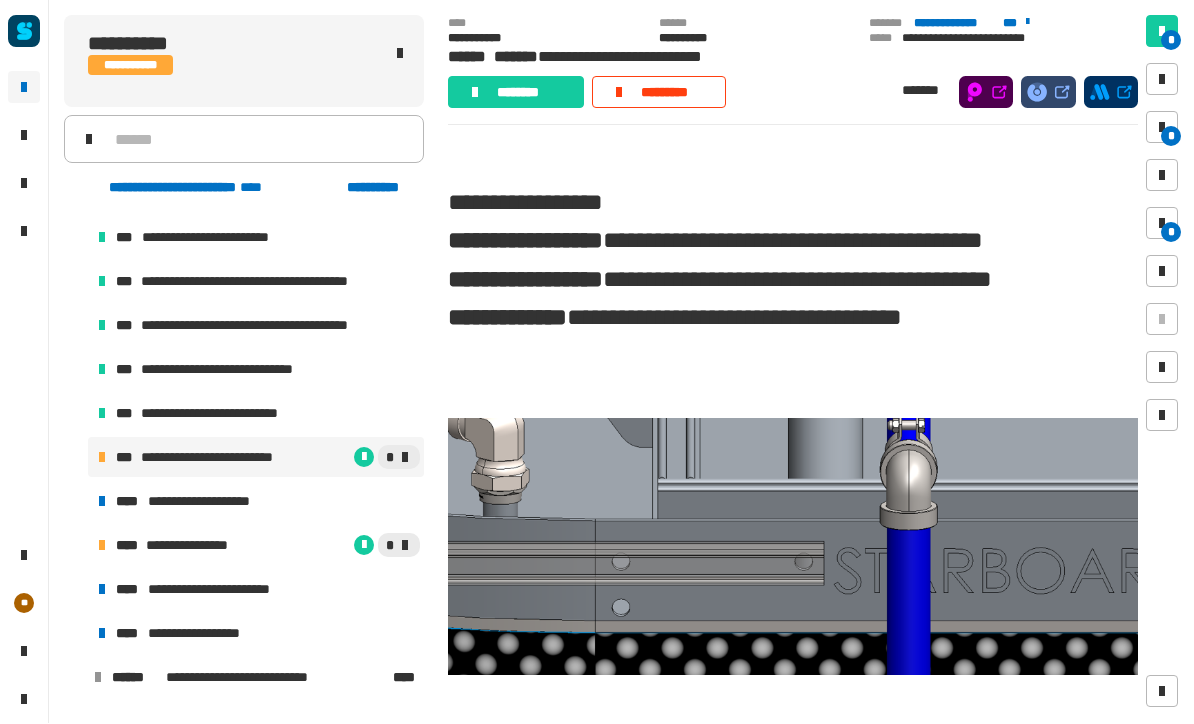 scroll, scrollTop: 114, scrollLeft: 0, axis: vertical 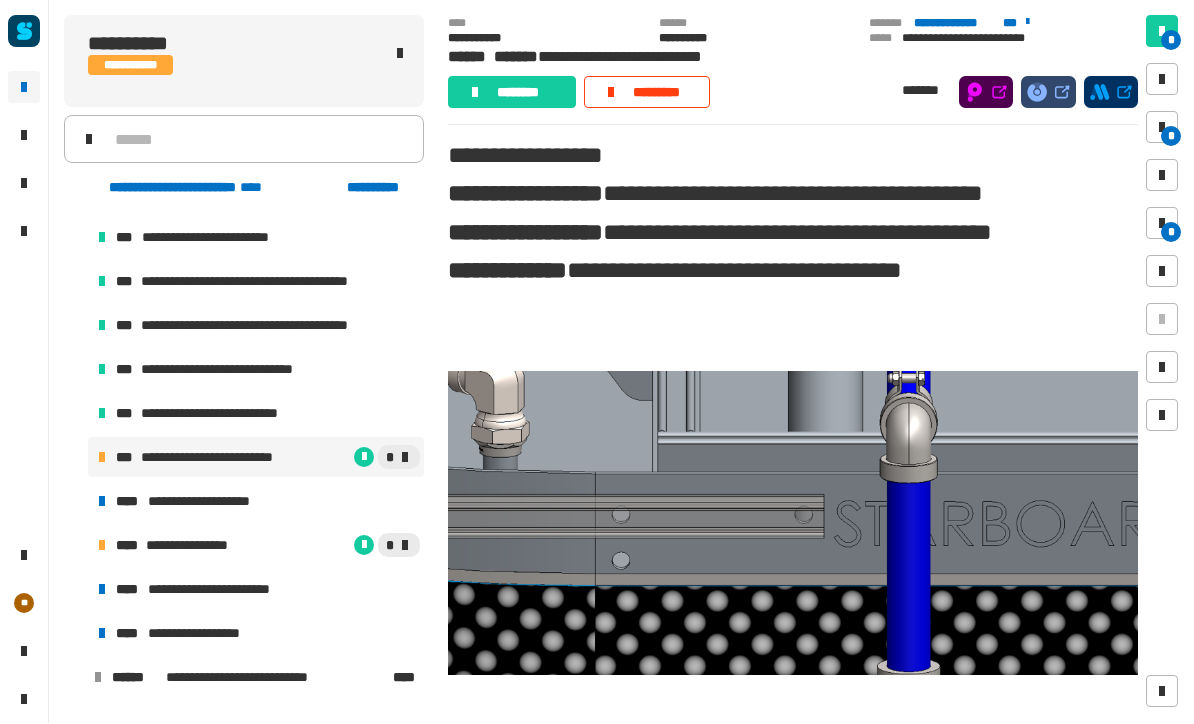 click at bounding box center [1162, 224] 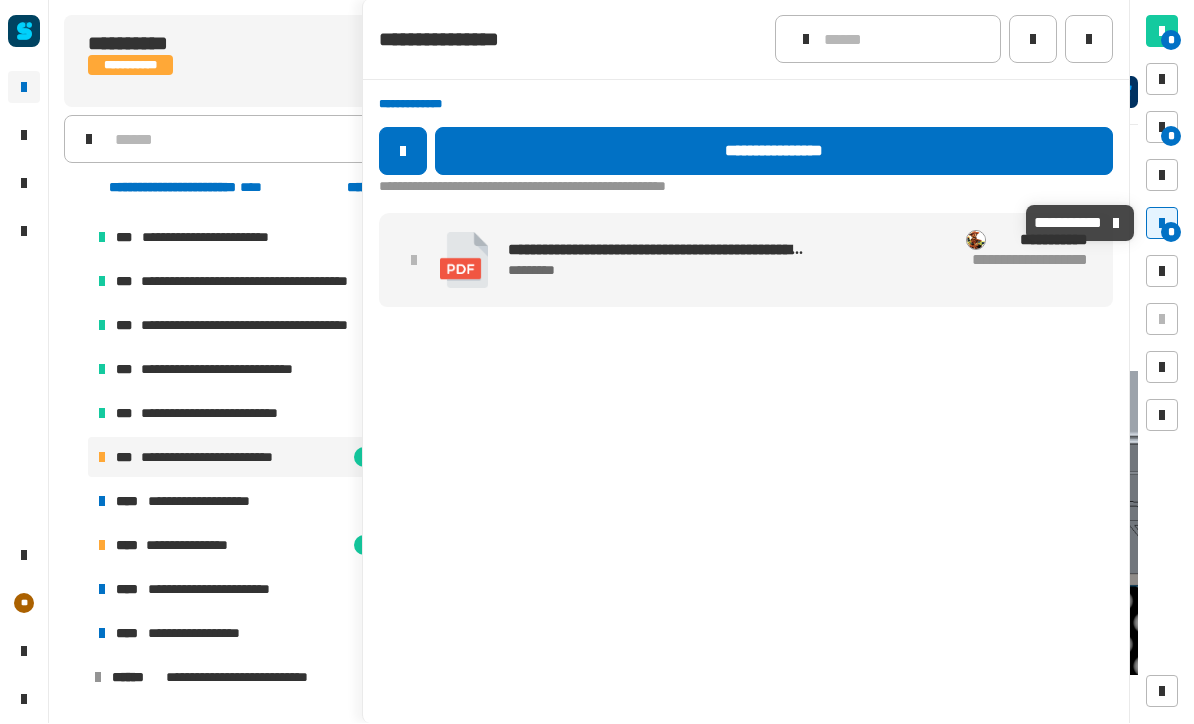 click 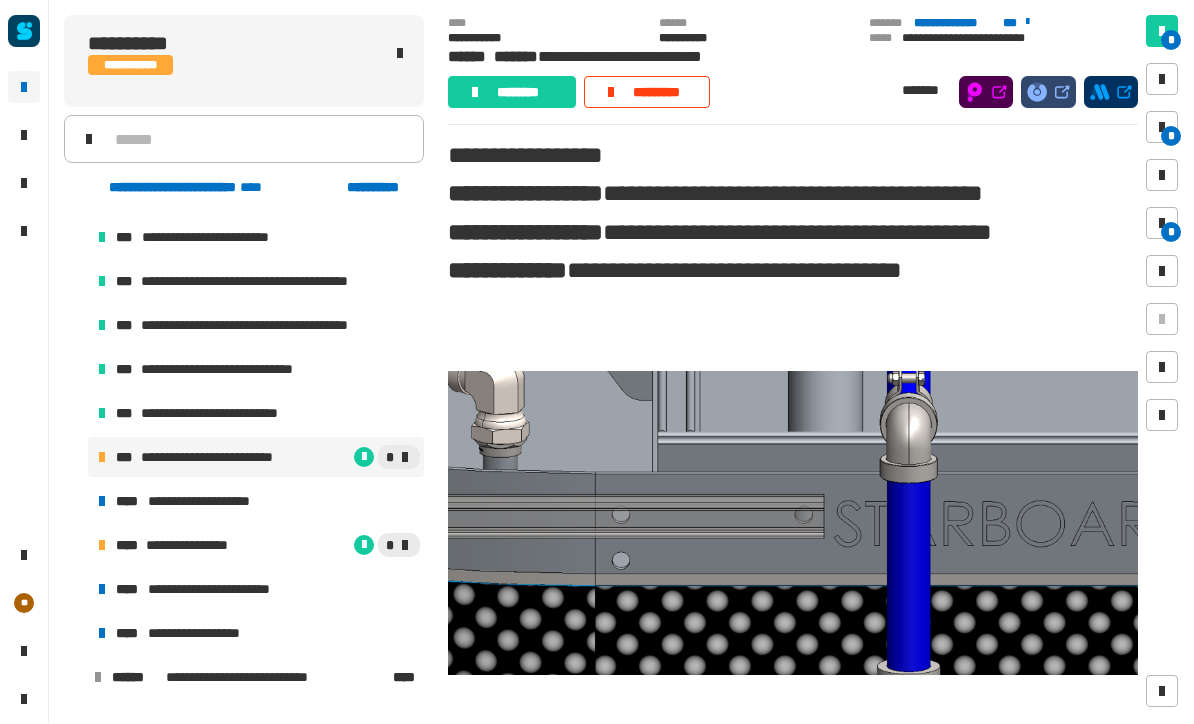click on "**********" at bounding box center [213, 502] 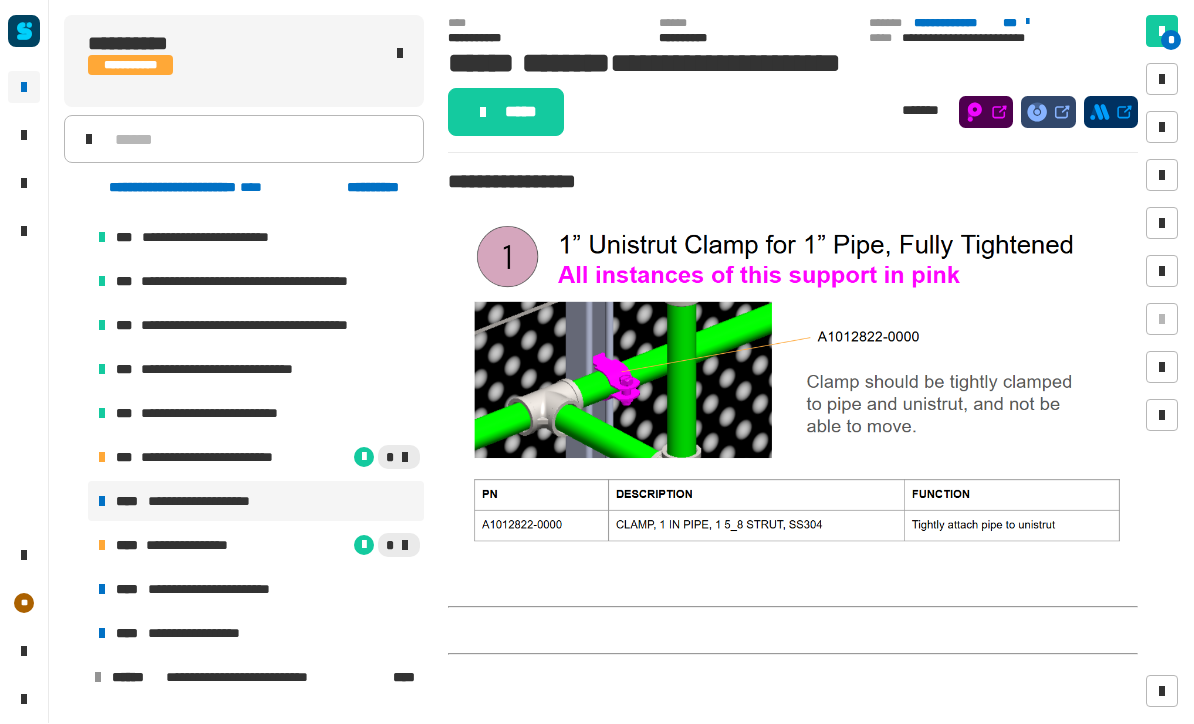 scroll, scrollTop: 0, scrollLeft: 0, axis: both 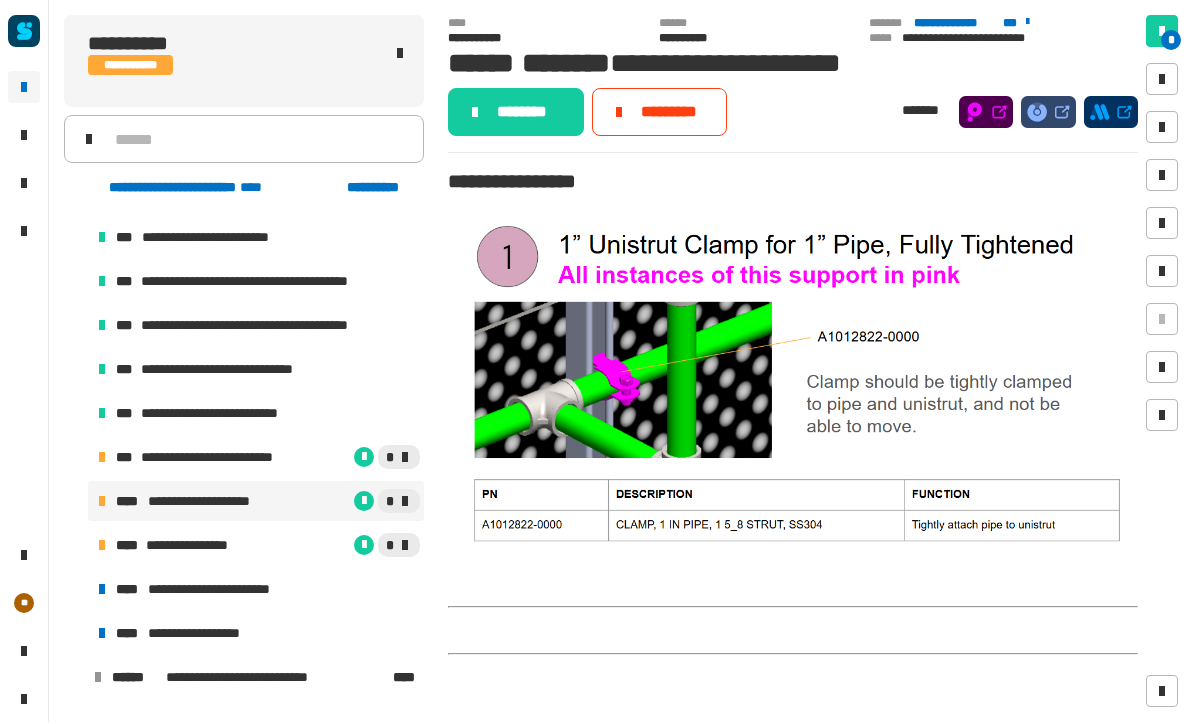 click on "********" 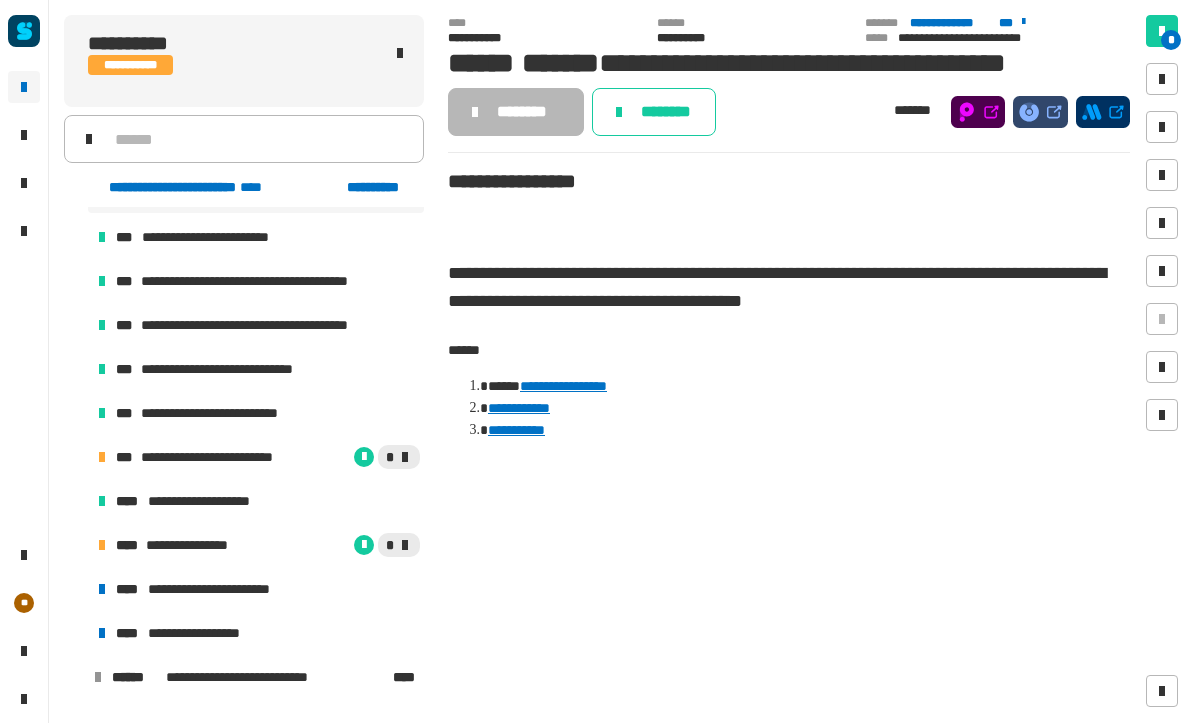 click on "**********" at bounding box center [196, 546] 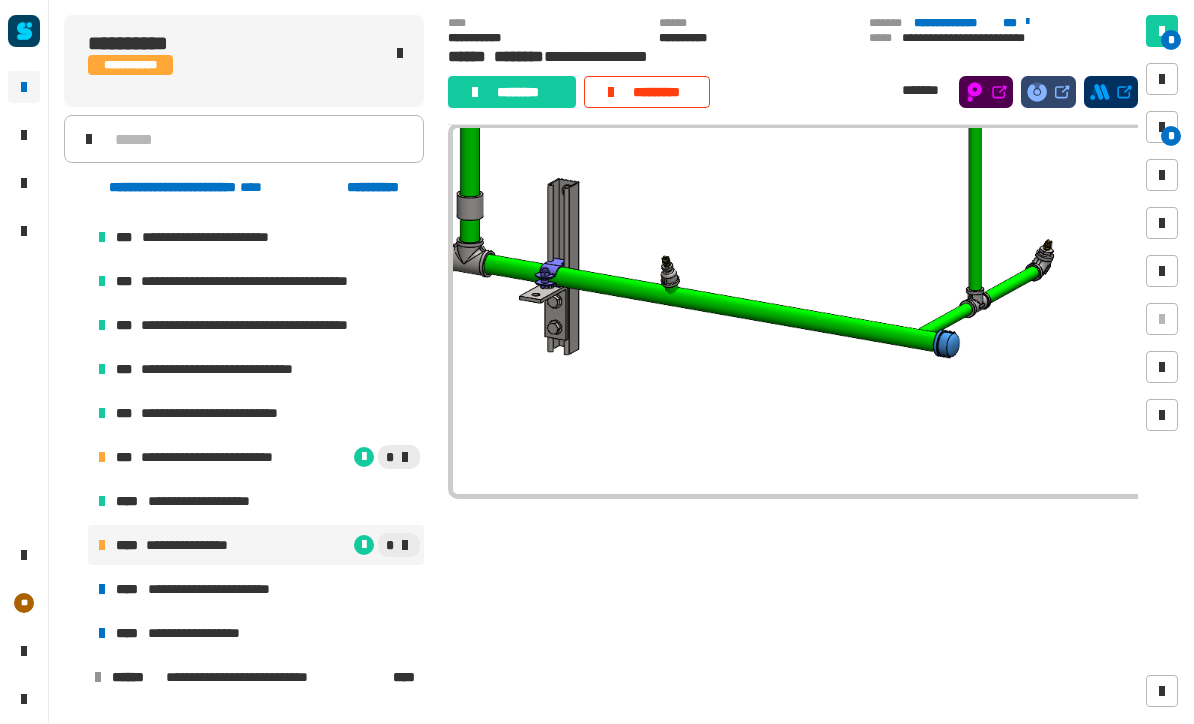 scroll, scrollTop: 3030, scrollLeft: 0, axis: vertical 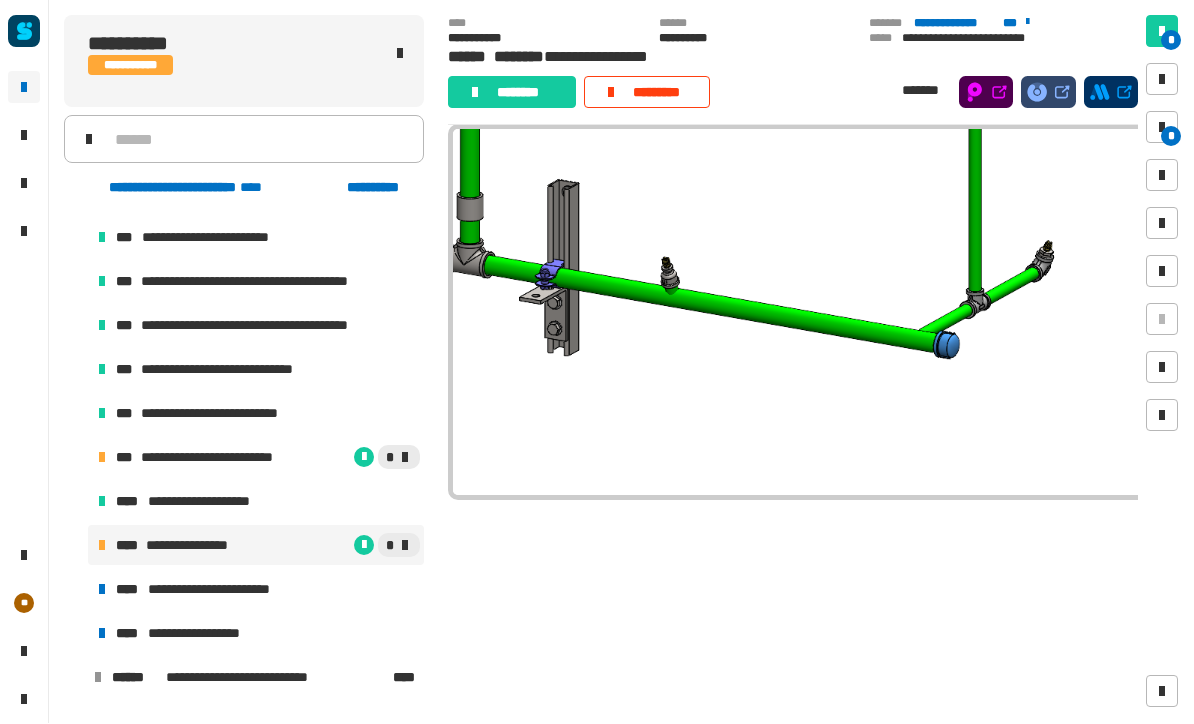 click on "********" 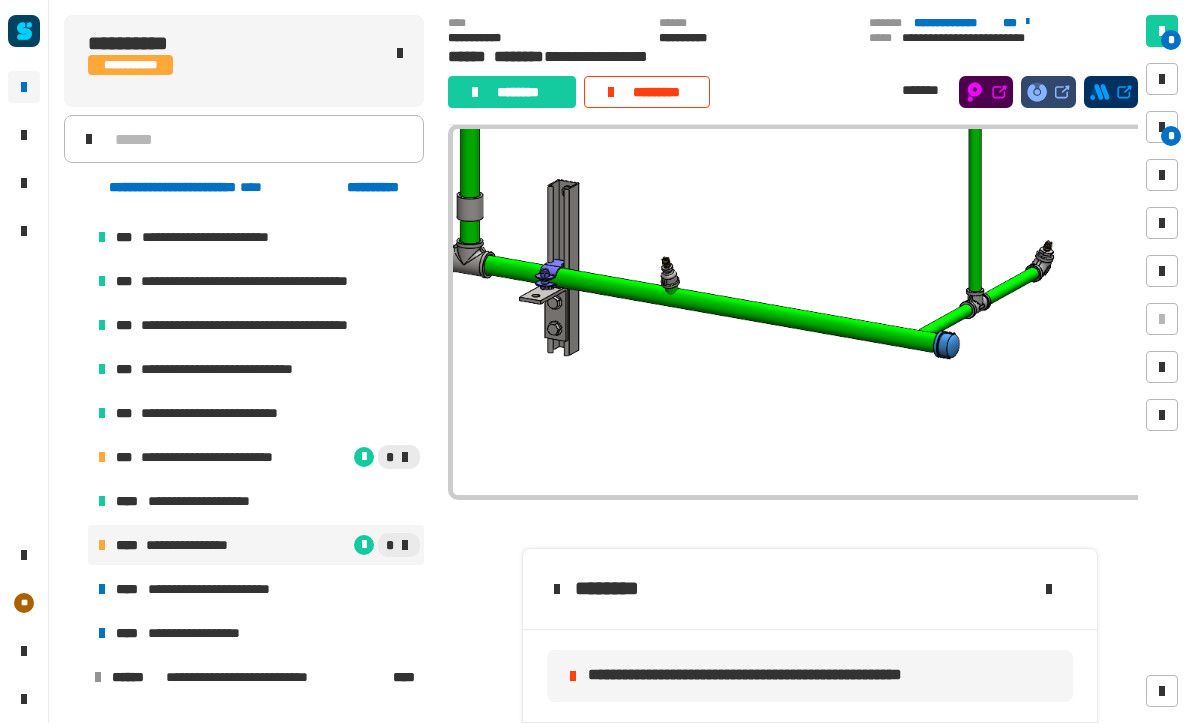 click on "*" at bounding box center [1171, 137] 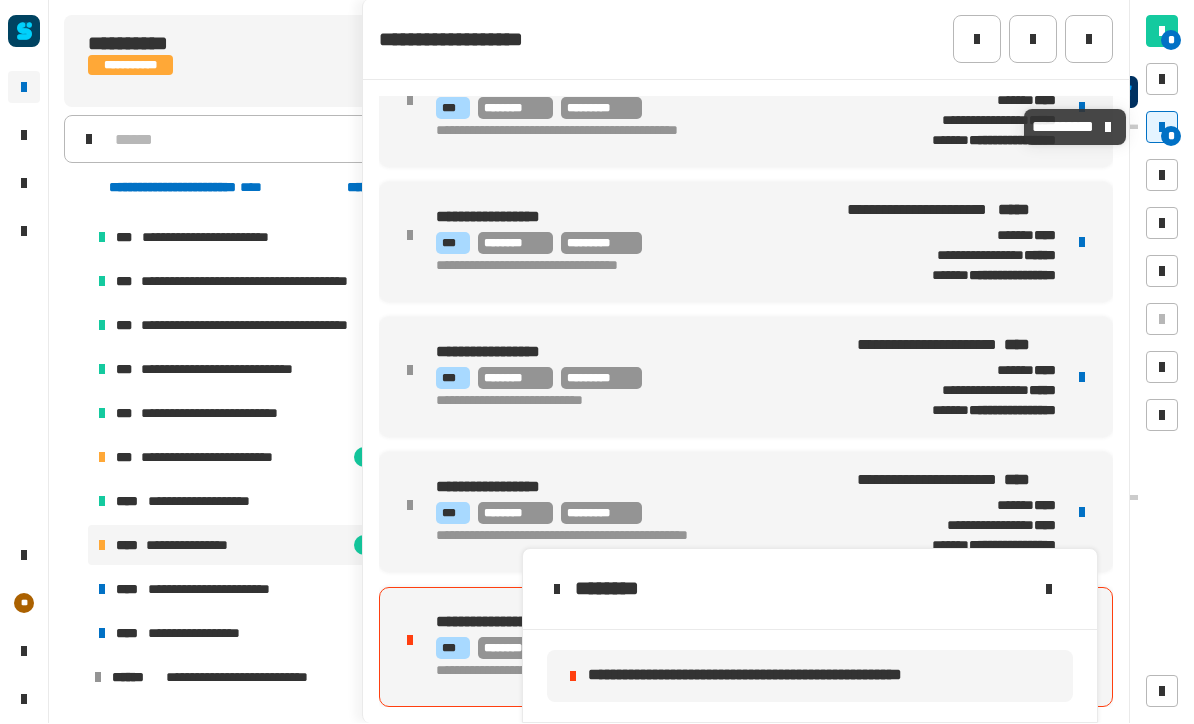 click 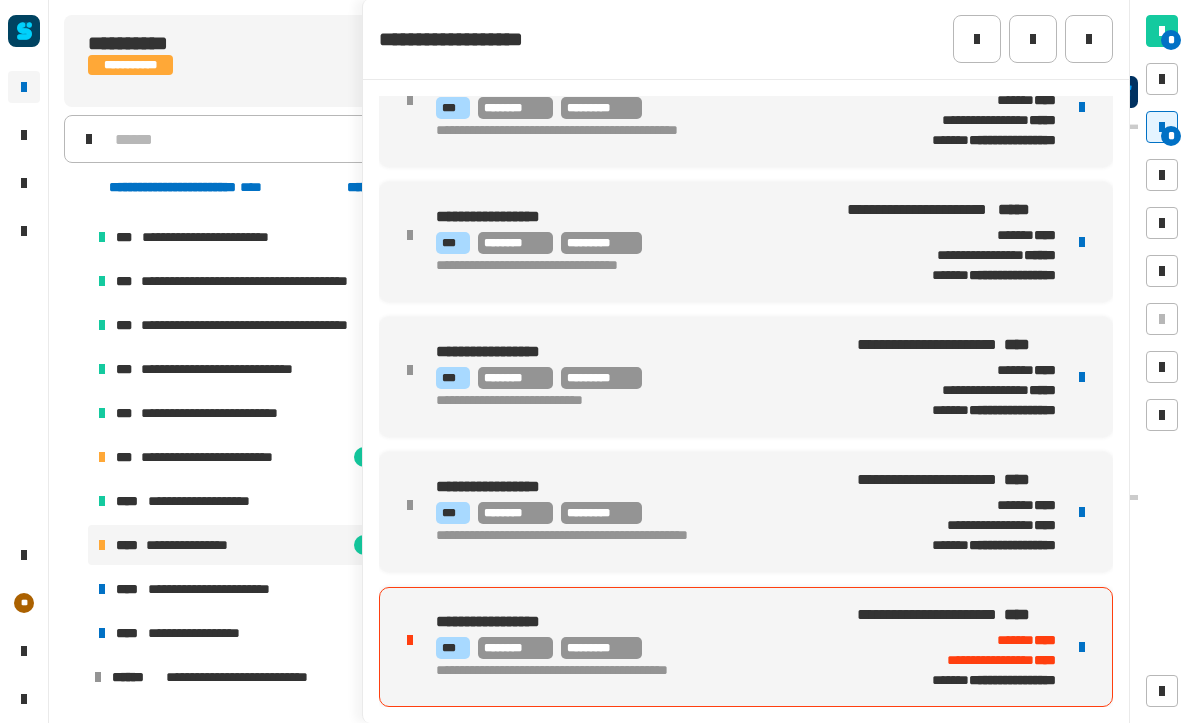 scroll, scrollTop: 49, scrollLeft: 0, axis: vertical 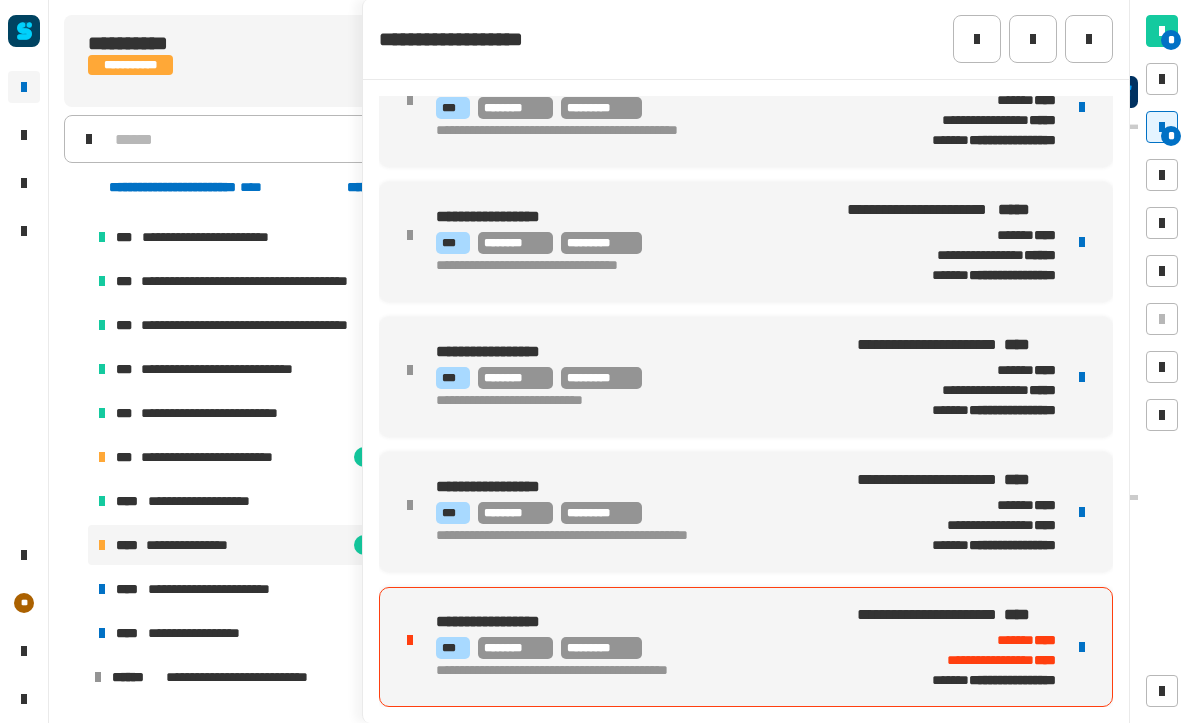 click at bounding box center [1082, 648] 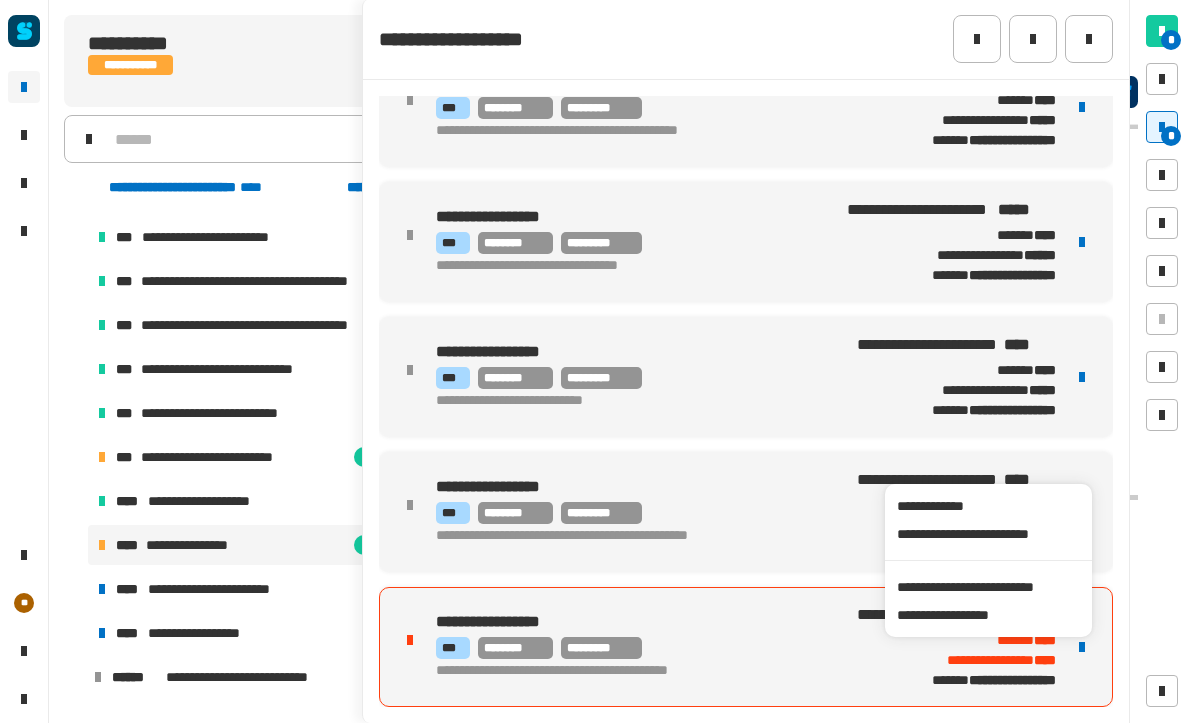 click on "**********" at bounding box center (988, 588) 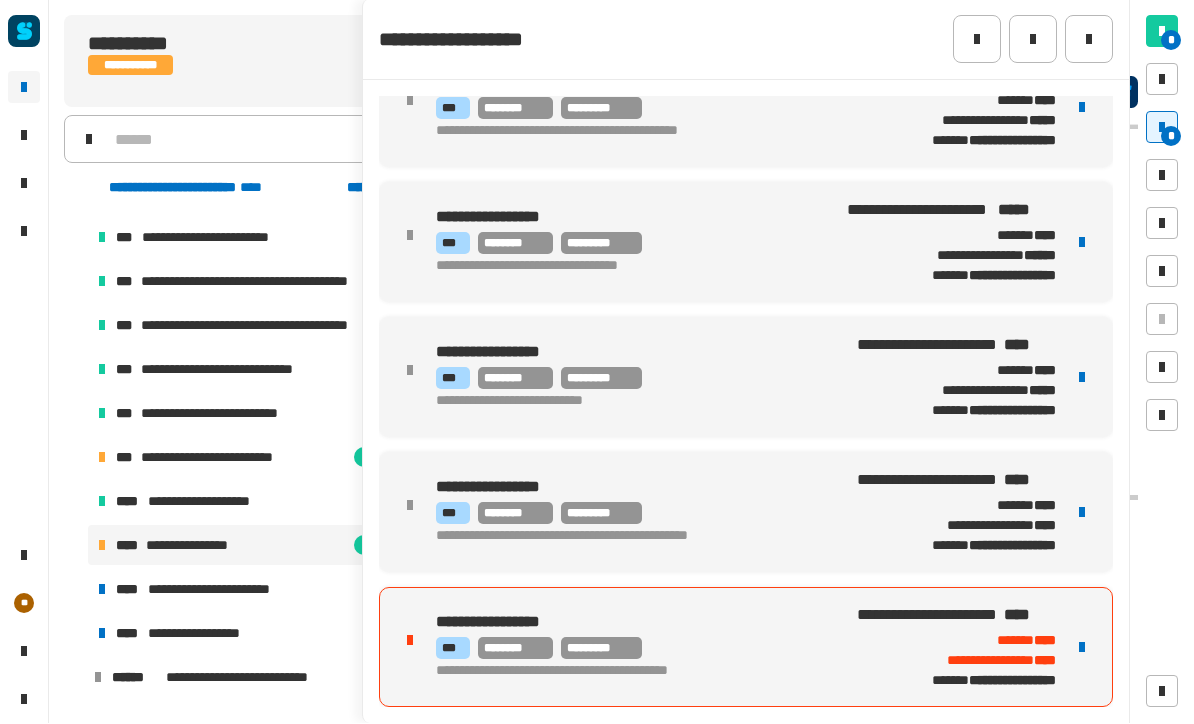 click at bounding box center [1082, 648] 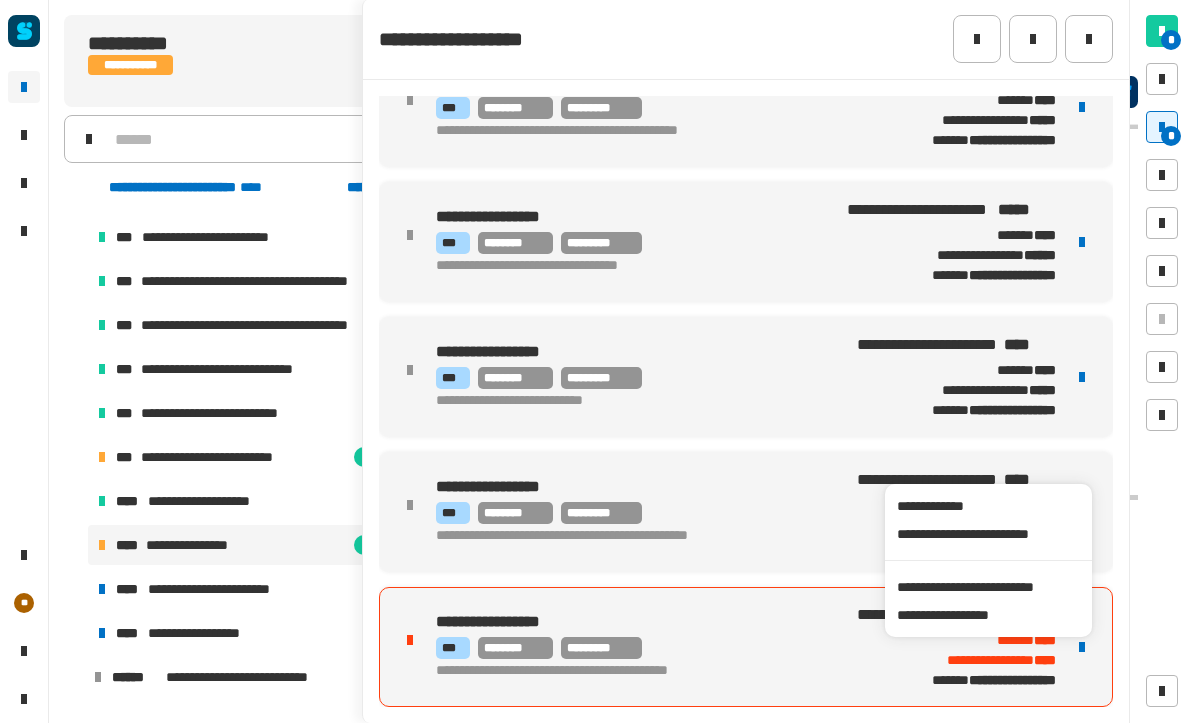 click on "**********" at bounding box center (988, 588) 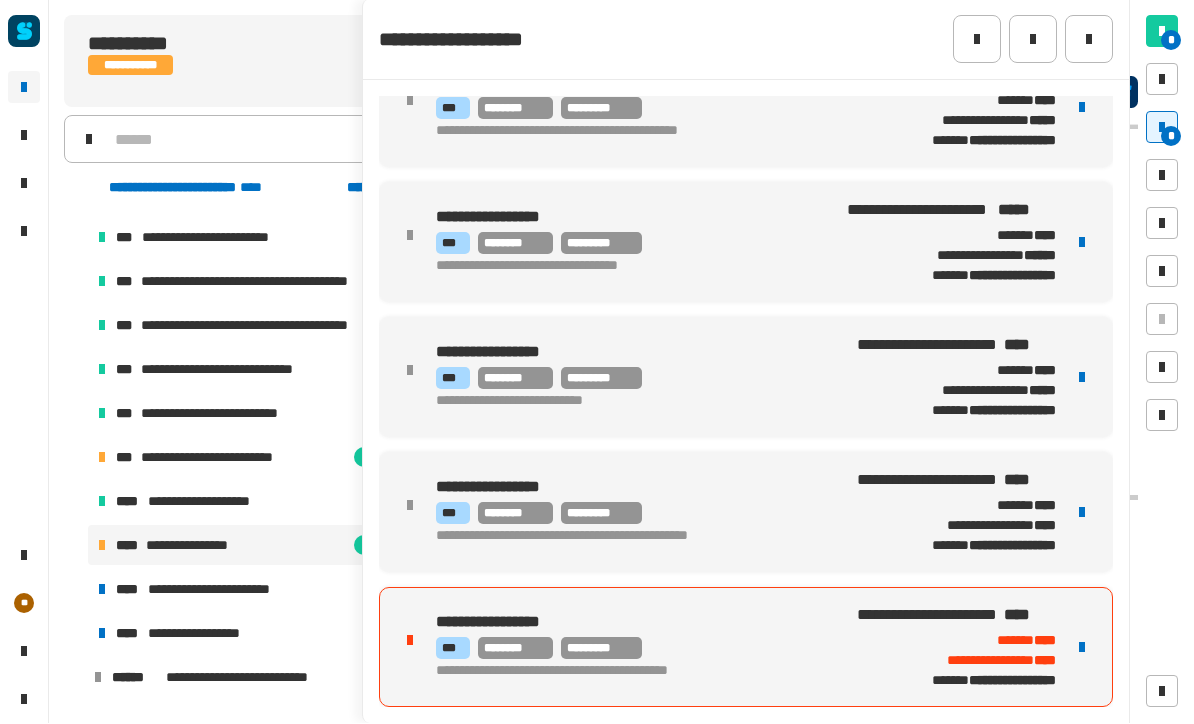 click 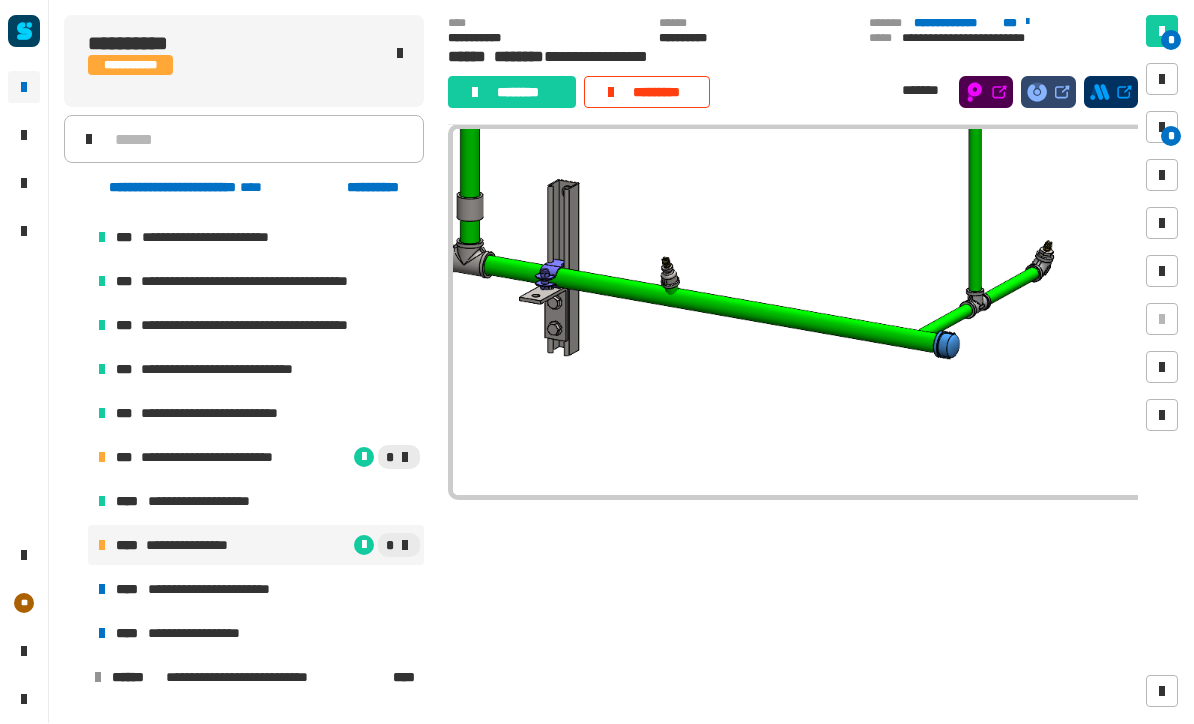 click on "**********" at bounding box center [230, 458] 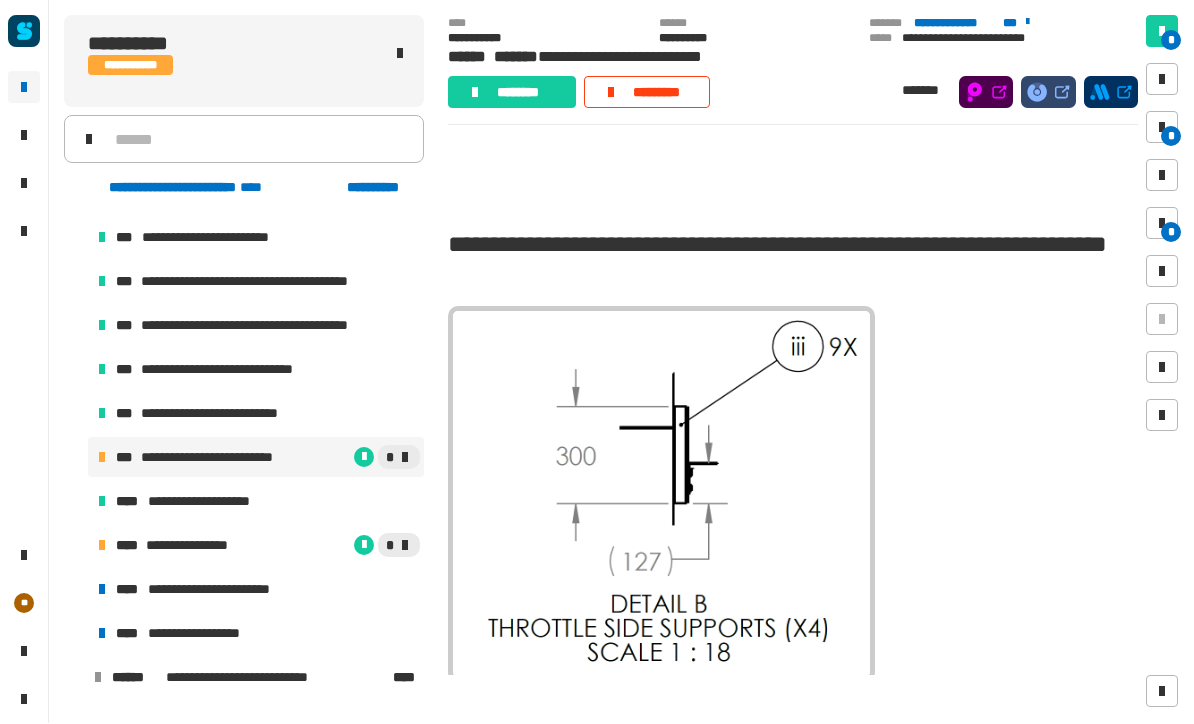 click on "*" at bounding box center (1162, 128) 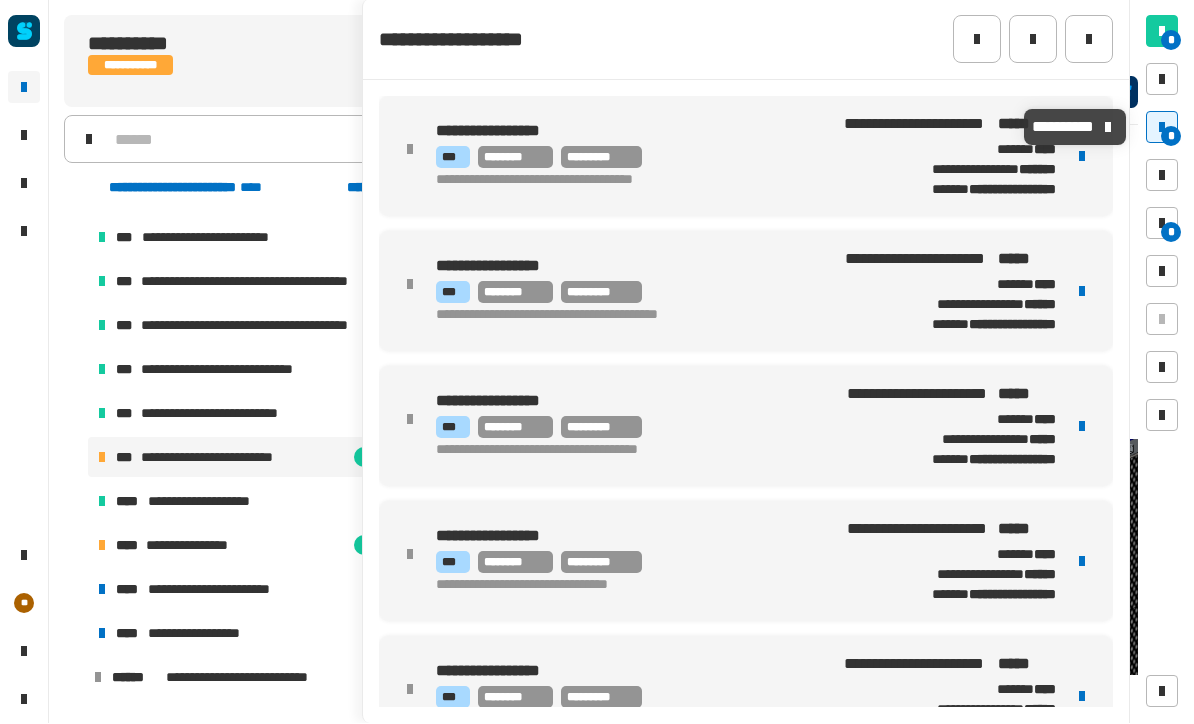 click at bounding box center (1082, 292) 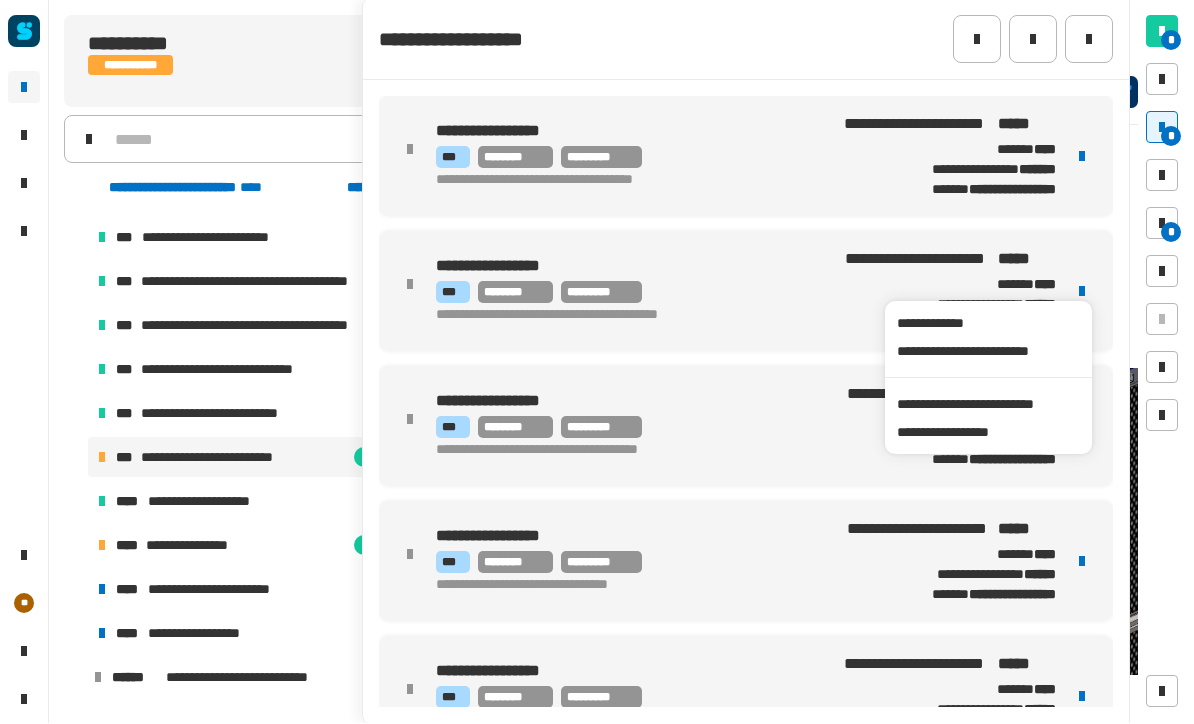 scroll, scrollTop: 1684, scrollLeft: 0, axis: vertical 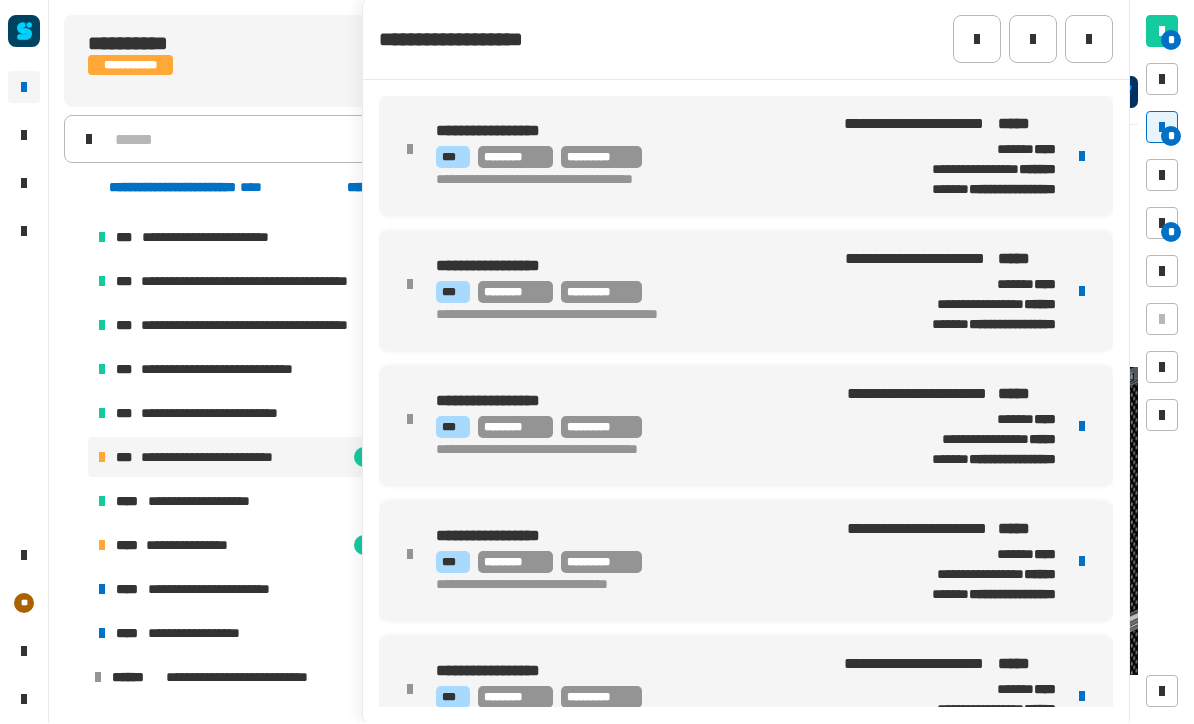 click 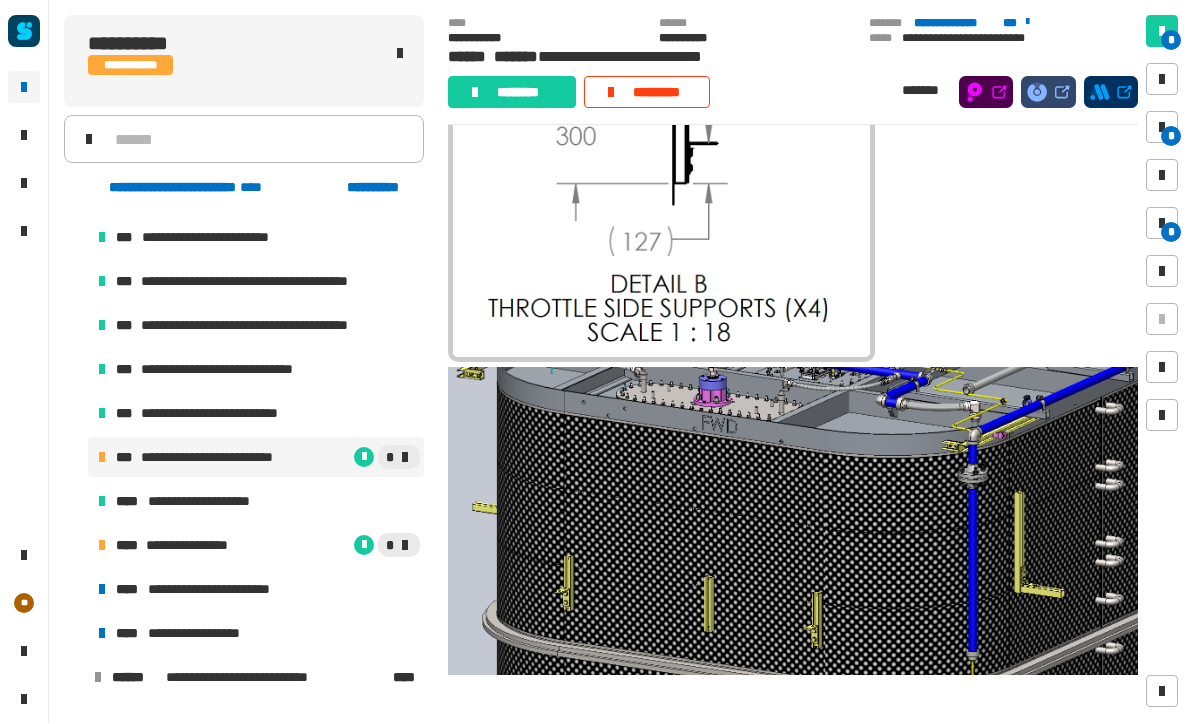 click on "********" 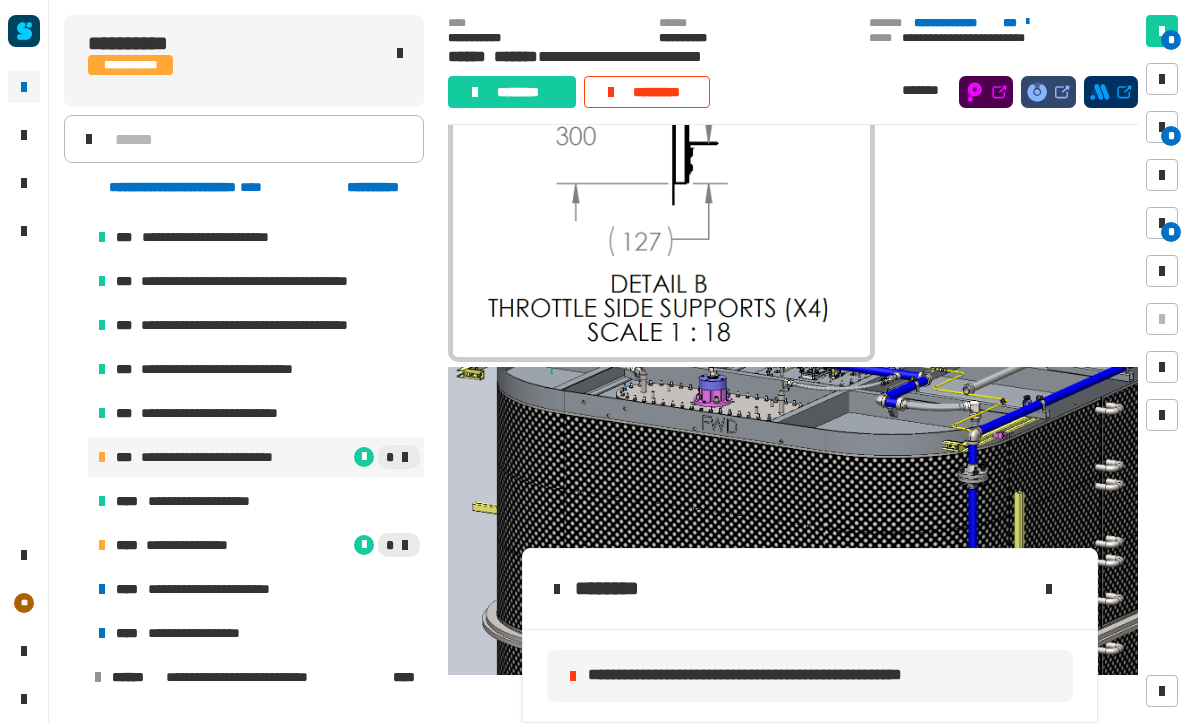 click 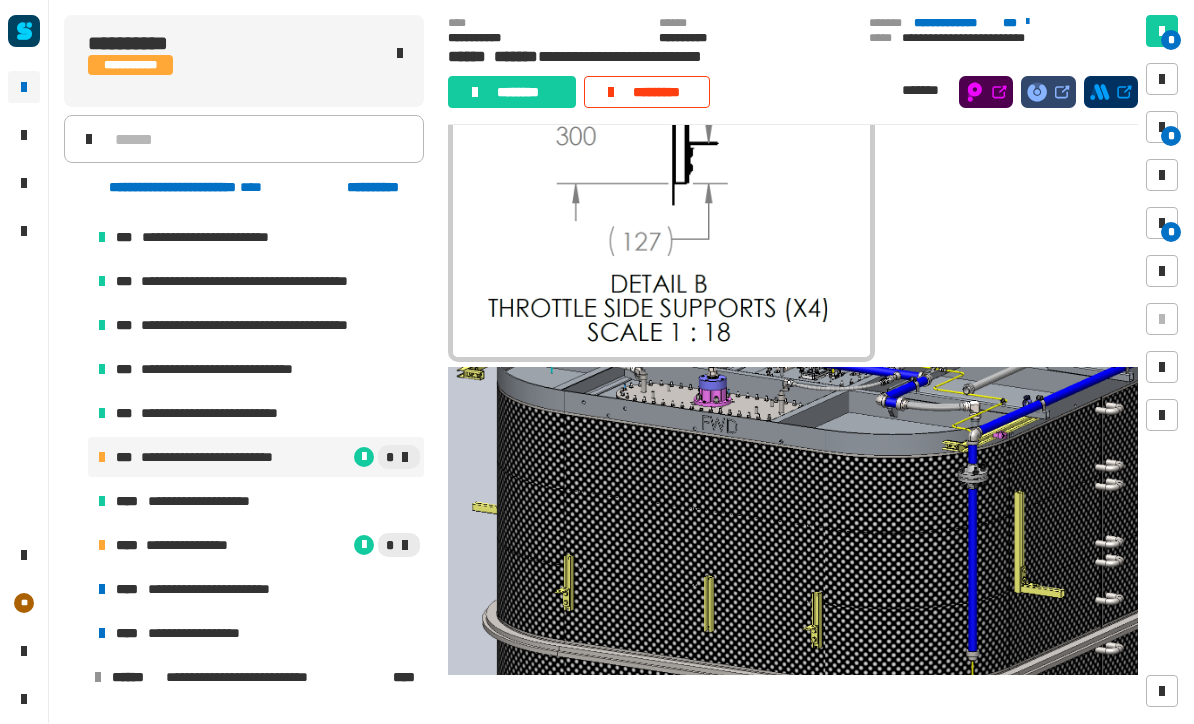 click on "*" at bounding box center (1162, 128) 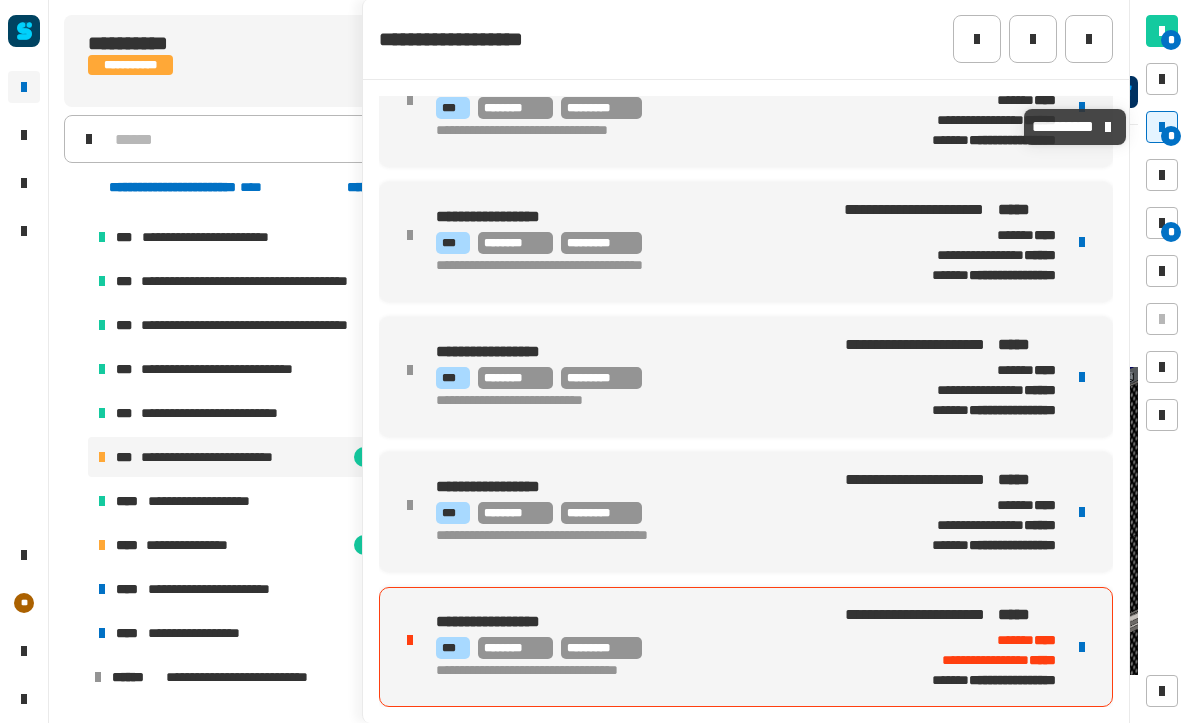 scroll, scrollTop: 454, scrollLeft: 0, axis: vertical 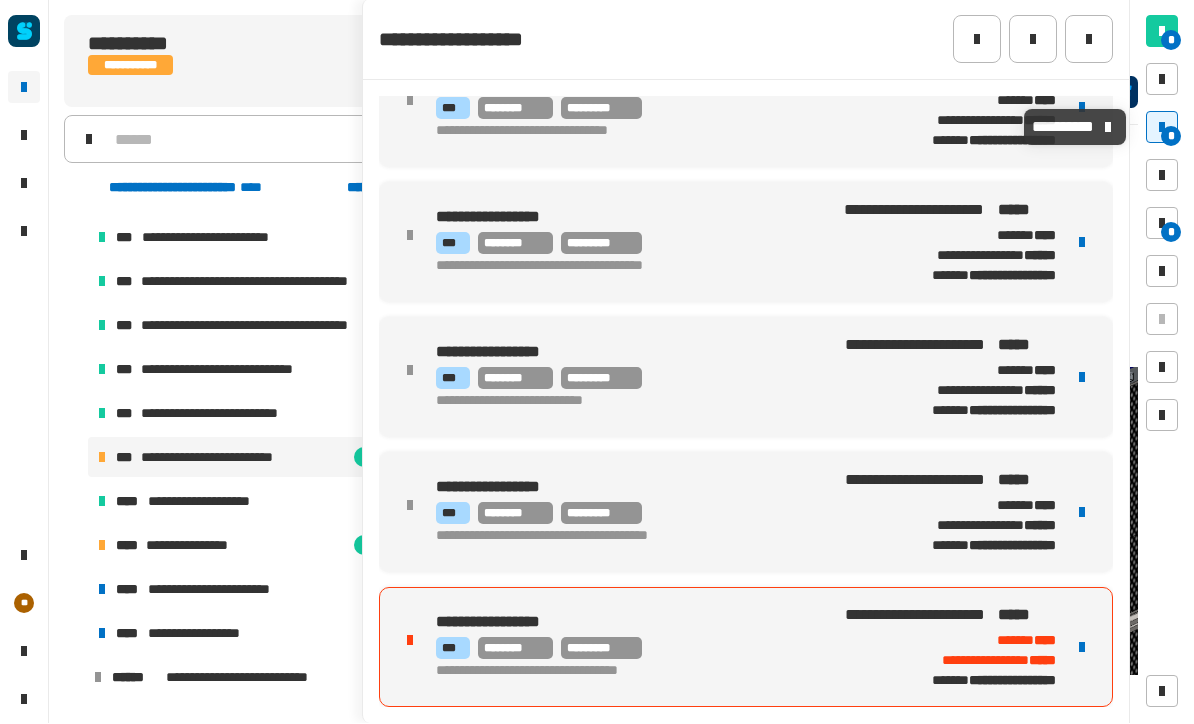 click on "**********" 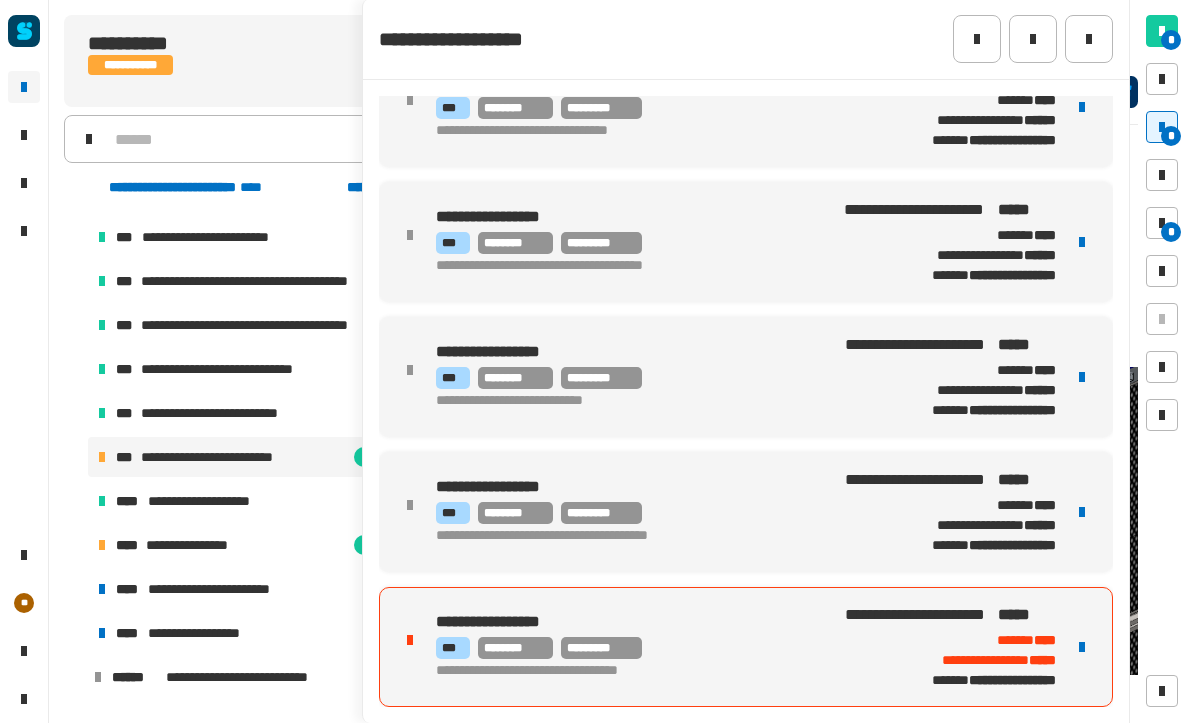 click 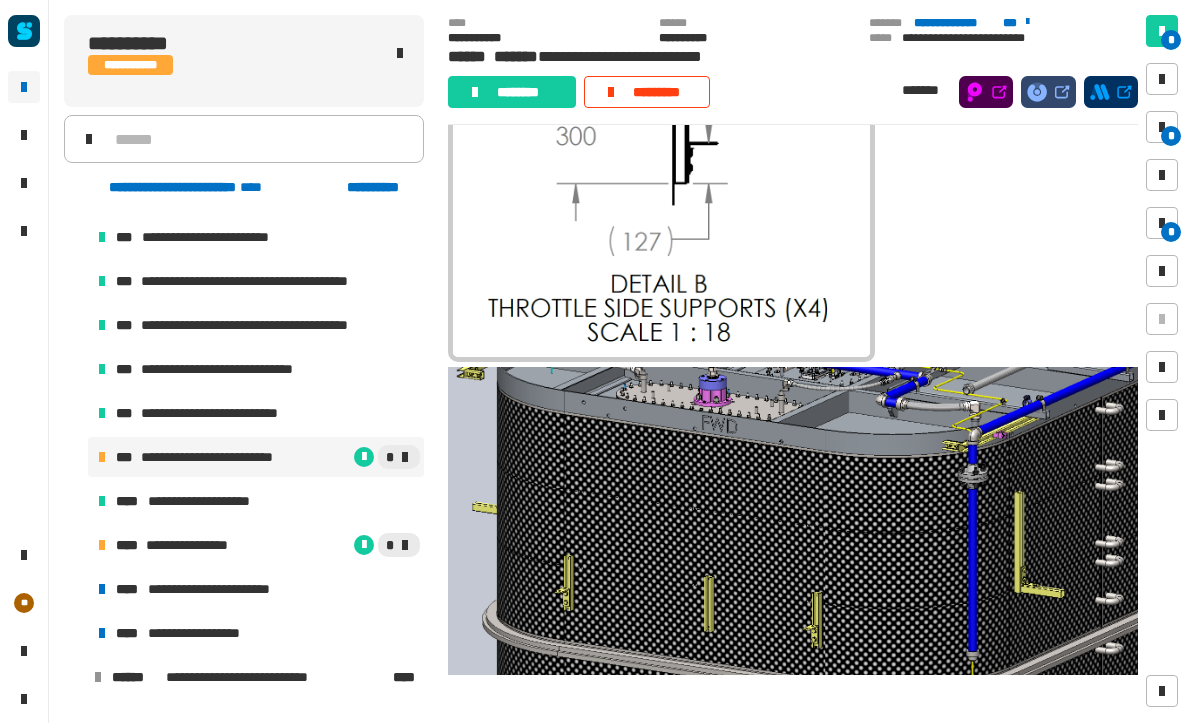 click on "********" 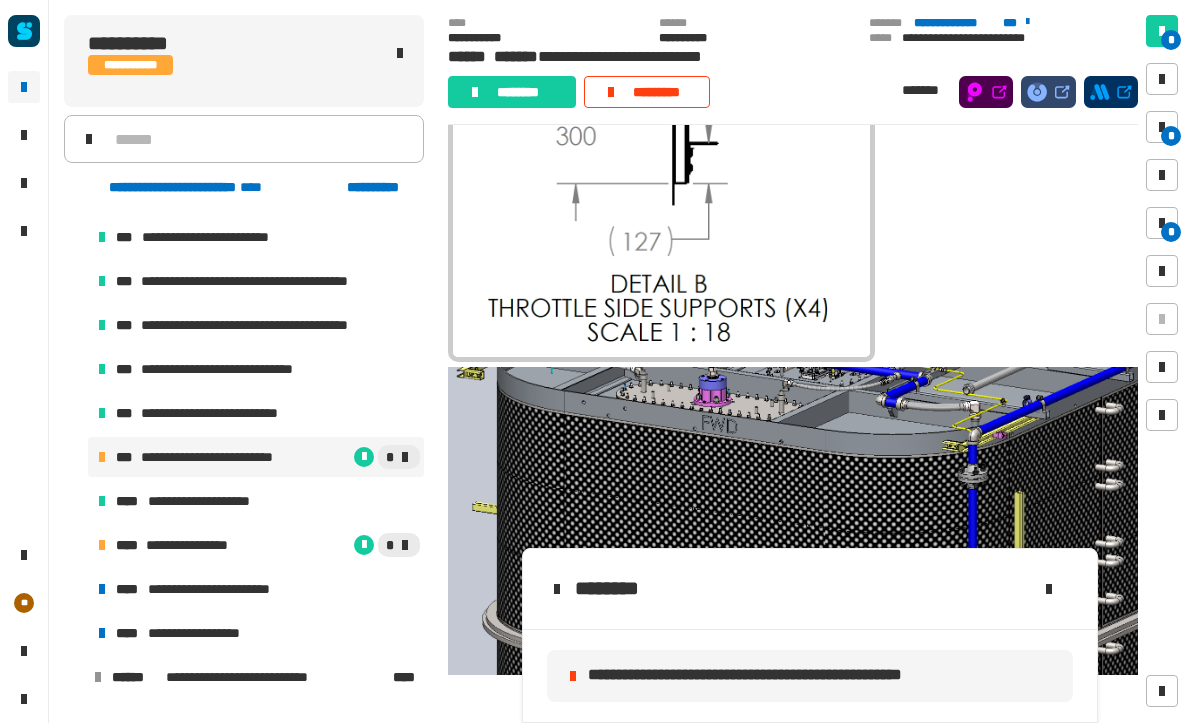 click at bounding box center [1162, 128] 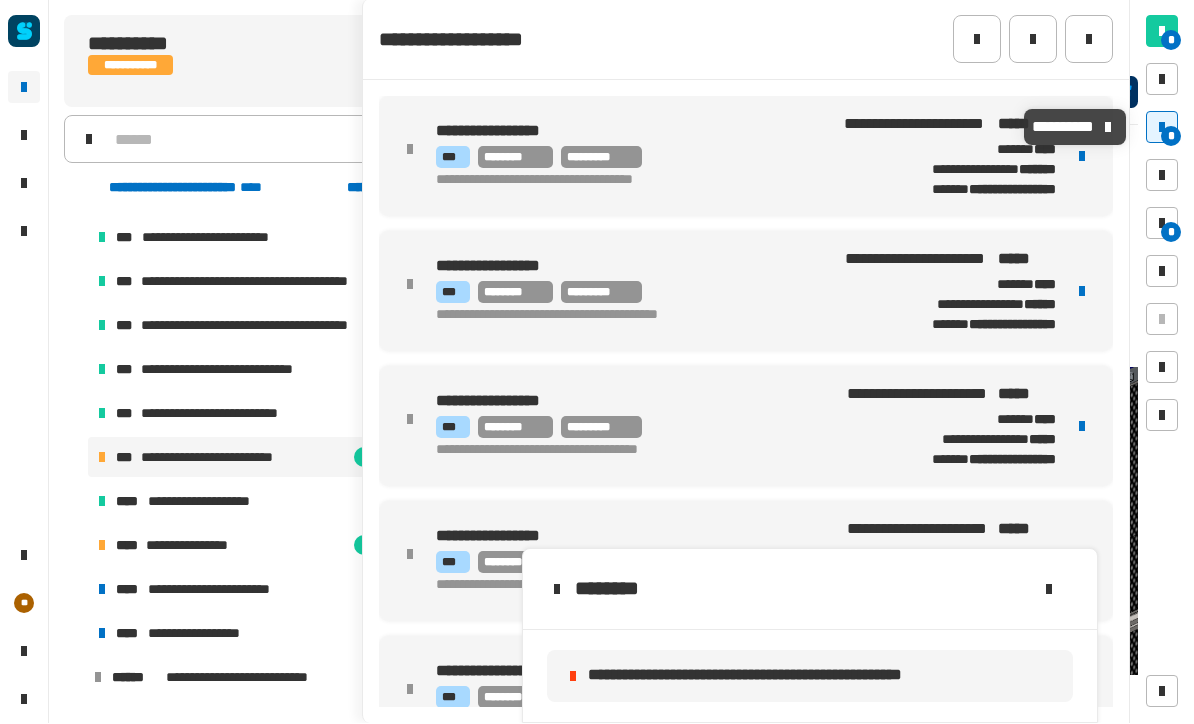 click 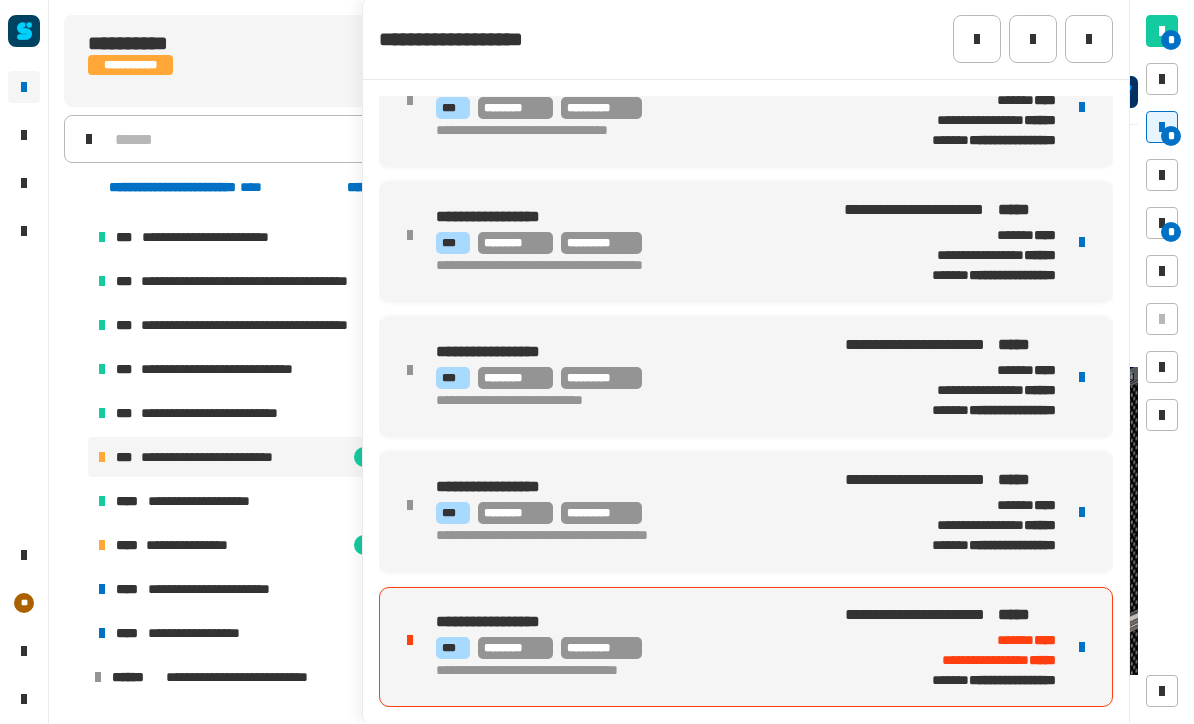 scroll, scrollTop: 454, scrollLeft: 0, axis: vertical 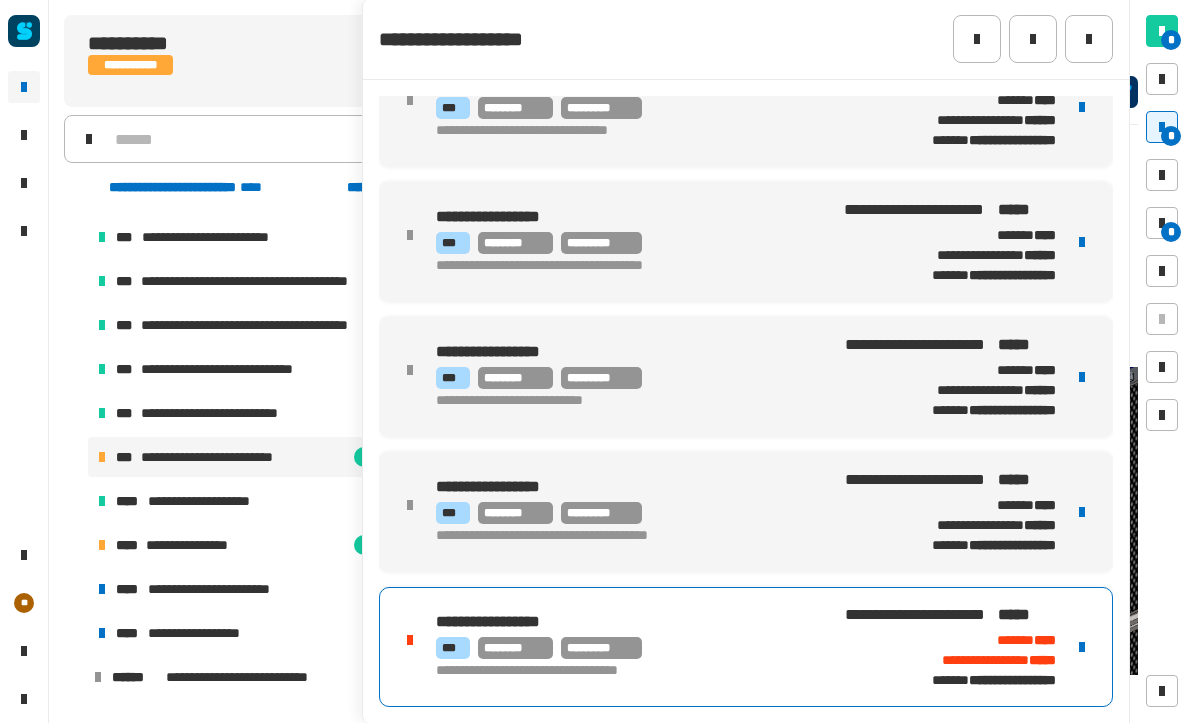 click on "**********" at bounding box center [632, 624] 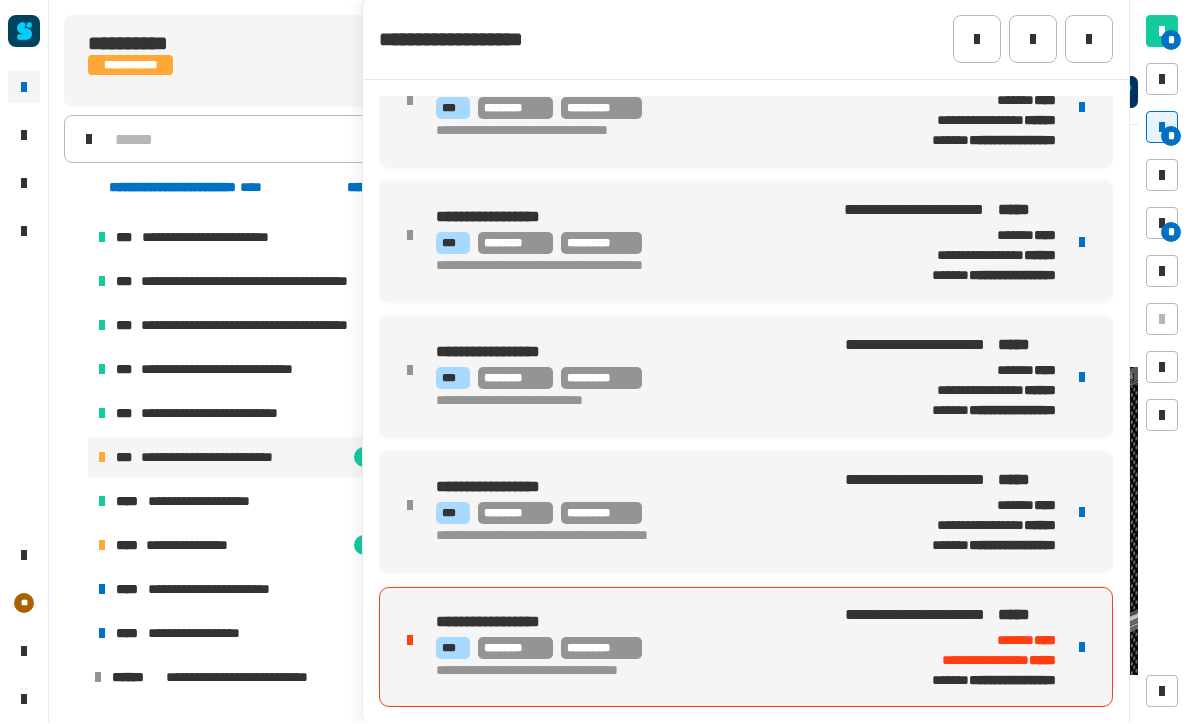 click on "[FIRST] [LAST] [PHONE] [EMAIL] [ADDRESS] [CITY] [STATE] [POSTAL_CODE]" at bounding box center [746, 648] 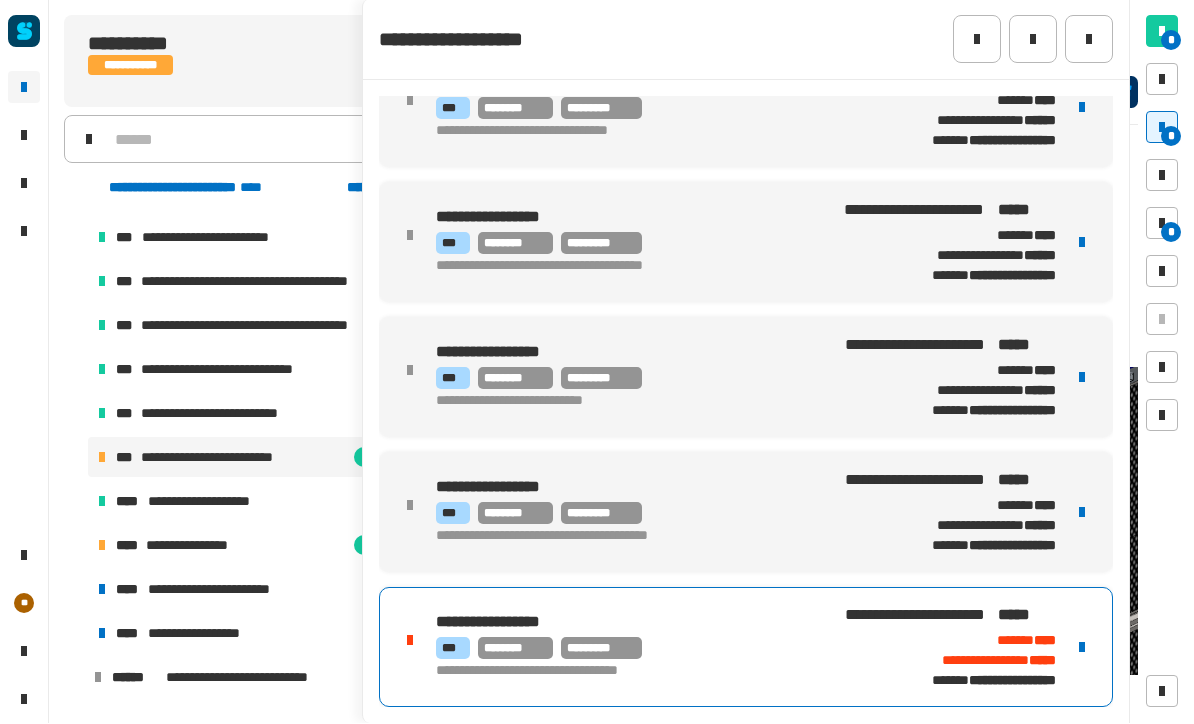 click on "**********" at bounding box center [632, 673] 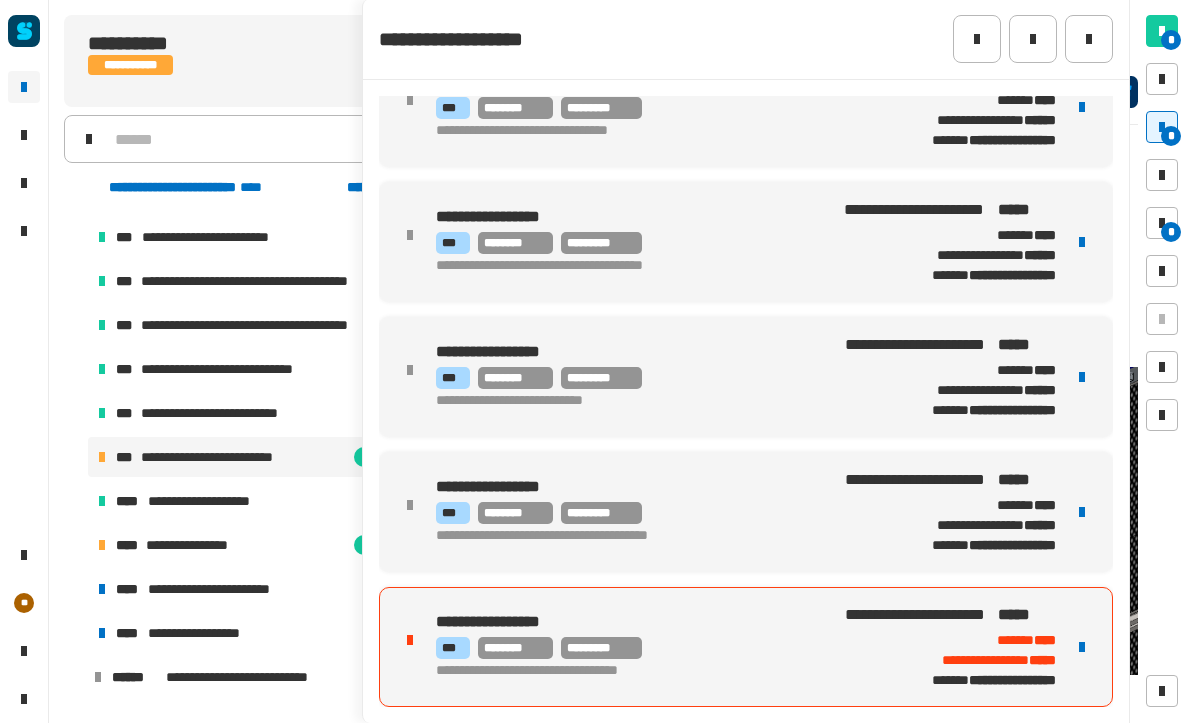 click on "[FIRST] [LAST] [PHONE] [EMAIL] [ADDRESS] [CITY] [STATE]" at bounding box center [632, 648] 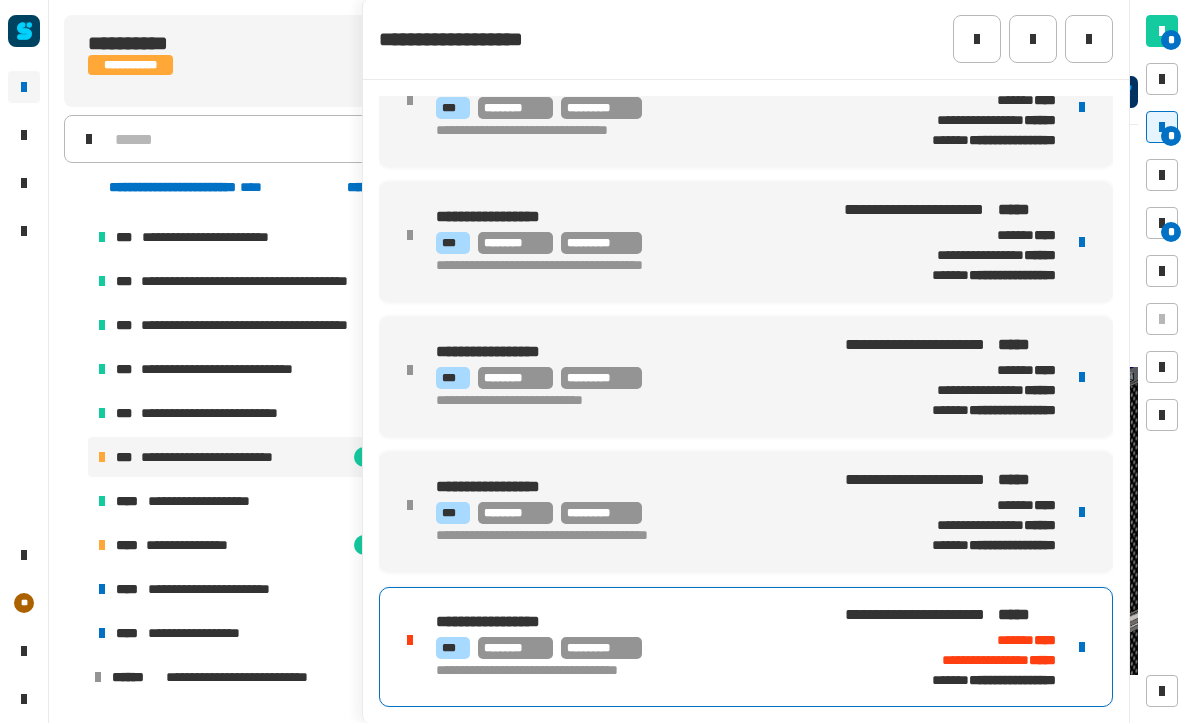 click on "**********" at bounding box center (632, 673) 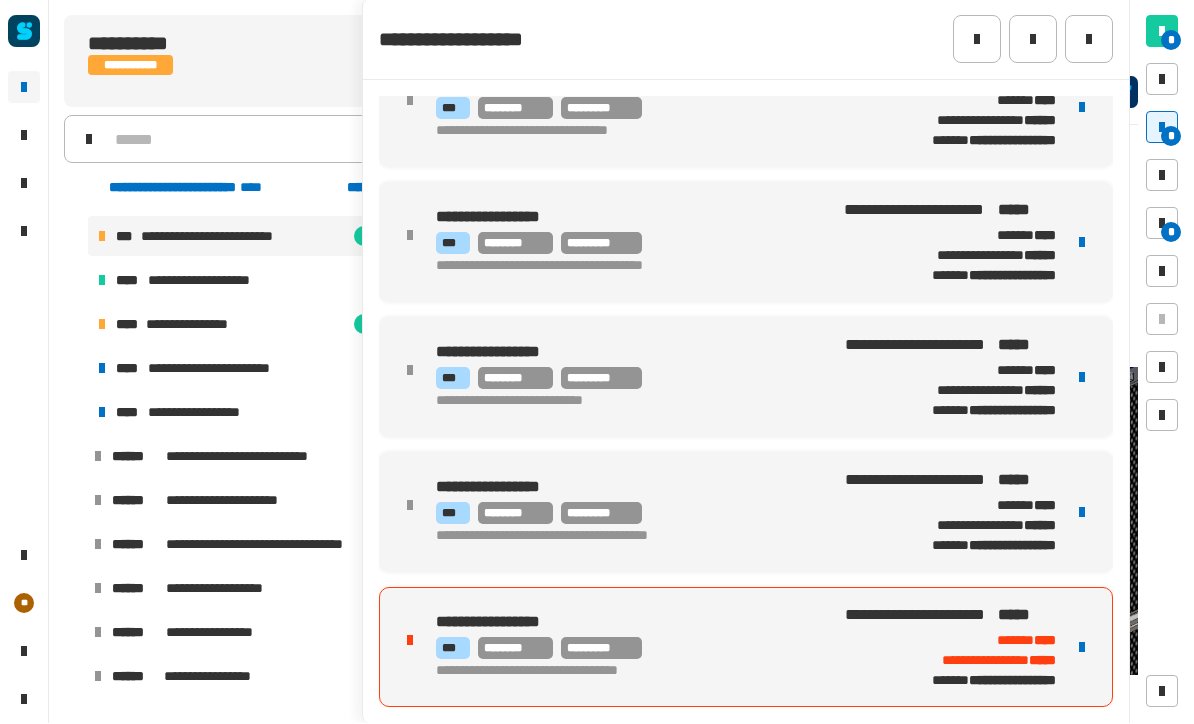 scroll, scrollTop: 699, scrollLeft: 0, axis: vertical 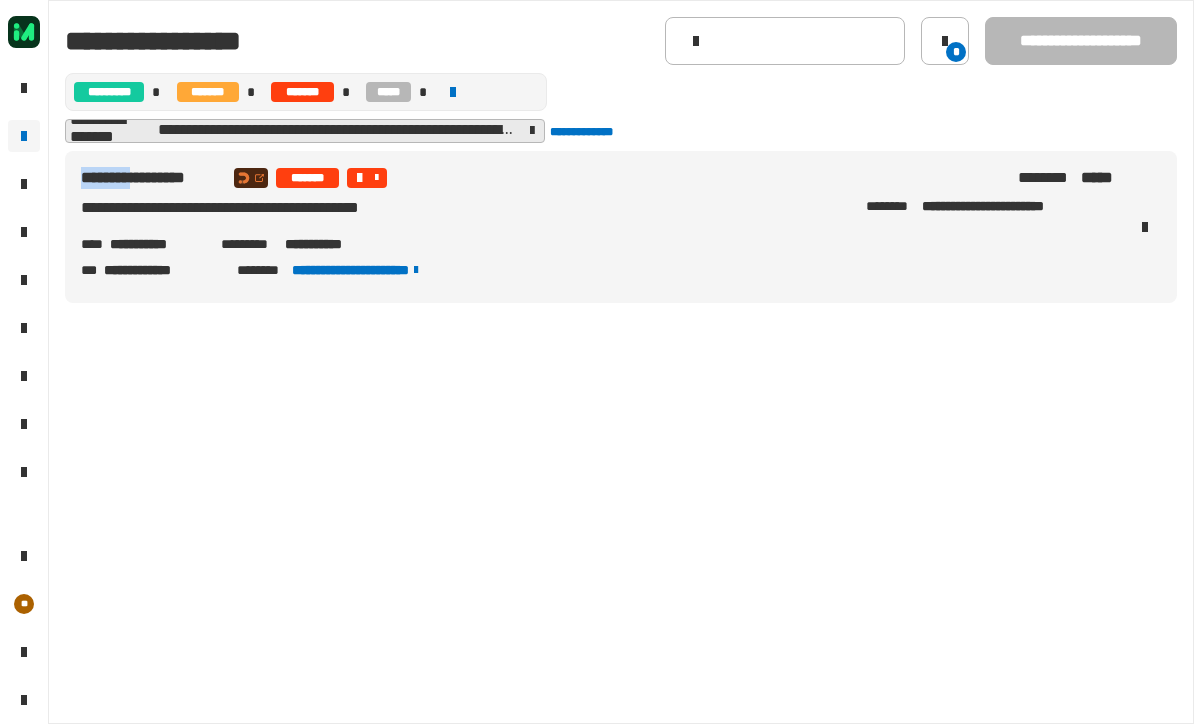 click on "*" 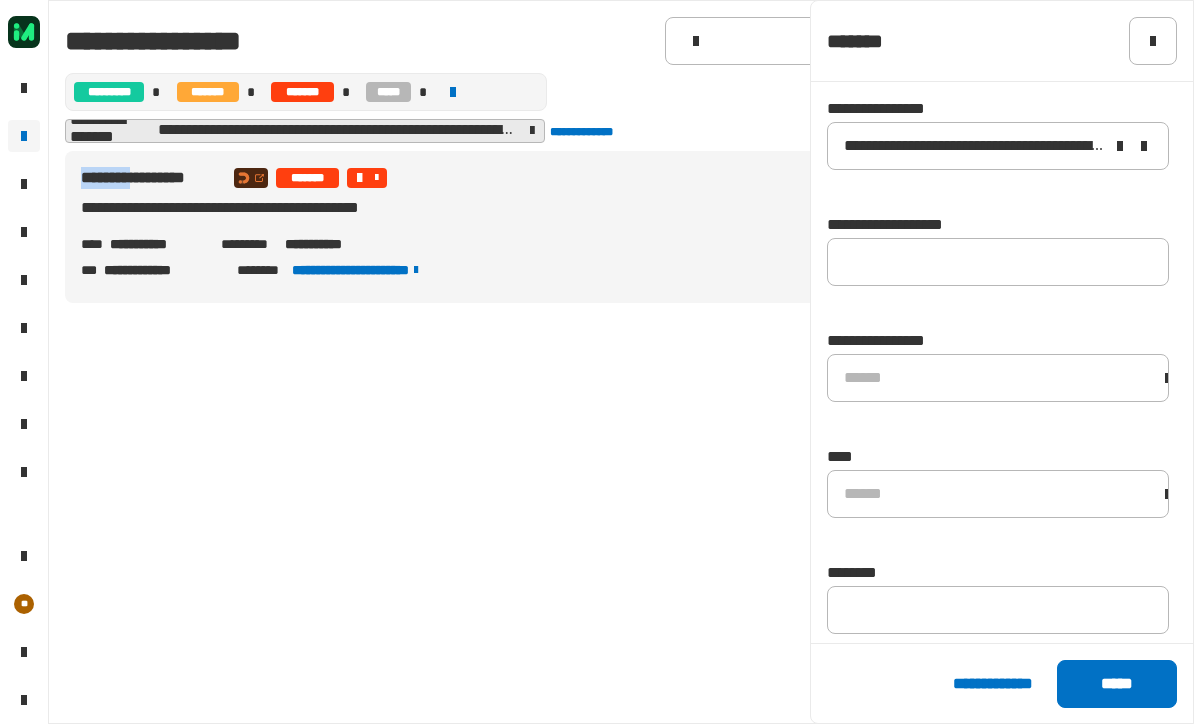 click 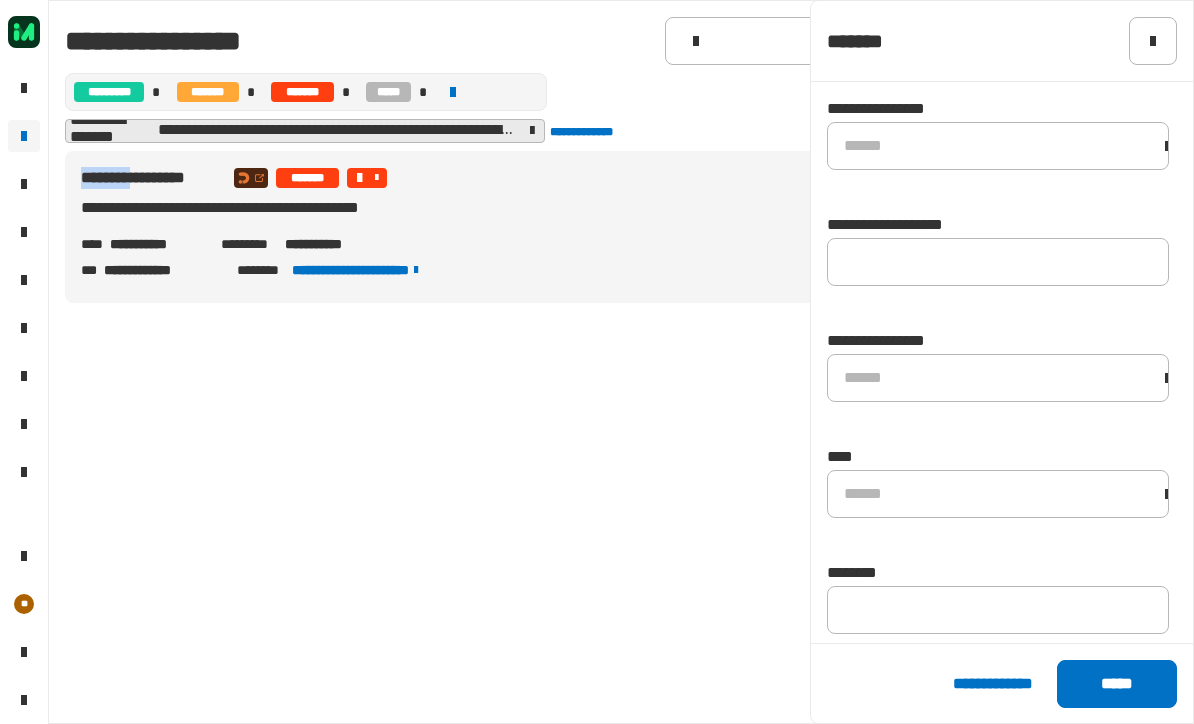 click 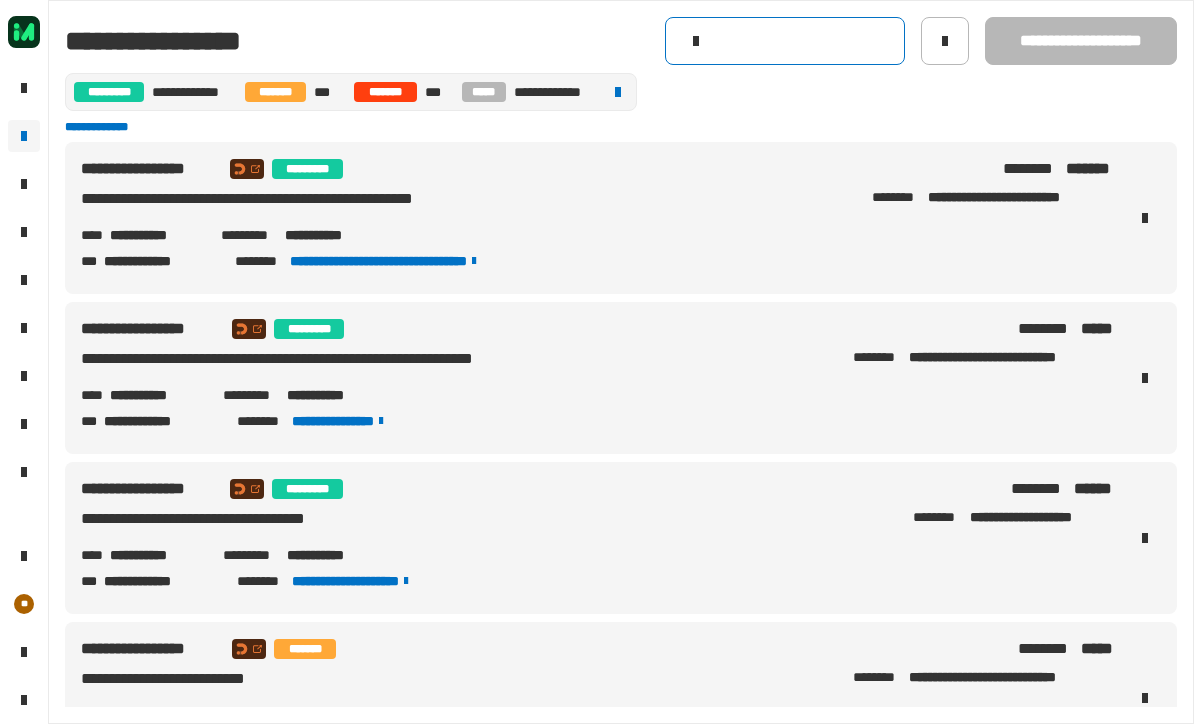click 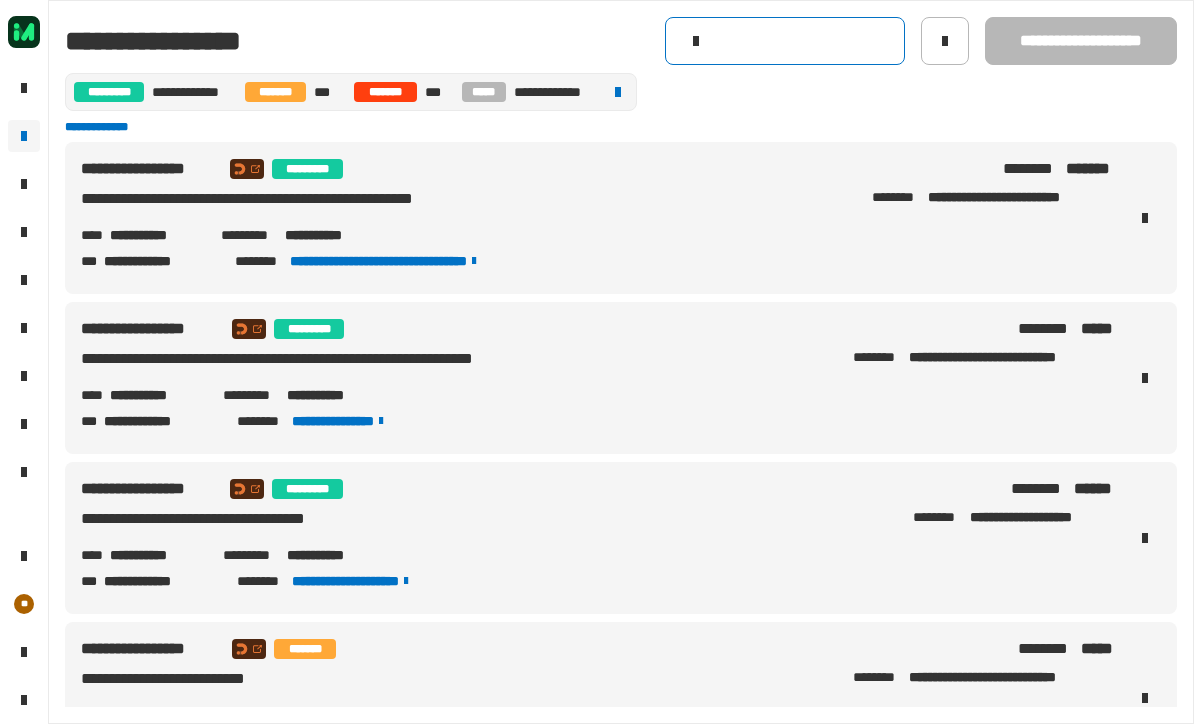paste on "********" 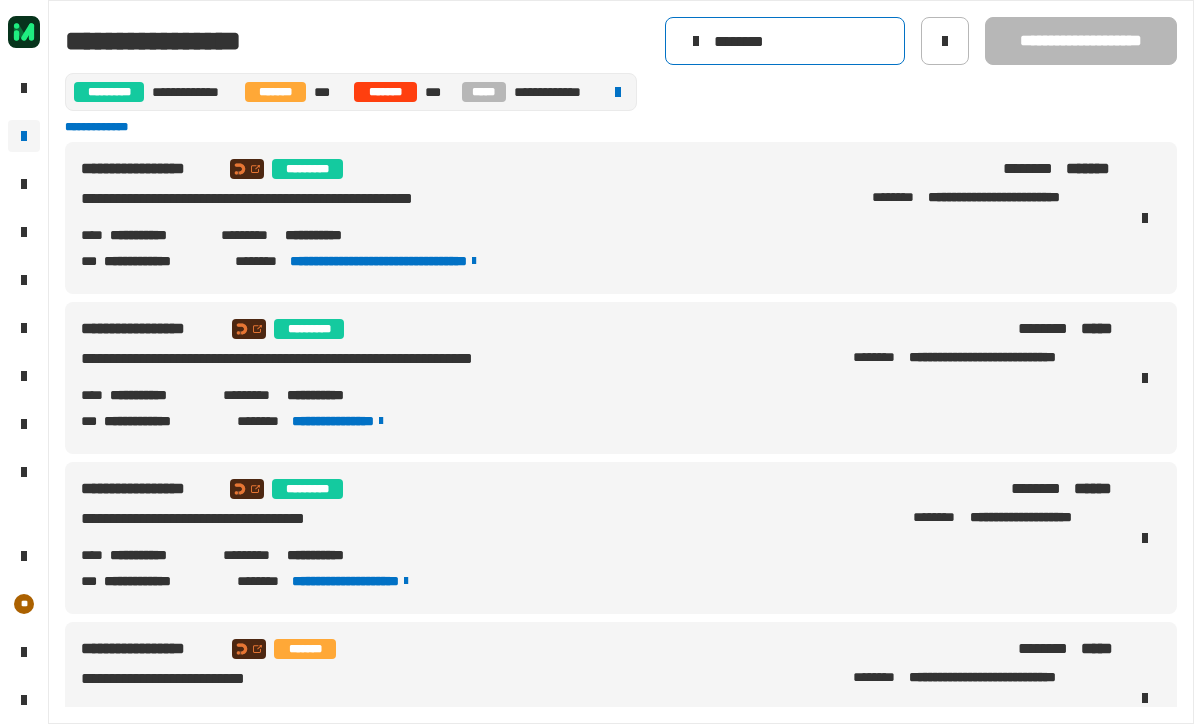 type on "********" 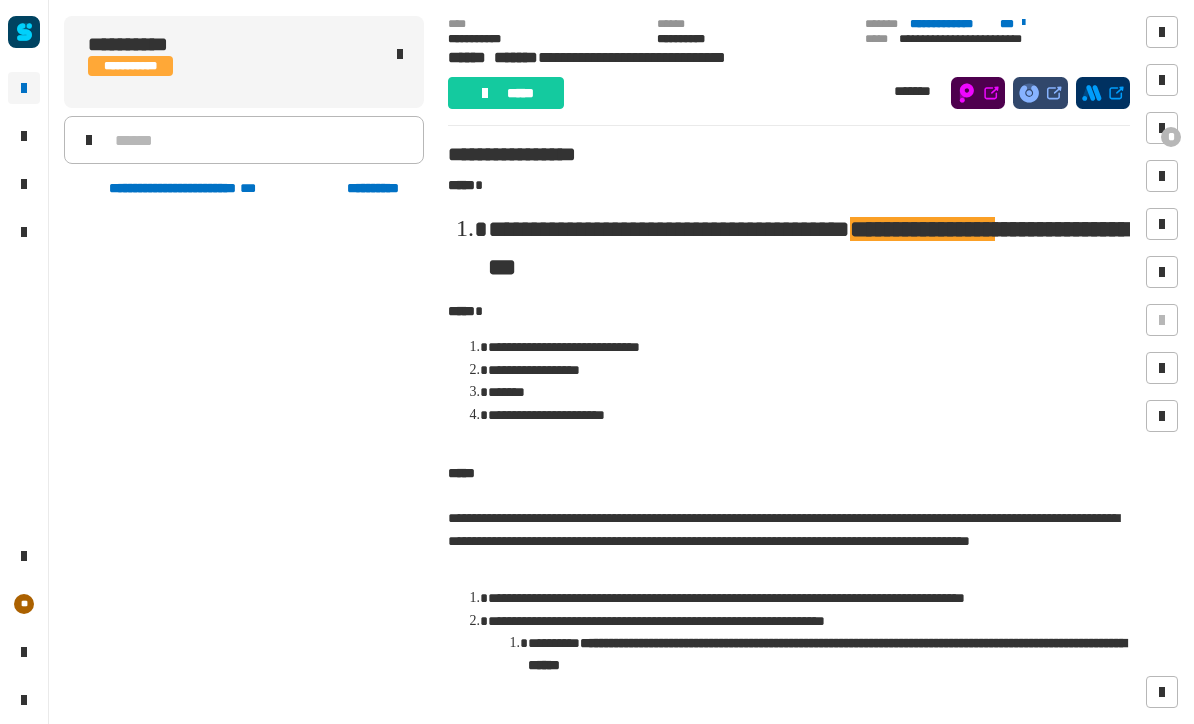 scroll, scrollTop: 1, scrollLeft: 0, axis: vertical 